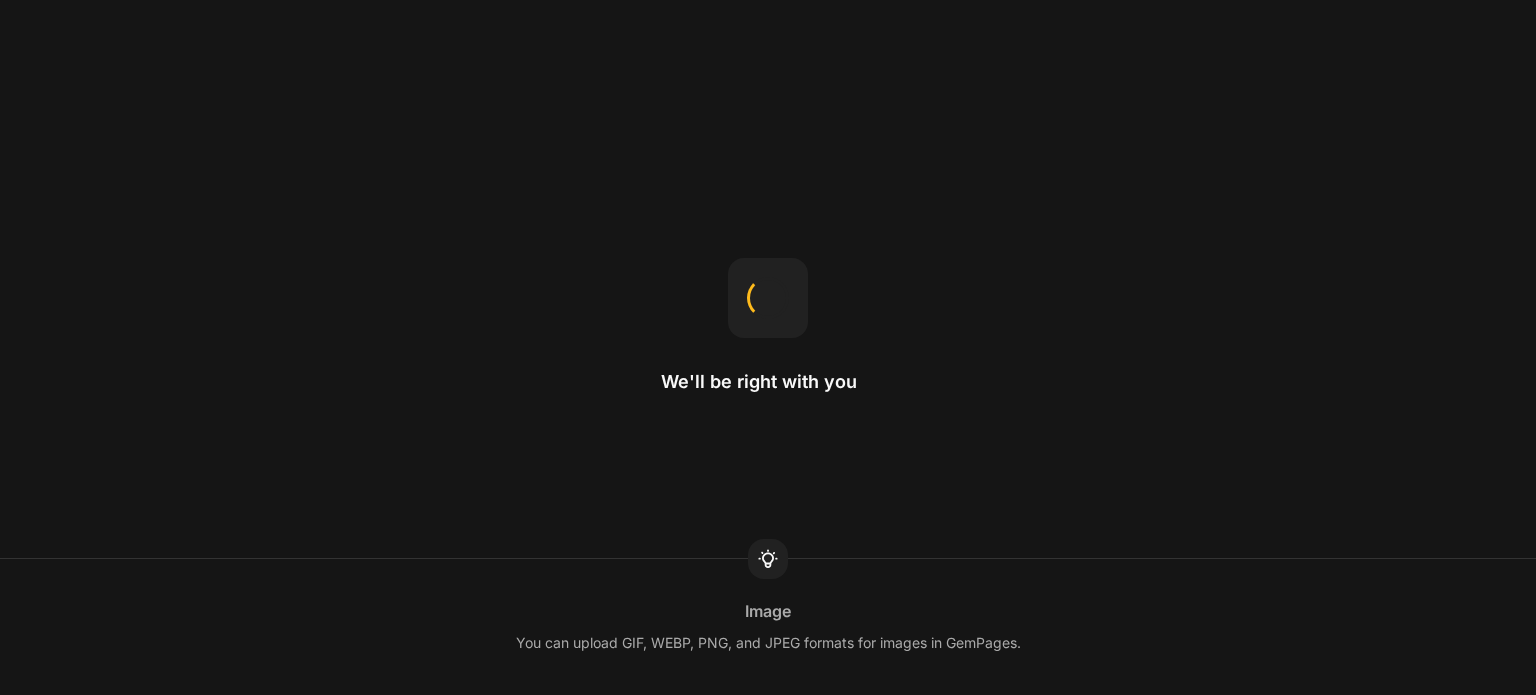 scroll, scrollTop: 0, scrollLeft: 0, axis: both 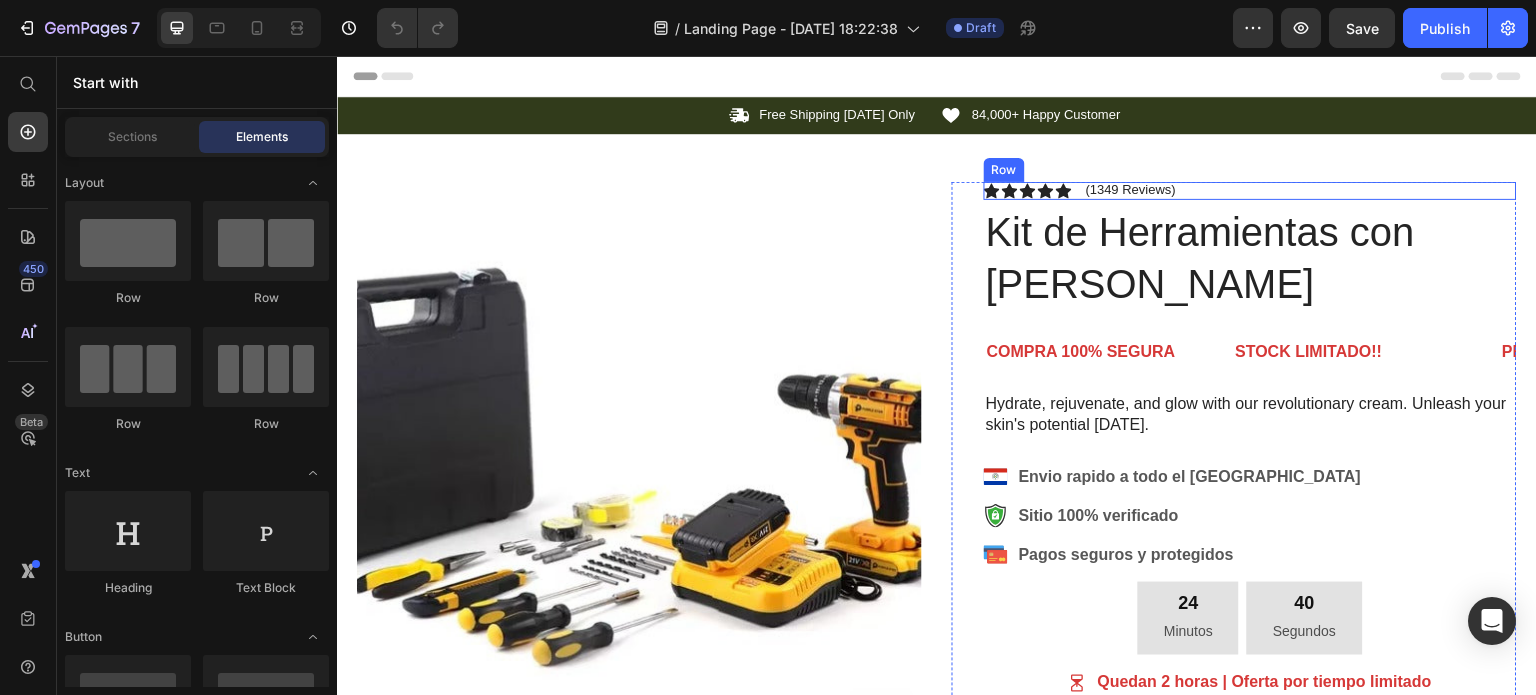 click on "Icon Icon Icon Icon Icon Icon List (1349 Reviews) Text Block Row" at bounding box center [1250, 191] 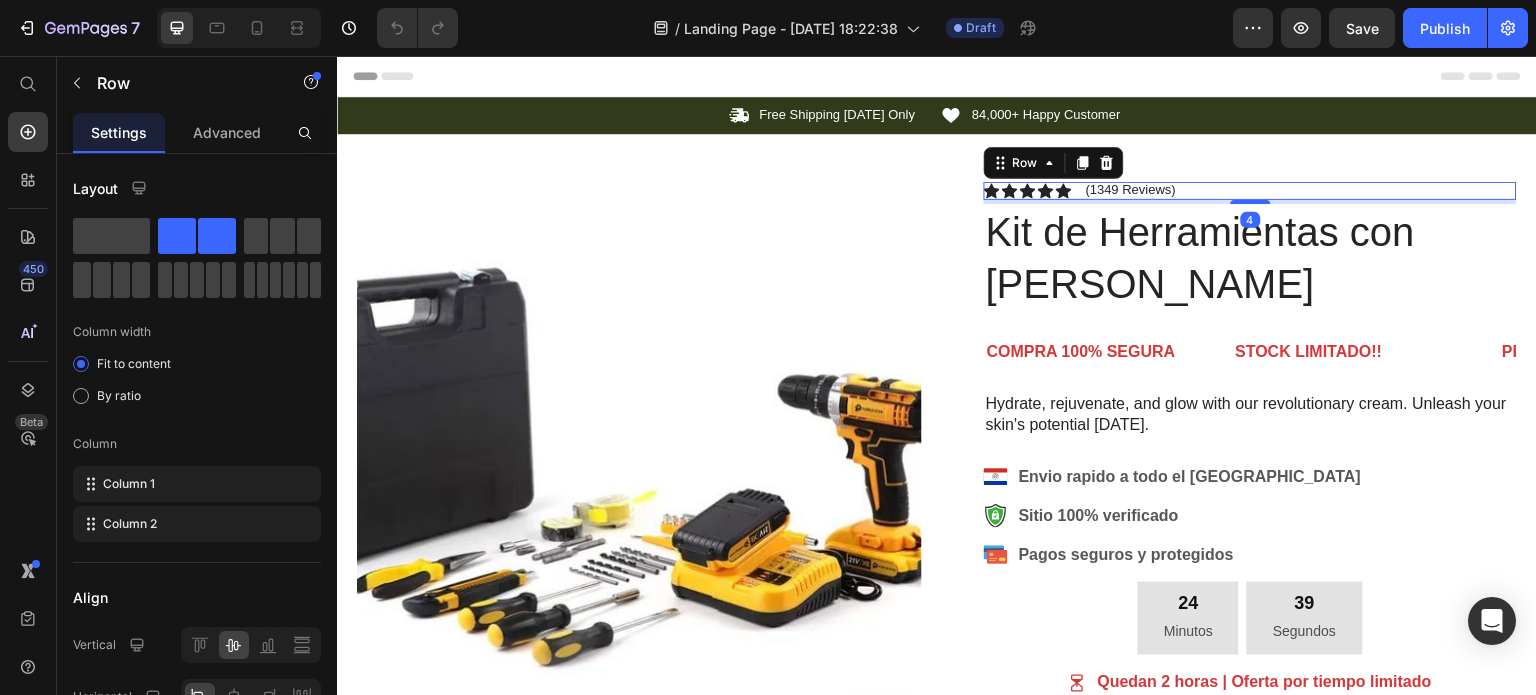 click on "Icon Icon Icon Icon Icon Icon List (1349 Reviews) Text Block Row   4" at bounding box center (1250, 191) 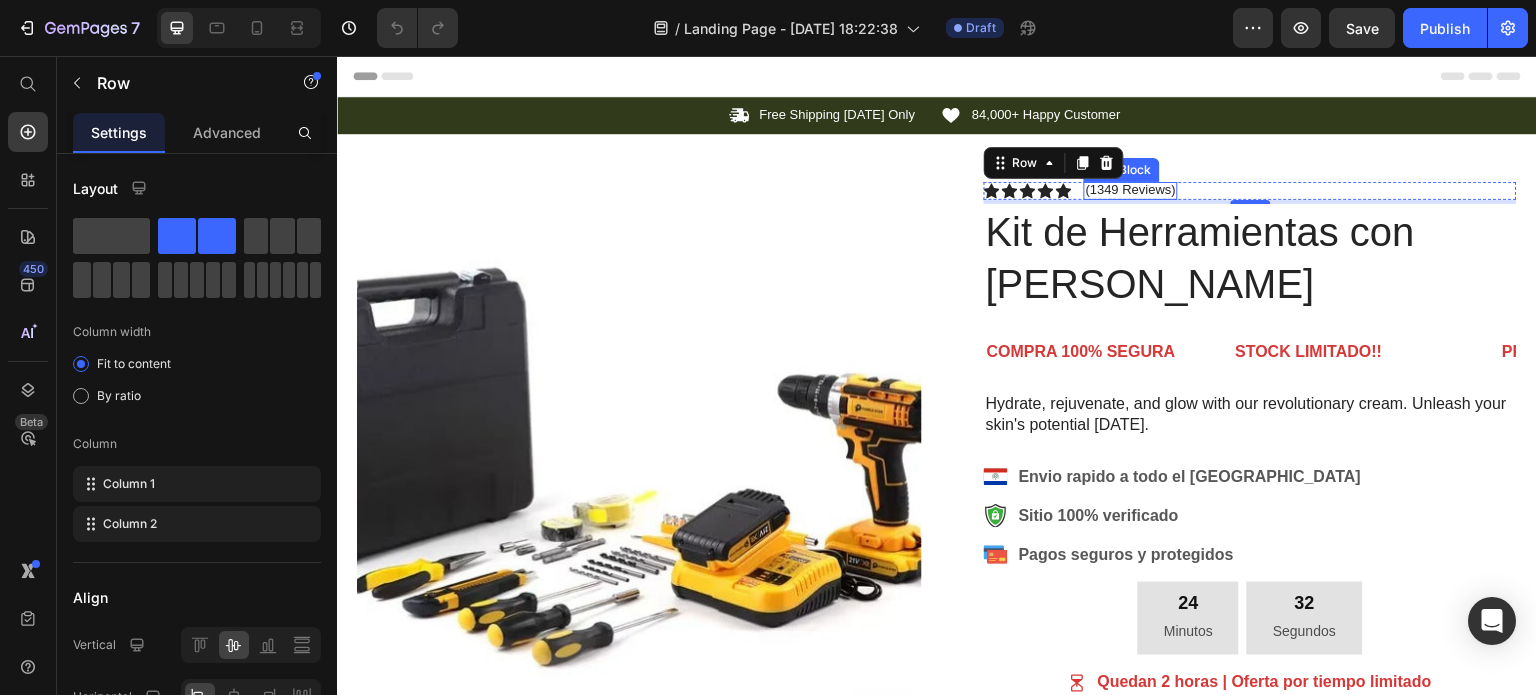 click on "(1349 Reviews)" at bounding box center (1131, 190) 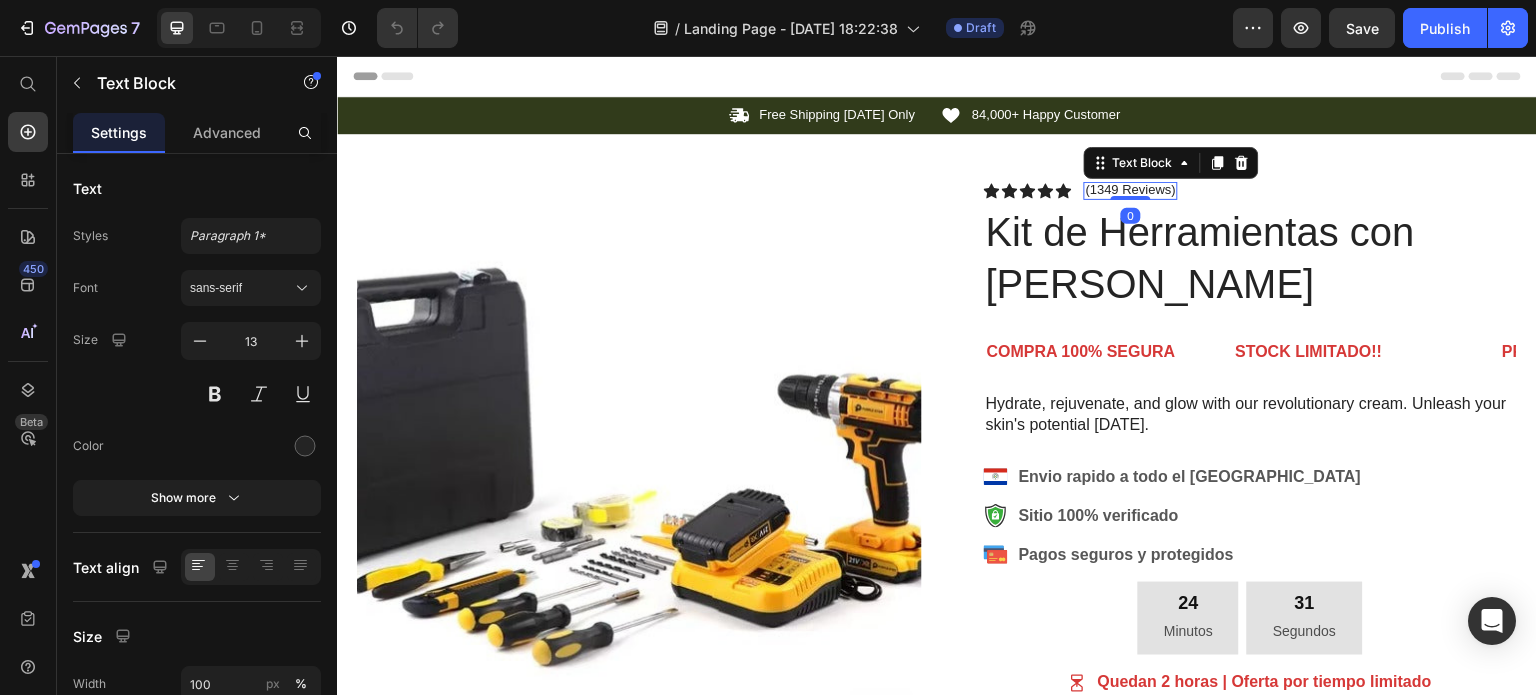 click on "(1349 Reviews)" at bounding box center [1131, 190] 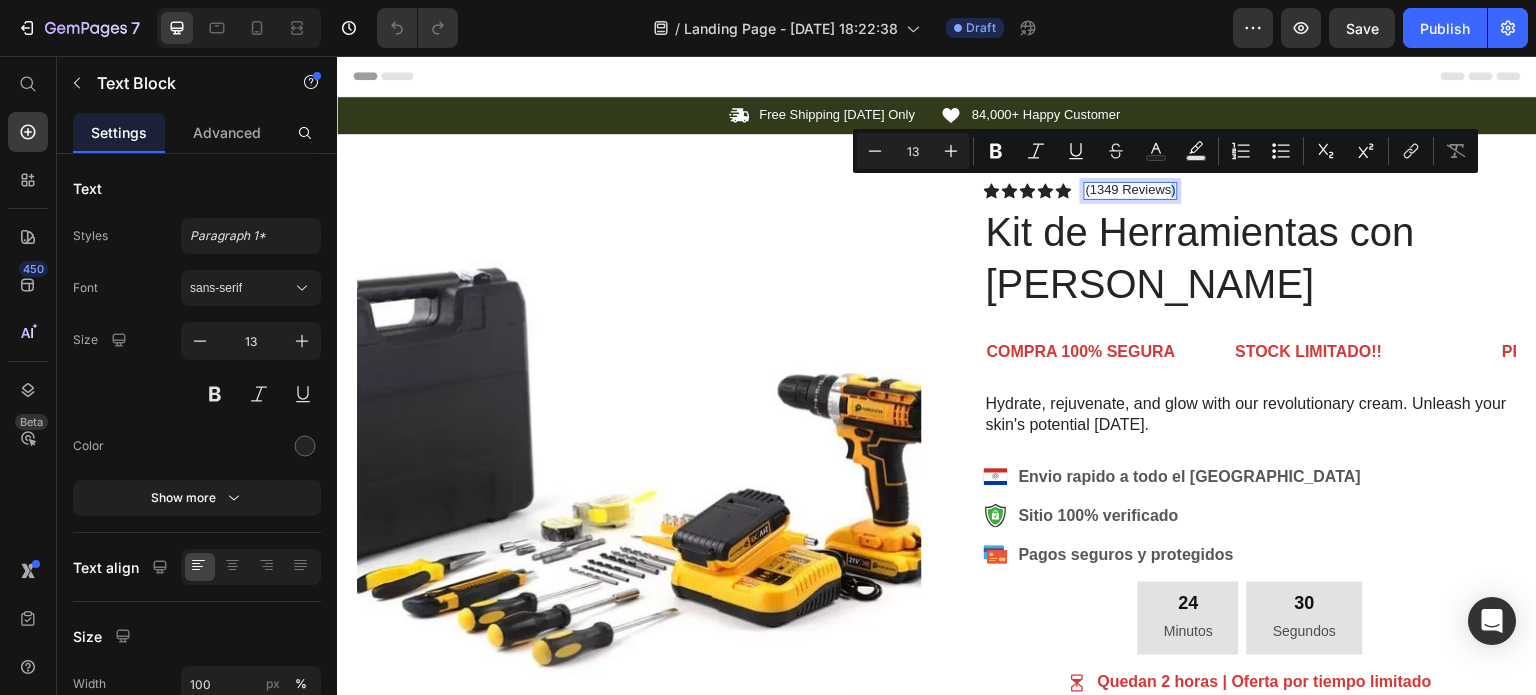 click on "(1349 Reviews)" at bounding box center (1131, 190) 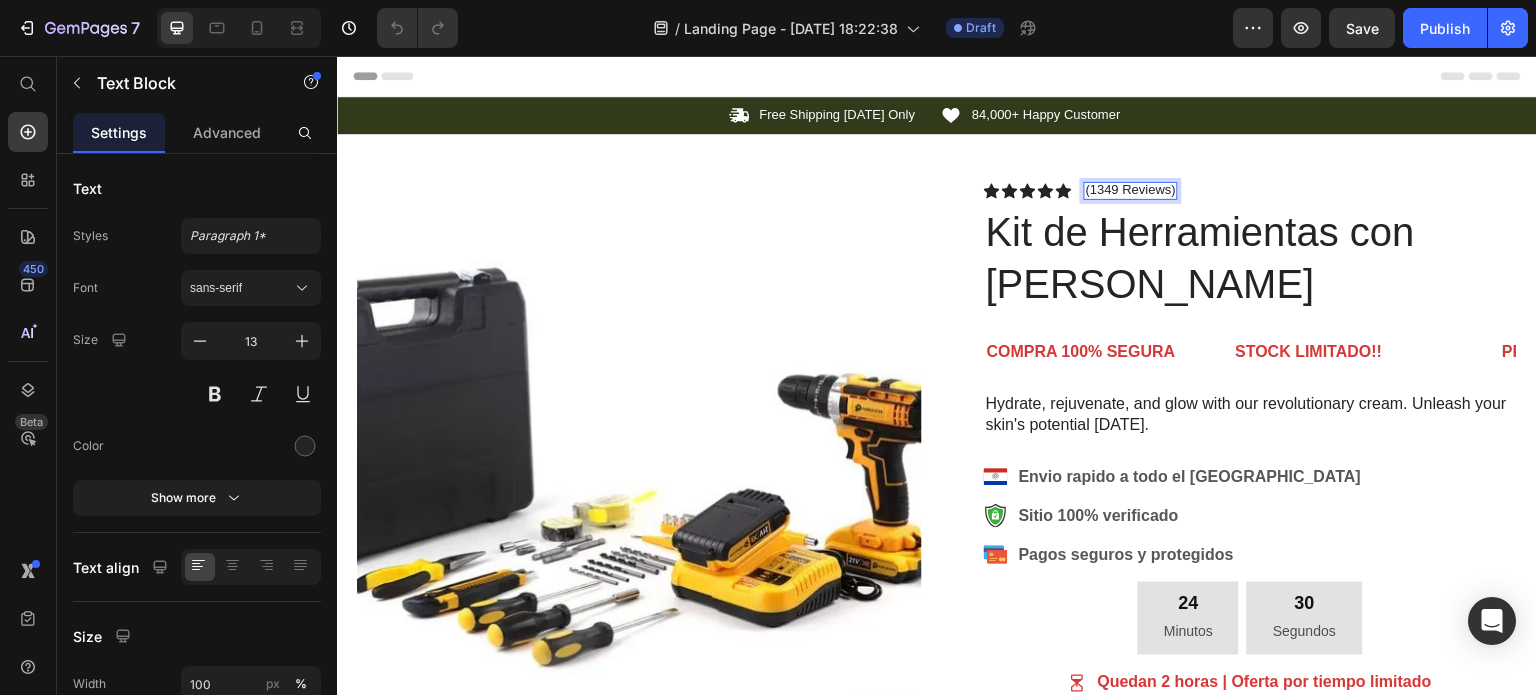 click on "(1349 Reviews)" at bounding box center (1131, 190) 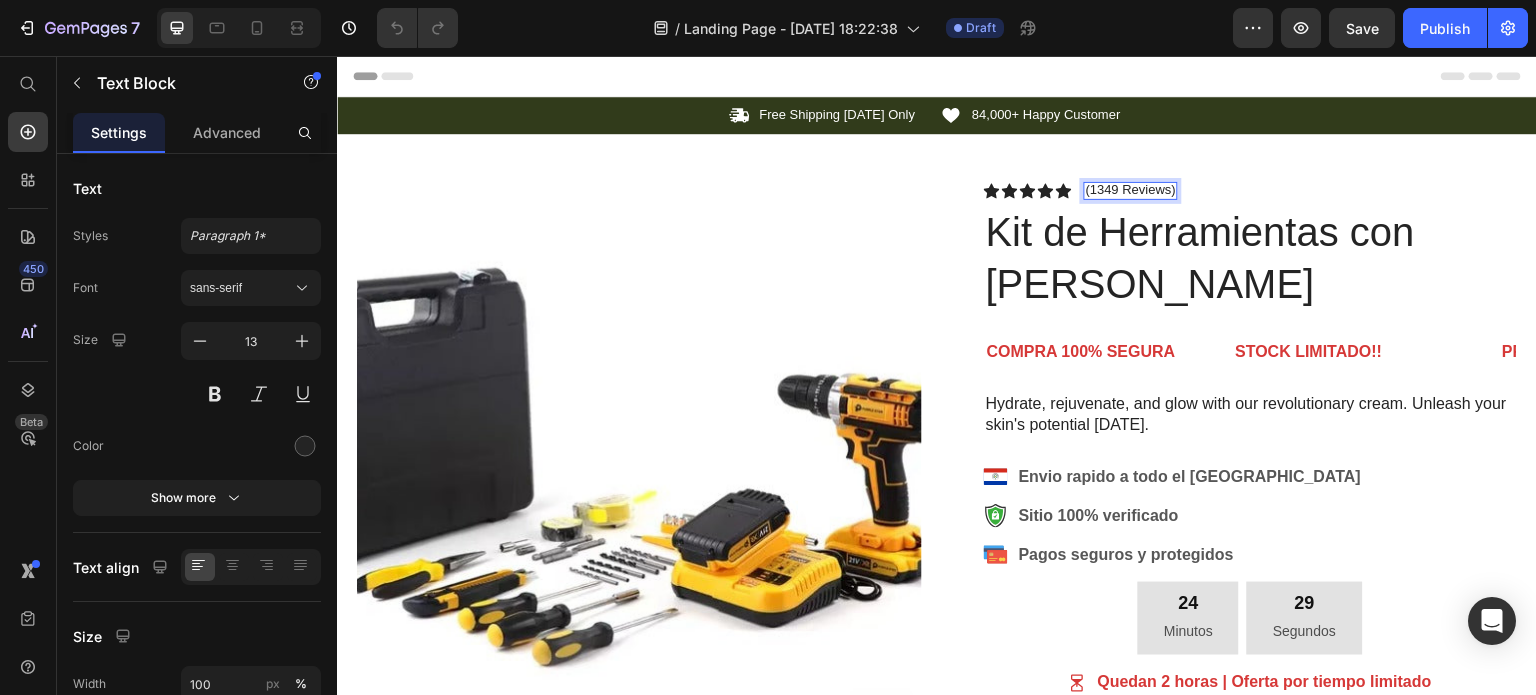 click on "(1349 Reviews)" at bounding box center (1131, 190) 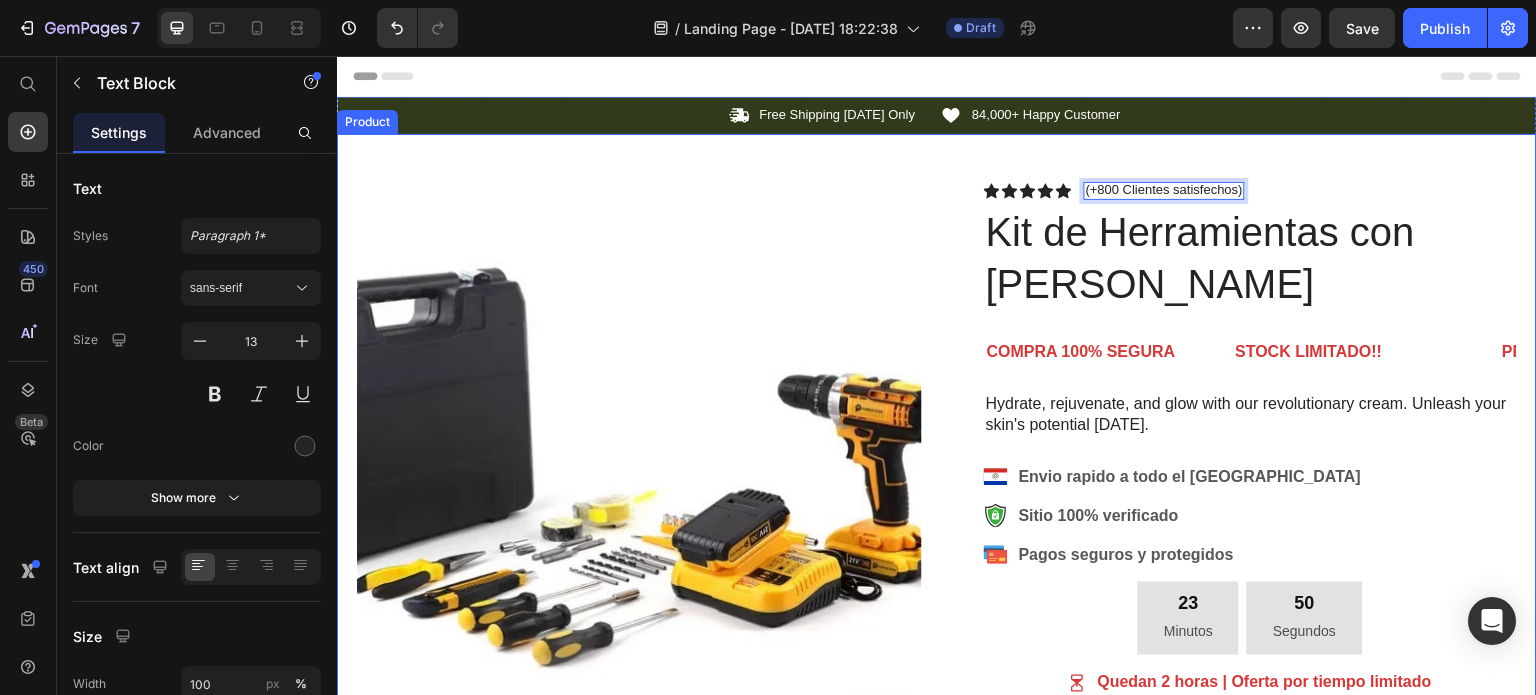 click on "Product Images Image Icon Icon Icon Icon Icon Icon List “This skin cream is a game-changer! It has transformed my dry, lackluster skin into a hydrated and radiant complexion. I love how it absorbs quickly and leaves no greasy residue. Highly recommend” Text Block
Icon [PERSON_NAME] ([GEOGRAPHIC_DATA], [GEOGRAPHIC_DATA]) Text Block Row Row Row Icon Icon Icon Icon Icon Icon List (+800 Clientes satisfechos) Text Block   0 Row Kit de Herramientas con Taladro Inalámbrico Product Title COMPRA 100% [PERSON_NAME] Text STOCK LIMITADO!! Text Text PRODUCTOS GARANTIZADOS Text COMPRA 100% [PERSON_NAME] Text STOCK LIMITADO!! Text Text PRODUCTOS GARANTIZADOS Text Marquee Hydrate, rejuvenate, and glow with our revolutionary cream. Unleash your skin's potential [DATE]. Text Block Envio rapido a todo el [GEOGRAPHIC_DATA] .id574587579173700376 .cls-1{fill:#333;}.id574587579173700376 .cls-1,.cls-2,.cls-3{fill-rule:evenodd;}.id574587579173700376 .cls-2{fill:#fff;}.id574587579173700376 .cls-3{fill:#3aaf3c;} safe Sitio 100% verificado 23 50" at bounding box center [937, 690] 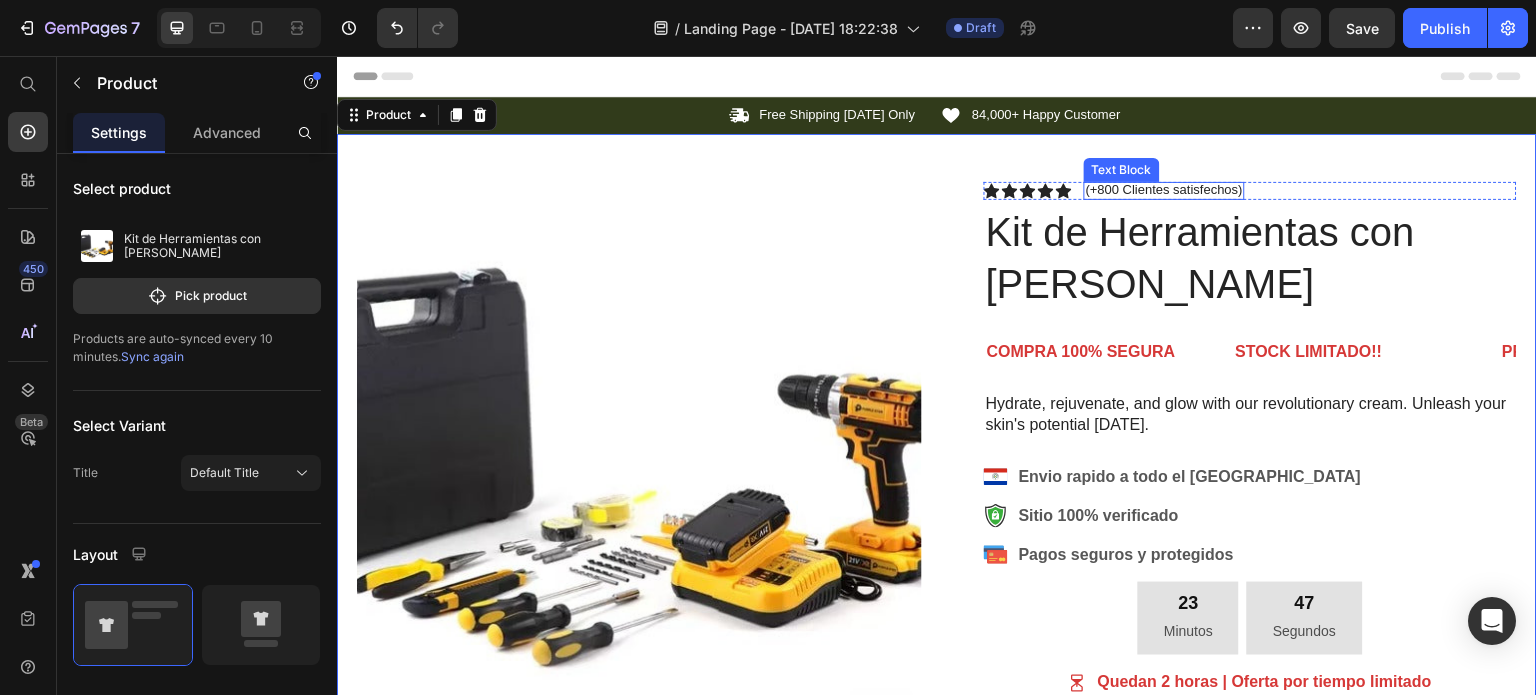 click on "(+800 Clientes satisfechos)" at bounding box center [1164, 190] 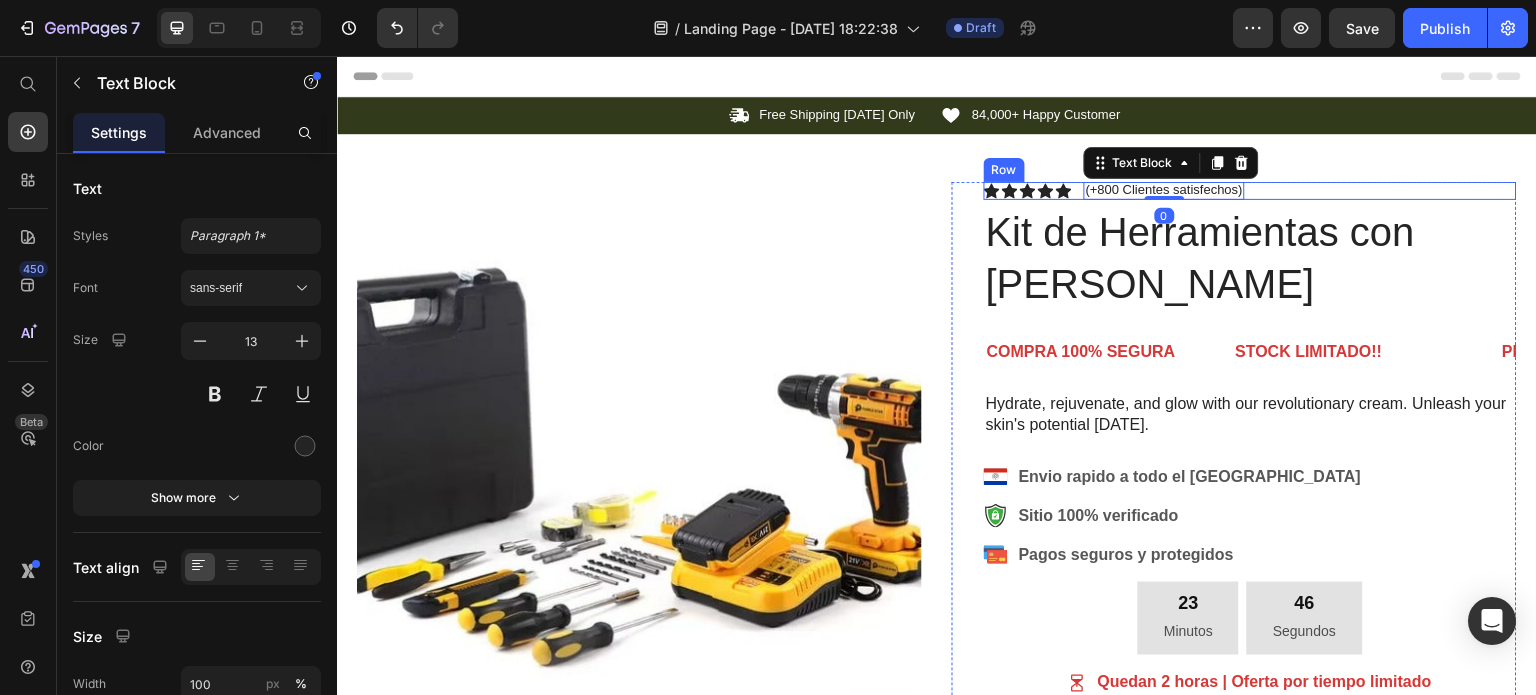 click on "Icon Icon Icon Icon Icon Icon List (+800 Clientes satisfechos) Text Block   0 Row" at bounding box center [1250, 191] 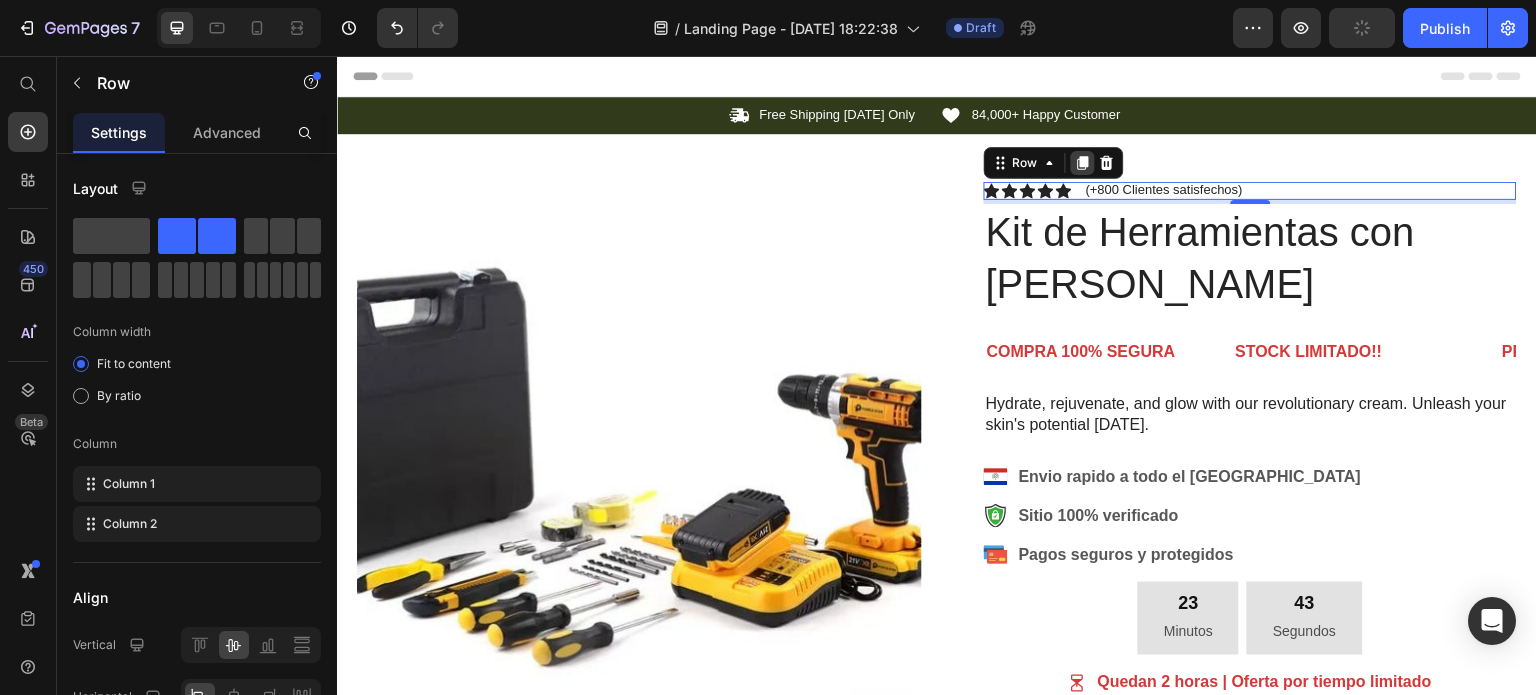 click 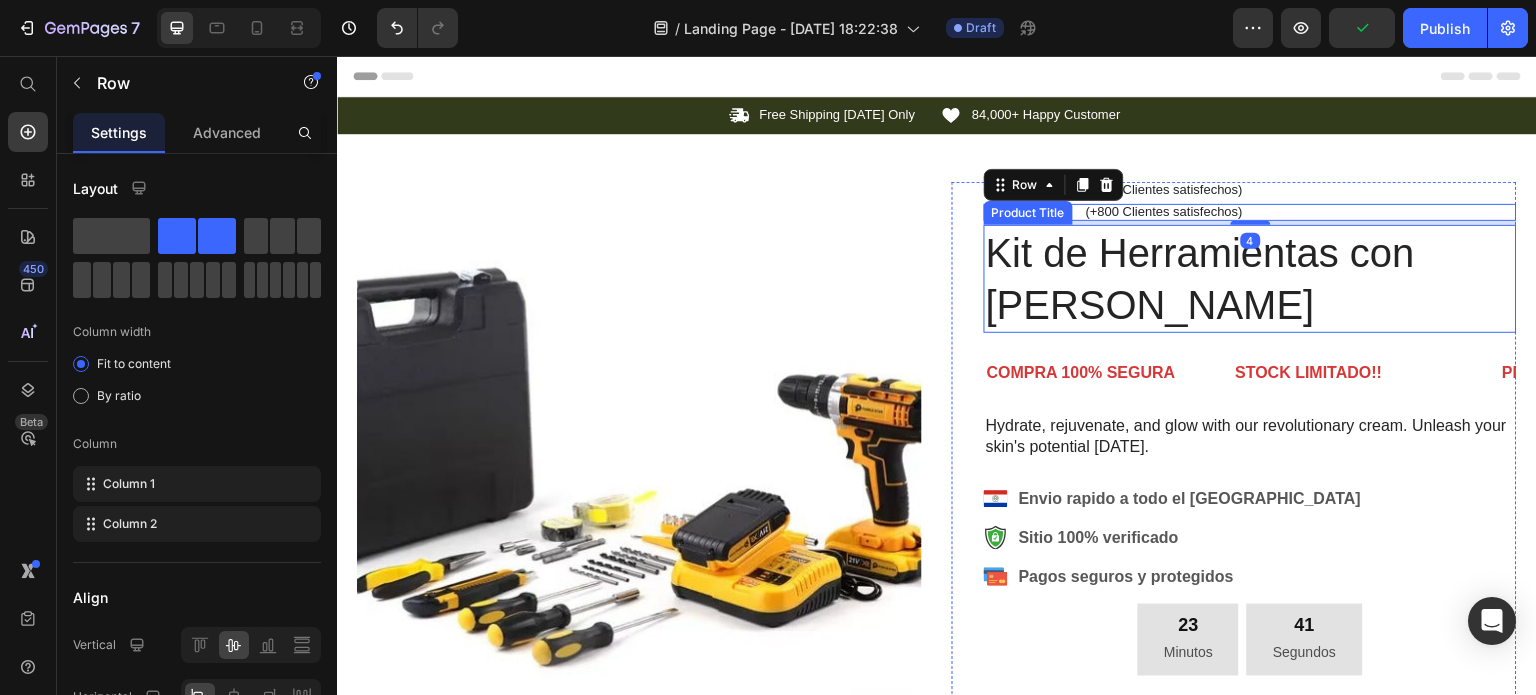 click on "Kit de Herramientas con [PERSON_NAME]" at bounding box center (1250, 279) 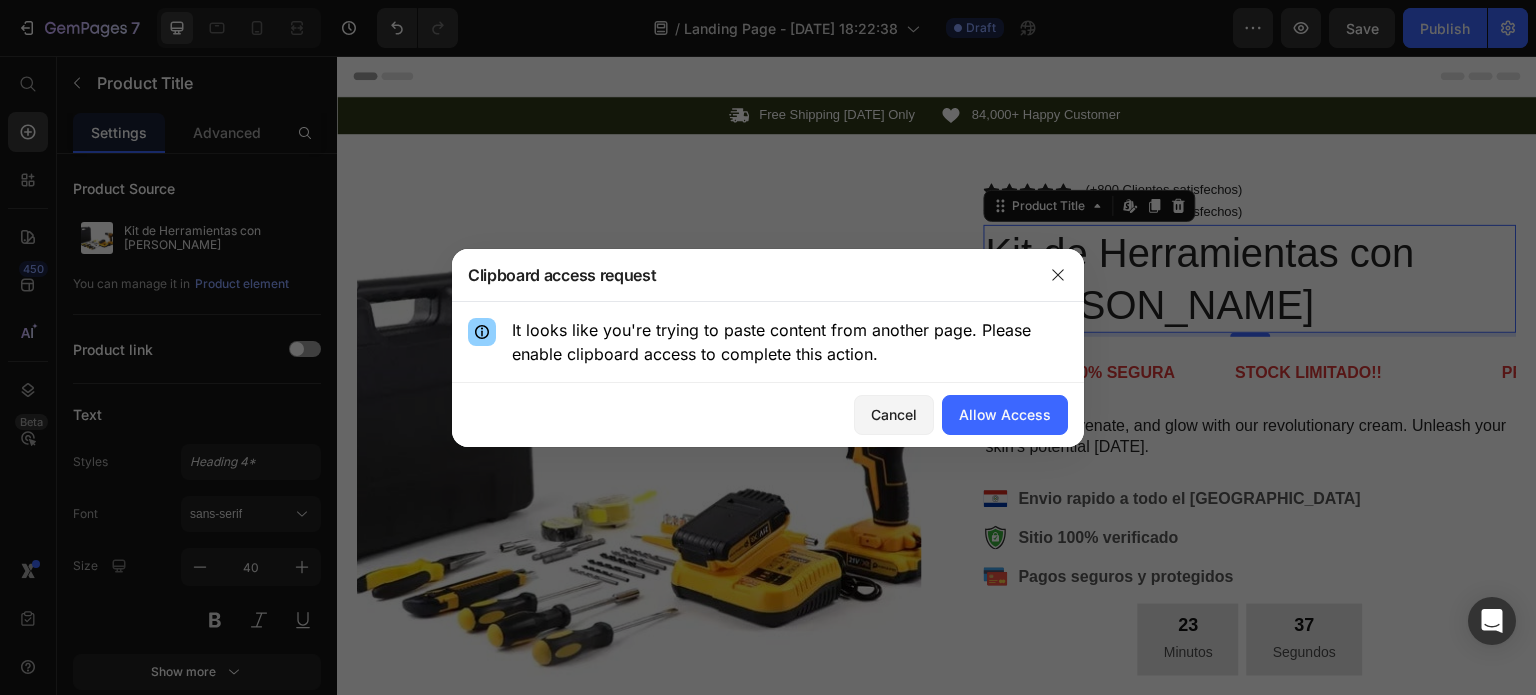 click at bounding box center (768, 347) 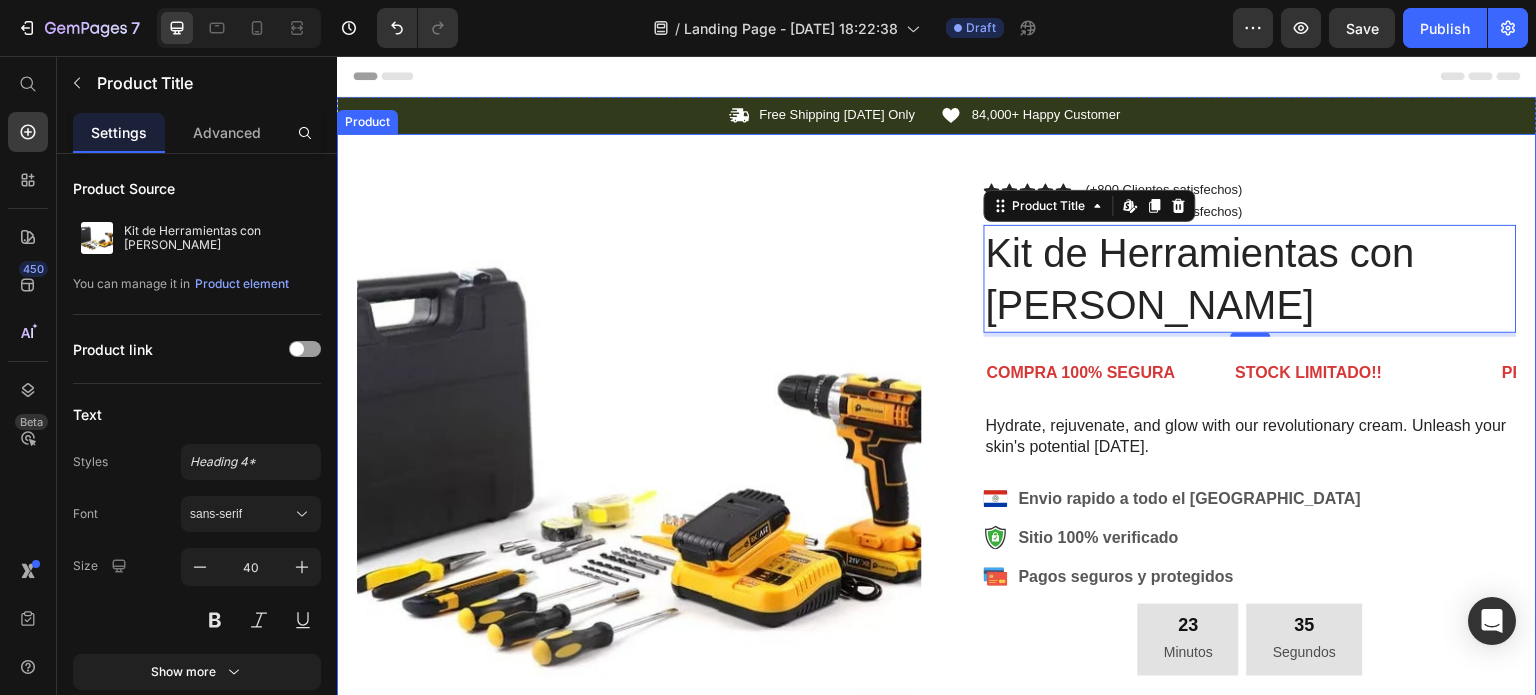 click on "Product Images Image Icon Icon Icon Icon Icon Icon List “This skin cream is a game-changer! It has transformed my dry, lackluster skin into a hydrated and radiant complexion. I love how it absorbs quickly and leaves no greasy residue. Highly recommend” Text Block
Icon [PERSON_NAME] ([GEOGRAPHIC_DATA], [GEOGRAPHIC_DATA]) Text Block Row Row Row Icon Icon Icon Icon Icon Icon List (+800 Clientes satisfechos) Text Block Row Icon Icon Icon Icon Icon Icon List (+800 Clientes satisfechos) Text Block Row Kit de Herramientas con Taladro Inalámbrico Product Title   Edit content in Shopify 4 COMPRA 100% [PERSON_NAME] Text STOCK LIMITADO!! Text Text PRODUCTOS GARANTIZADOS Text COMPRA 100% [PERSON_NAME] Text STOCK LIMITADO!! Text Text PRODUCTOS GARANTIZADOS Text Marquee Hydrate, rejuvenate, and glow with our revolutionary cream. Unleash your skin's potential [DATE]. Text Block Envio rapido a todo el [GEOGRAPHIC_DATA] safe Sitio 100% verificado Pagos seguros y protegidos Item List 23 Minutos 35 Segundos Countdown Timer Icon Row Row" at bounding box center [937, 701] 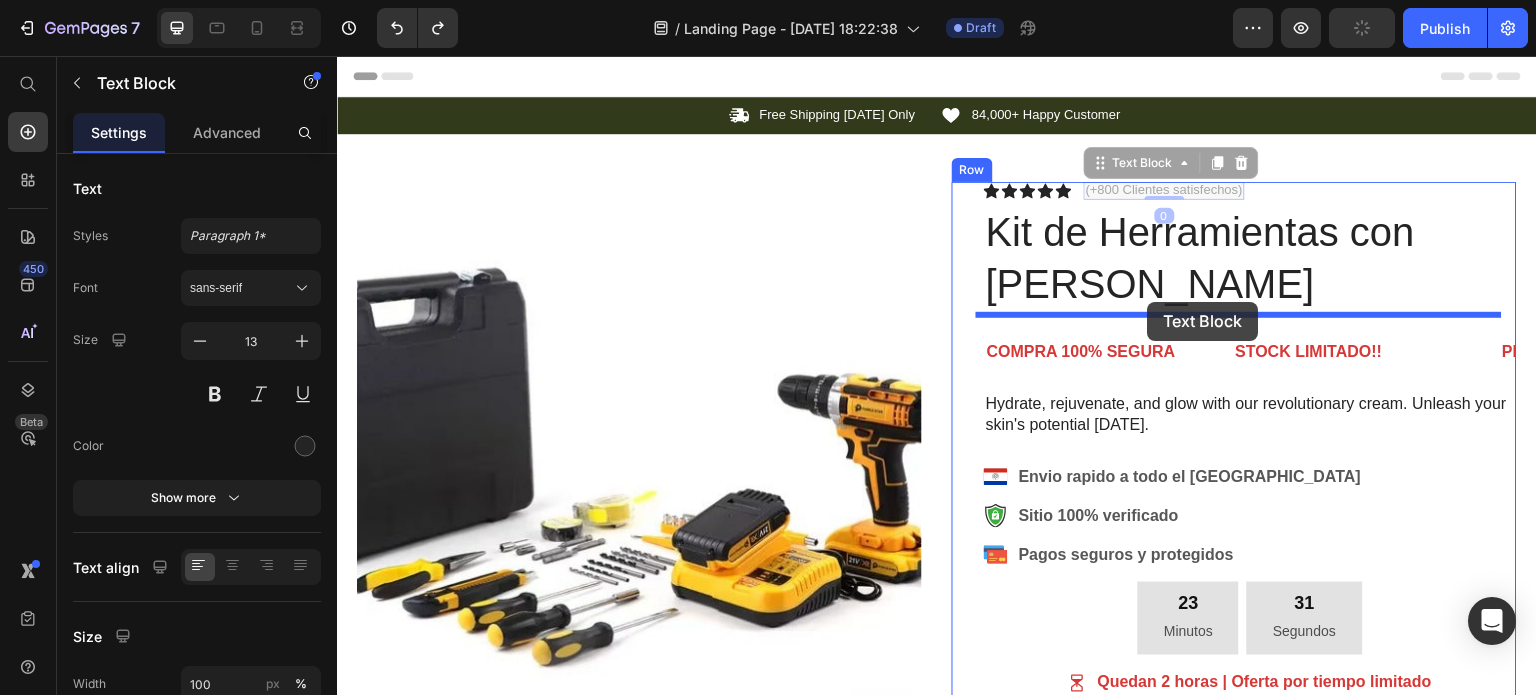 drag, startPoint x: 1172, startPoint y: 186, endPoint x: 1148, endPoint y: 302, distance: 118.45674 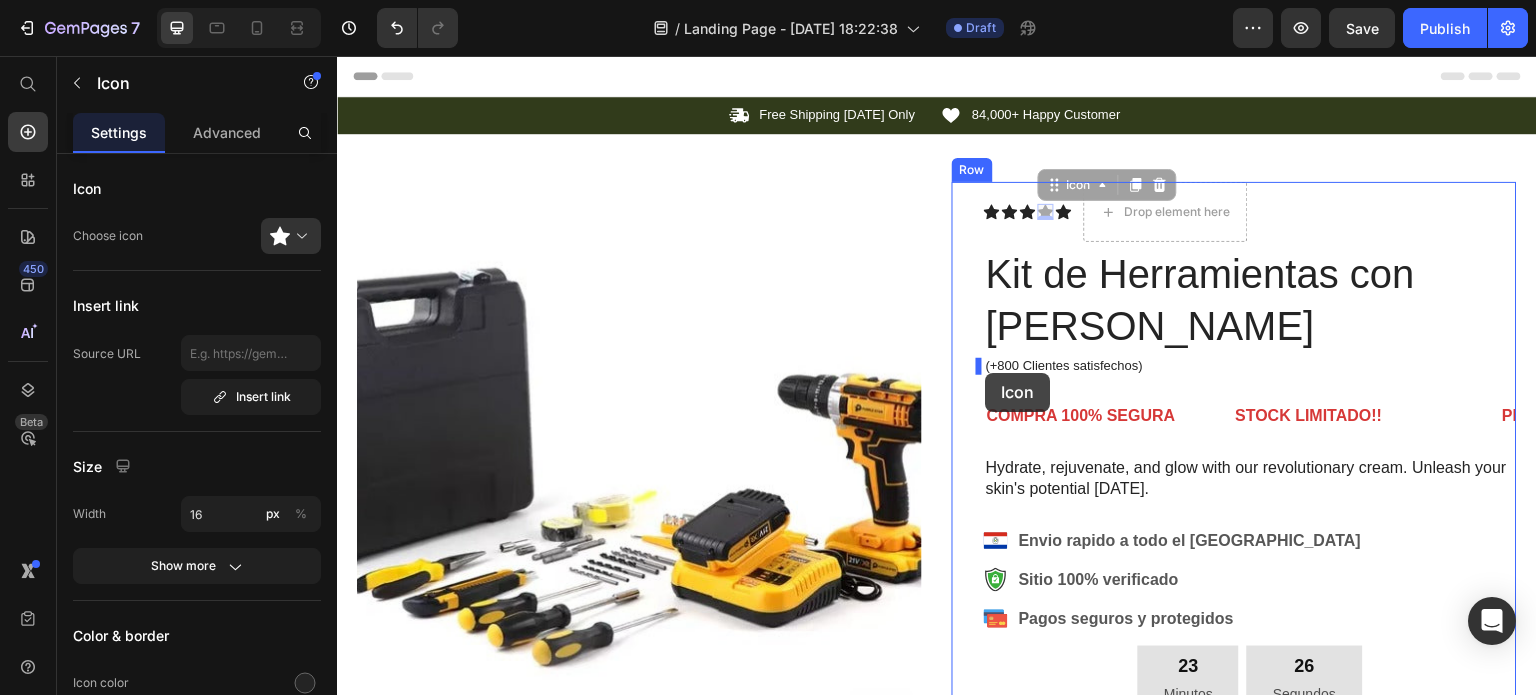 drag, startPoint x: 1026, startPoint y: 225, endPoint x: 986, endPoint y: 373, distance: 153.31015 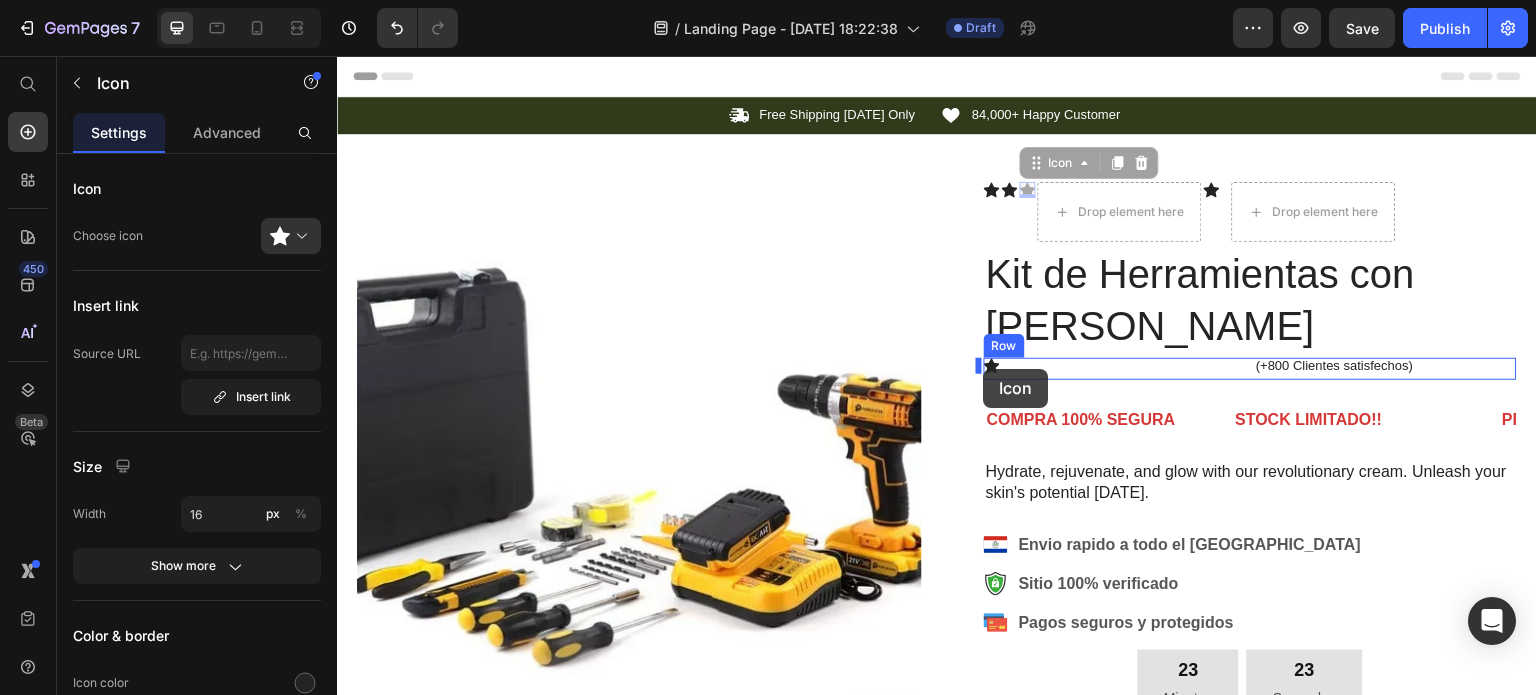 drag, startPoint x: 1021, startPoint y: 189, endPoint x: 984, endPoint y: 369, distance: 183.76343 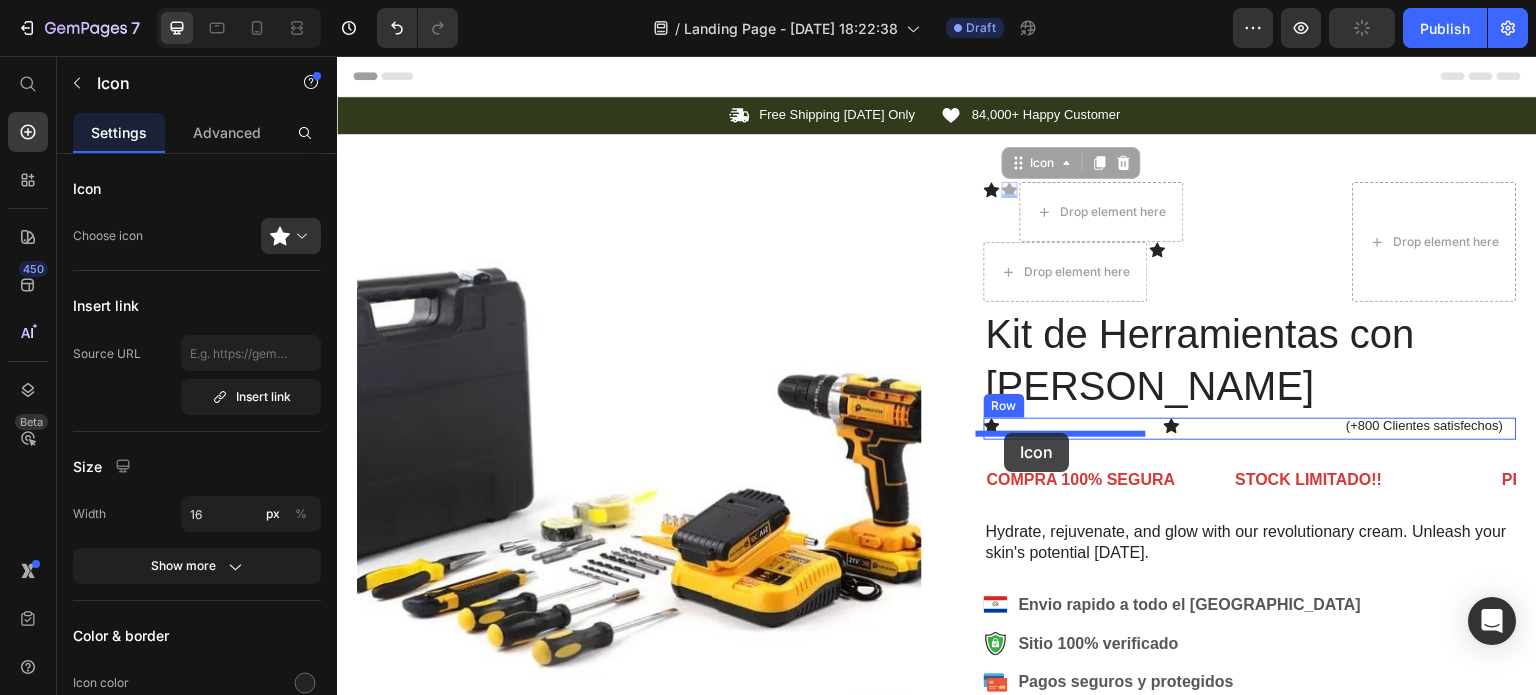 drag, startPoint x: 998, startPoint y: 191, endPoint x: 1005, endPoint y: 433, distance: 242.10121 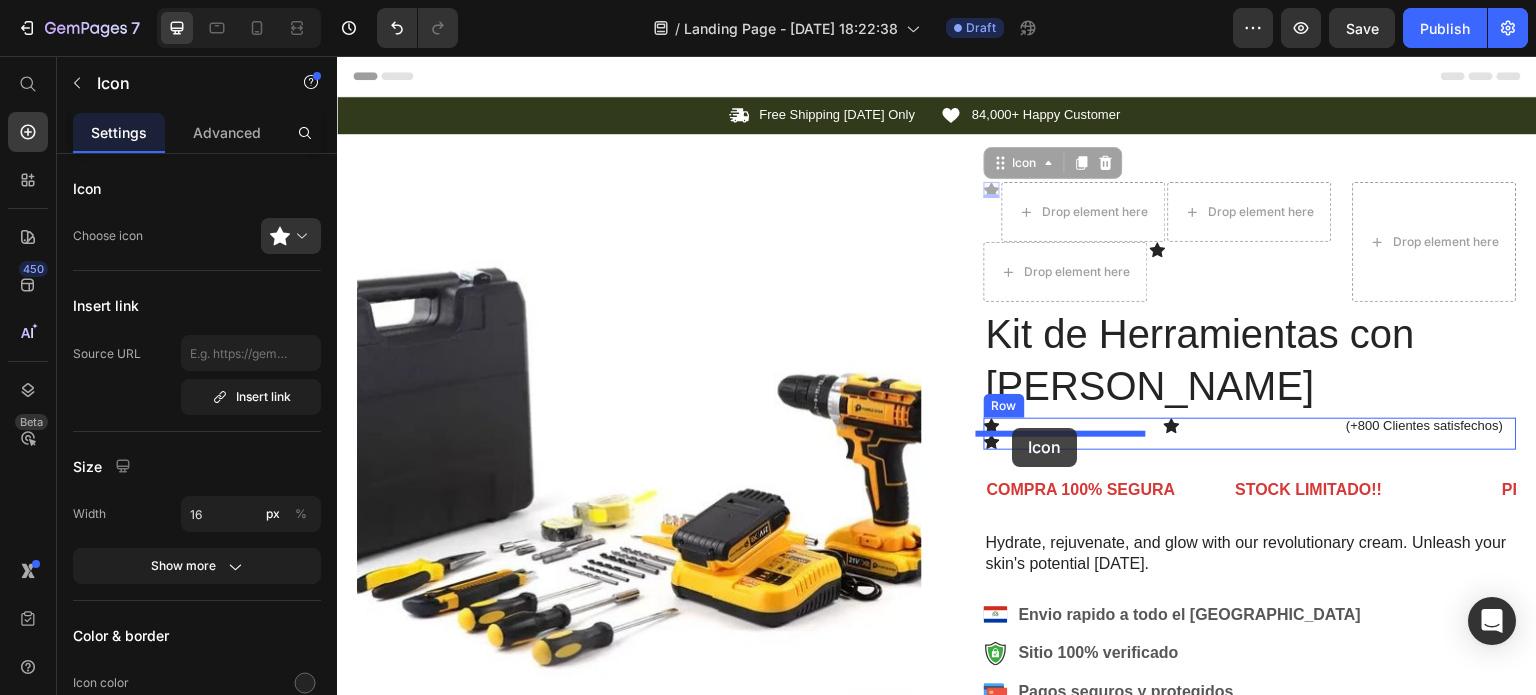 drag, startPoint x: 982, startPoint y: 189, endPoint x: 1013, endPoint y: 428, distance: 241.00208 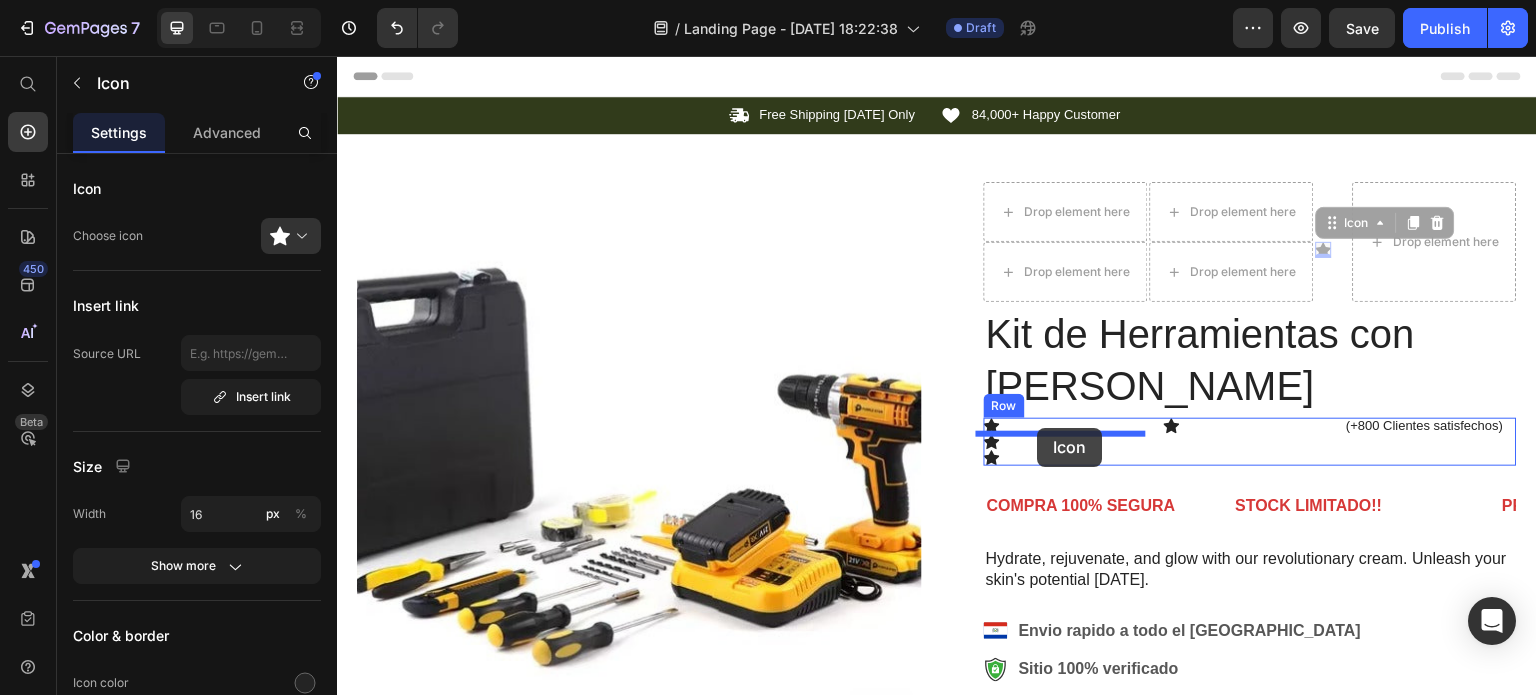 drag, startPoint x: 1313, startPoint y: 250, endPoint x: 1038, endPoint y: 428, distance: 327.58054 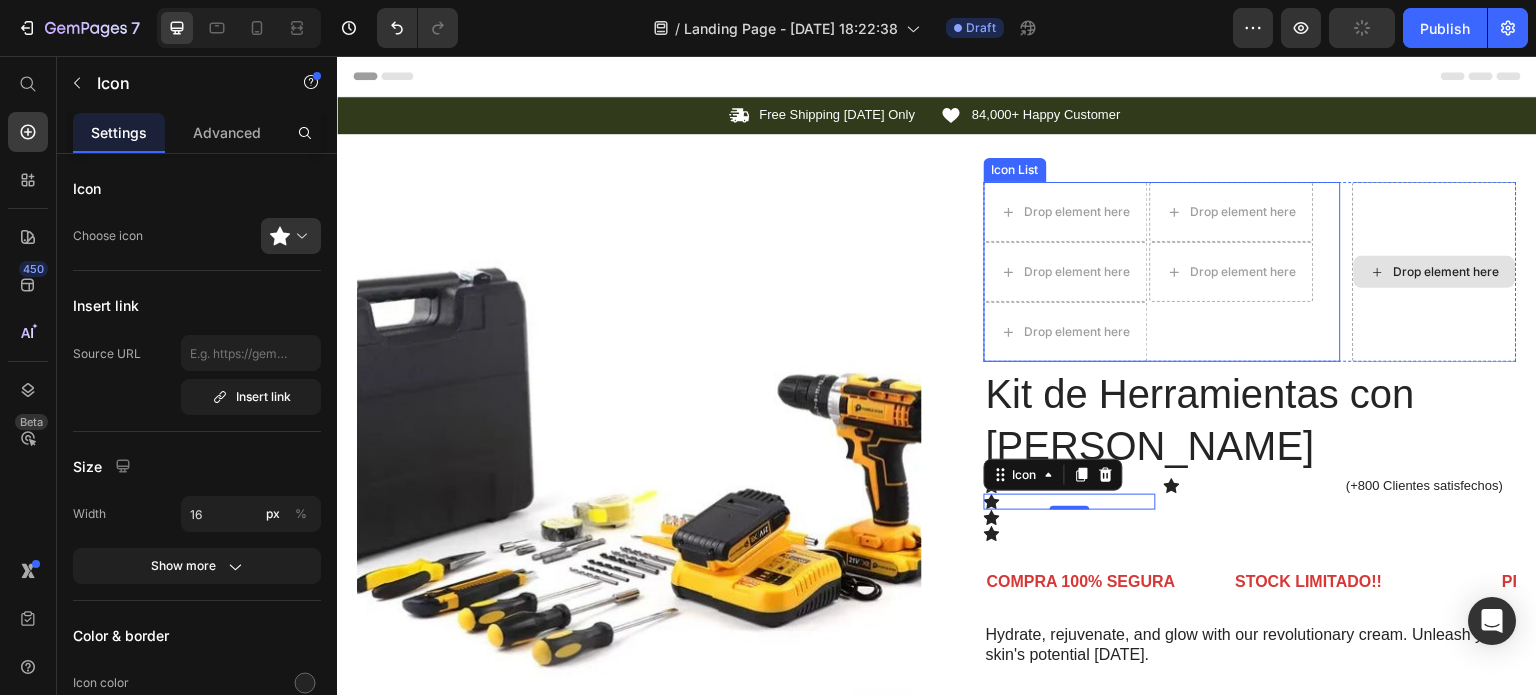 click on "Drop element here
Drop element here
Drop element here
Drop element here
Drop element here" at bounding box center (1162, 272) 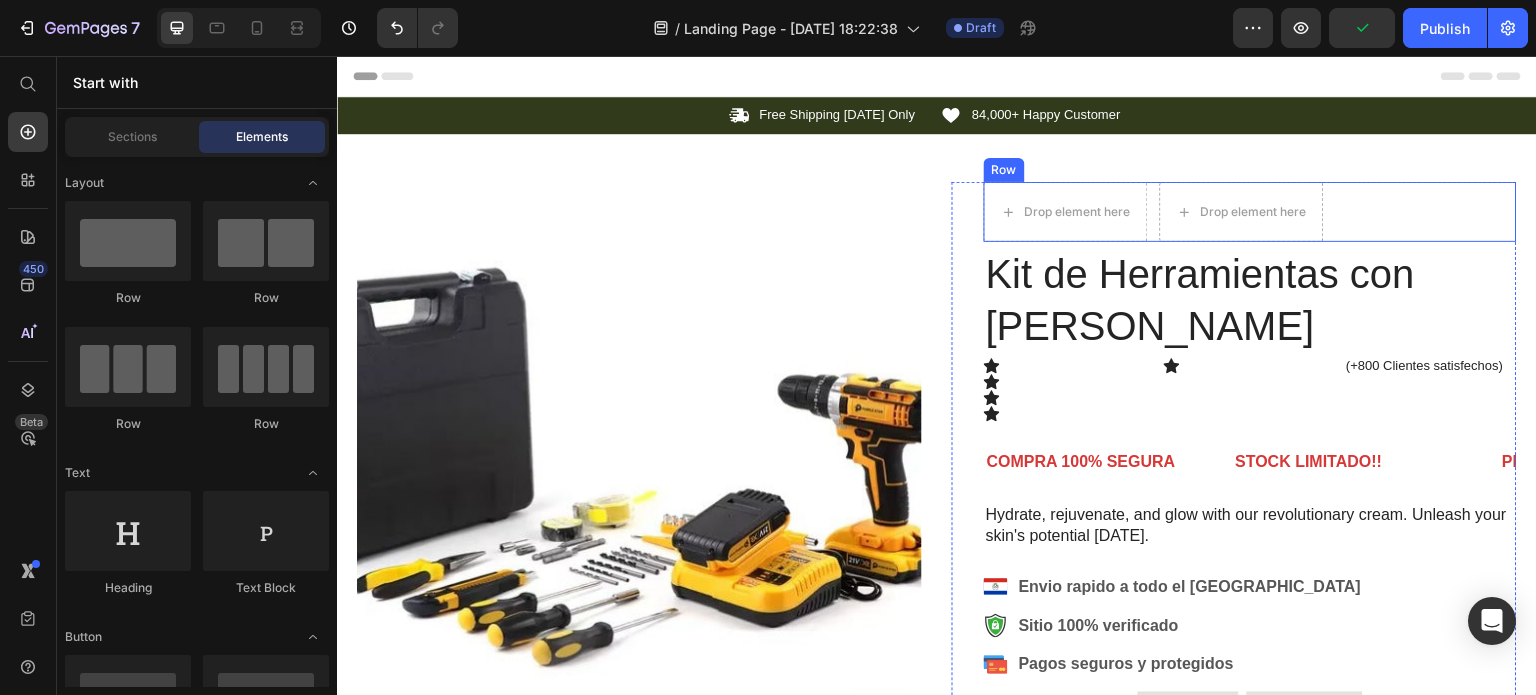 click on "Drop element here
Drop element here Row" at bounding box center (1250, 212) 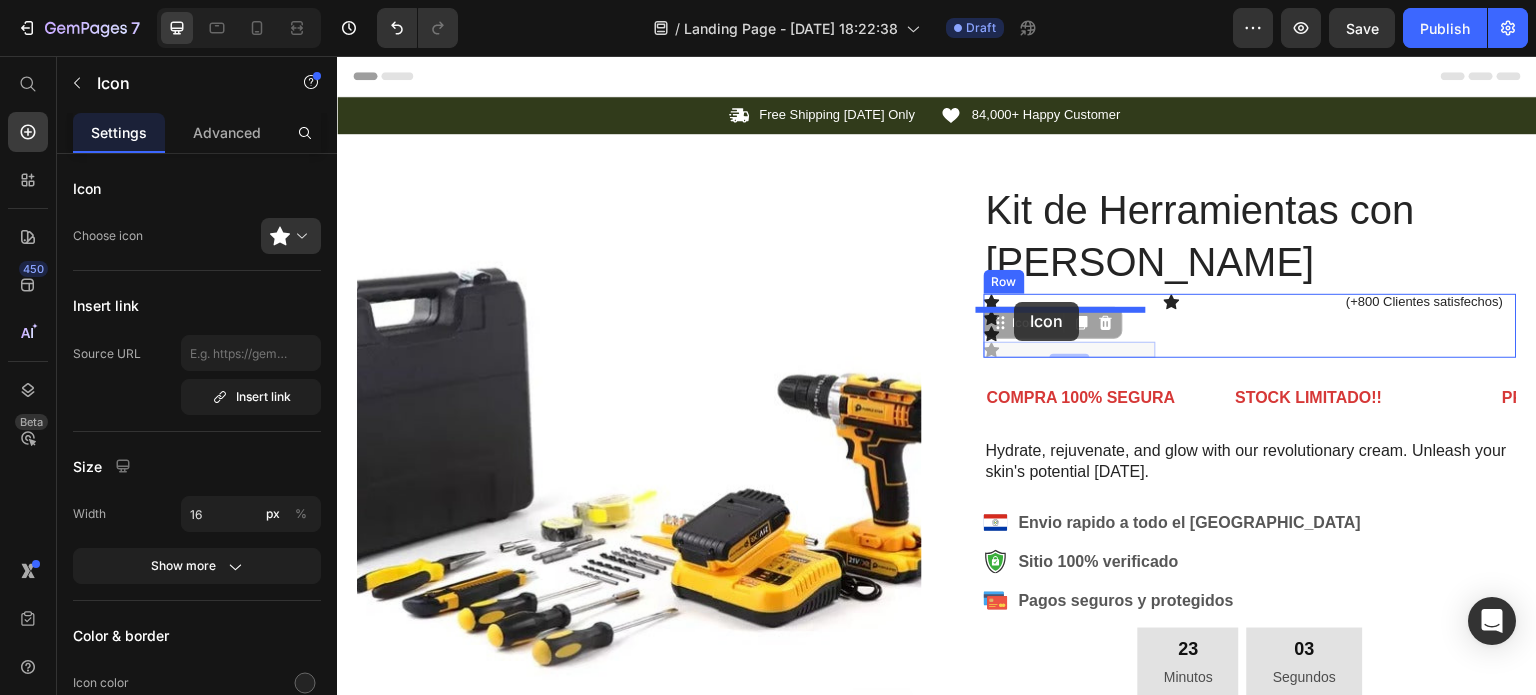 drag, startPoint x: 989, startPoint y: 348, endPoint x: 1015, endPoint y: 302, distance: 52.83938 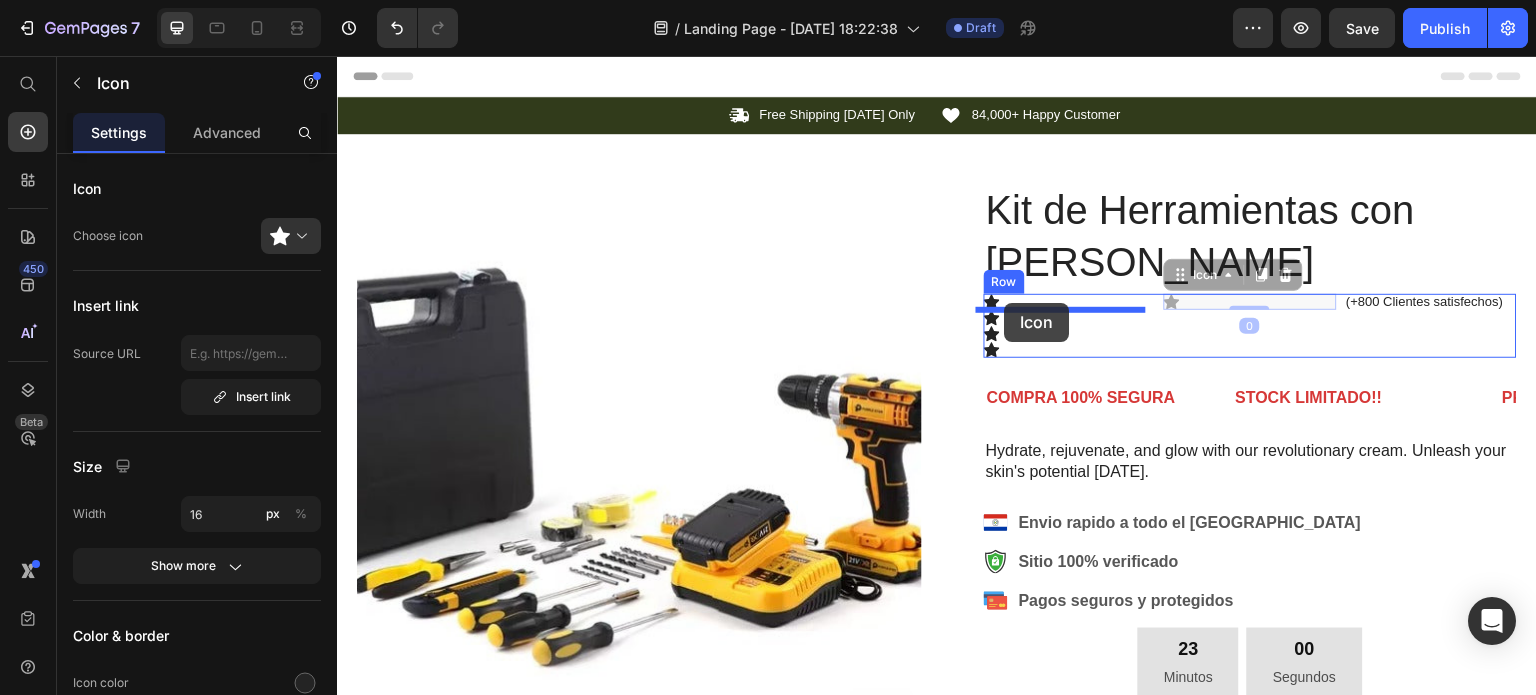 drag, startPoint x: 1166, startPoint y: 299, endPoint x: 1005, endPoint y: 303, distance: 161.04968 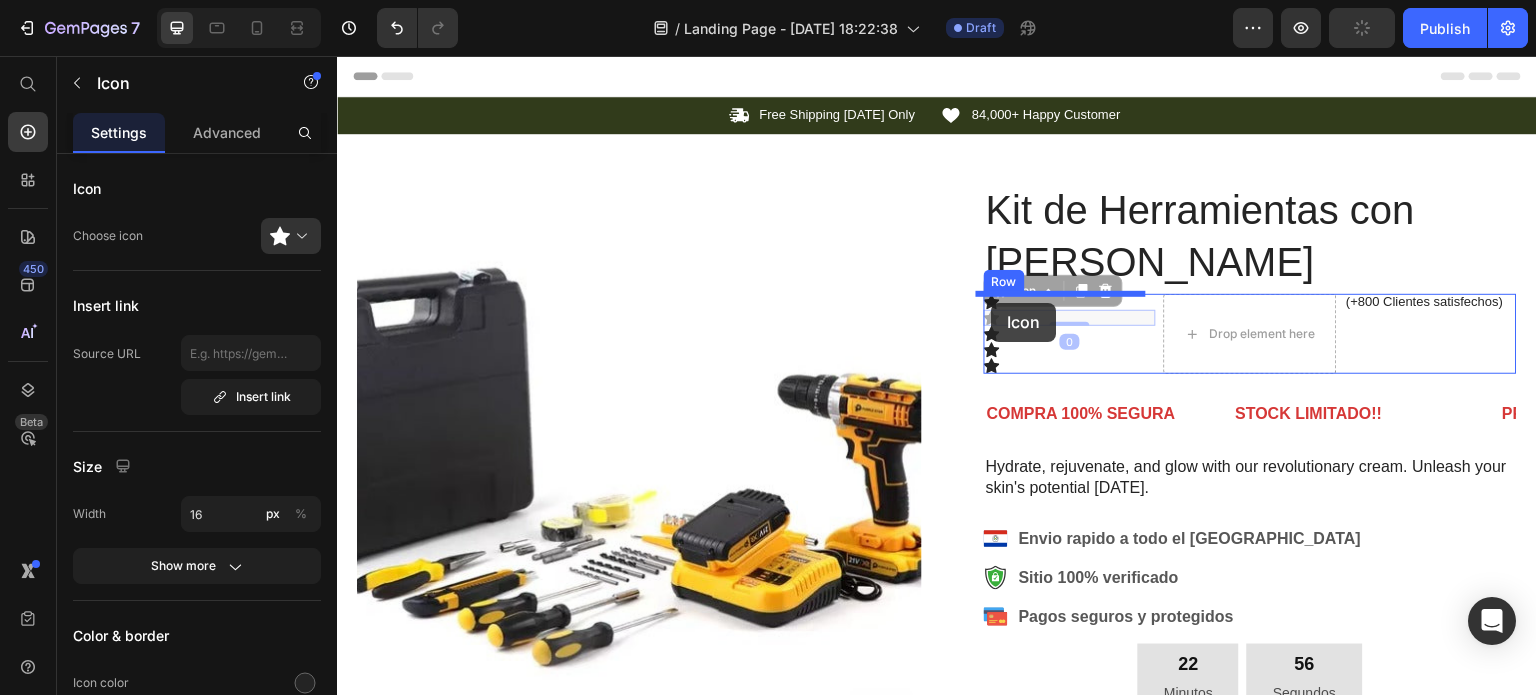 drag, startPoint x: 985, startPoint y: 316, endPoint x: 1001, endPoint y: 300, distance: 22.627417 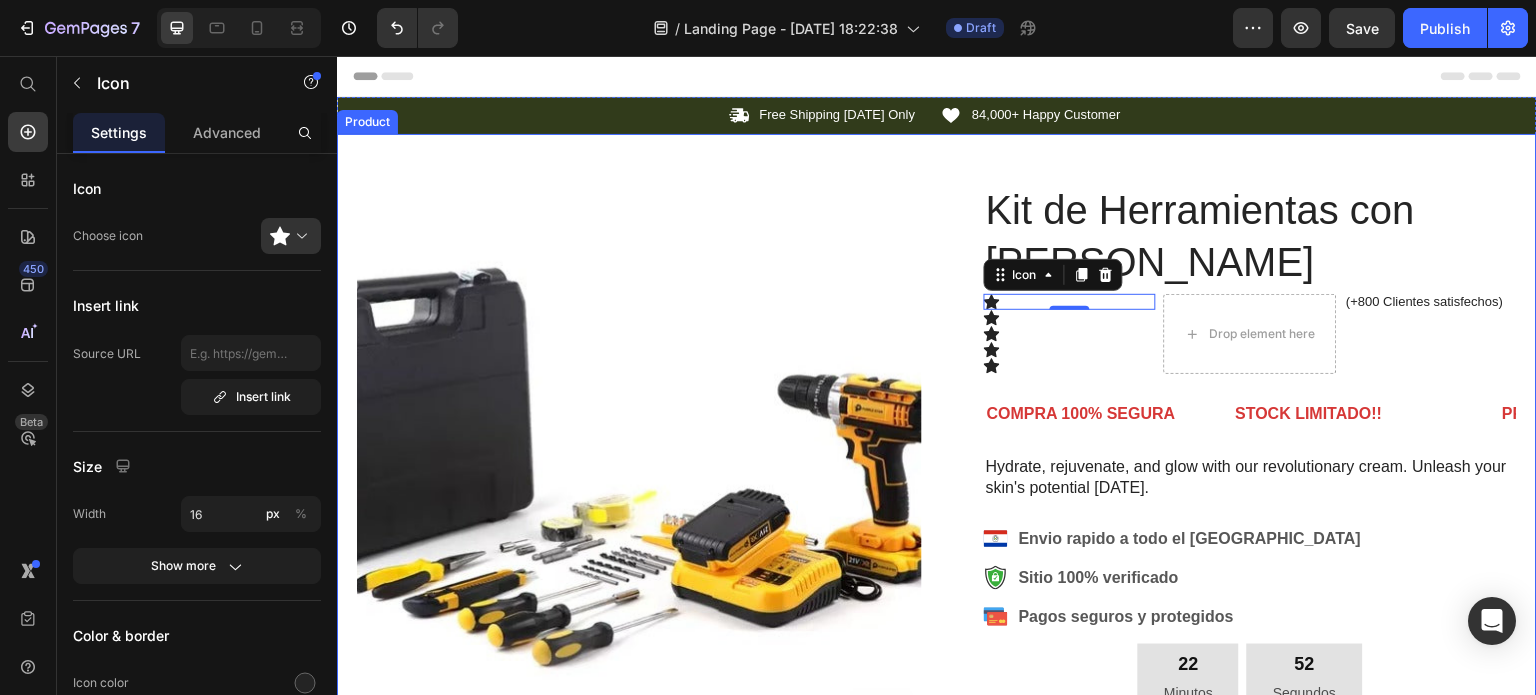 click on "Product Images Image Icon Icon Icon Icon Icon Icon List “This skin cream is a game-changer! It has transformed my dry, lackluster skin into a hydrated and radiant complexion. I love how it absorbs quickly and leaves no greasy residue. Highly recommend” Text Block
Icon [PERSON_NAME] ([GEOGRAPHIC_DATA], [GEOGRAPHIC_DATA]) Text Block Row Row Row Kit de Herramientas con Taladro Inalámbrico Product Title Icon   0 Icon Icon Icon Icon
Drop element here (+800 Clientes satisfechos) Text Block Row COMPRA 100% [PERSON_NAME] Text STOCK LIMITADO!! Text Text PRODUCTOS GARANTIZADOS Text COMPRA 100% [PERSON_NAME] Text STOCK LIMITADO!! Text Text PRODUCTOS GARANTIZADOS Text Marquee Hydrate, rejuvenate, and glow with our revolutionary cream. Unleash your skin's potential [DATE]. Text Block Envio rapido a todo el [GEOGRAPHIC_DATA] .id574587579173700376 .cls-1{fill:#333;}.id574587579173700376 .cls-1,.cls-2,.cls-3{fill-rule:evenodd;}.id574587579173700376 .cls-2{fill:#fff;}.id574587579173700376 .cls-3{fill:#3aaf3c;} safe" at bounding box center [937, 721] 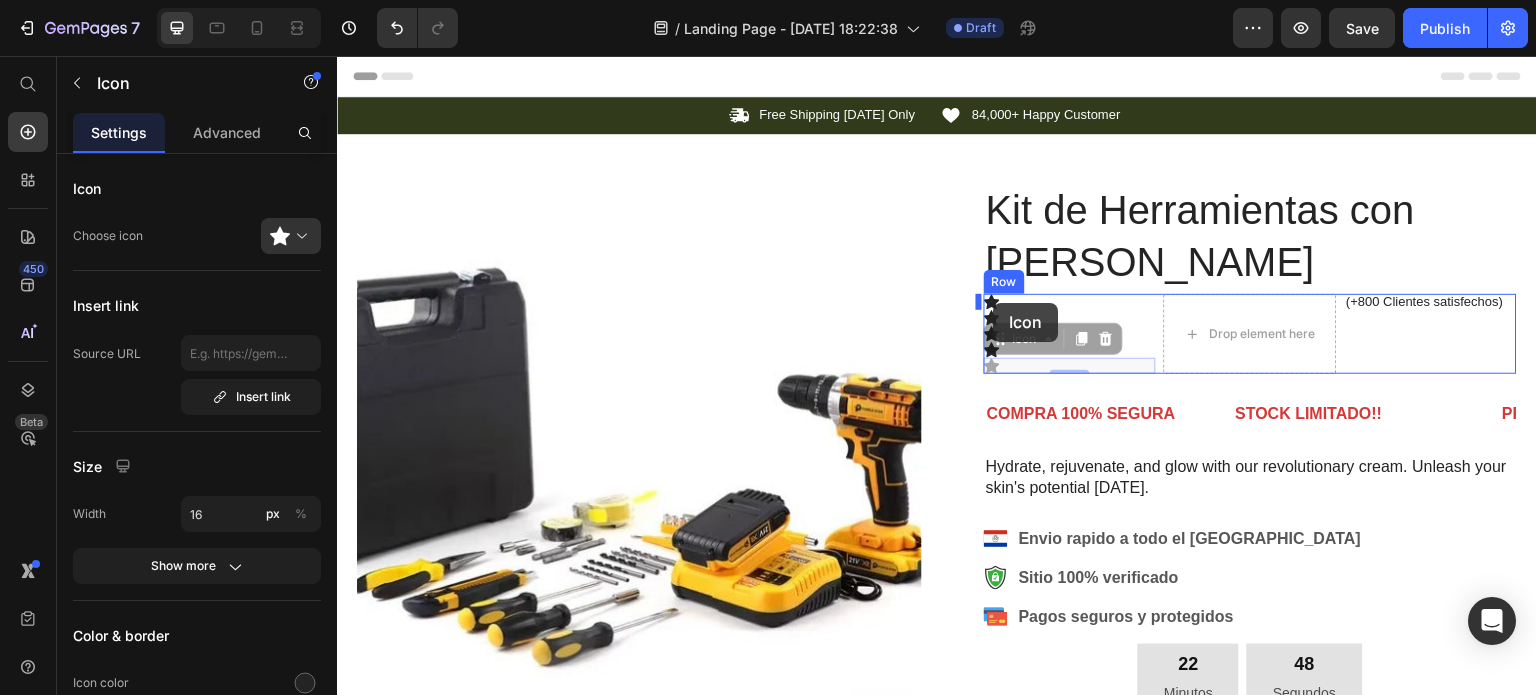 drag, startPoint x: 983, startPoint y: 366, endPoint x: 994, endPoint y: 303, distance: 63.953106 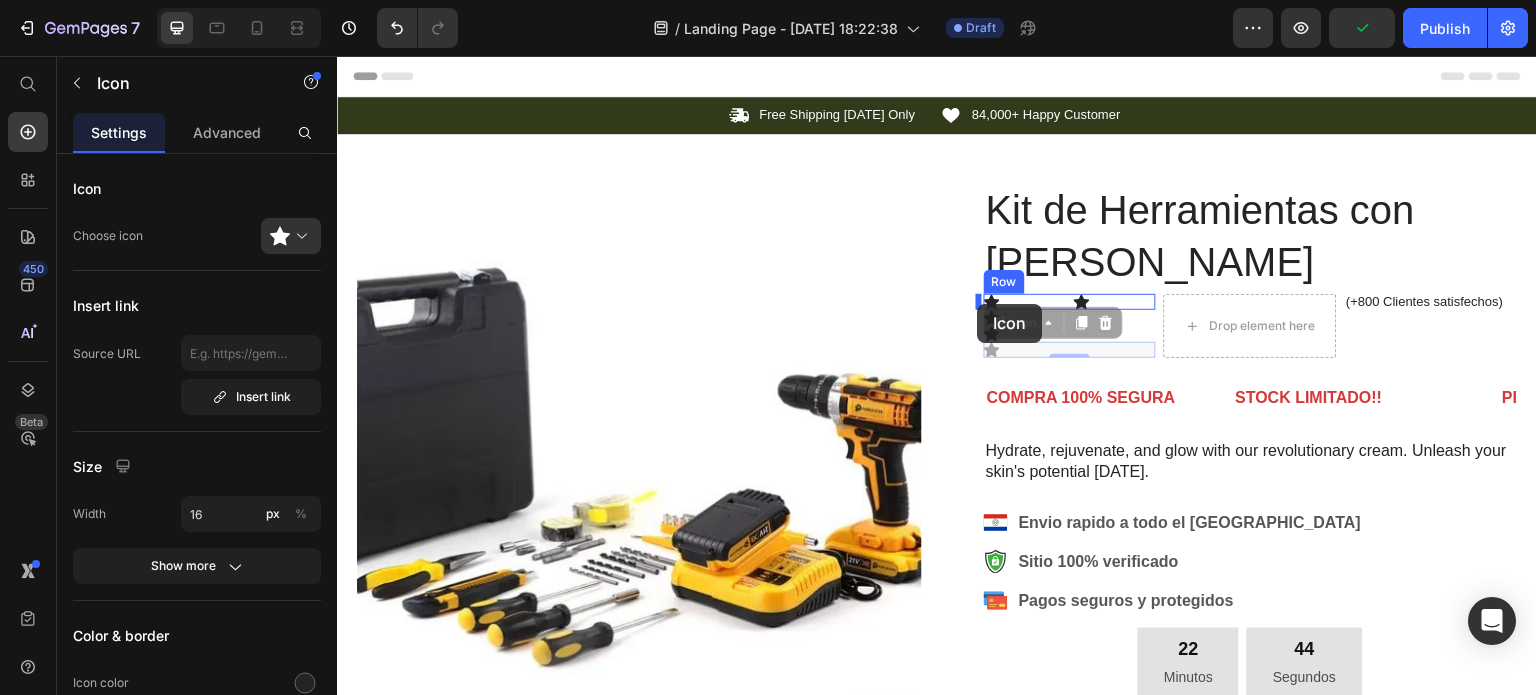 drag, startPoint x: 985, startPoint y: 349, endPoint x: 978, endPoint y: 304, distance: 45.54119 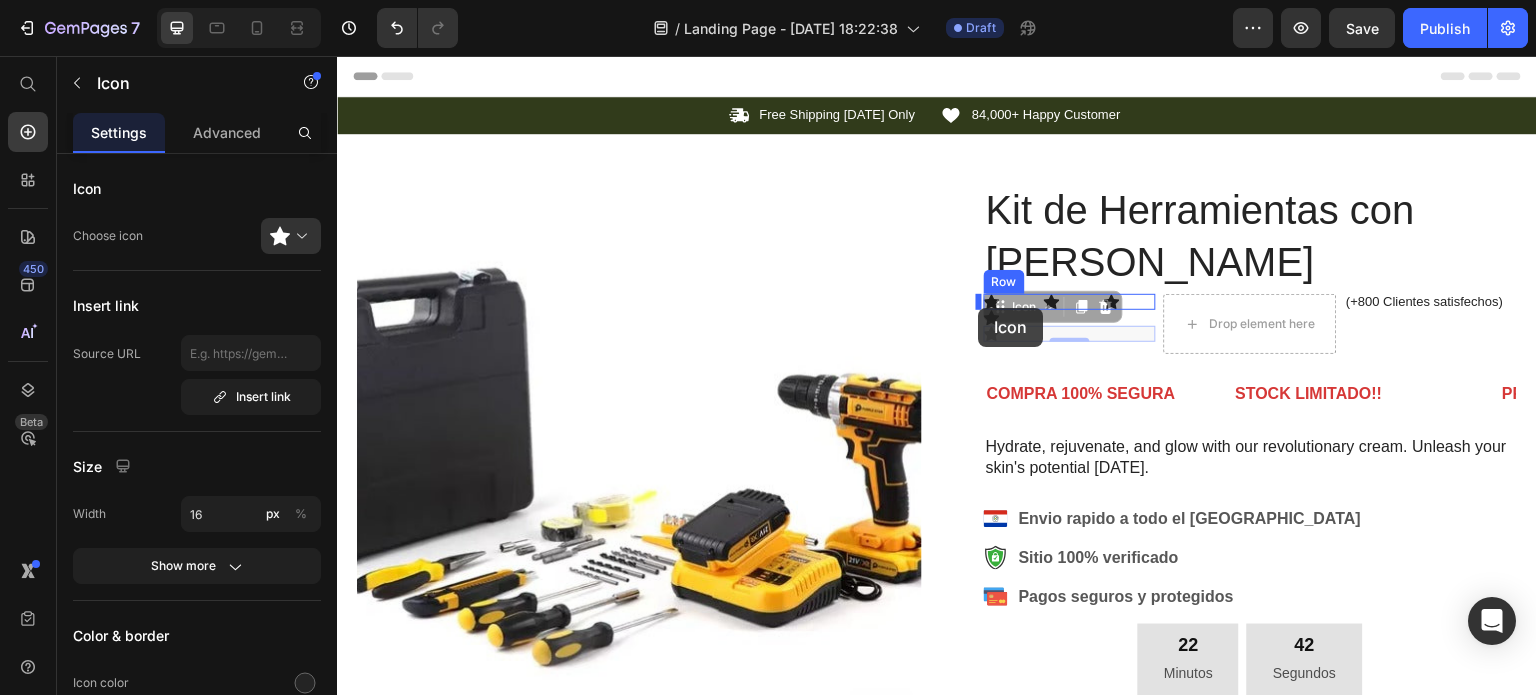 drag, startPoint x: 985, startPoint y: 333, endPoint x: 979, endPoint y: 308, distance: 25.70992 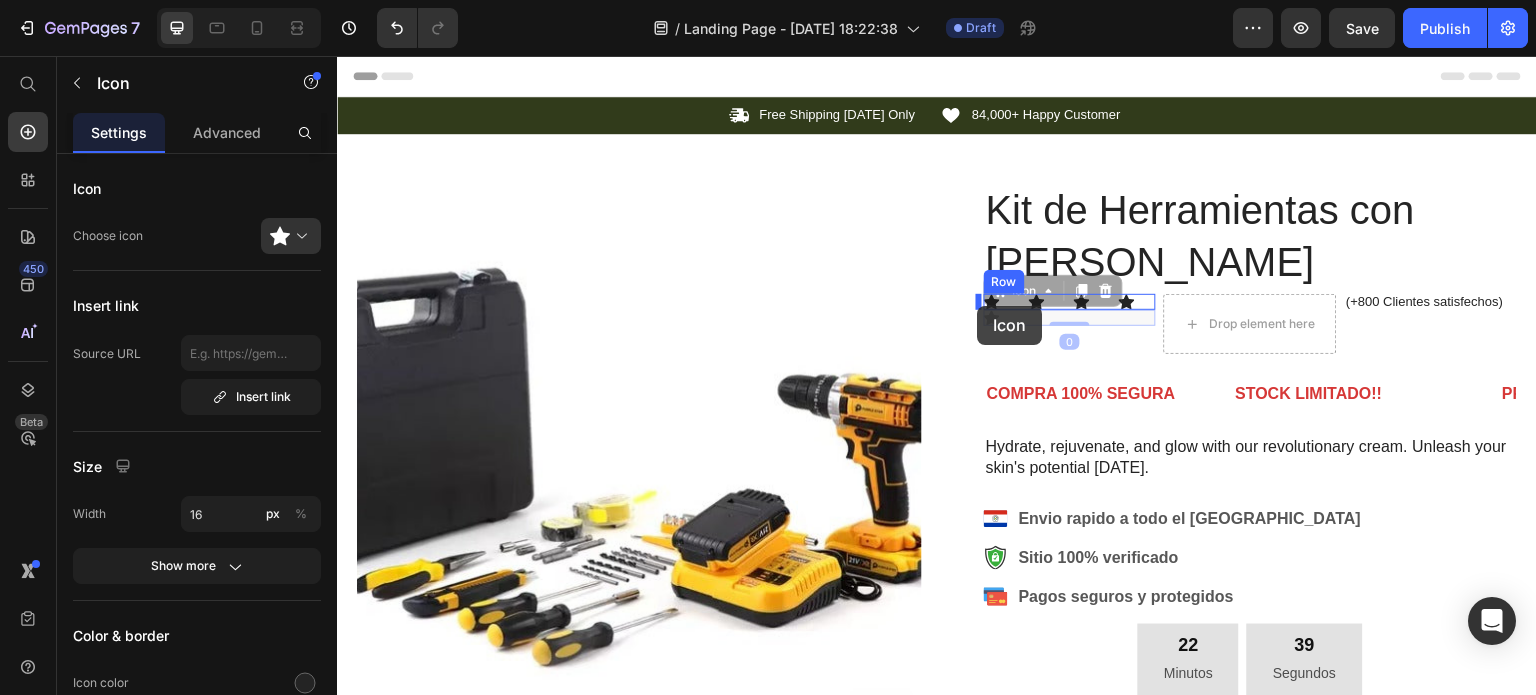 drag, startPoint x: 983, startPoint y: 318, endPoint x: 978, endPoint y: 306, distance: 13 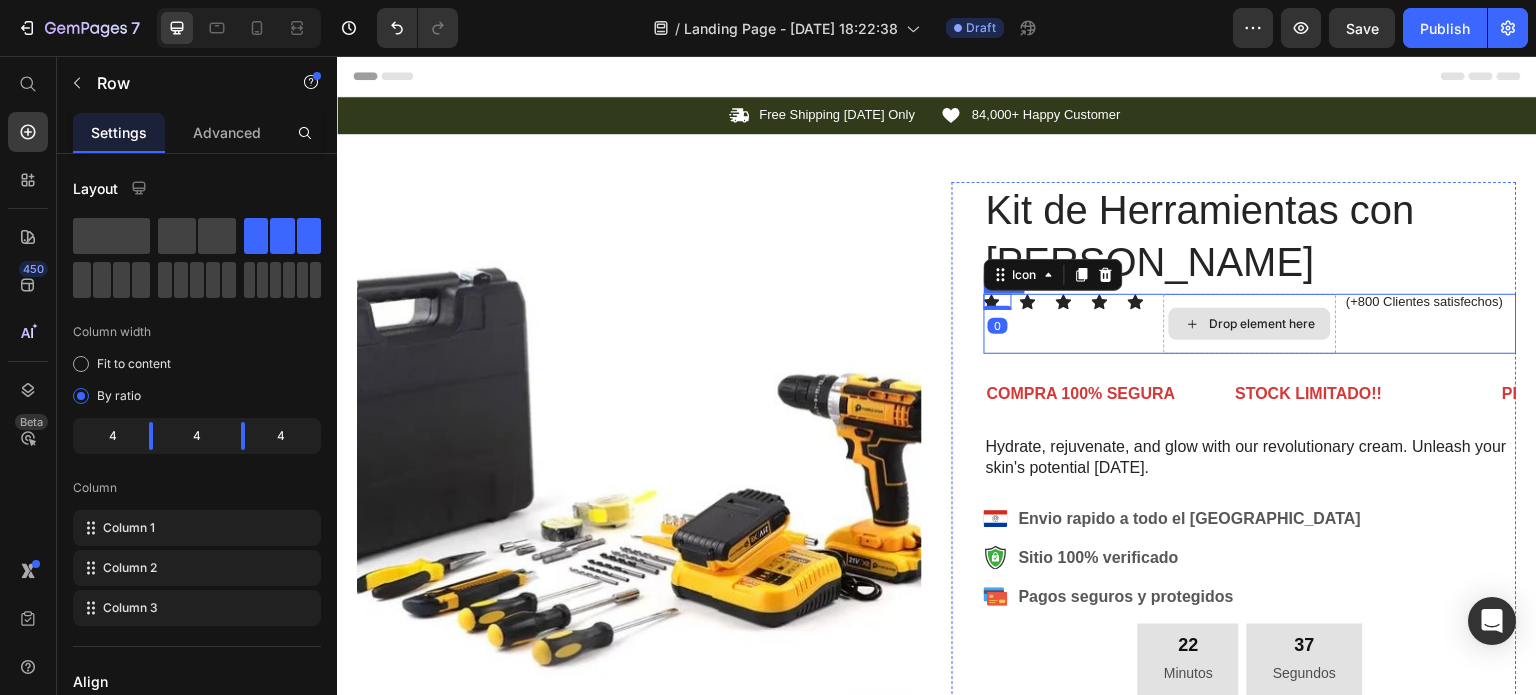 click on "Drop element here" at bounding box center (1250, 324) 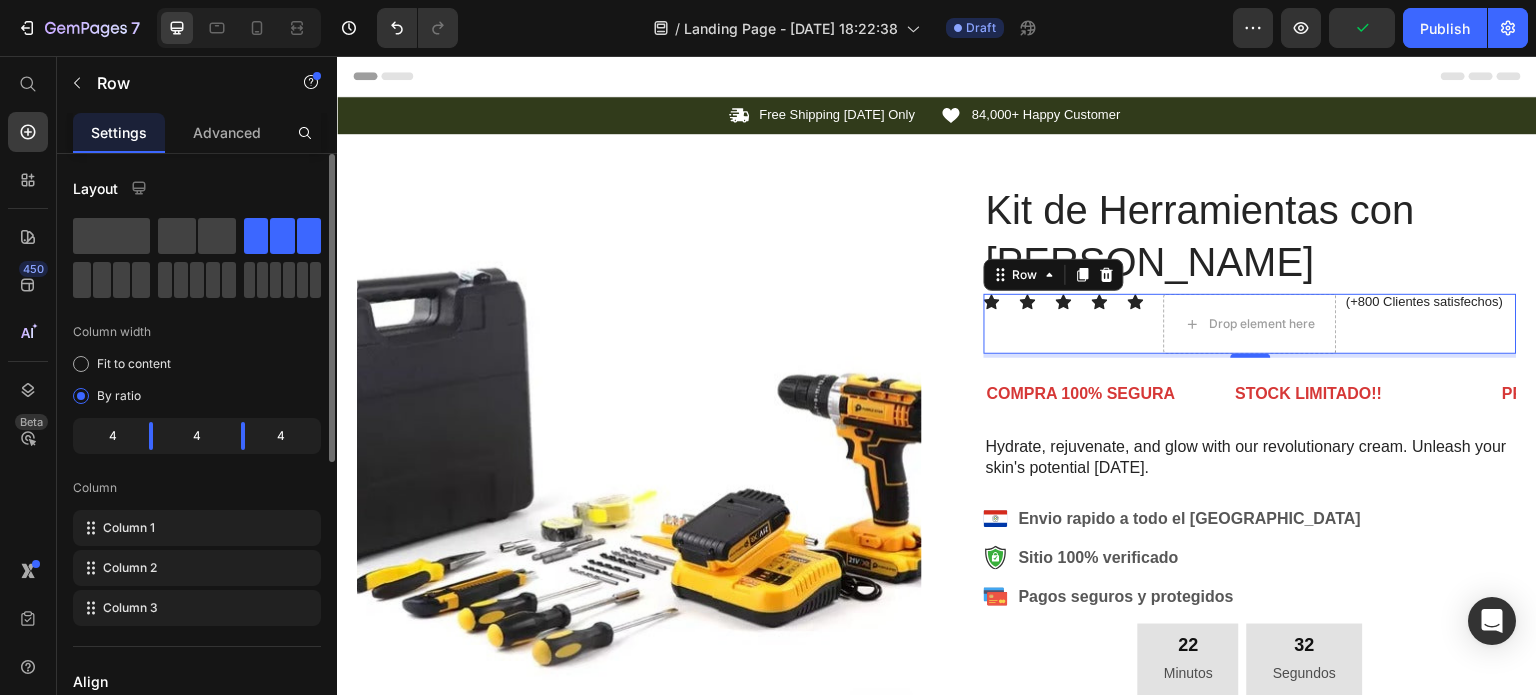 drag, startPoint x: 187, startPoint y: 229, endPoint x: 265, endPoint y: 230, distance: 78.00641 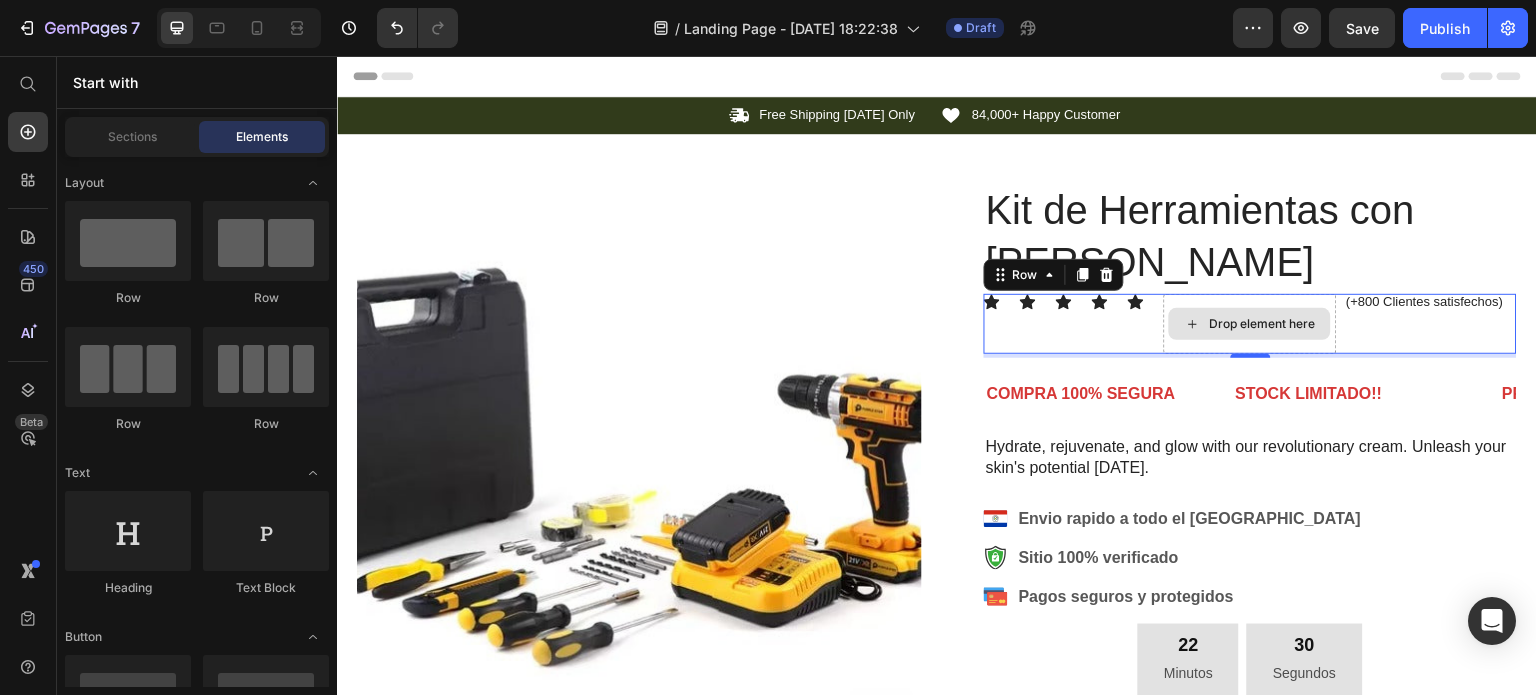 click on "Drop element here" at bounding box center (1250, 324) 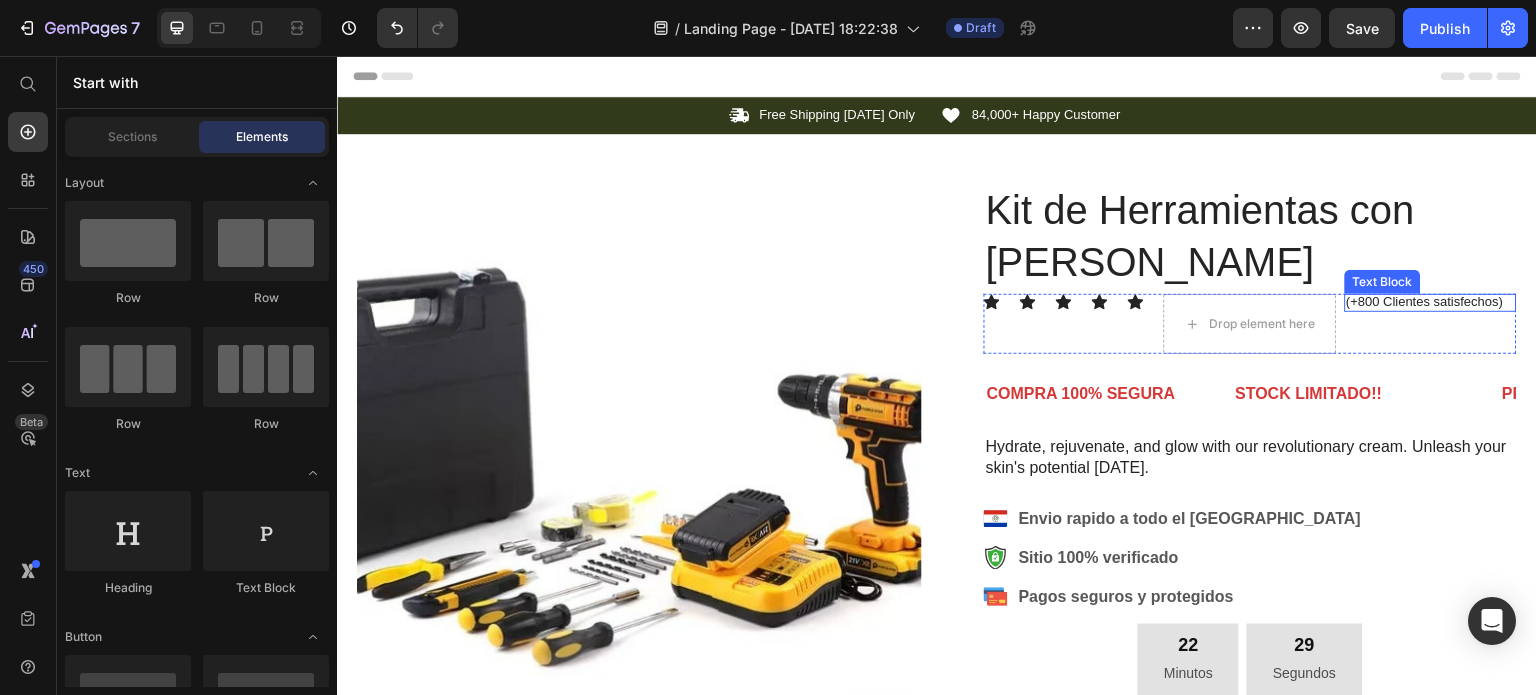 click on "(+800 Clientes satisfechos)" at bounding box center [1431, 302] 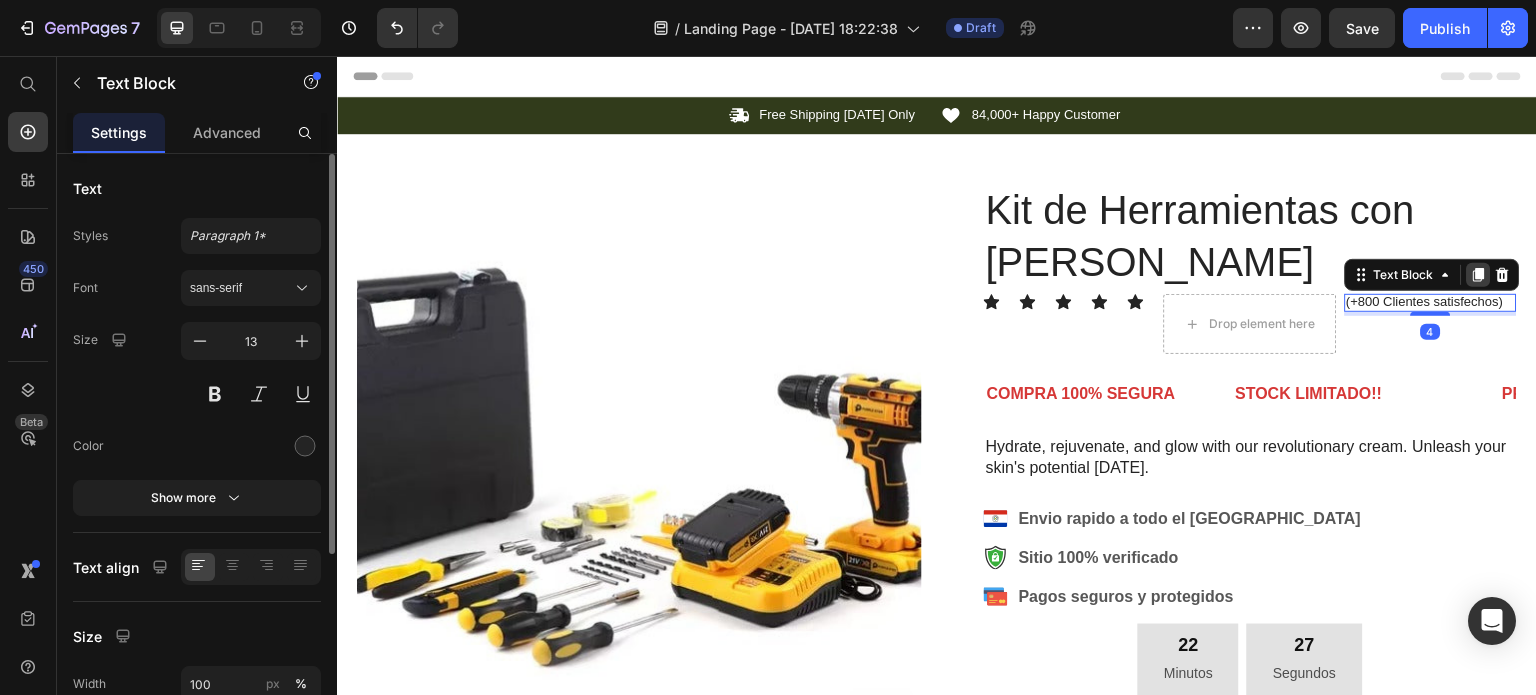 click 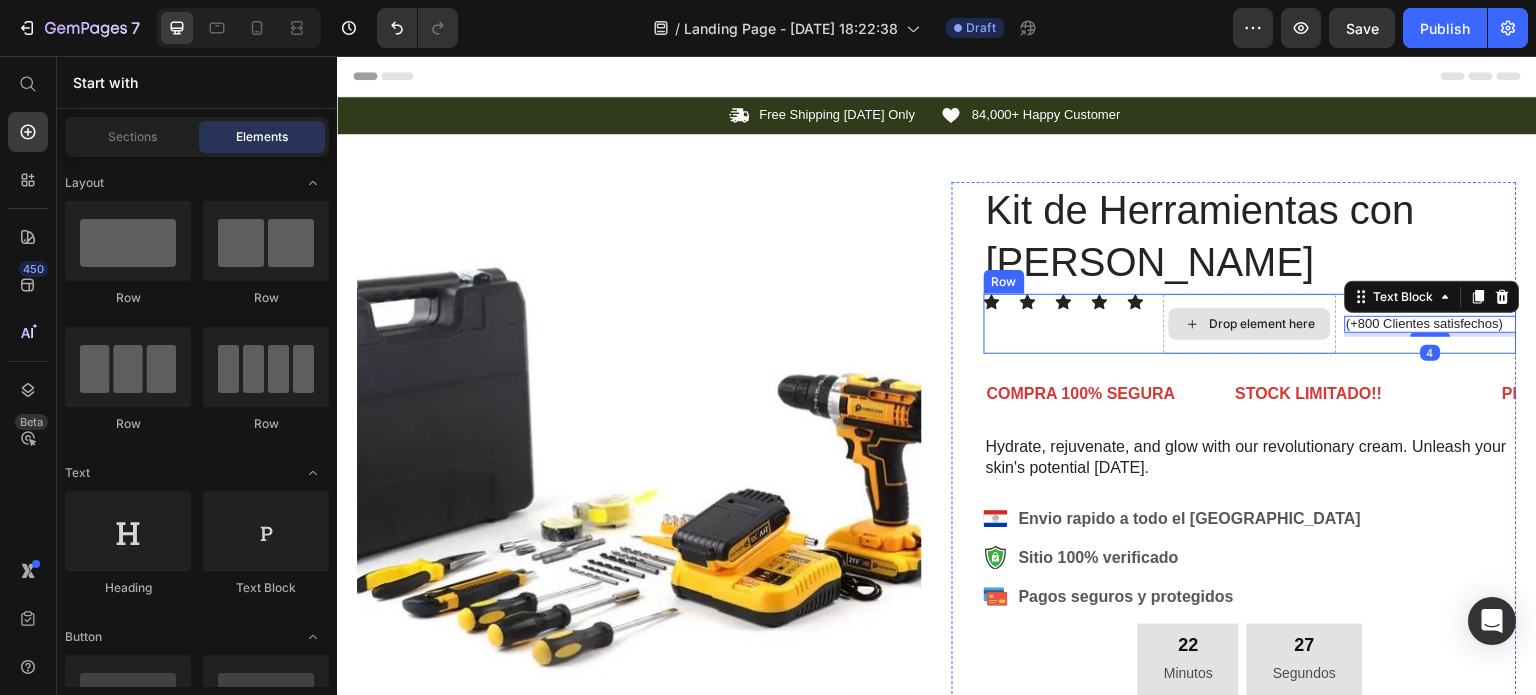 click on "Drop element here" at bounding box center [1262, 324] 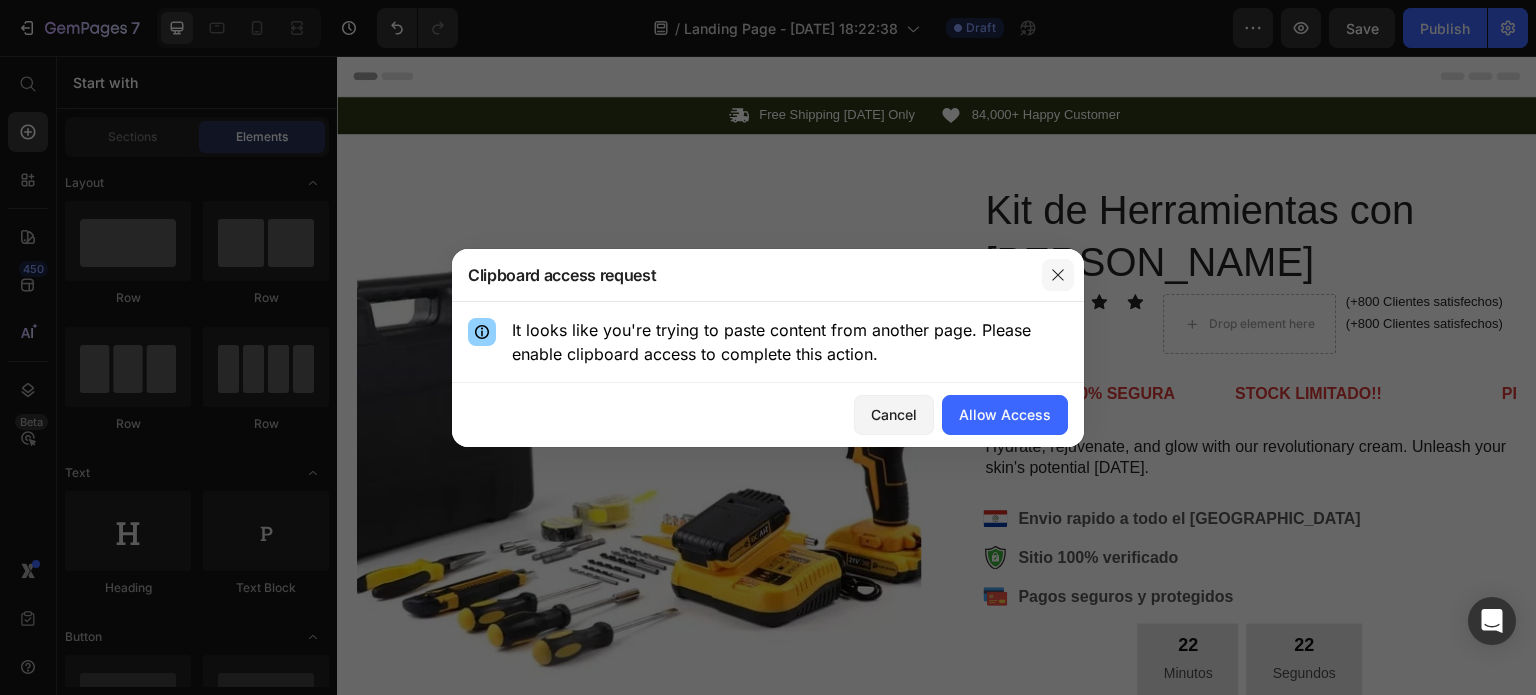 click at bounding box center (1058, 275) 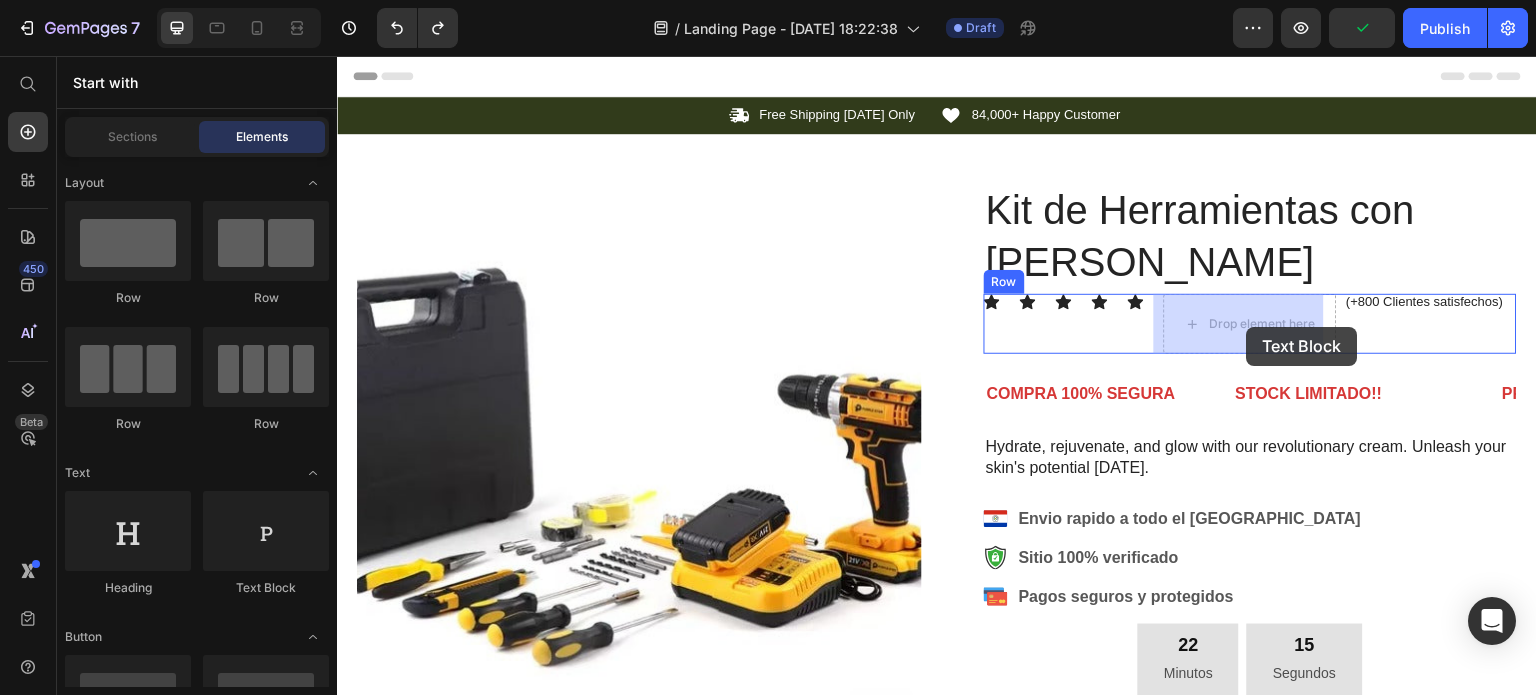 drag, startPoint x: 1368, startPoint y: 381, endPoint x: 1247, endPoint y: 327, distance: 132.50282 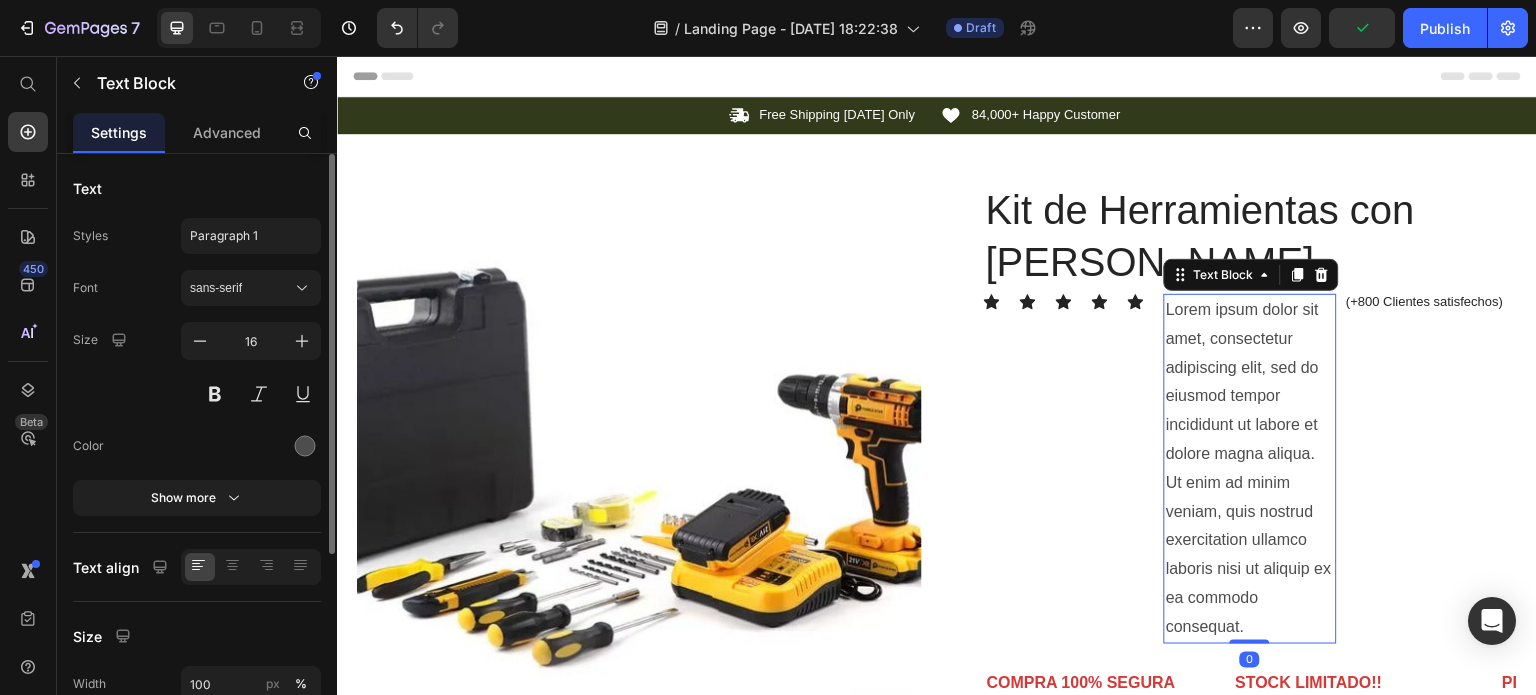 click on "Lorem ipsum dolor sit amet, consectetur adipiscing elit, sed do eiusmod tempor incididunt ut labore et dolore magna aliqua. Ut enim ad minim veniam, quis nostrud exercitation ullamco laboris nisi ut aliquip ex ea commodo consequat." at bounding box center [1250, 469] 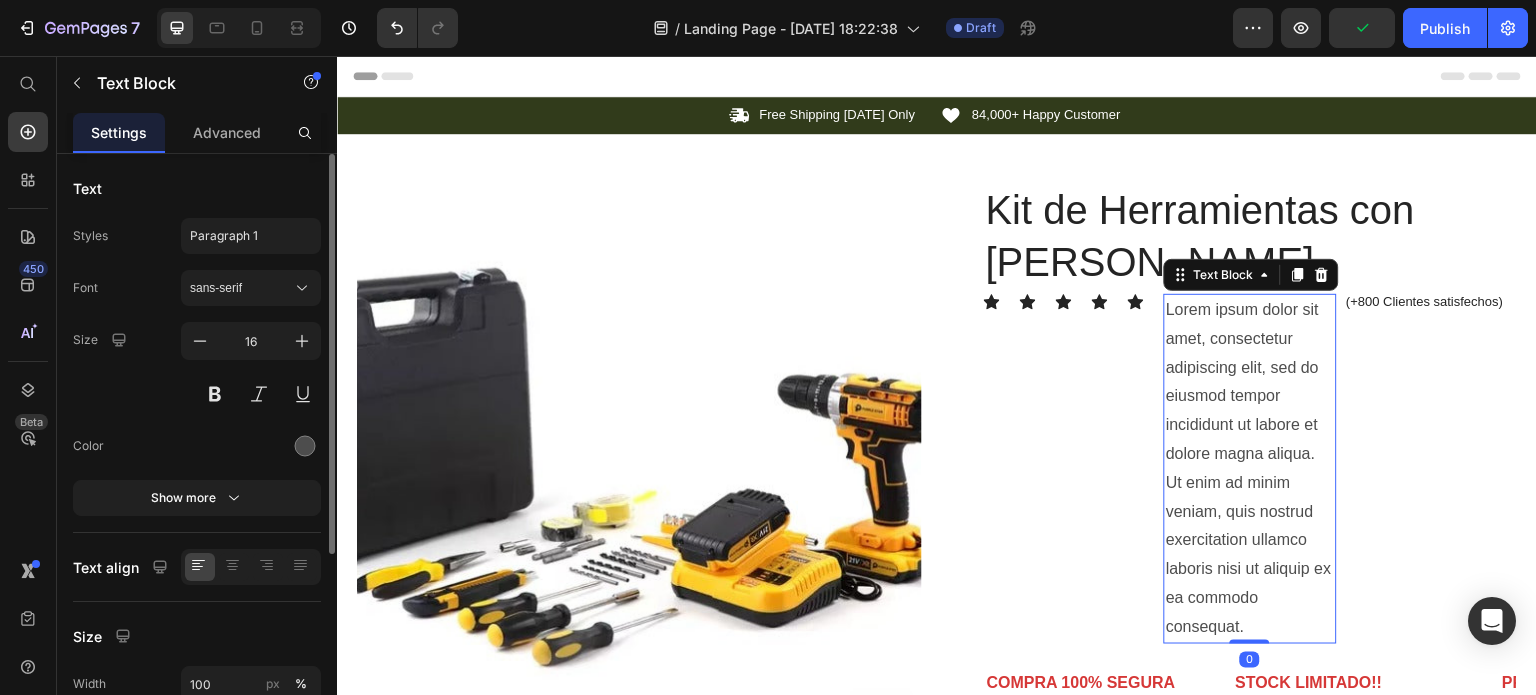 click on "Lorem ipsum dolor sit amet, consectetur adipiscing elit, sed do eiusmod tempor incididunt ut labore et dolore magna aliqua. Ut enim ad minim veniam, quis nostrud exercitation ullamco laboris nisi ut aliquip ex ea commodo consequat." at bounding box center (1250, 469) 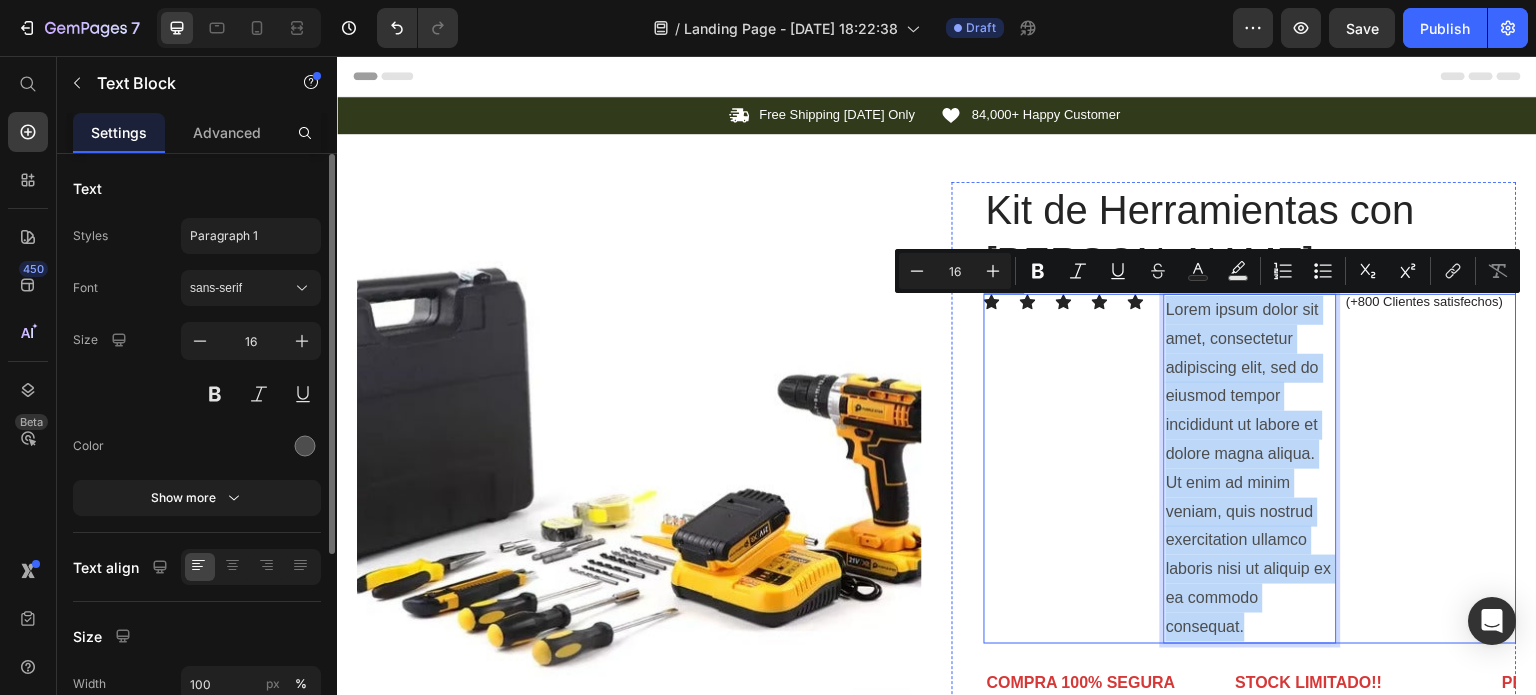 drag, startPoint x: 1259, startPoint y: 627, endPoint x: 1147, endPoint y: 312, distance: 334.3187 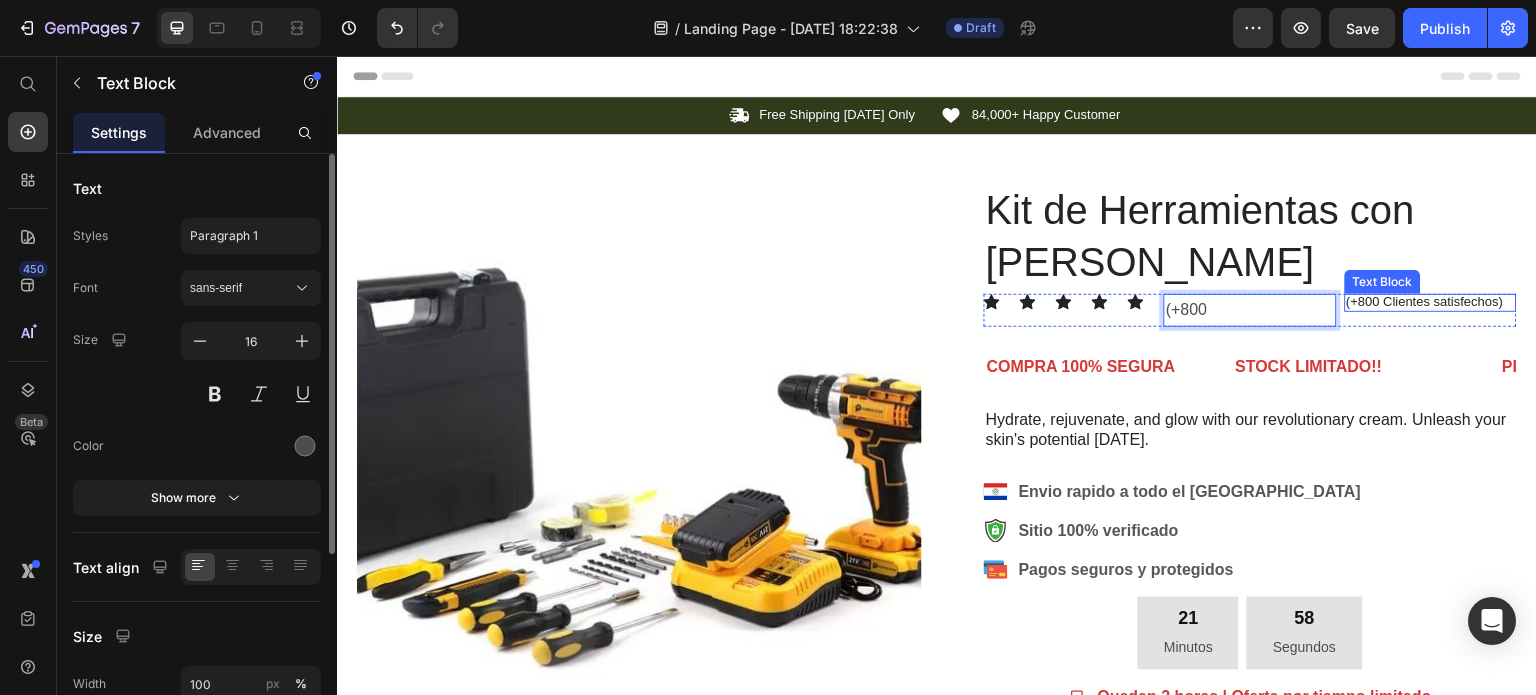 click on "(+800 Clientes satisfechos)" at bounding box center [1431, 302] 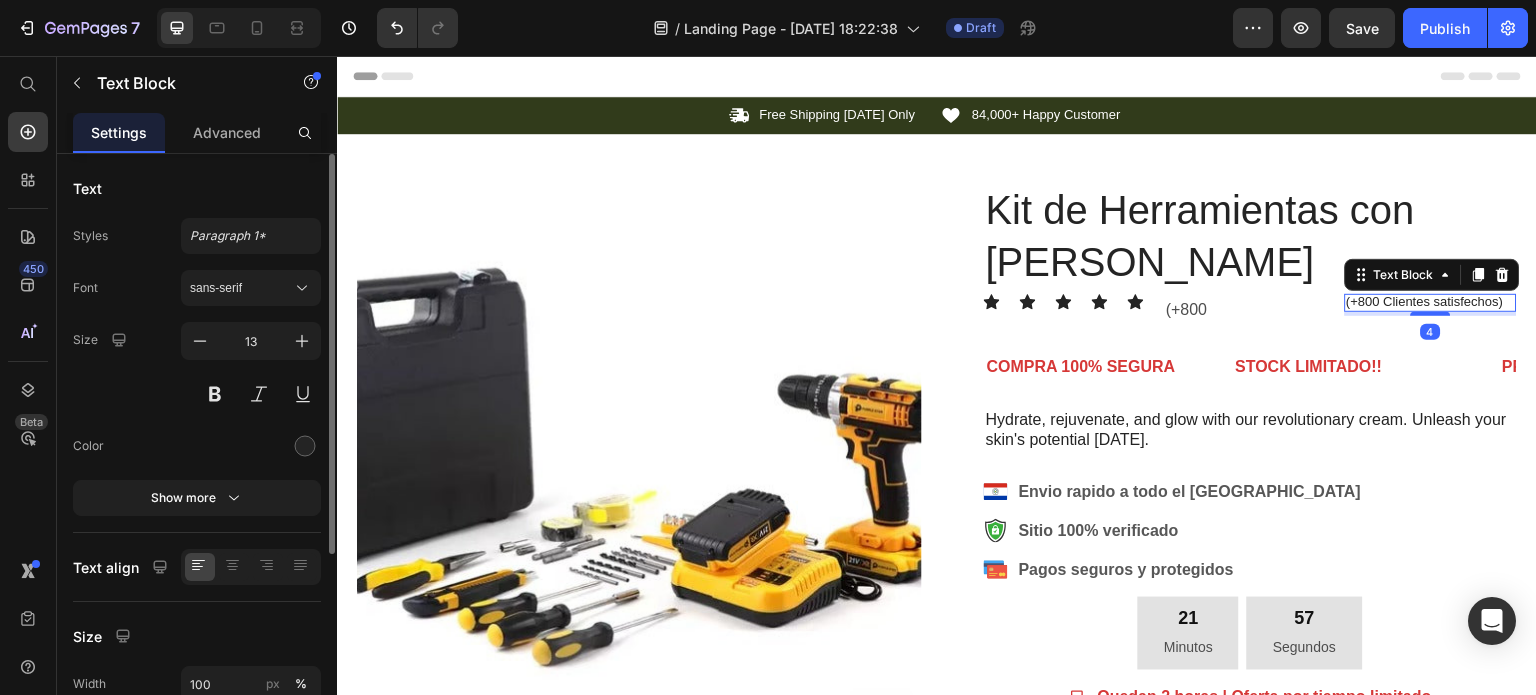click on "(+800 Clientes satisfechos)" at bounding box center (1431, 302) 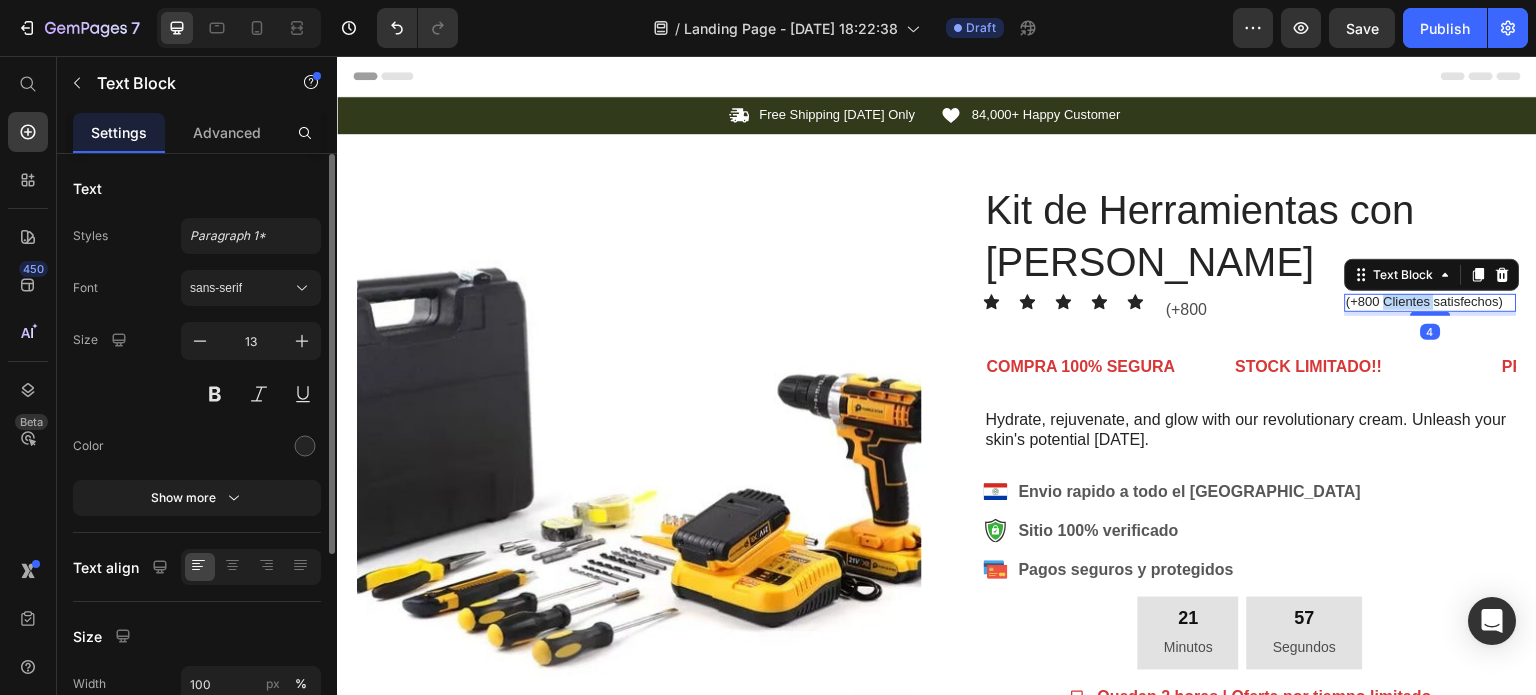 click on "(+800 Clientes satisfechos)" at bounding box center (1431, 302) 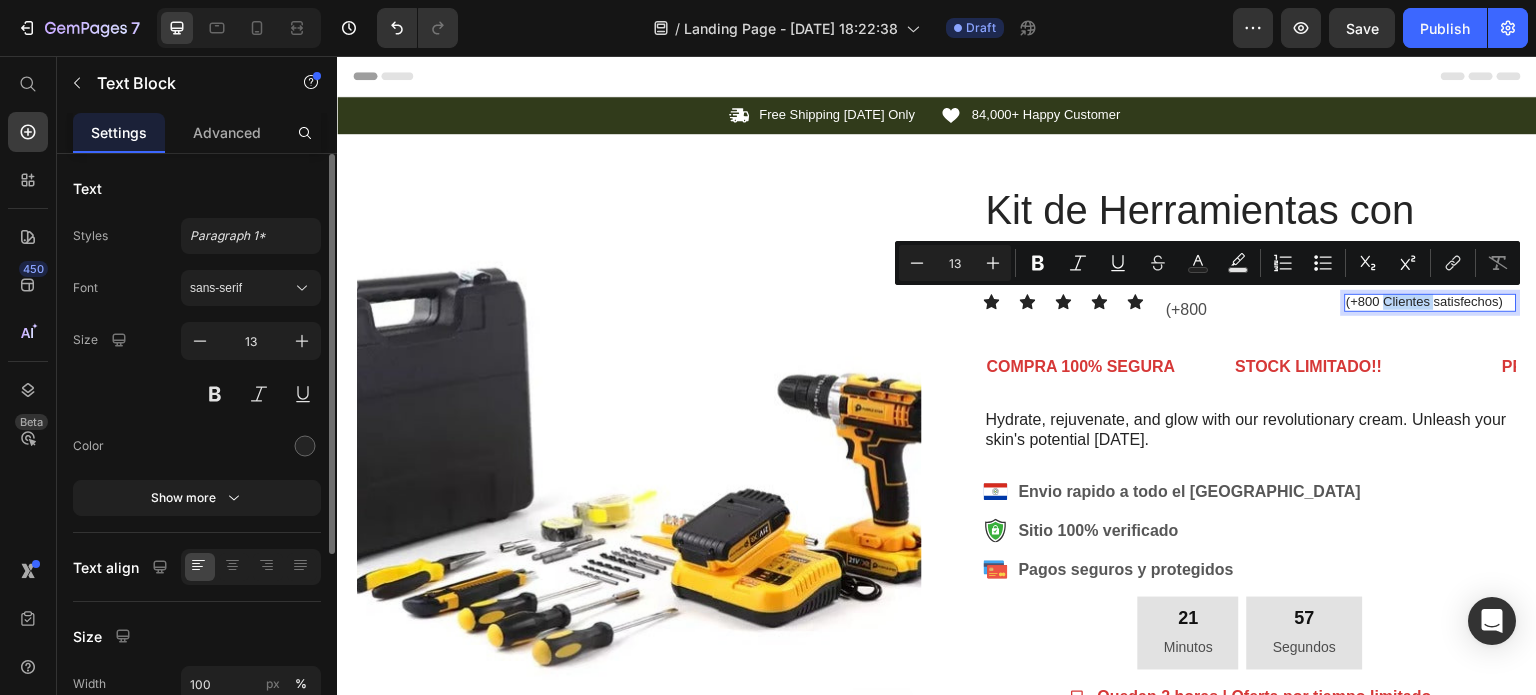 click on "(+800 Clientes satisfechos)" at bounding box center [1431, 302] 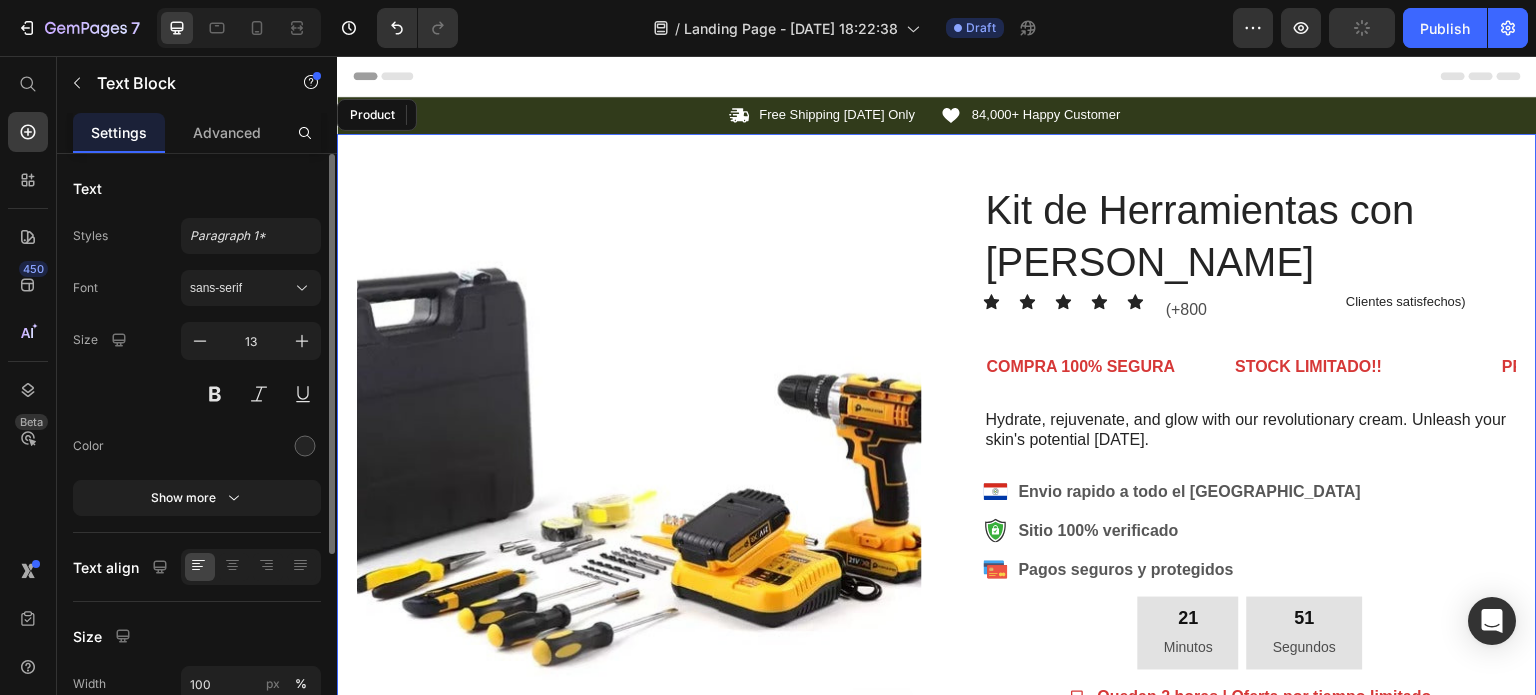 click on "Product Images Image Icon Icon Icon Icon Icon Icon List “This skin cream is a game-changer! It has transformed my dry, lackluster skin into a hydrated and radiant complexion. I love how it absorbs quickly and leaves no greasy residue. Highly recommend” Text Block
Icon [PERSON_NAME] ([GEOGRAPHIC_DATA], [GEOGRAPHIC_DATA]) Text Block Row Row Row Kit de Herramientas con Taladro Inalámbrico Product Title Icon Icon Icon Icon Icon Row (+800 Text Block Clientes satisfechos) Text Block   4 Row COMPRA 100% [PERSON_NAME] Text STOCK LIMITADO!! Text Text PRODUCTOS GARANTIZADOS Text COMPRA 100% [PERSON_NAME] Text STOCK LIMITADO!! Text Text PRODUCTOS GARANTIZADOS Text Marquee Hydrate, rejuvenate, and glow with our revolutionary cream. Unleash your skin's potential [DATE]. Text Block Envio rapido a todo el [GEOGRAPHIC_DATA] .id574587579173700376 .cls-1{fill:#333;}.id574587579173700376 .cls-1,.cls-2,.cls-3{fill-rule:evenodd;}.id574587579173700376 .cls-2{fill:#fff;}.id574587579173700376 .cls-3{fill:#3aaf3c;} safe Sitio 100% verificado" at bounding box center (937, 698) 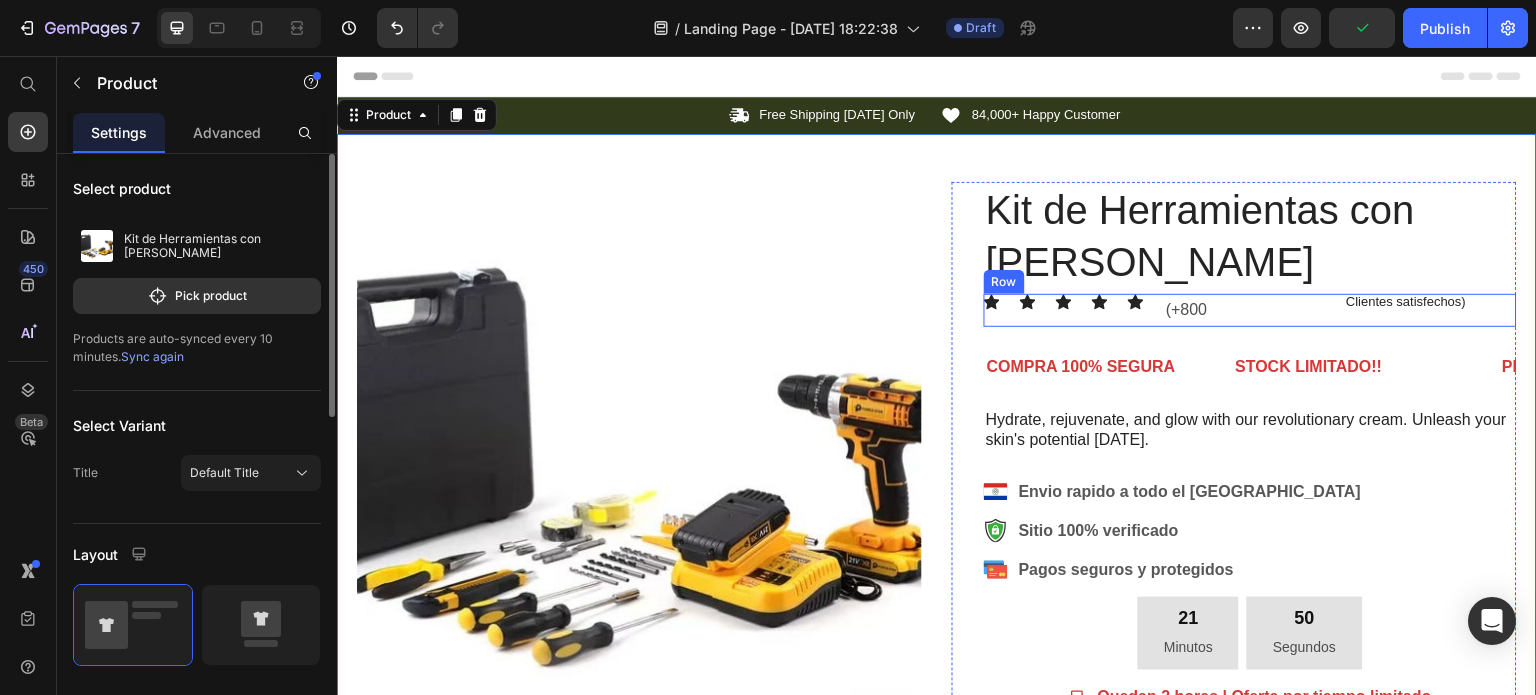 click on "Icon Icon Icon Icon Icon Row" at bounding box center [1070, 310] 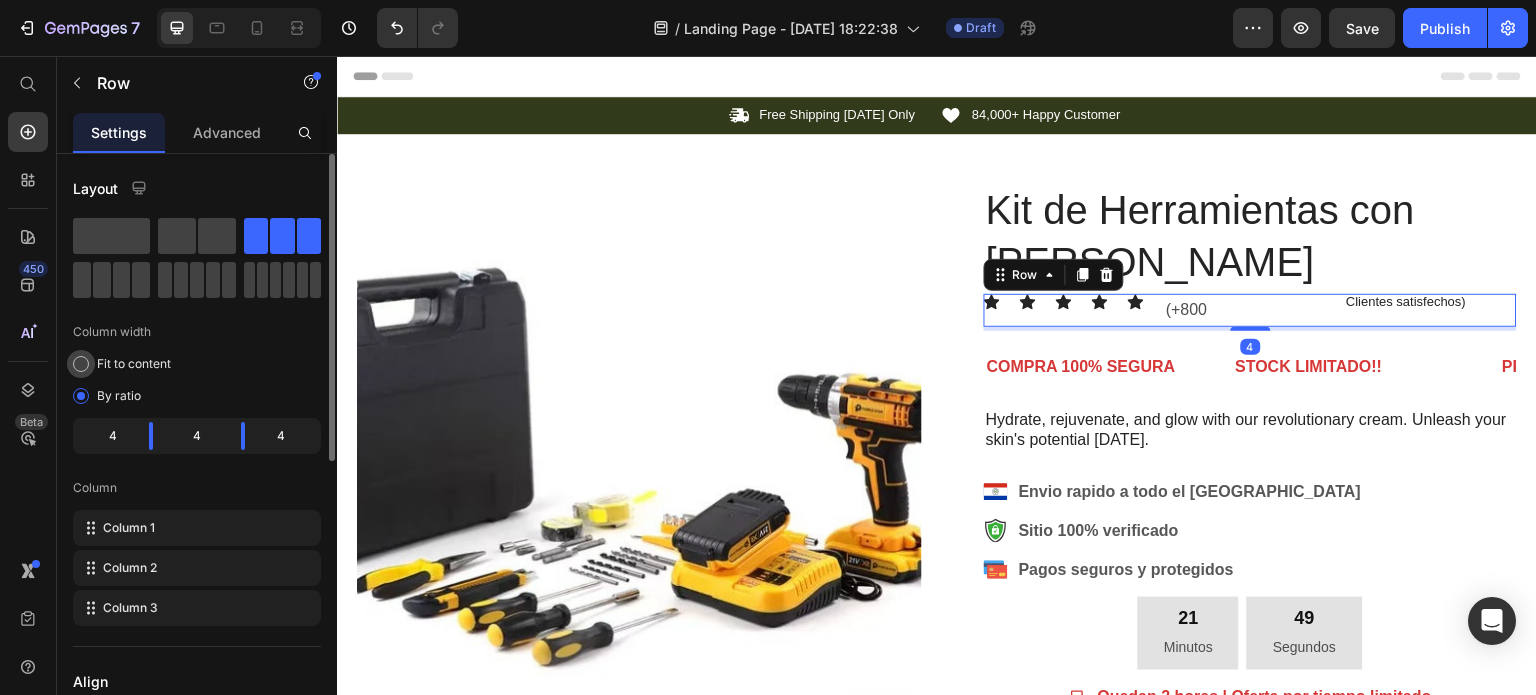 click on "Fit to content" at bounding box center [134, 364] 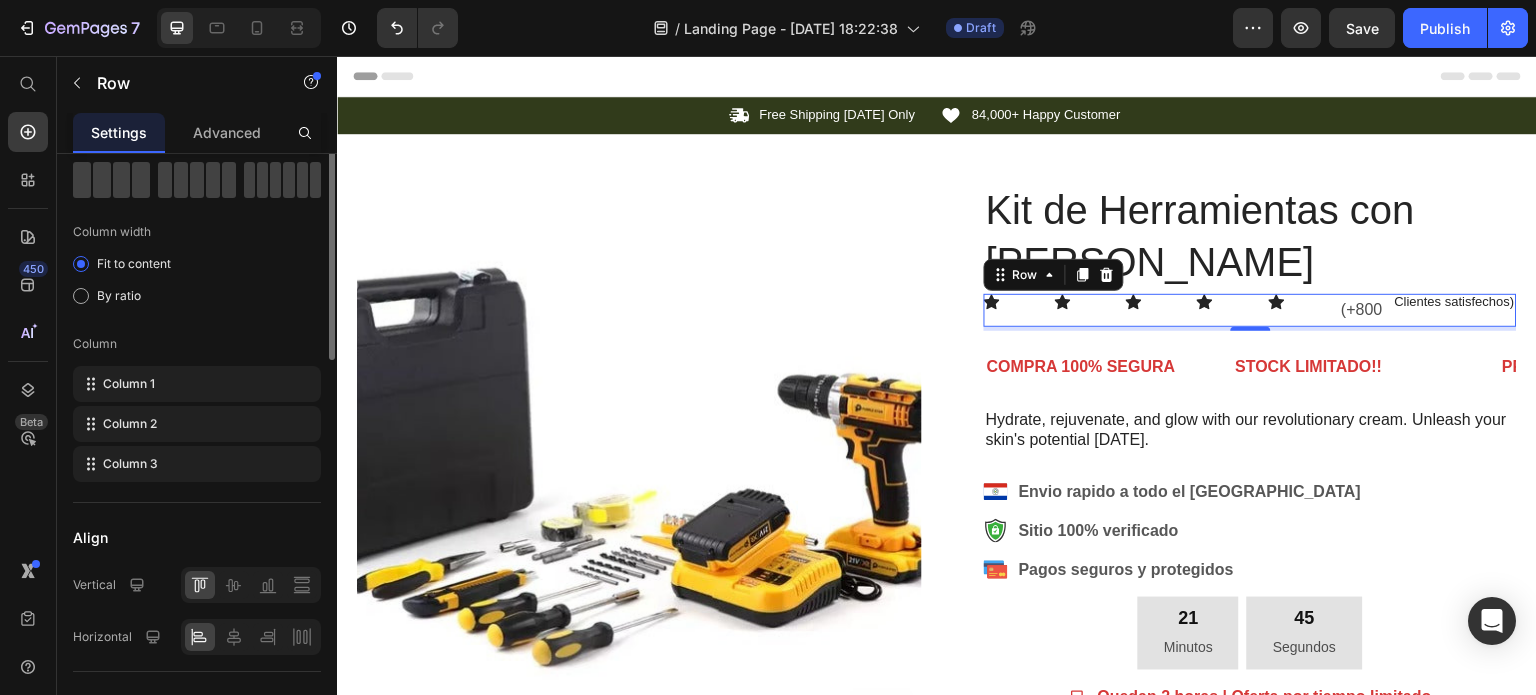 scroll, scrollTop: 200, scrollLeft: 0, axis: vertical 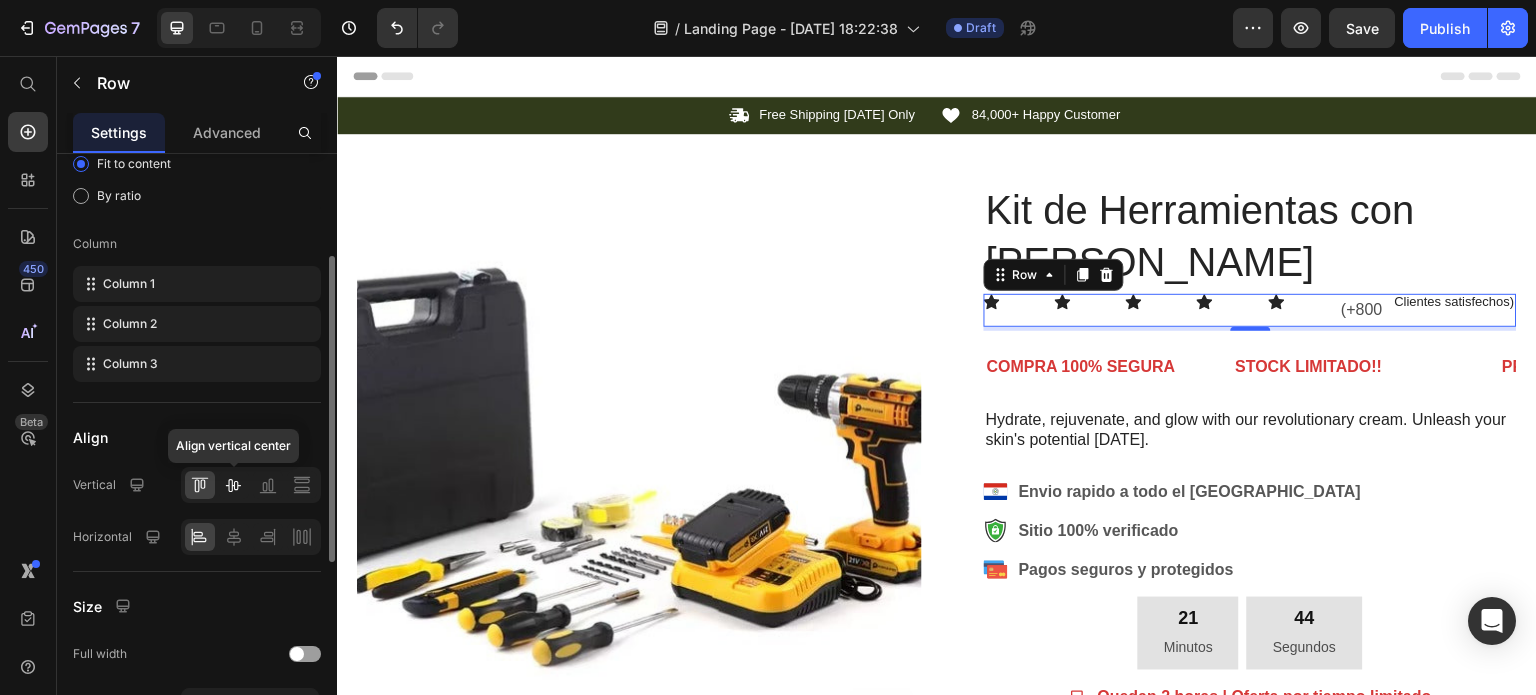 click 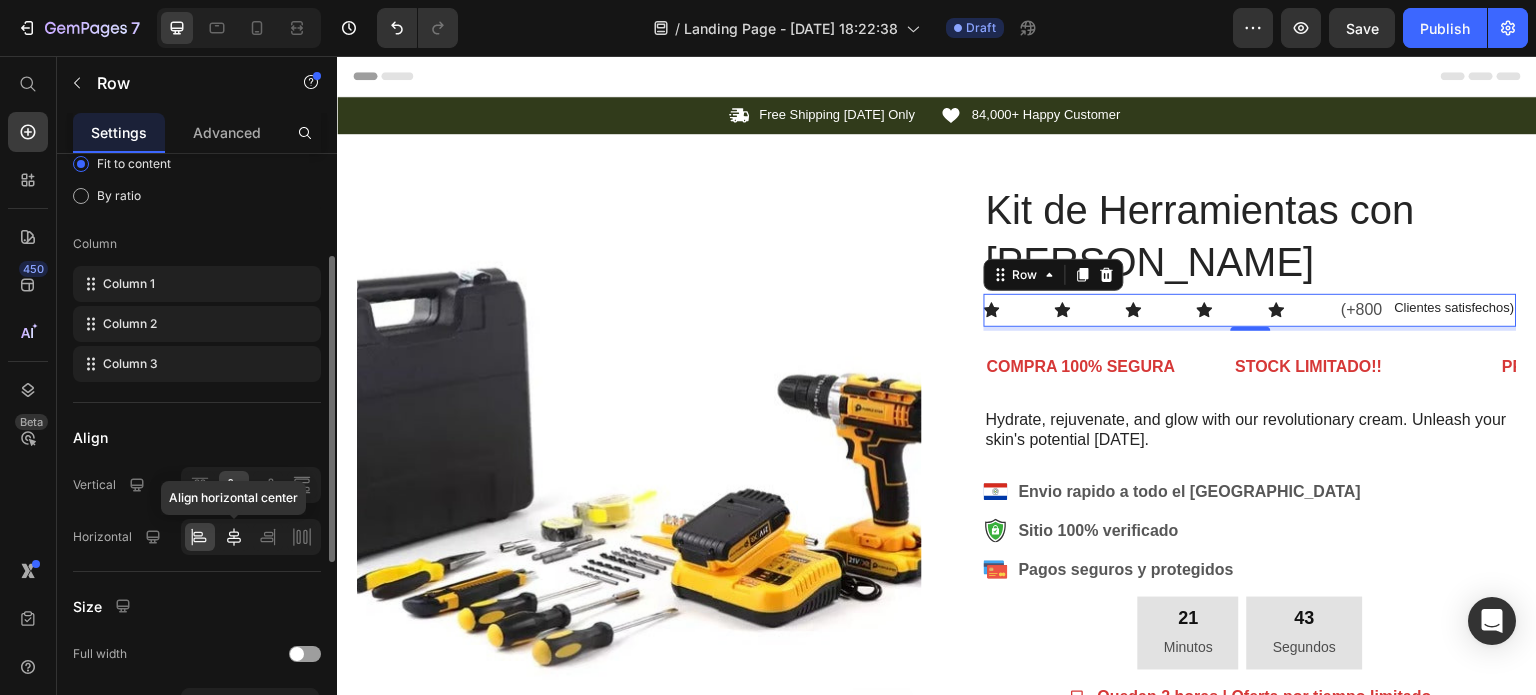 click 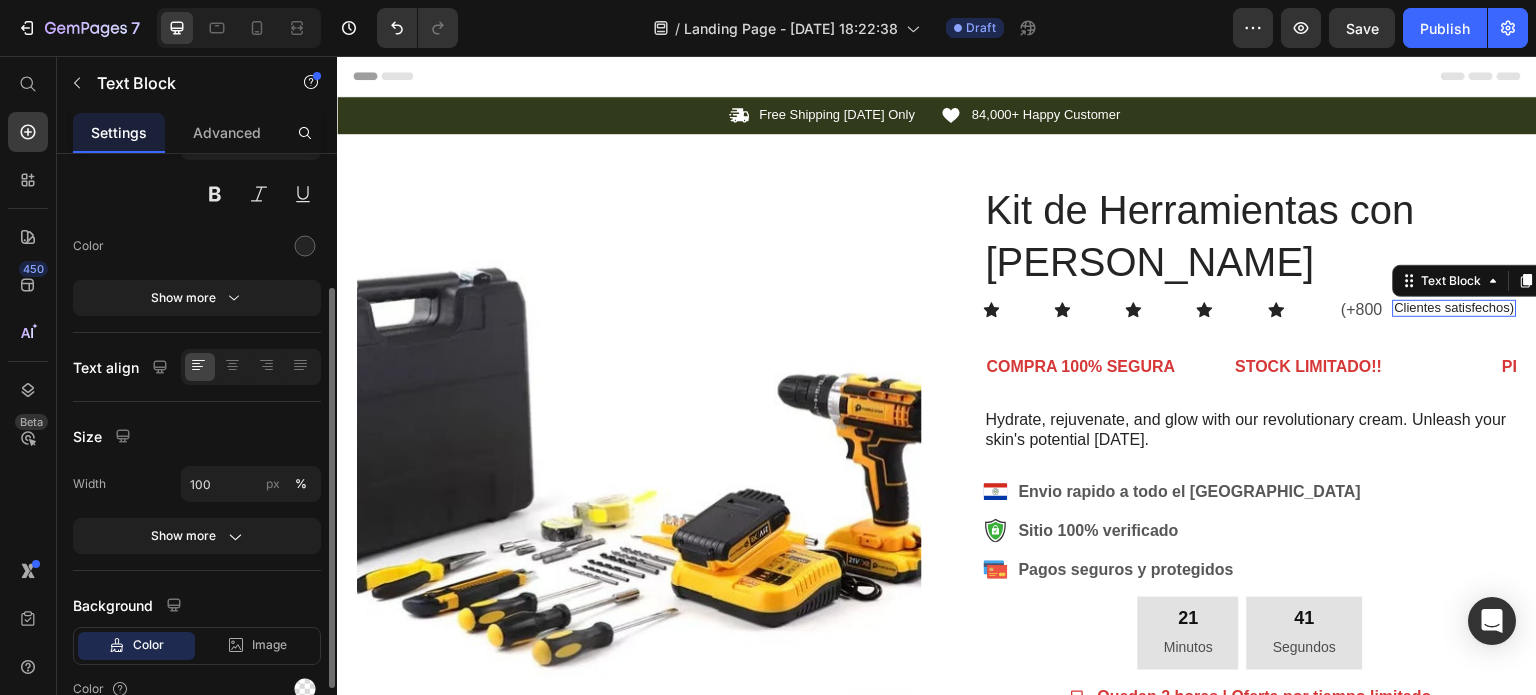 click on "Clientes satisfechos)" at bounding box center (1455, 308) 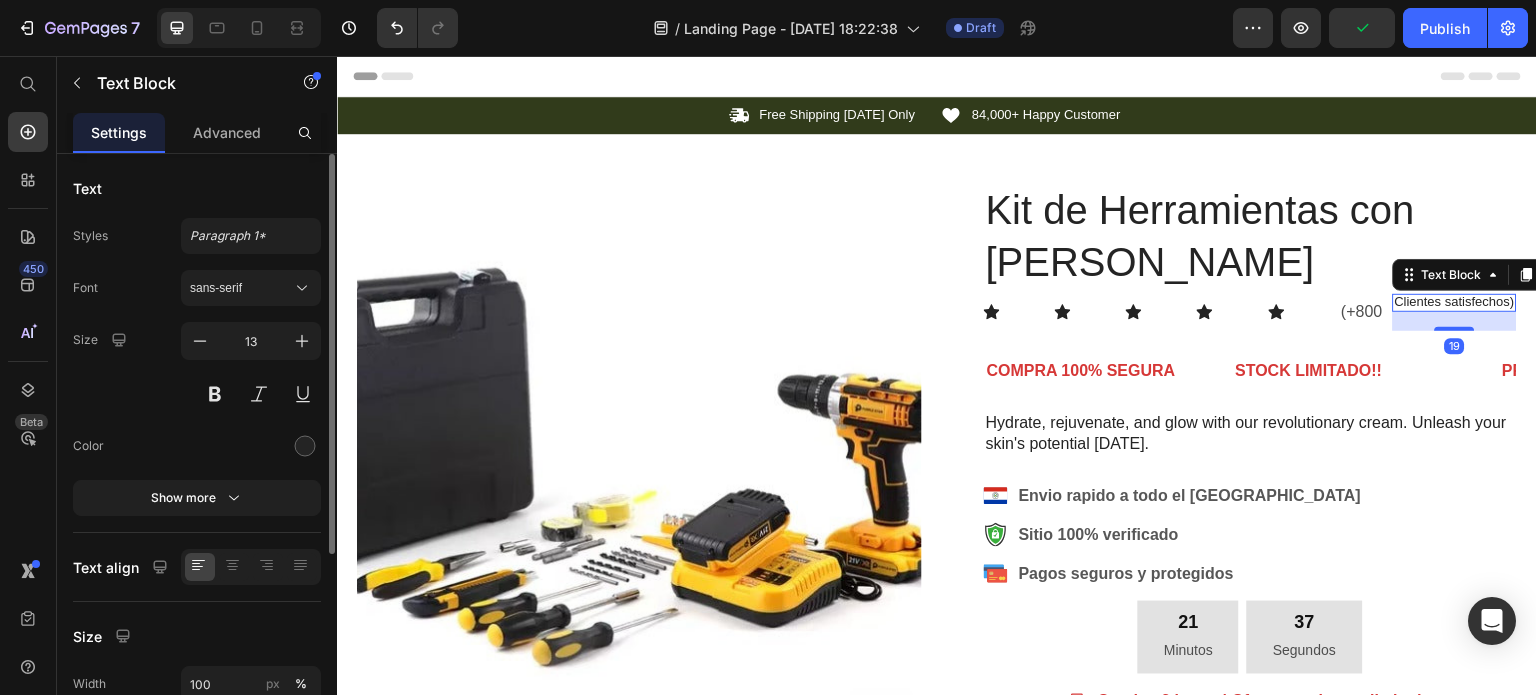 drag, startPoint x: 1432, startPoint y: 319, endPoint x: 1433, endPoint y: 335, distance: 16.03122 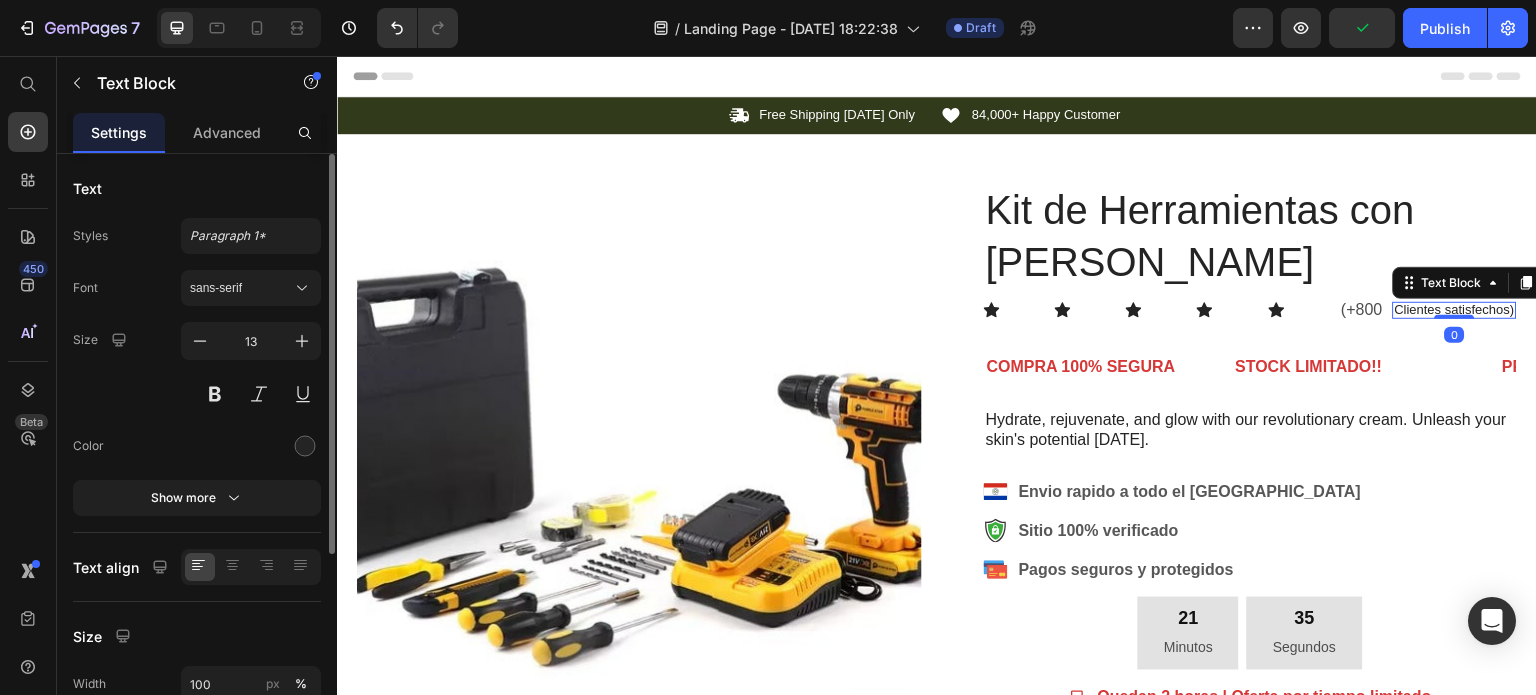 drag, startPoint x: 1436, startPoint y: 327, endPoint x: 1437, endPoint y: 299, distance: 28.01785 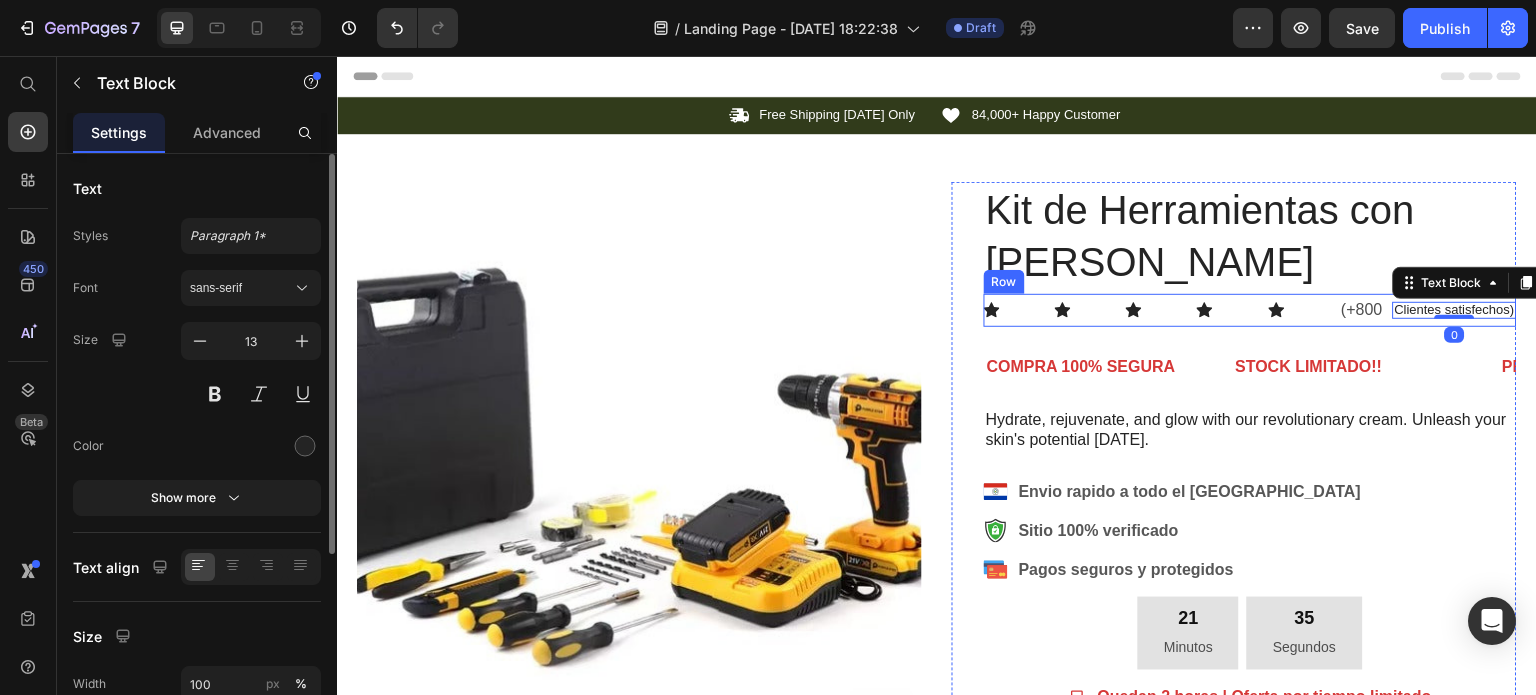 click on "(+800" at bounding box center (1362, 310) 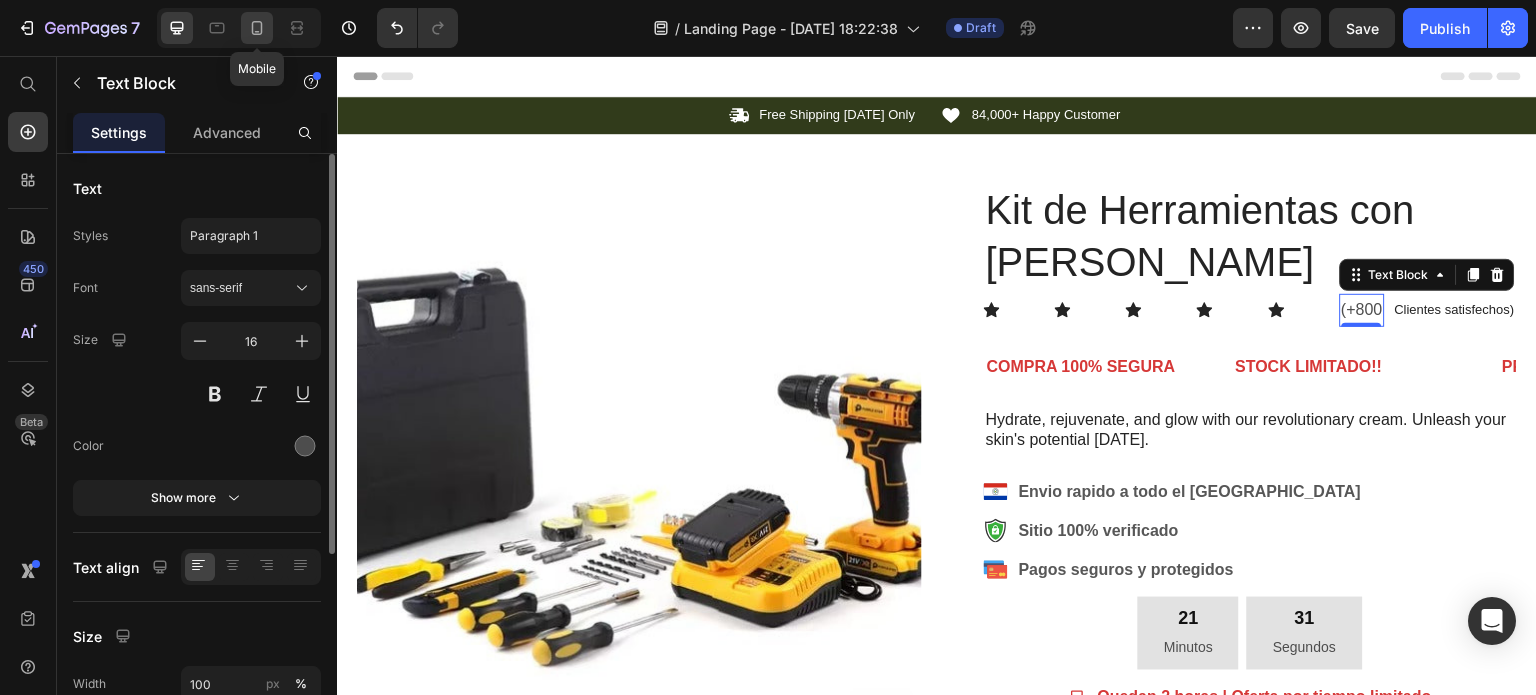 click 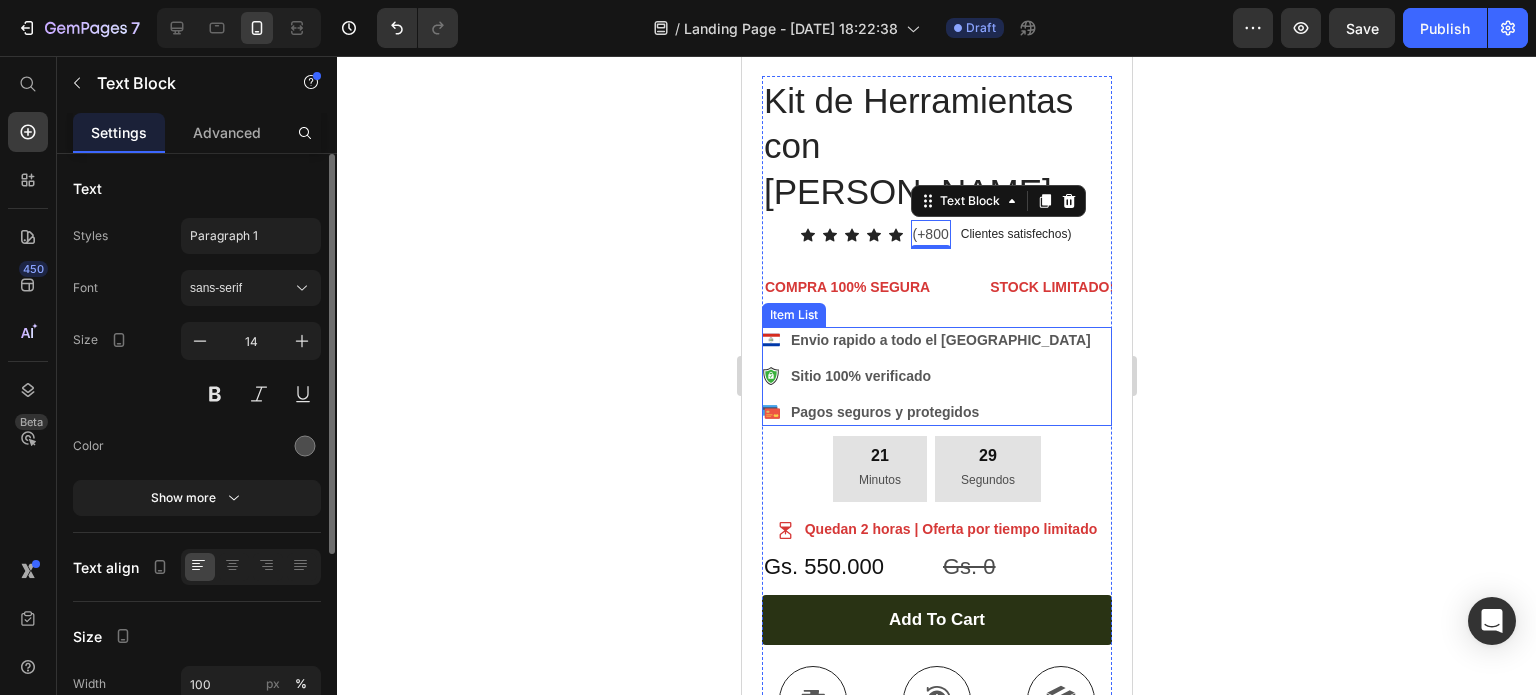scroll, scrollTop: 390, scrollLeft: 0, axis: vertical 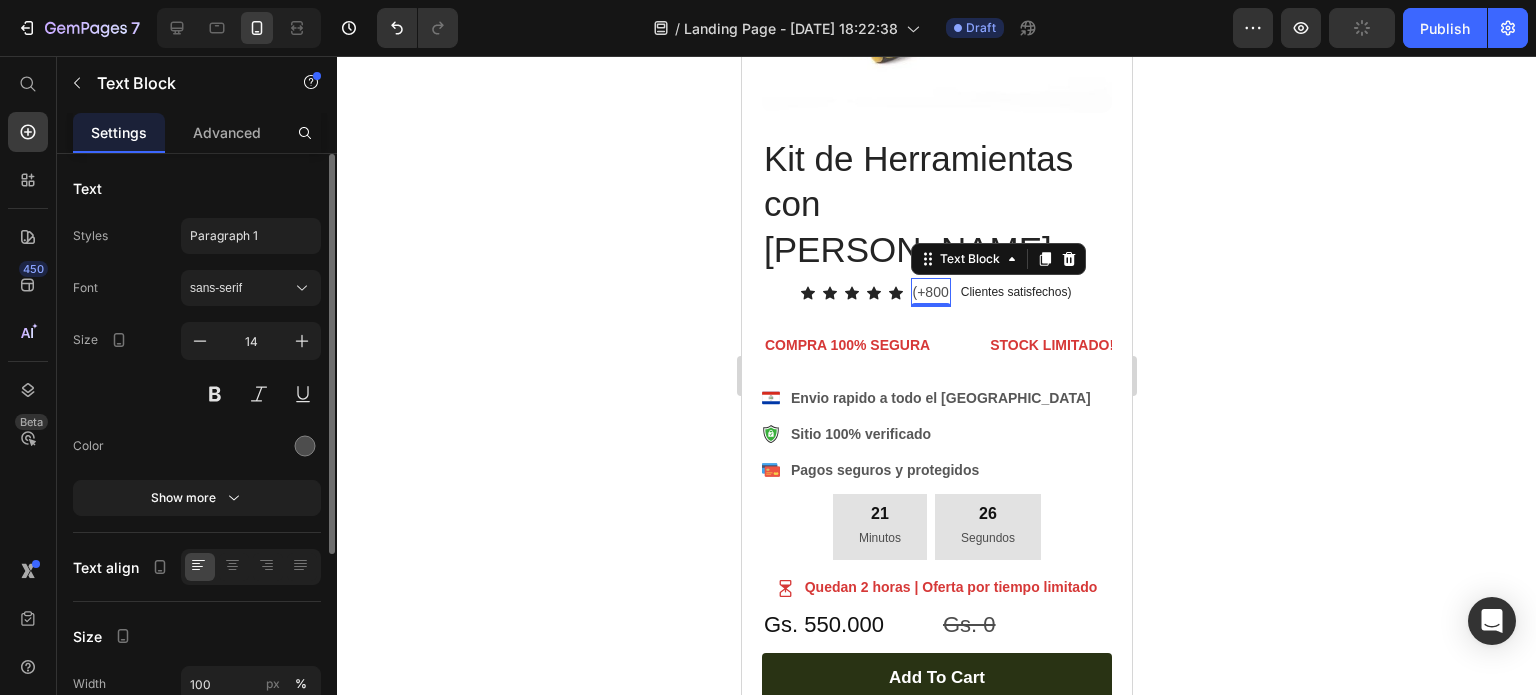 click on "Clientes satisfechos)" at bounding box center [1015, 292] 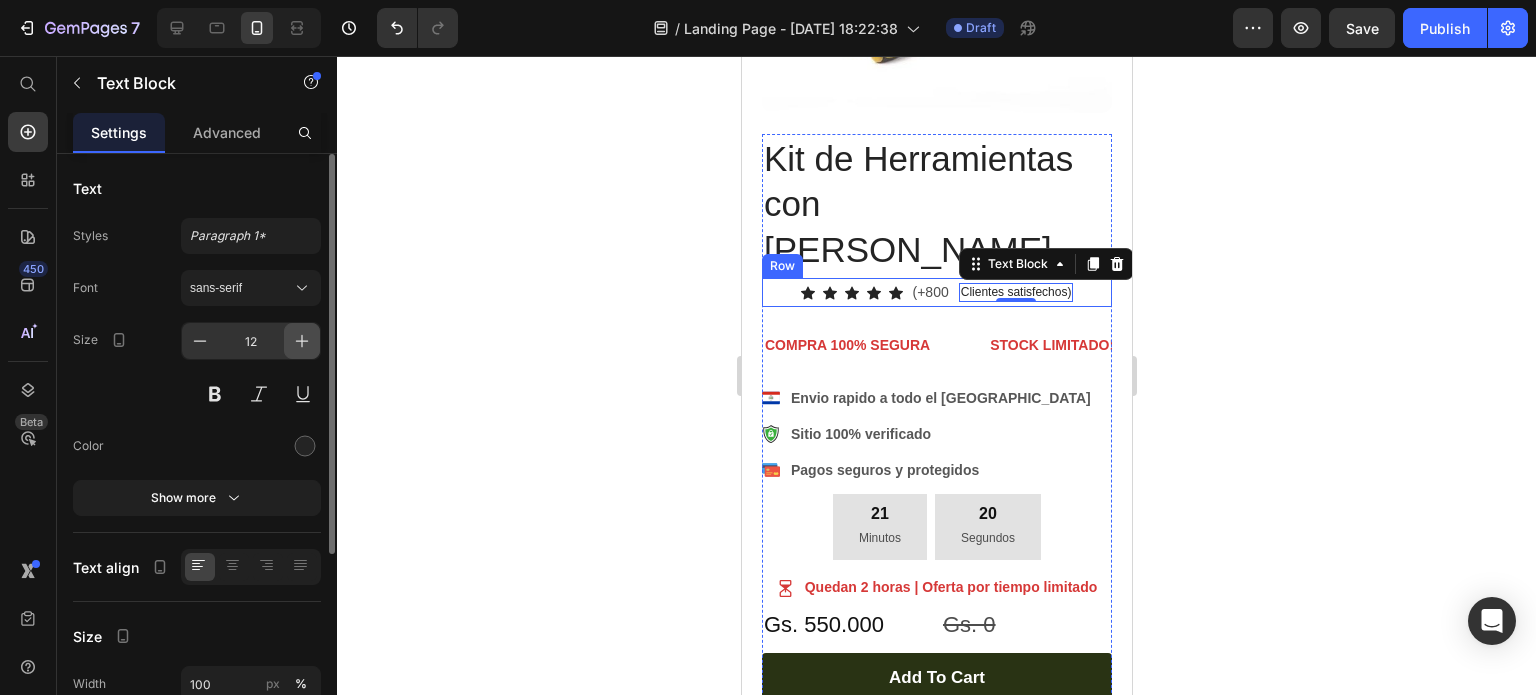 click at bounding box center (302, 341) 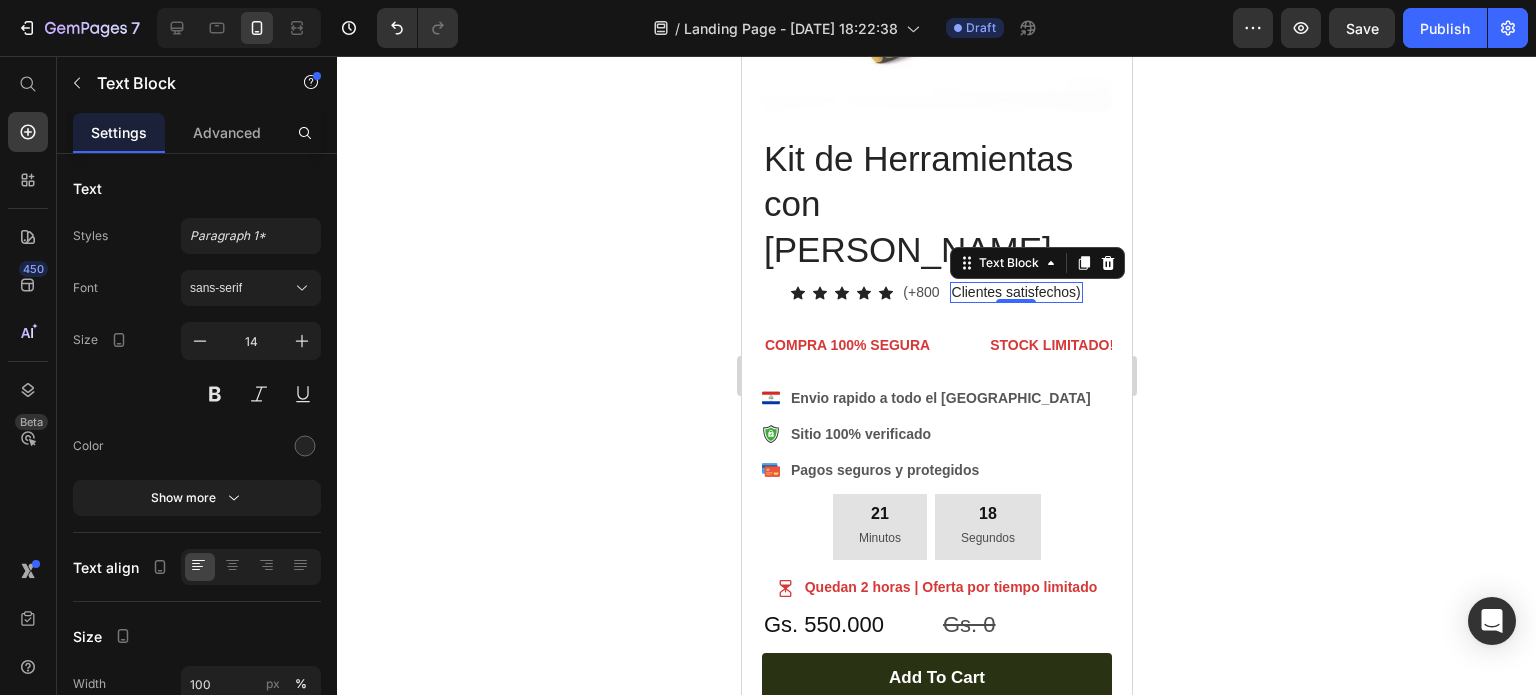 click 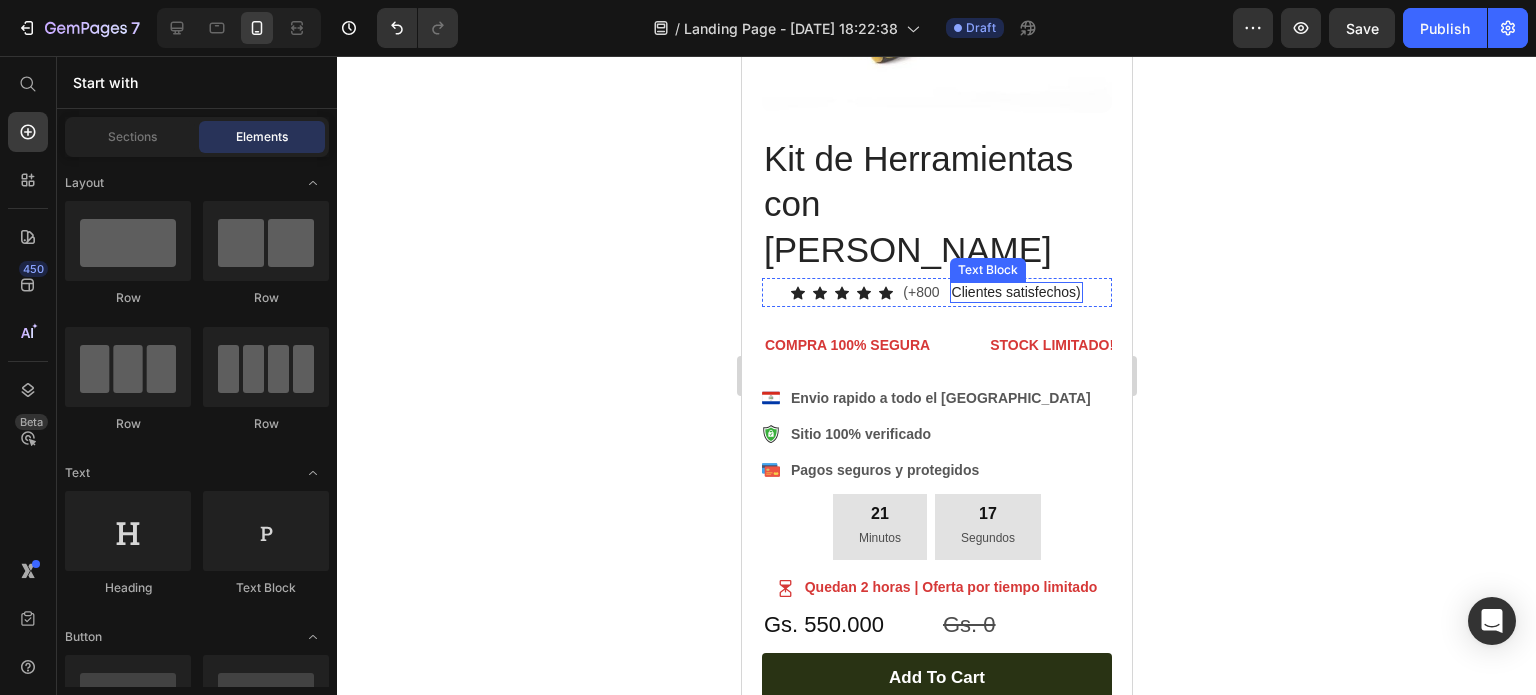 click on "Clientes satisfechos)" at bounding box center (1015, 292) 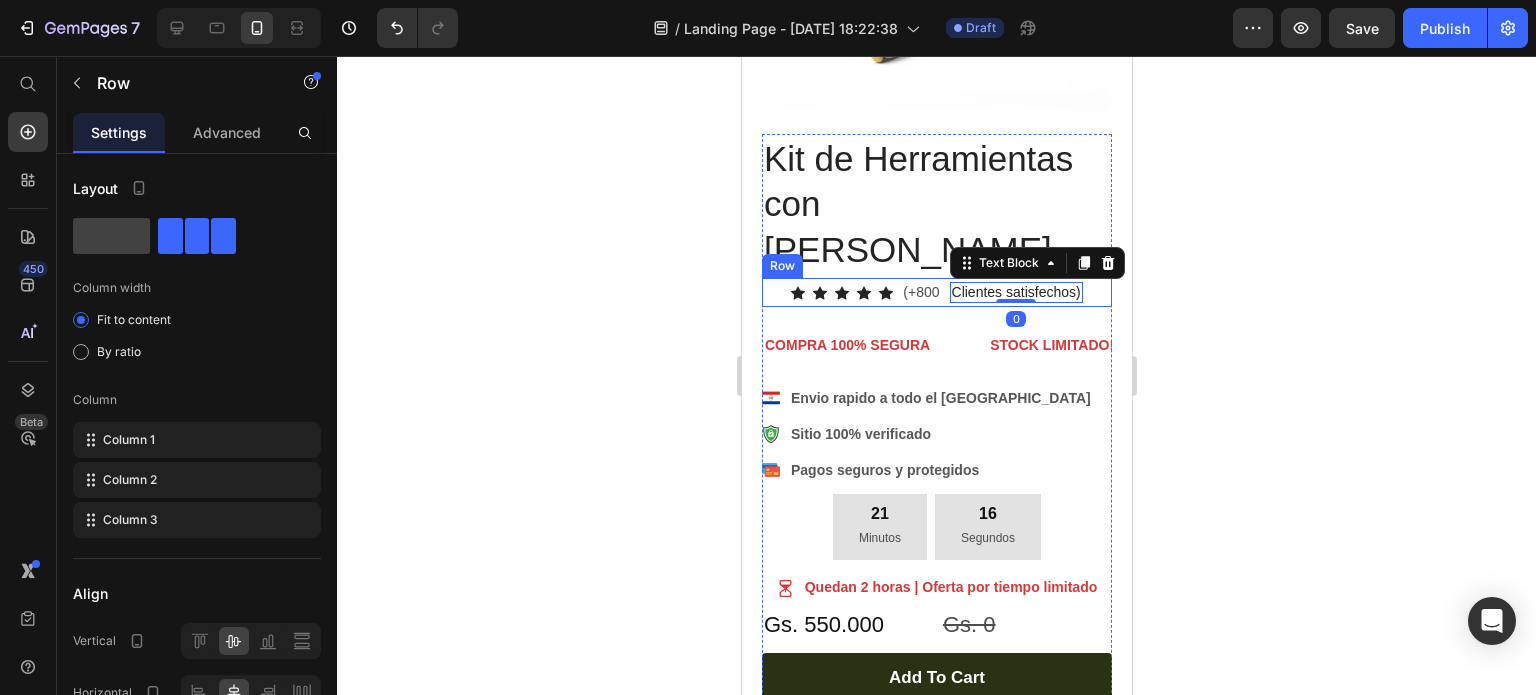 click on "Icon Icon Icon Icon Icon Row (+800 Text Block Clientes satisfechos) Text Block   0 Row" at bounding box center (936, 292) 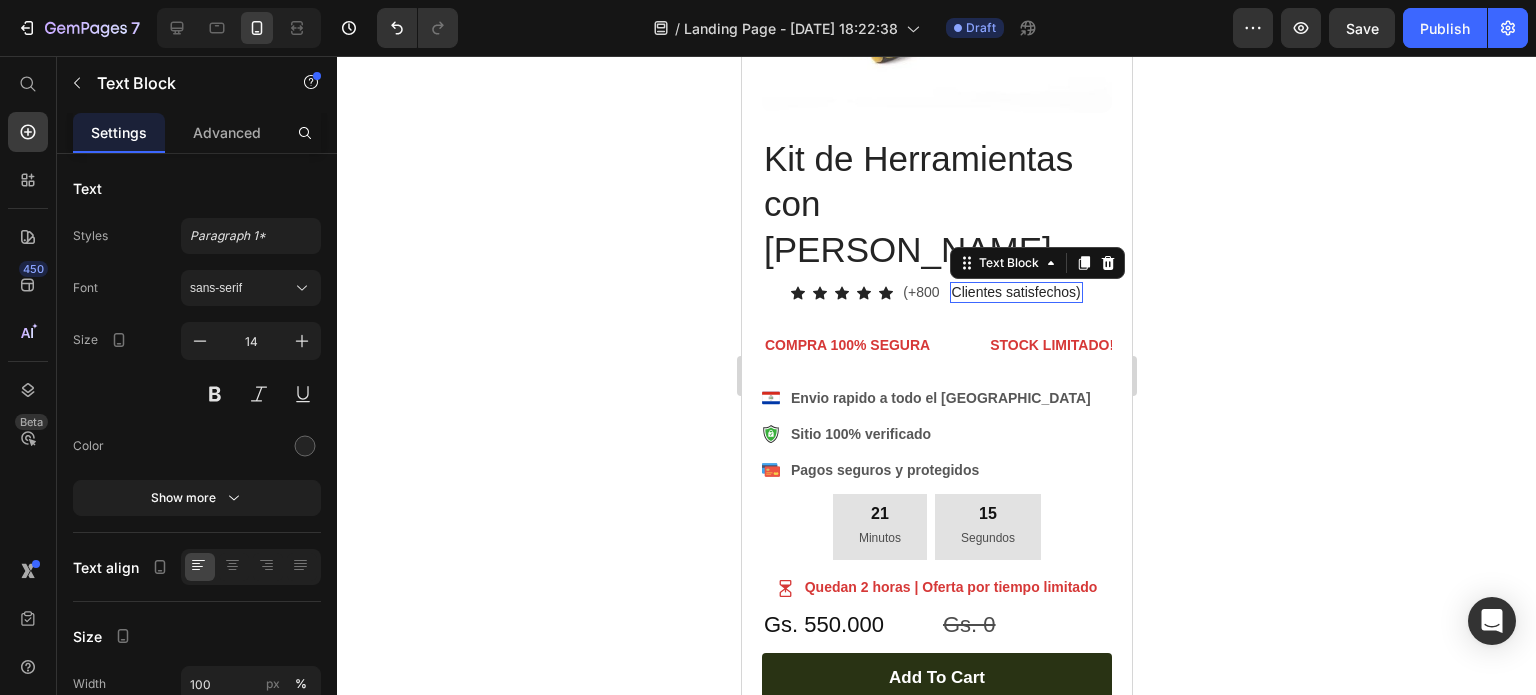 click on "Clientes satisfechos)" at bounding box center [1015, 292] 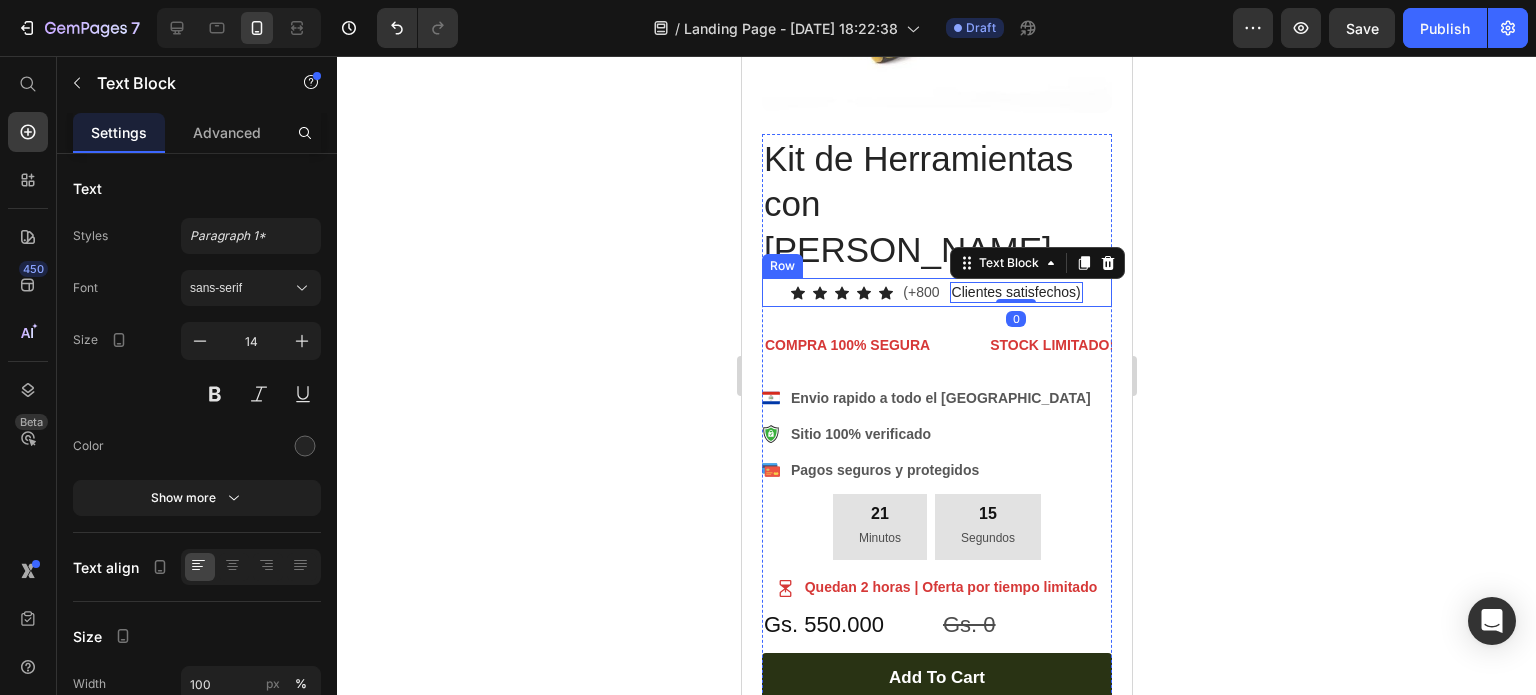click on "Icon Icon Icon Icon Icon Row (+800 Text Block Clientes satisfechos) Text Block   0 Row" at bounding box center (936, 292) 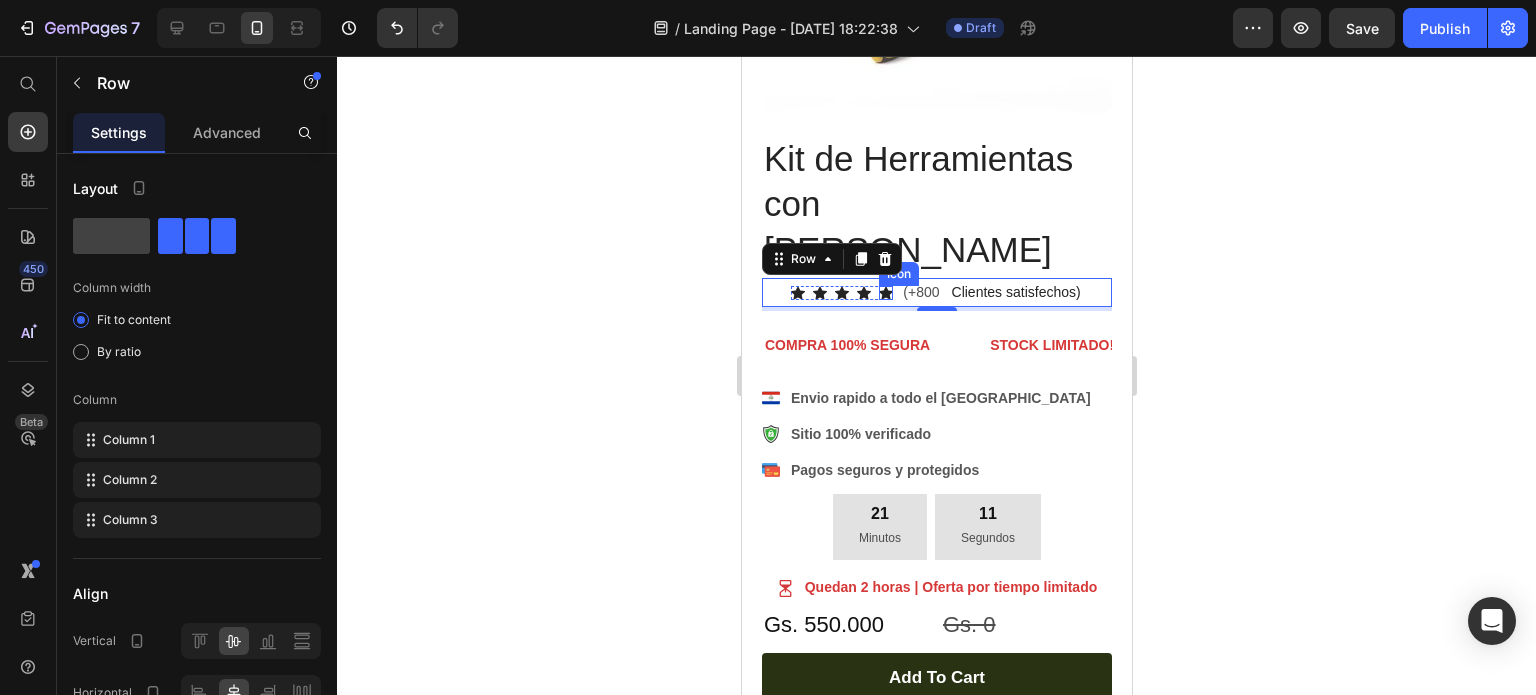 click 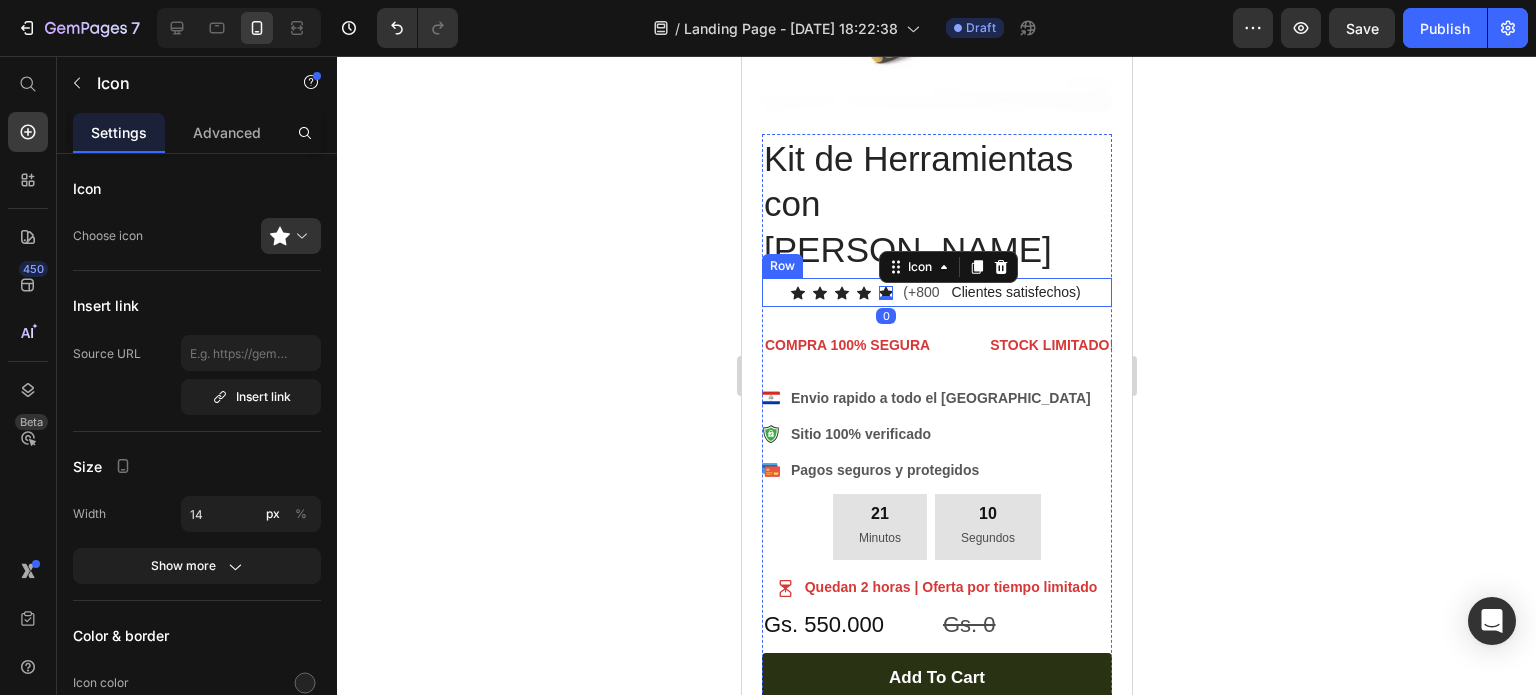 click 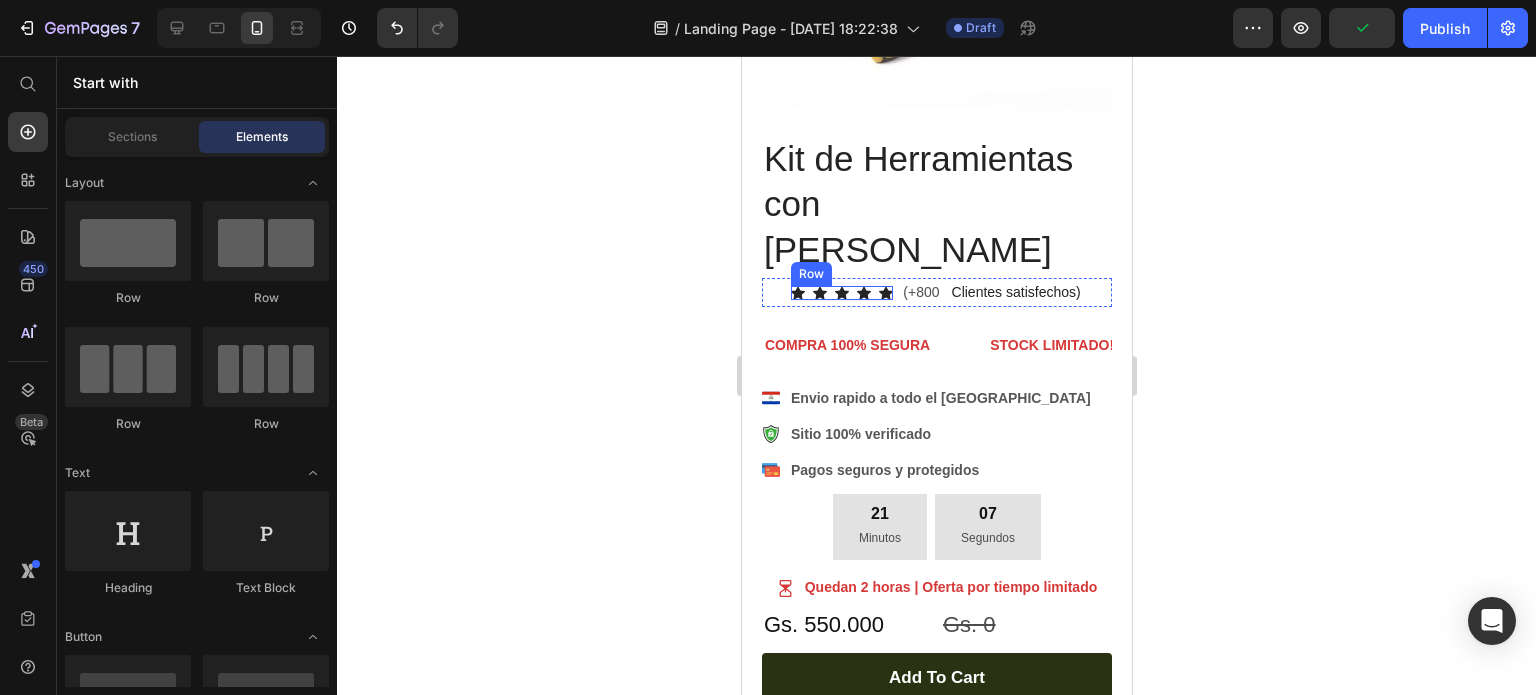 click on "Icon Icon Icon Icon Icon Row" at bounding box center (841, 293) 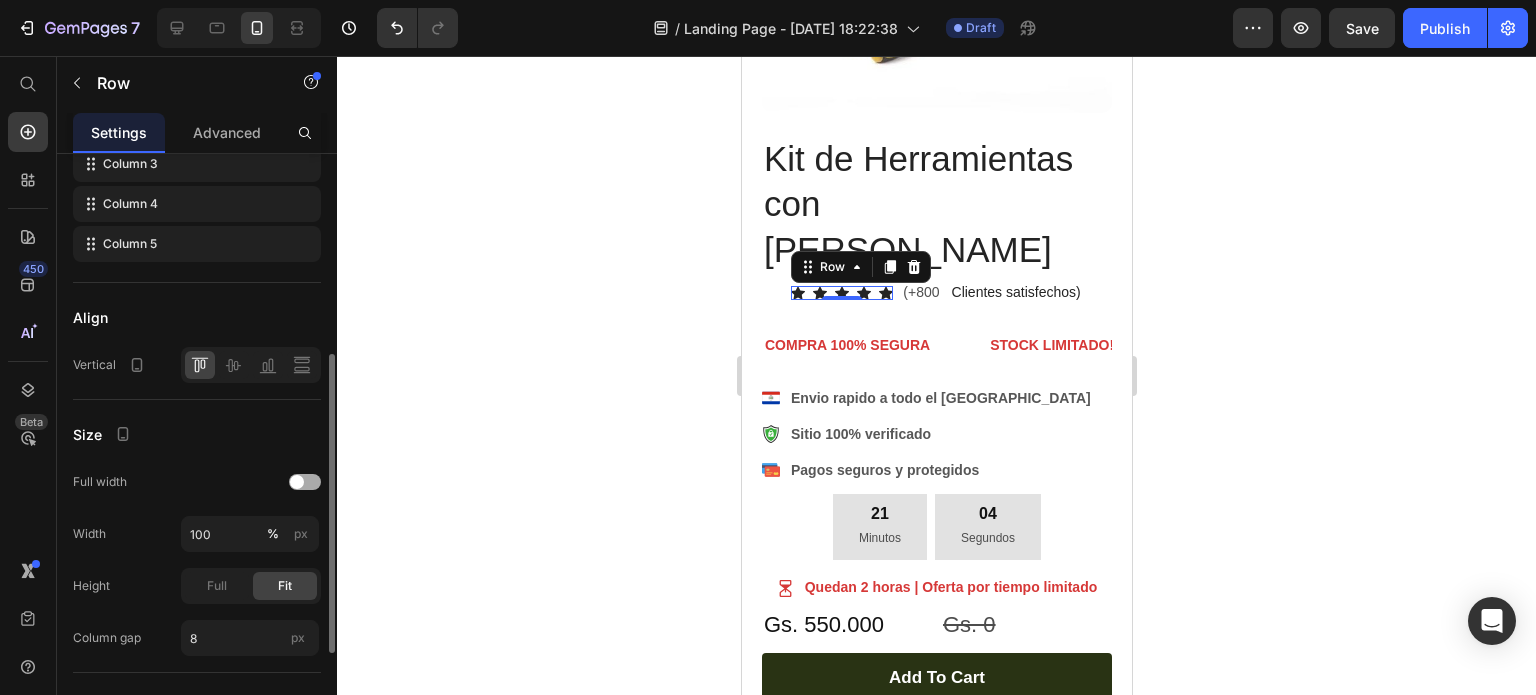 scroll, scrollTop: 596, scrollLeft: 0, axis: vertical 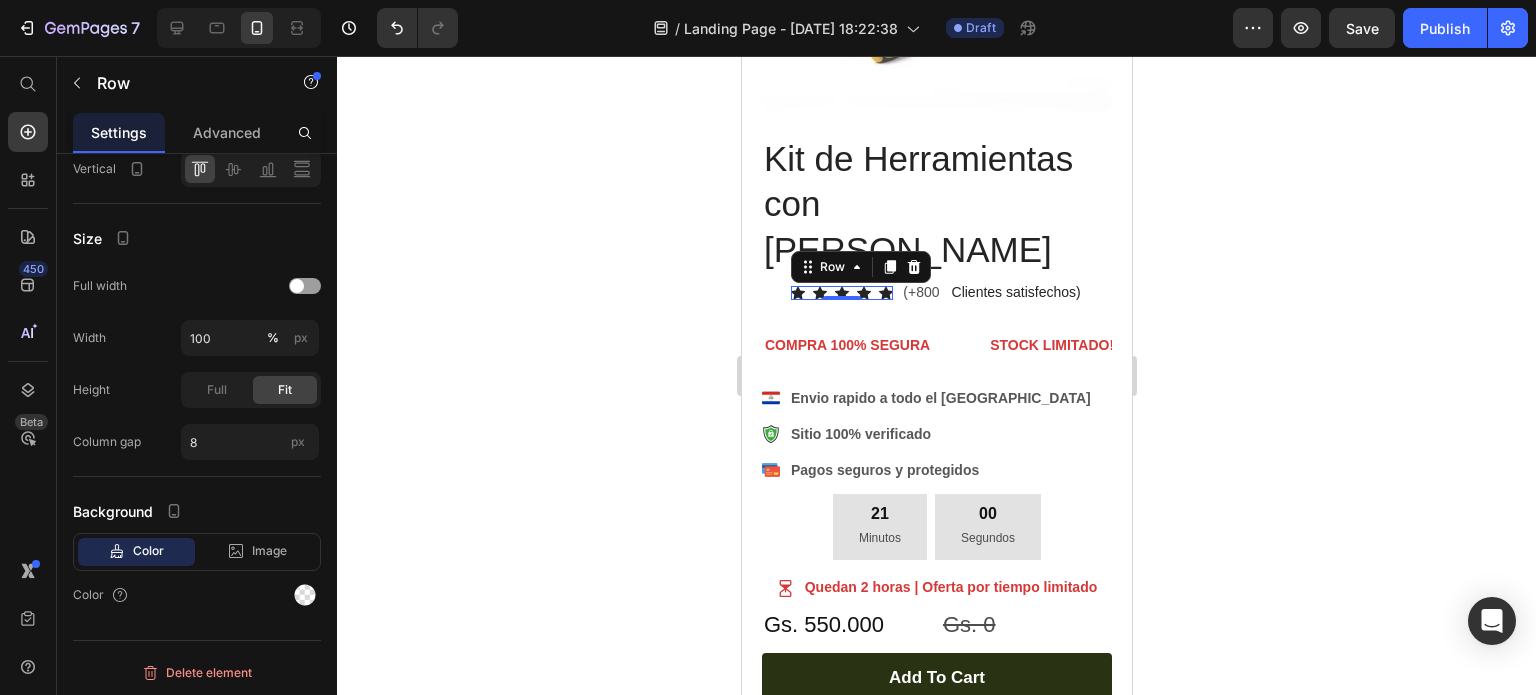 click 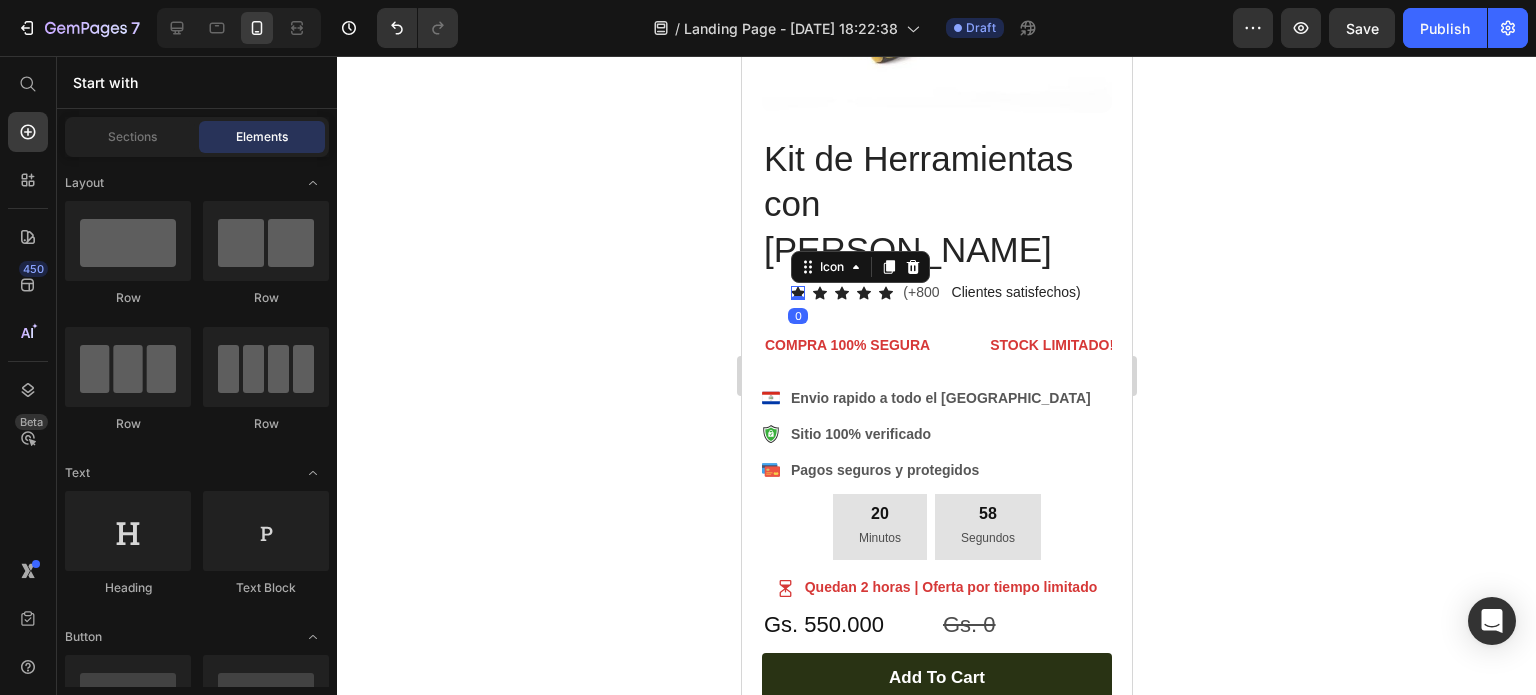 click 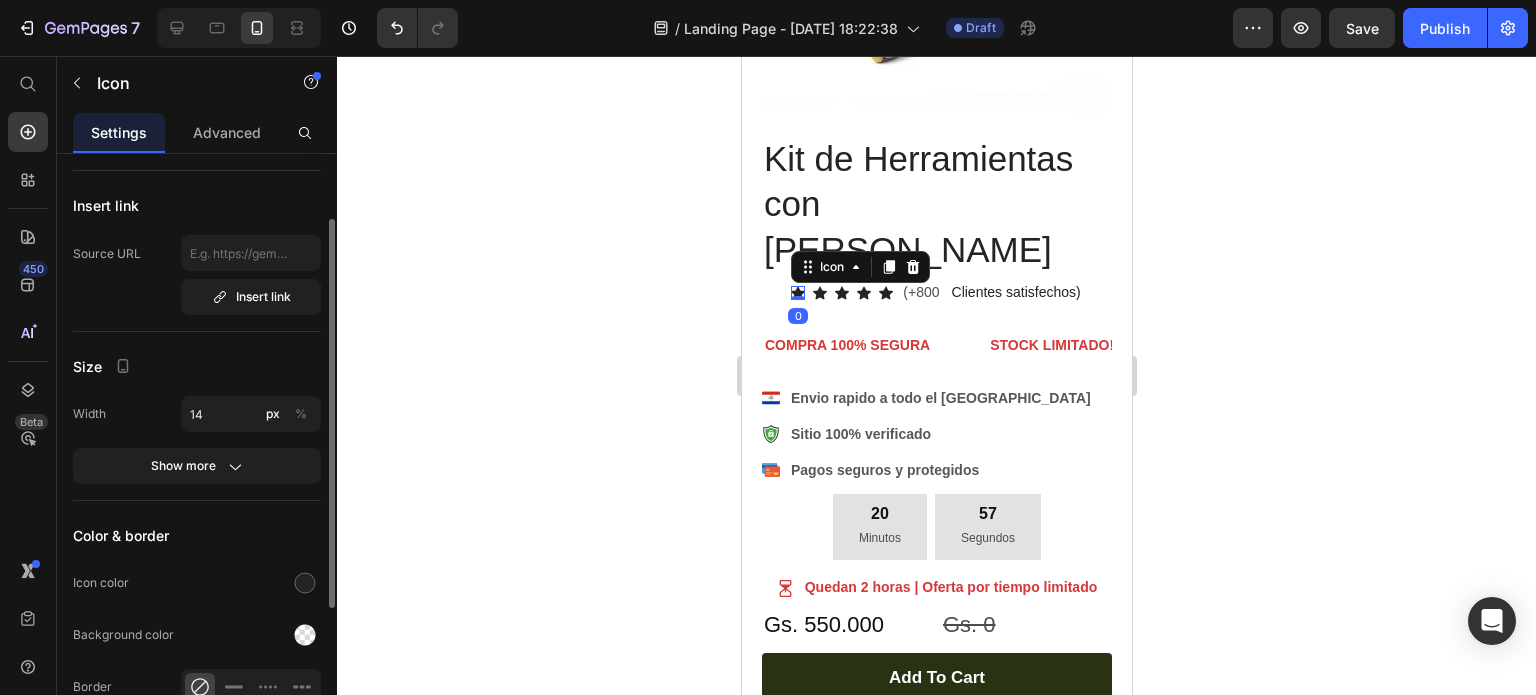 scroll, scrollTop: 300, scrollLeft: 0, axis: vertical 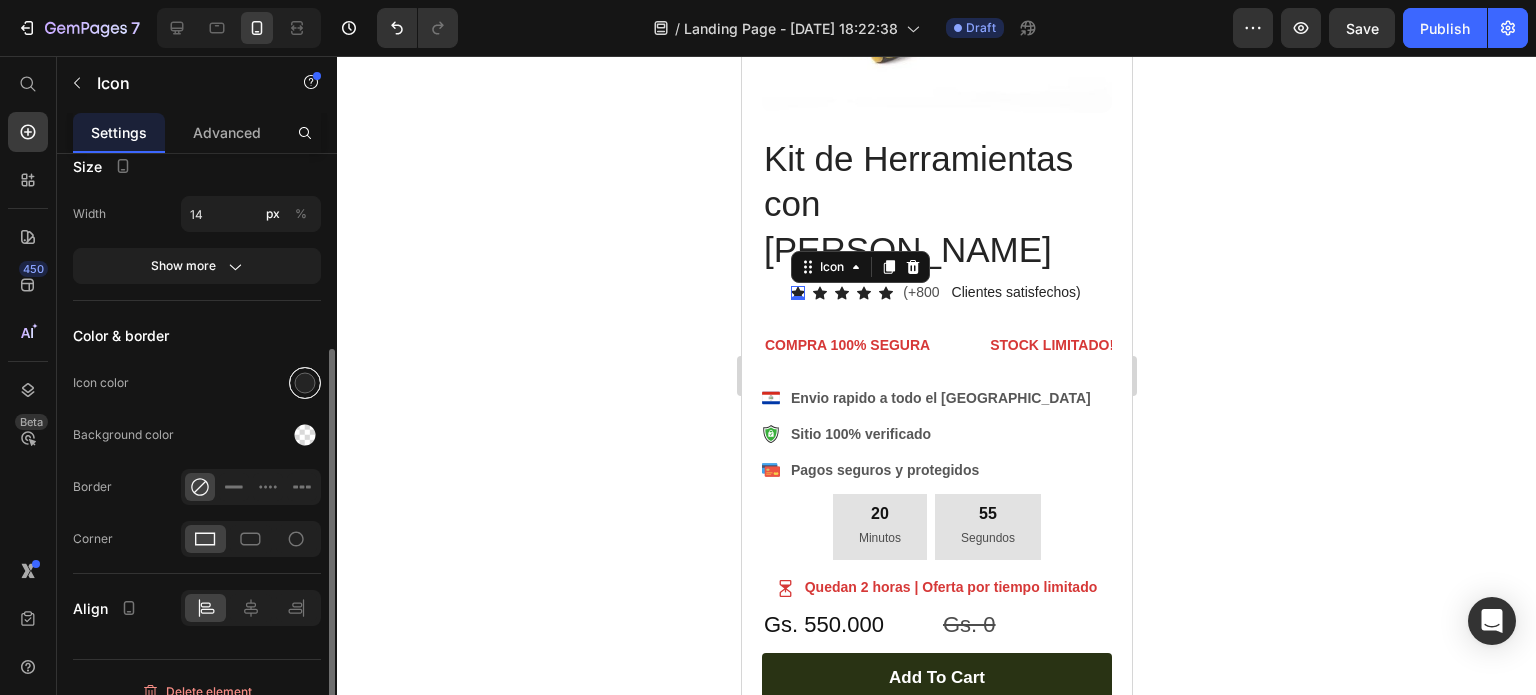 click at bounding box center [305, 383] 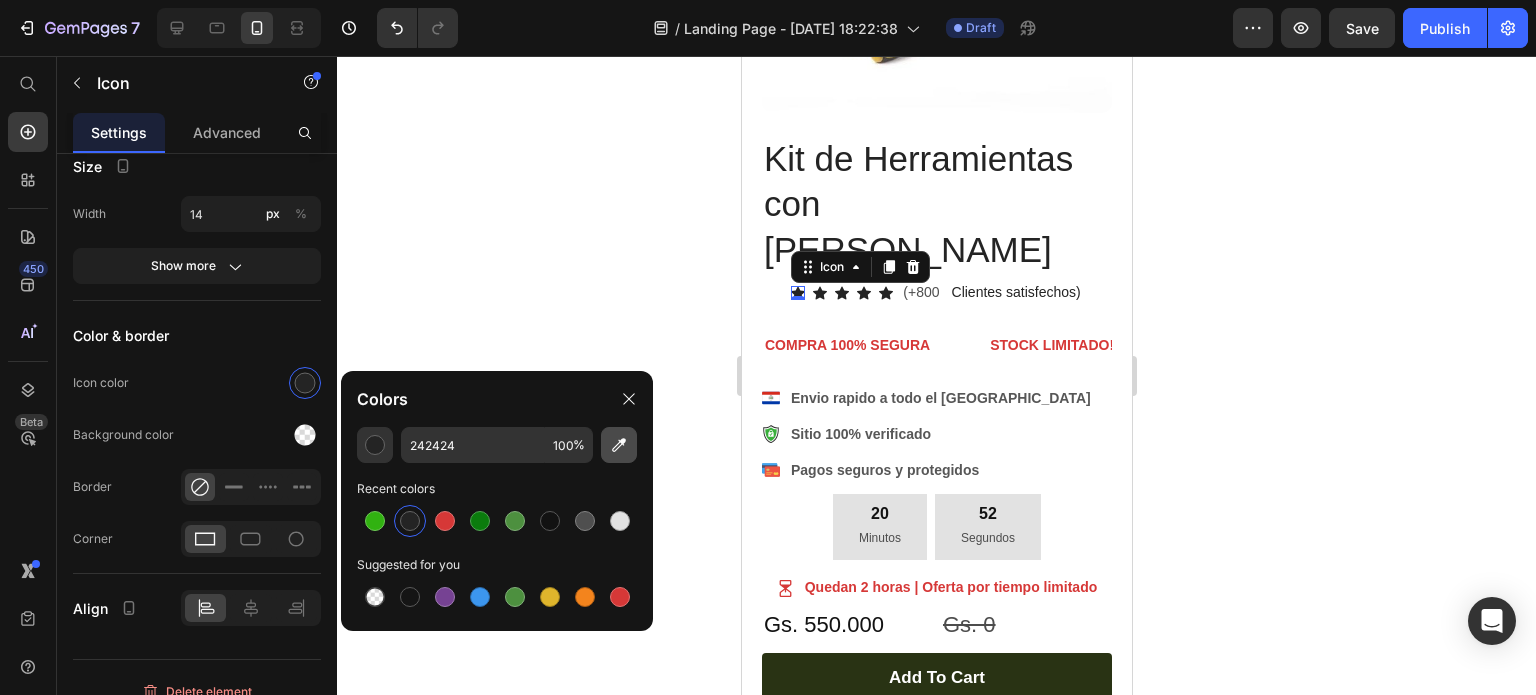 click 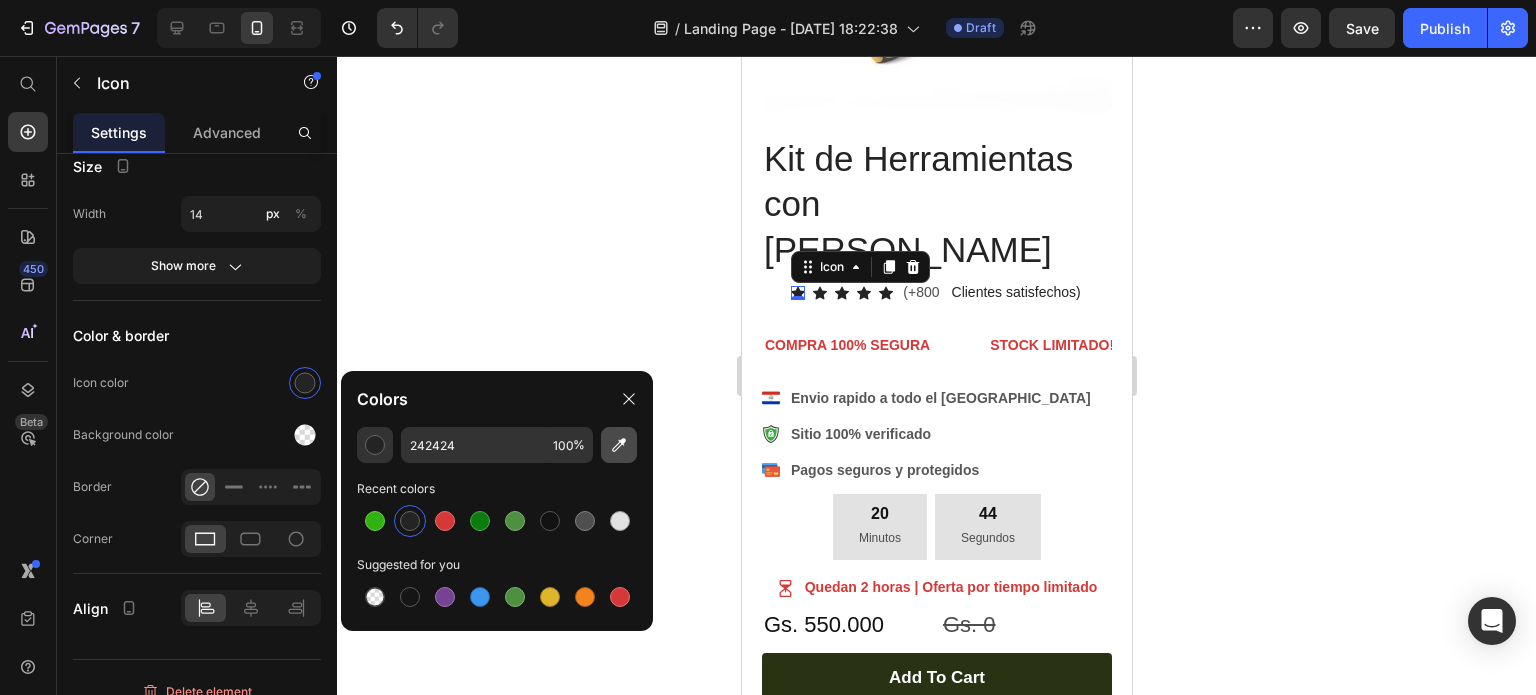type on "FFBB1C" 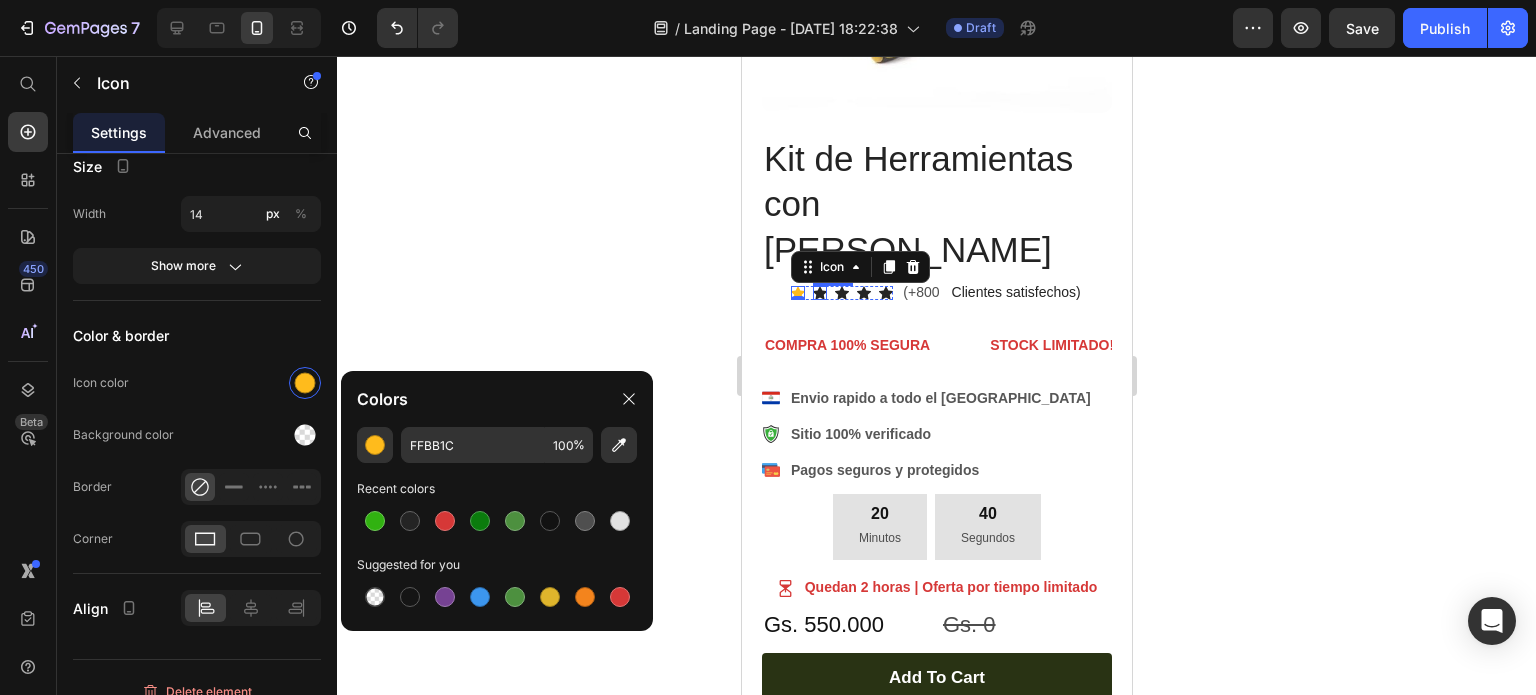 click 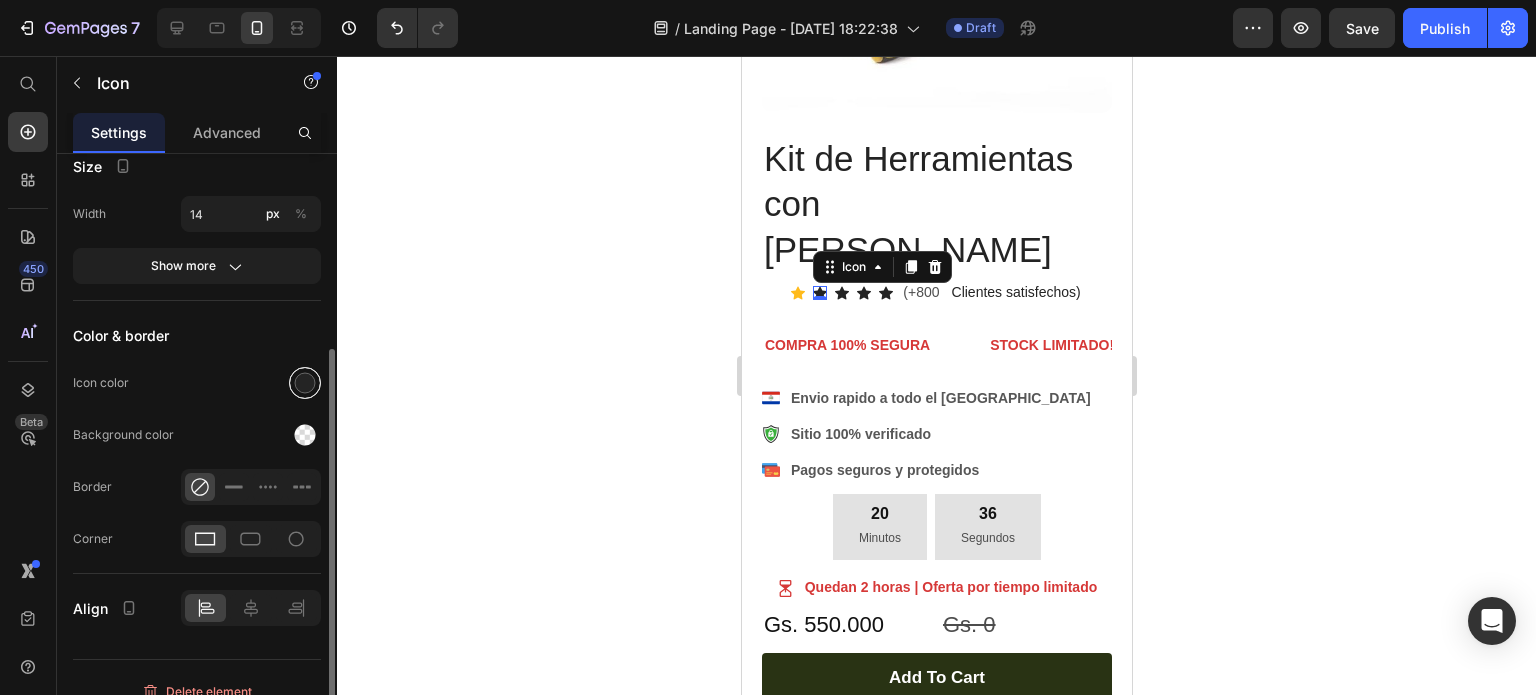 click at bounding box center [305, 383] 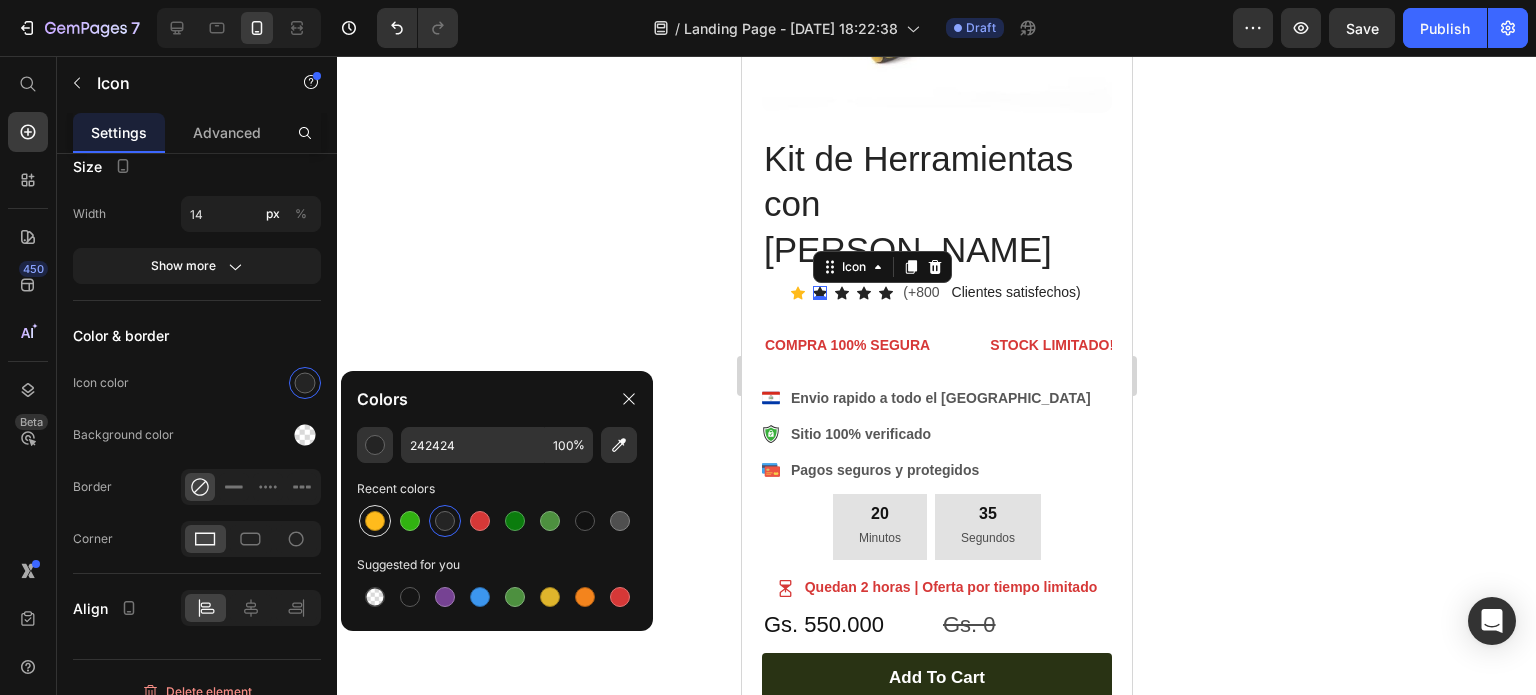 click at bounding box center [375, 521] 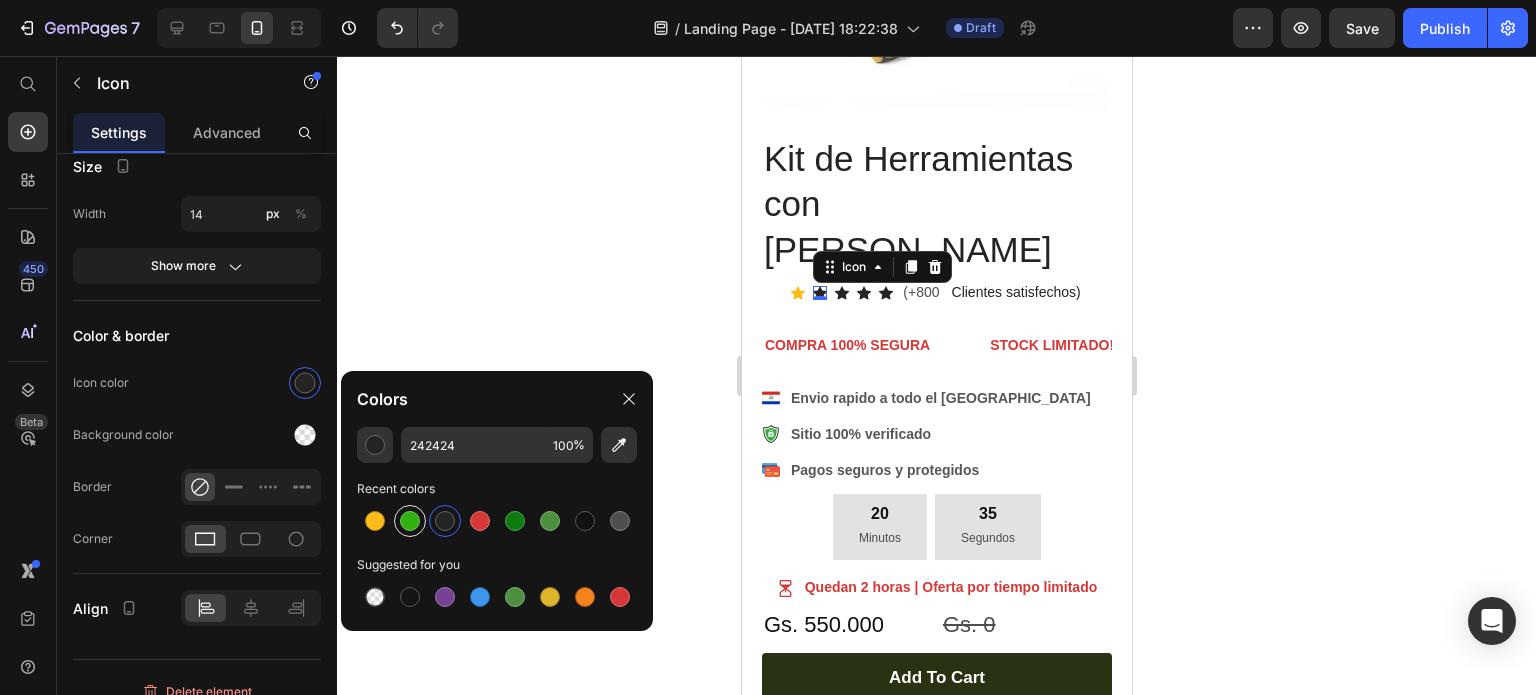 type on "FFBB1C" 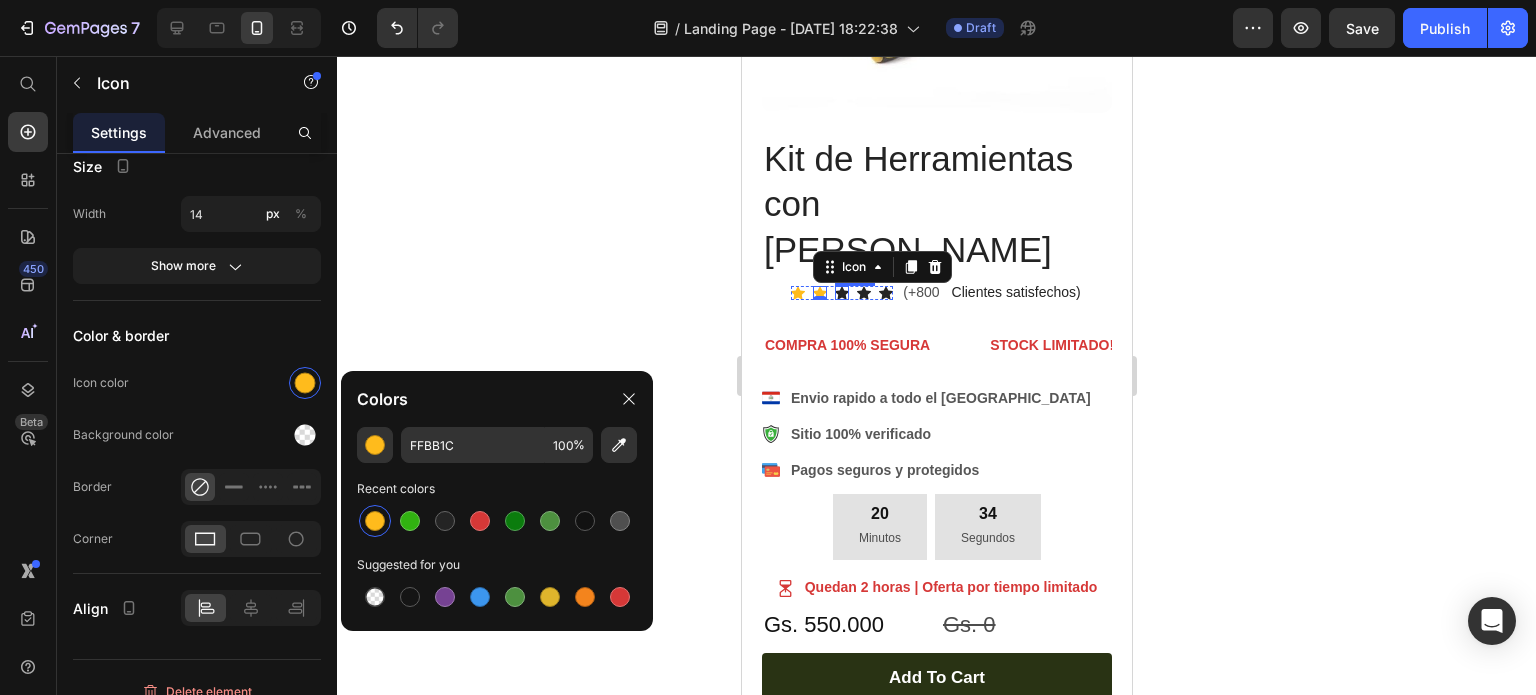 click 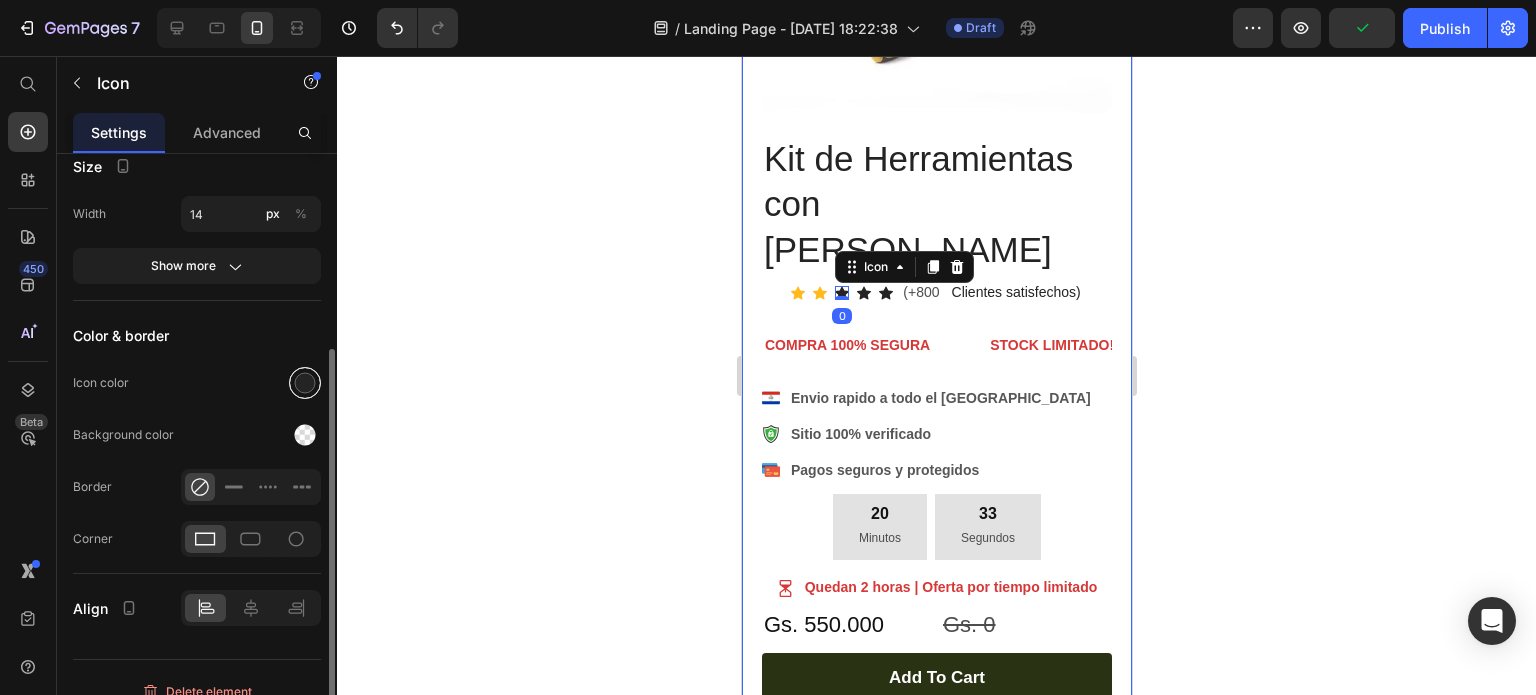 click at bounding box center [305, 383] 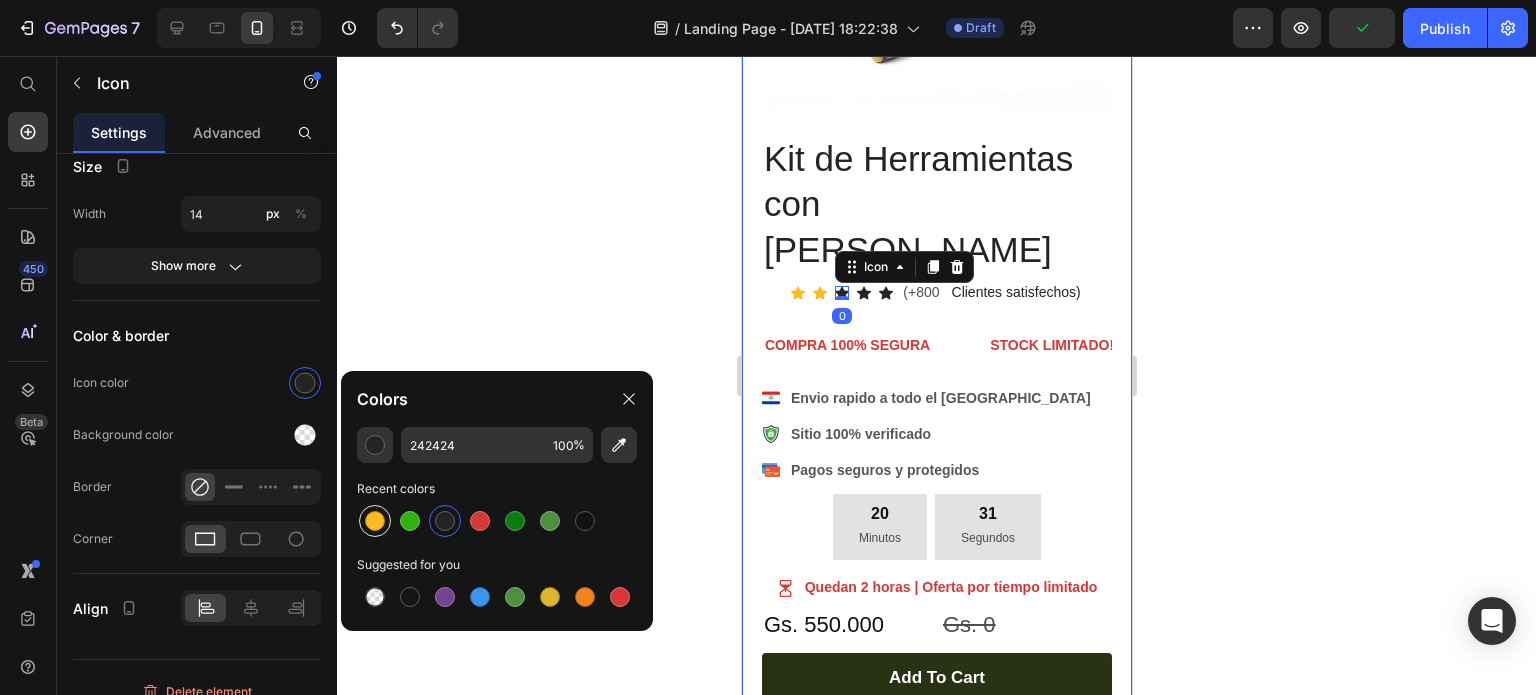 click at bounding box center [375, 521] 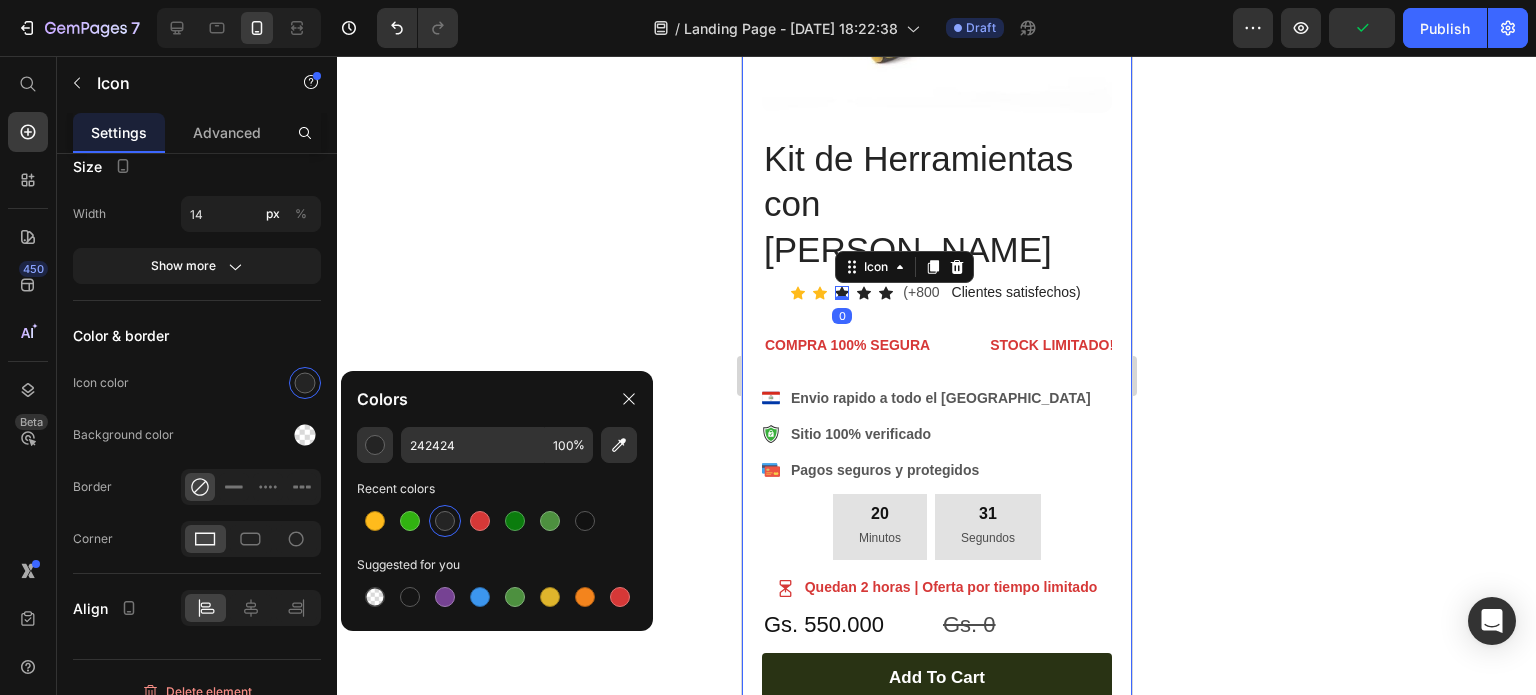 type on "FFBB1C" 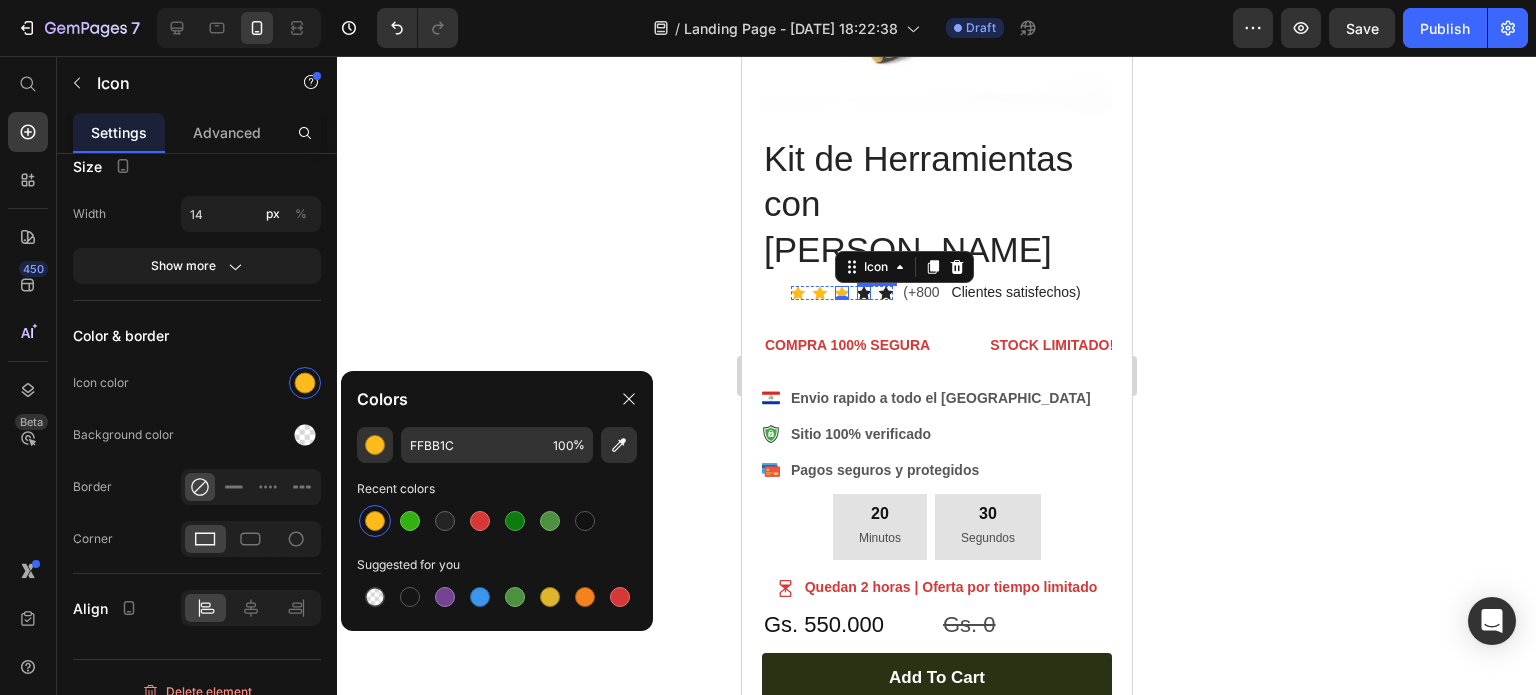 click 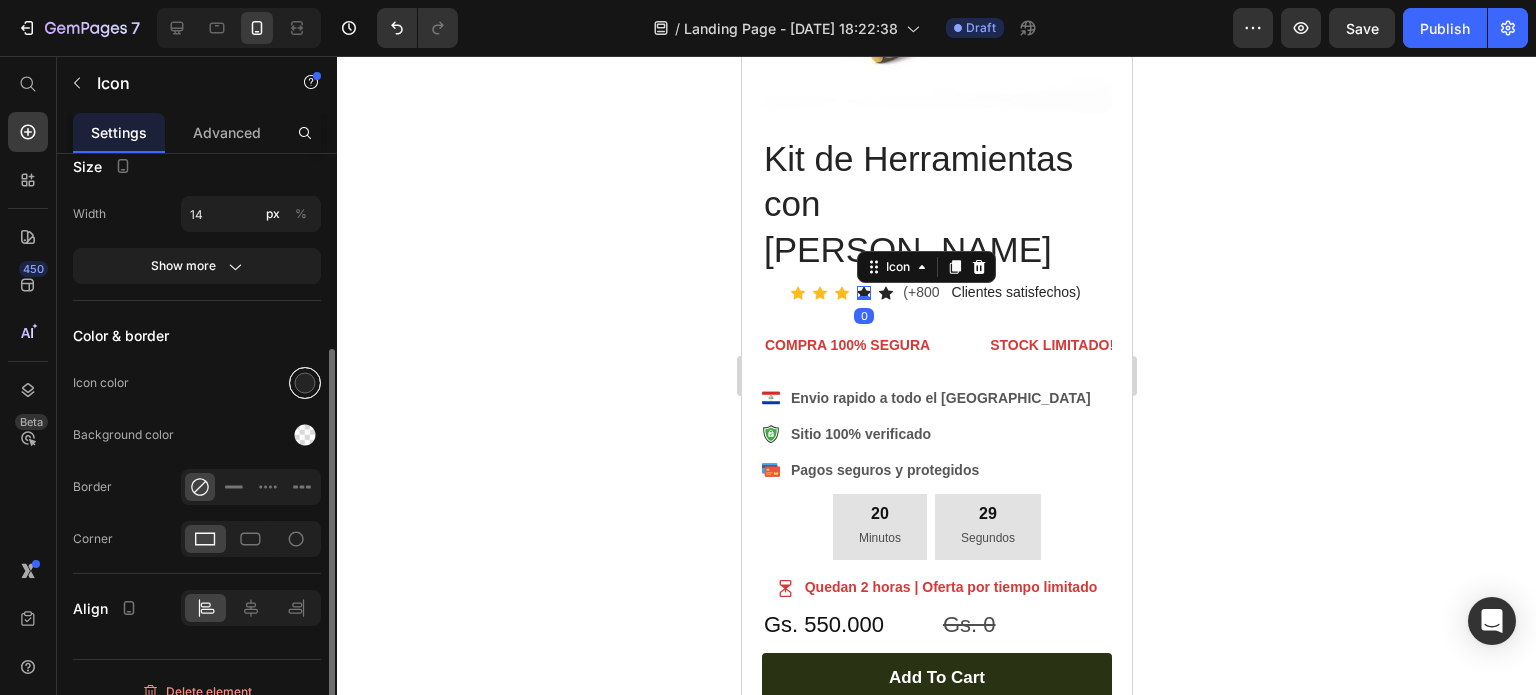 click at bounding box center [305, 383] 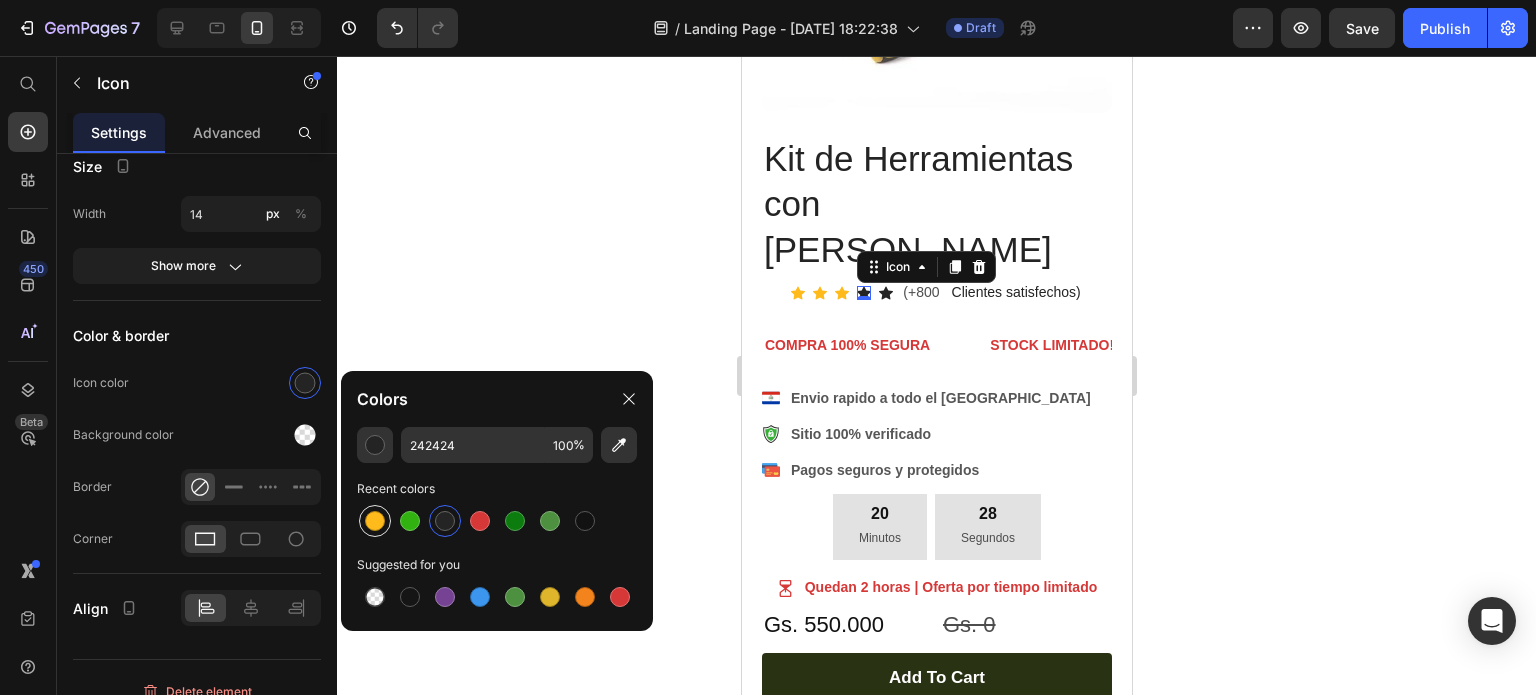 click at bounding box center (375, 521) 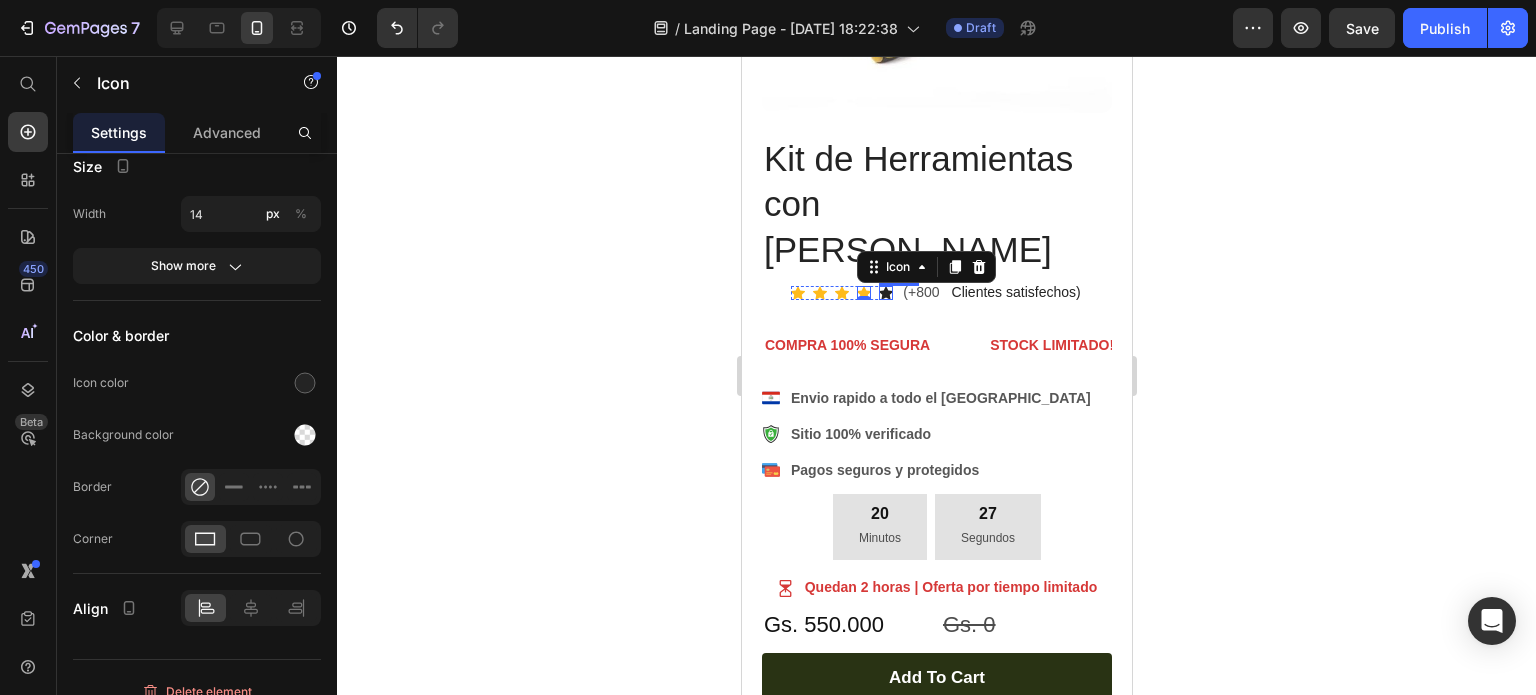 click 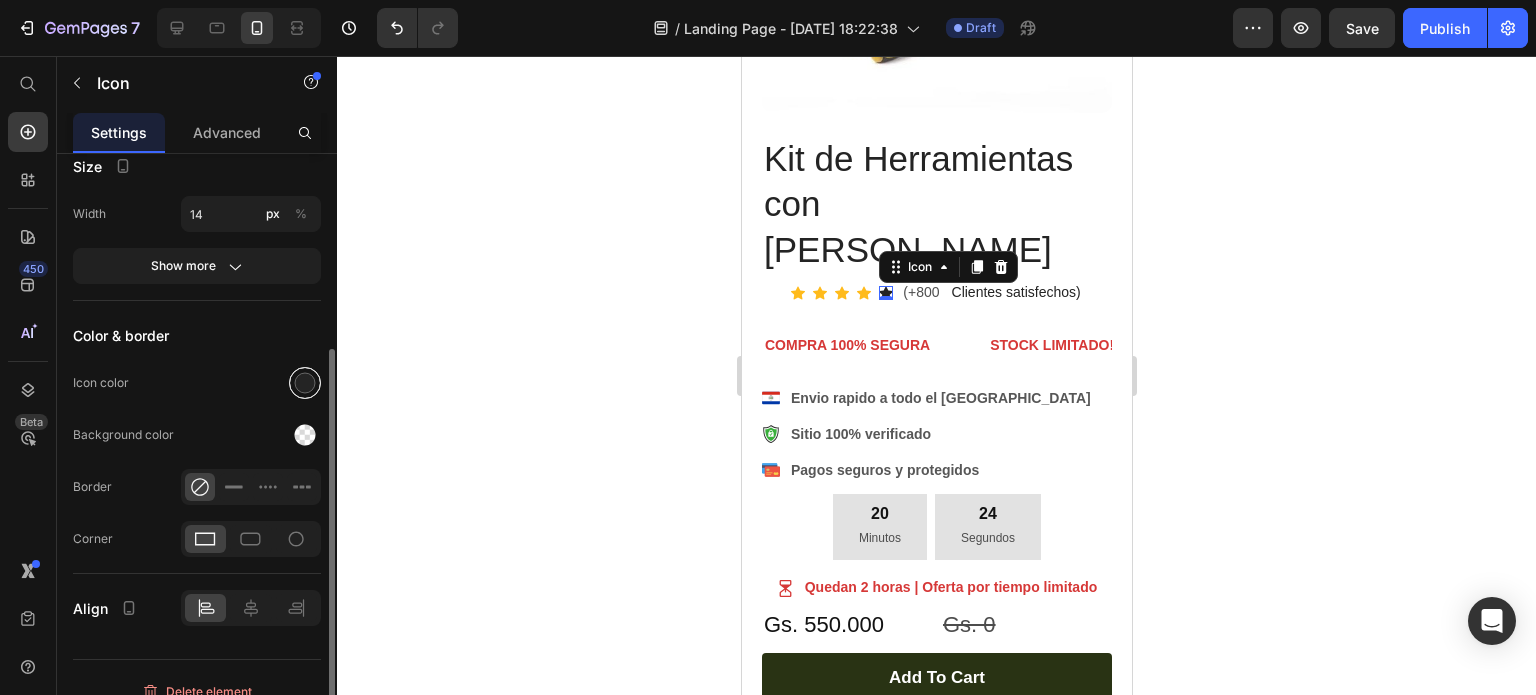 click at bounding box center (305, 383) 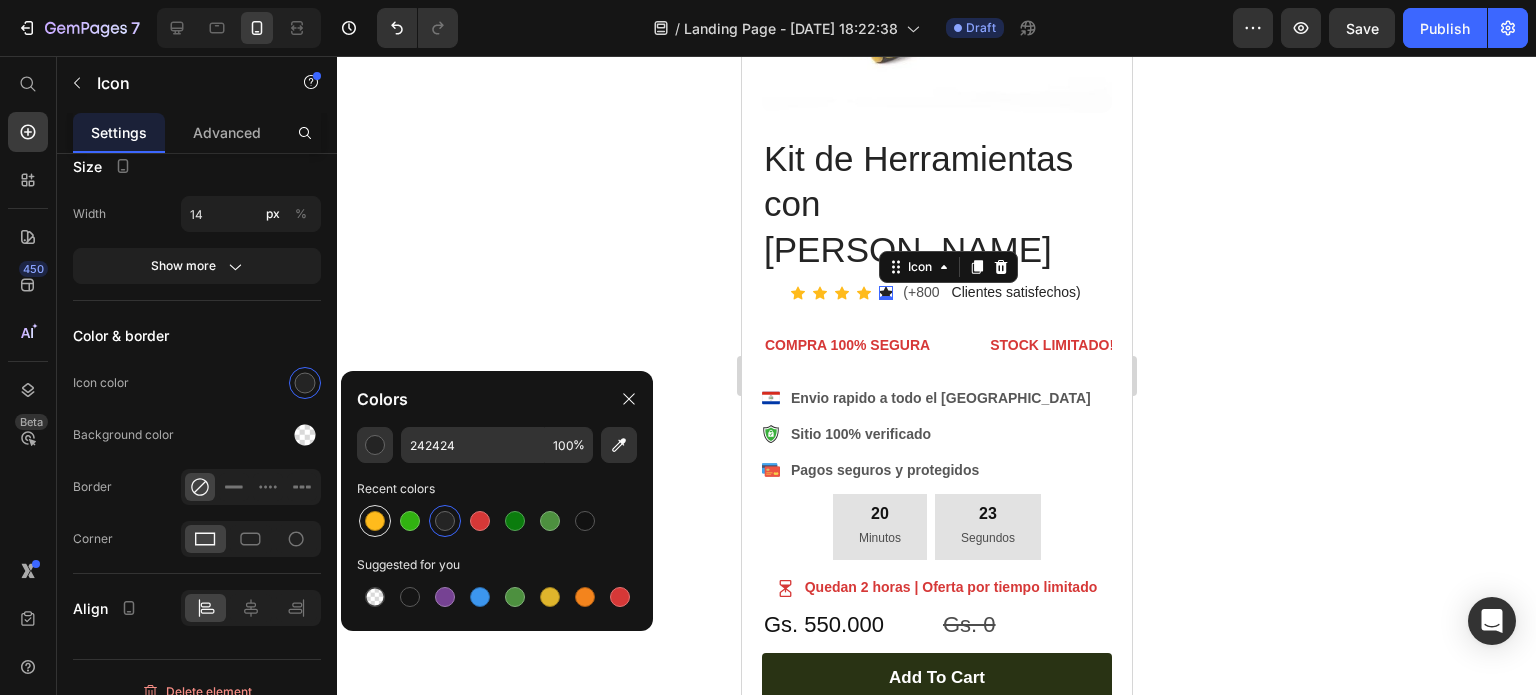 click at bounding box center (375, 521) 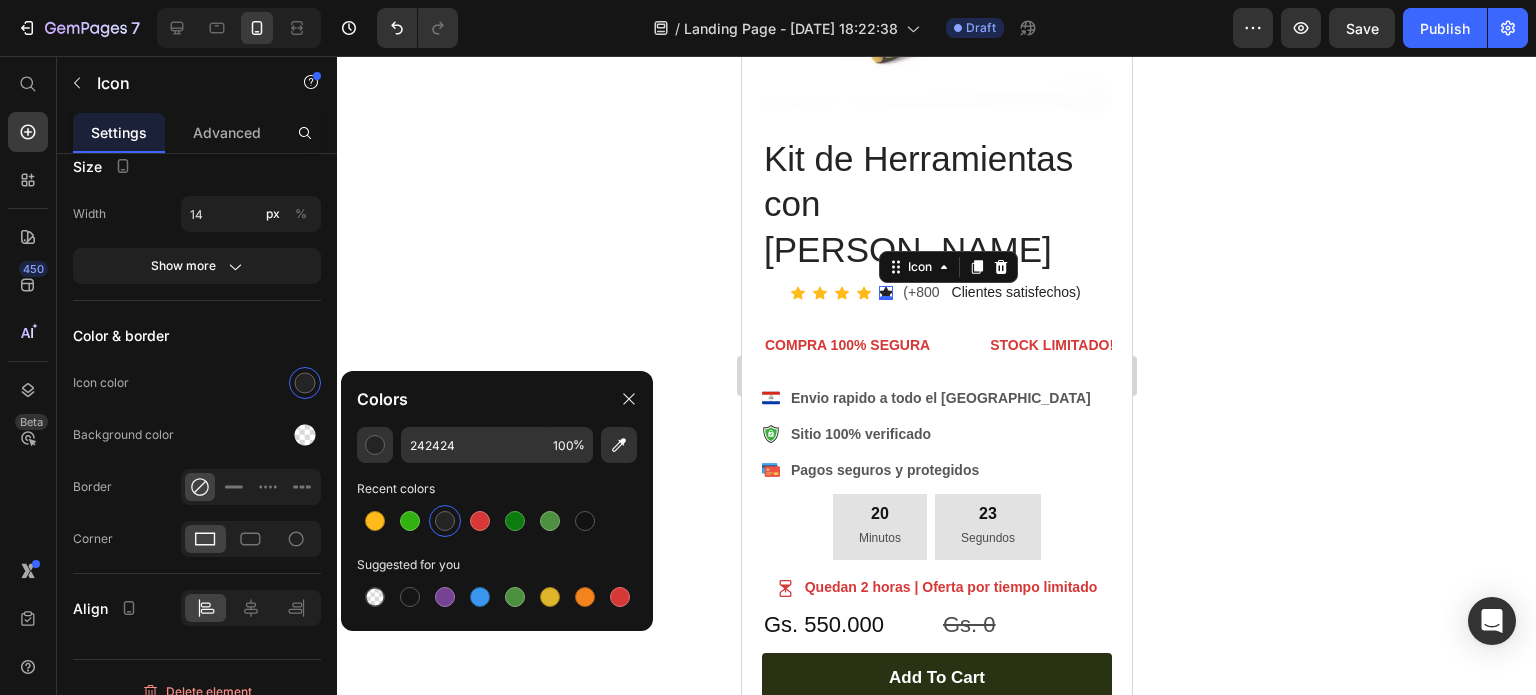 type on "FFBB1C" 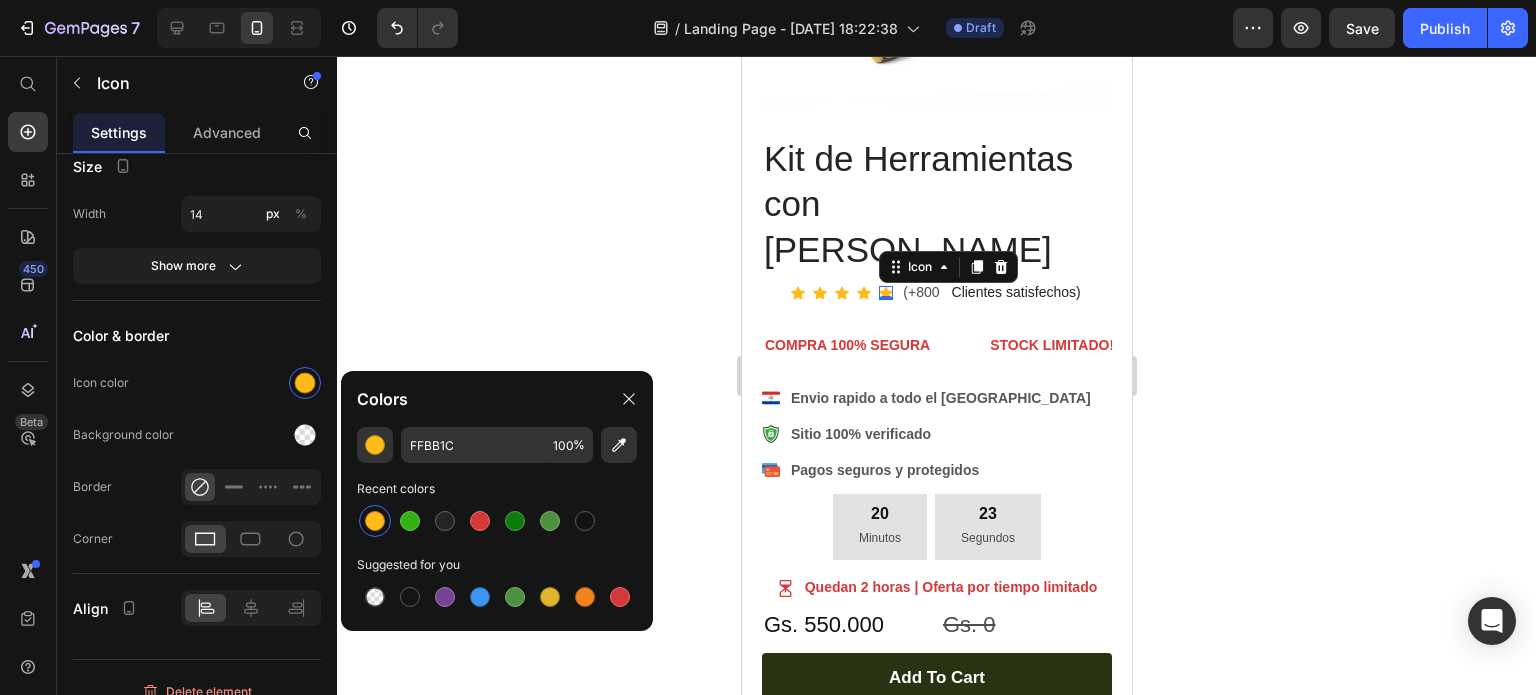 click 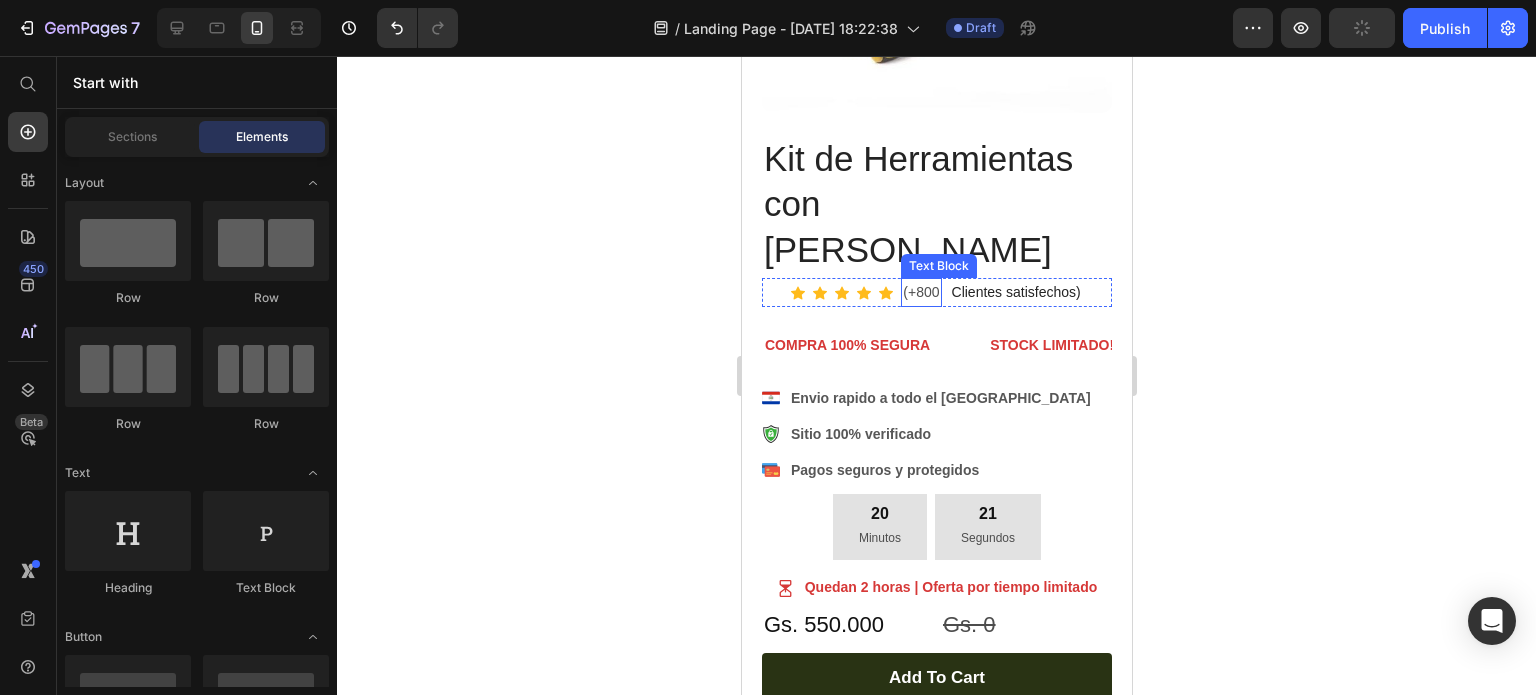 click on "Icon Icon Icon Icon Icon Row (+800 Text Block Clientes satisfechos) Text Block Row" at bounding box center [936, 292] 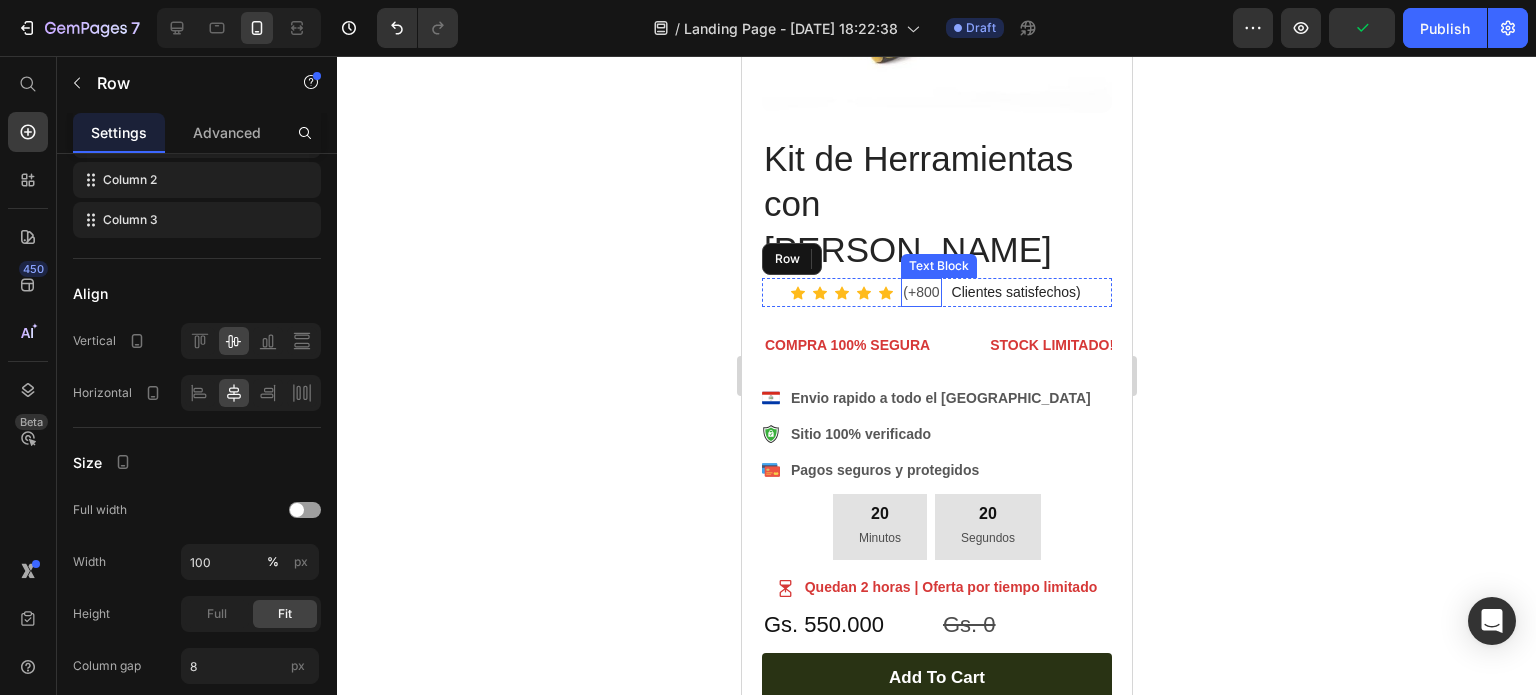 scroll, scrollTop: 0, scrollLeft: 0, axis: both 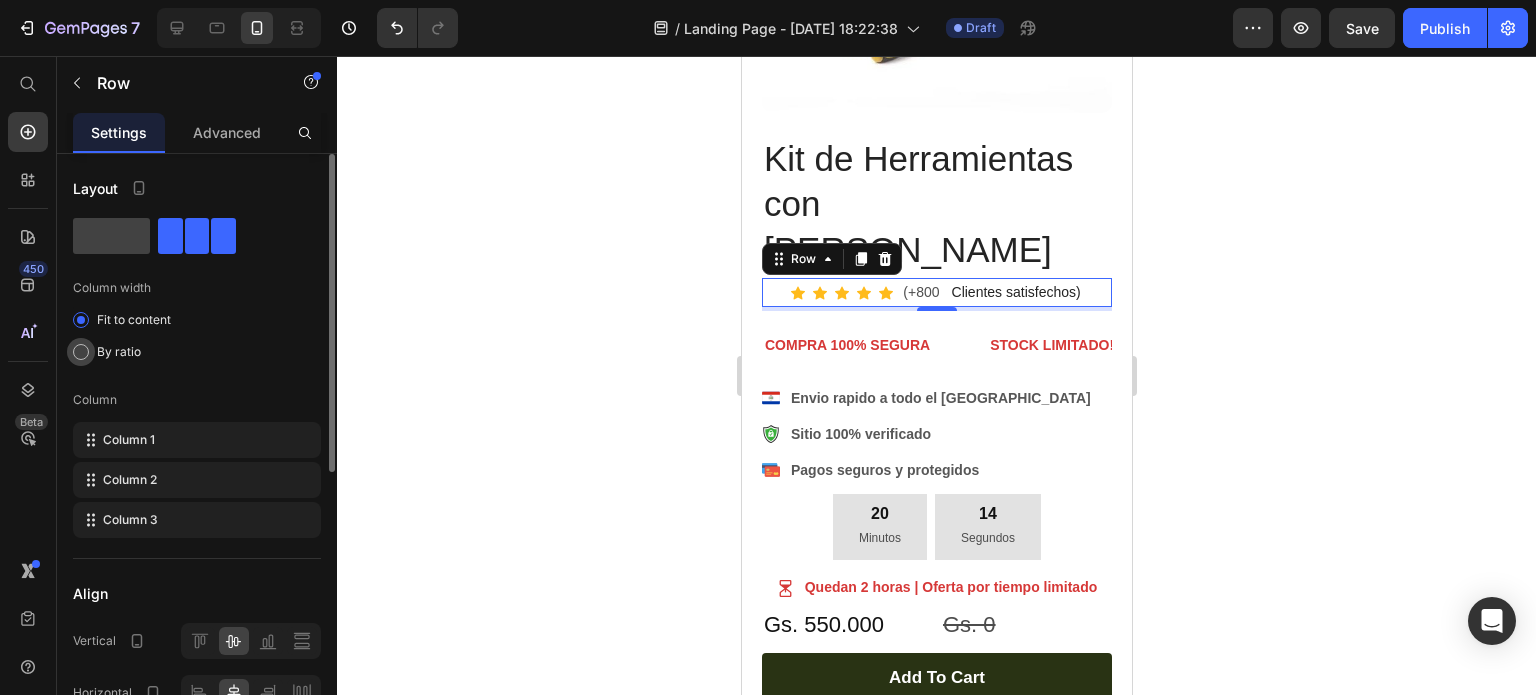 click on "By ratio" at bounding box center (119, 352) 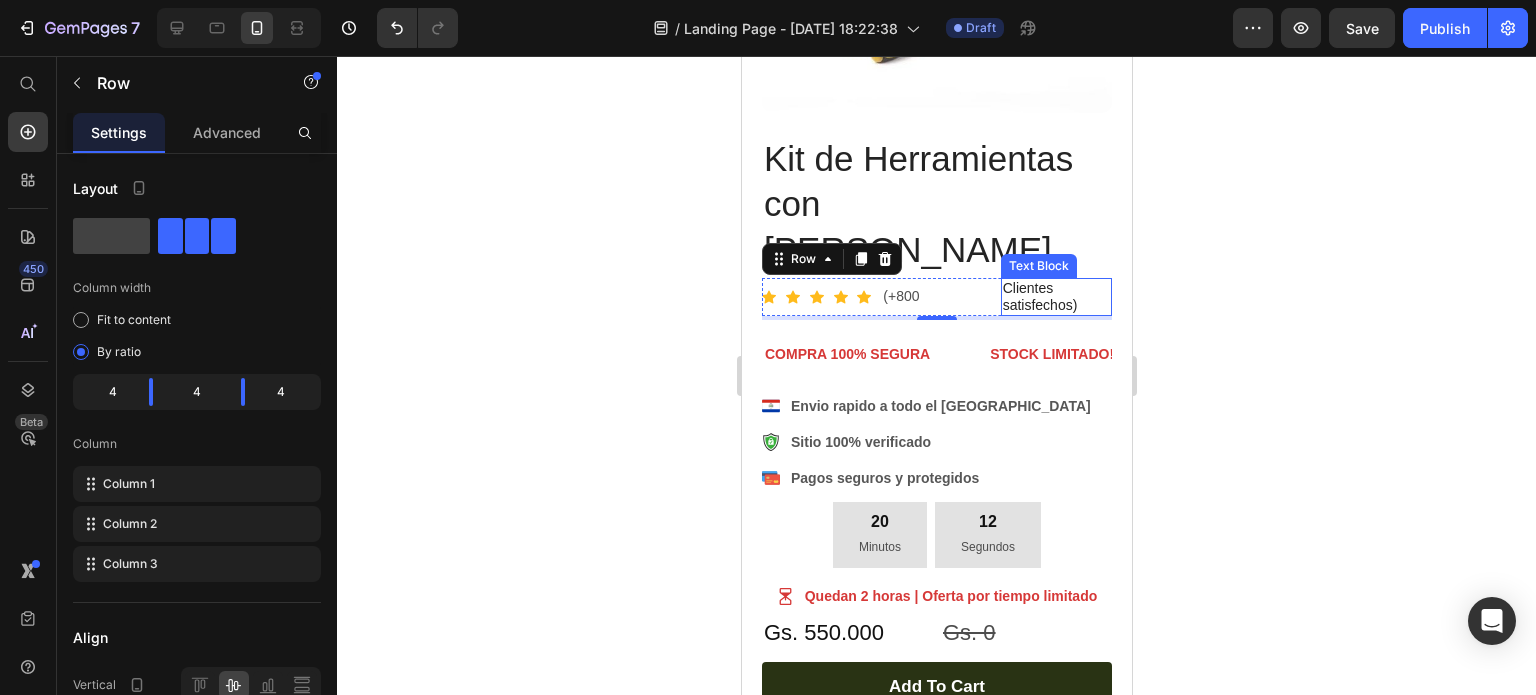 click on "Clientes satisfechos)" at bounding box center [1055, 297] 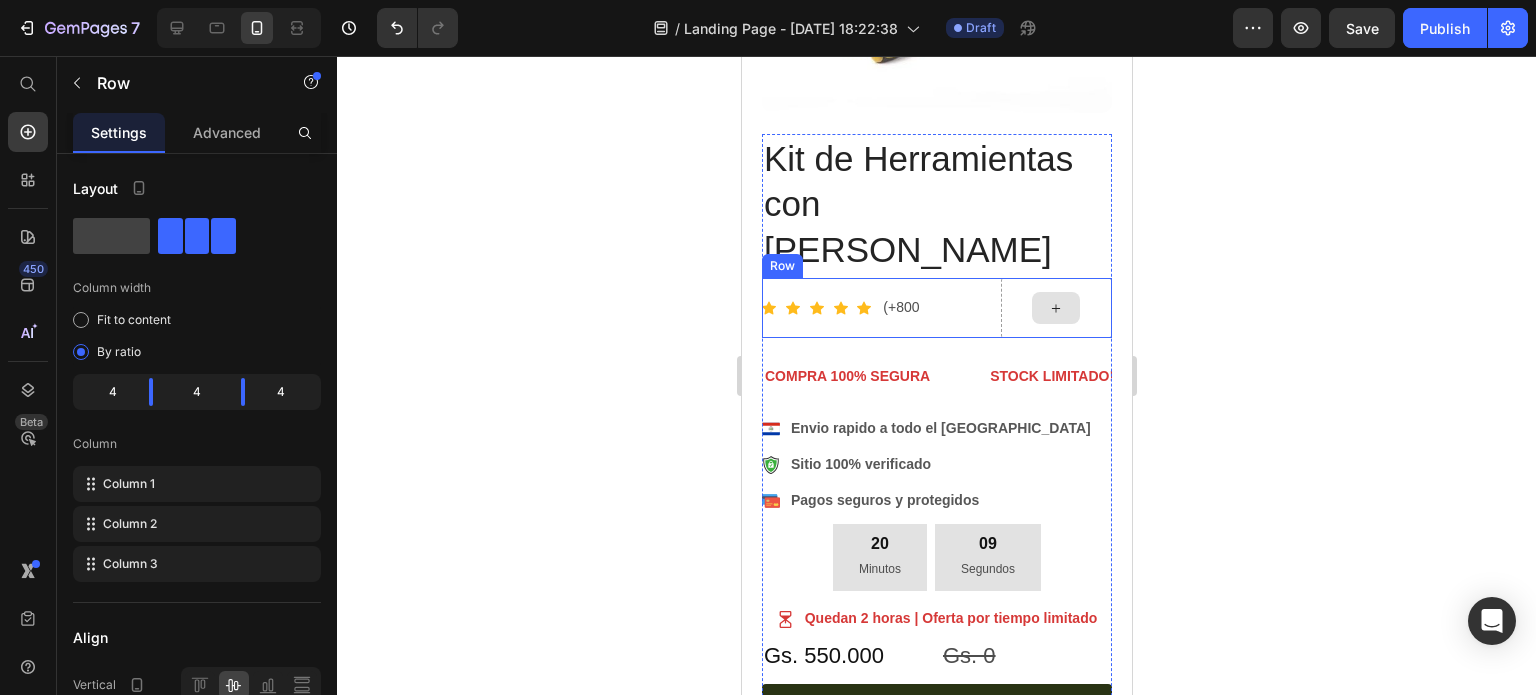 click at bounding box center [1055, 308] 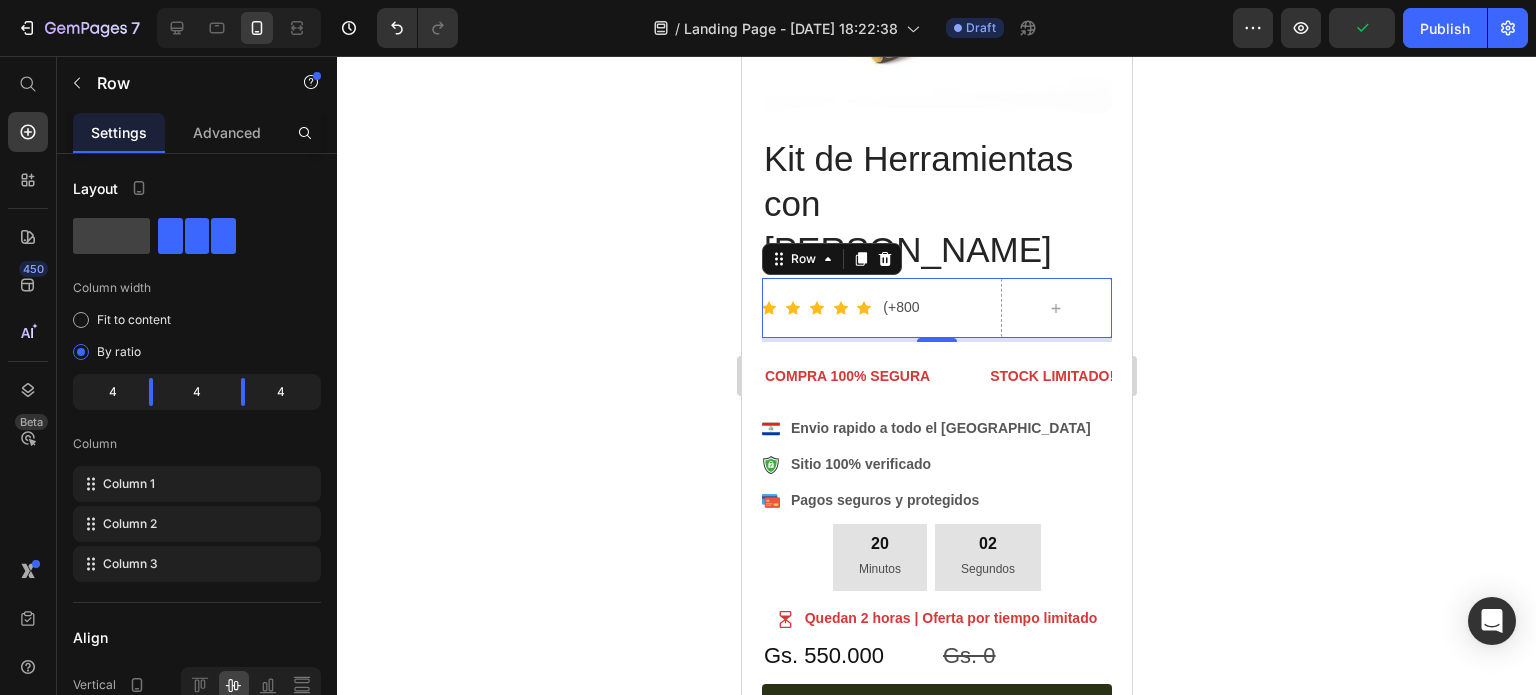 click 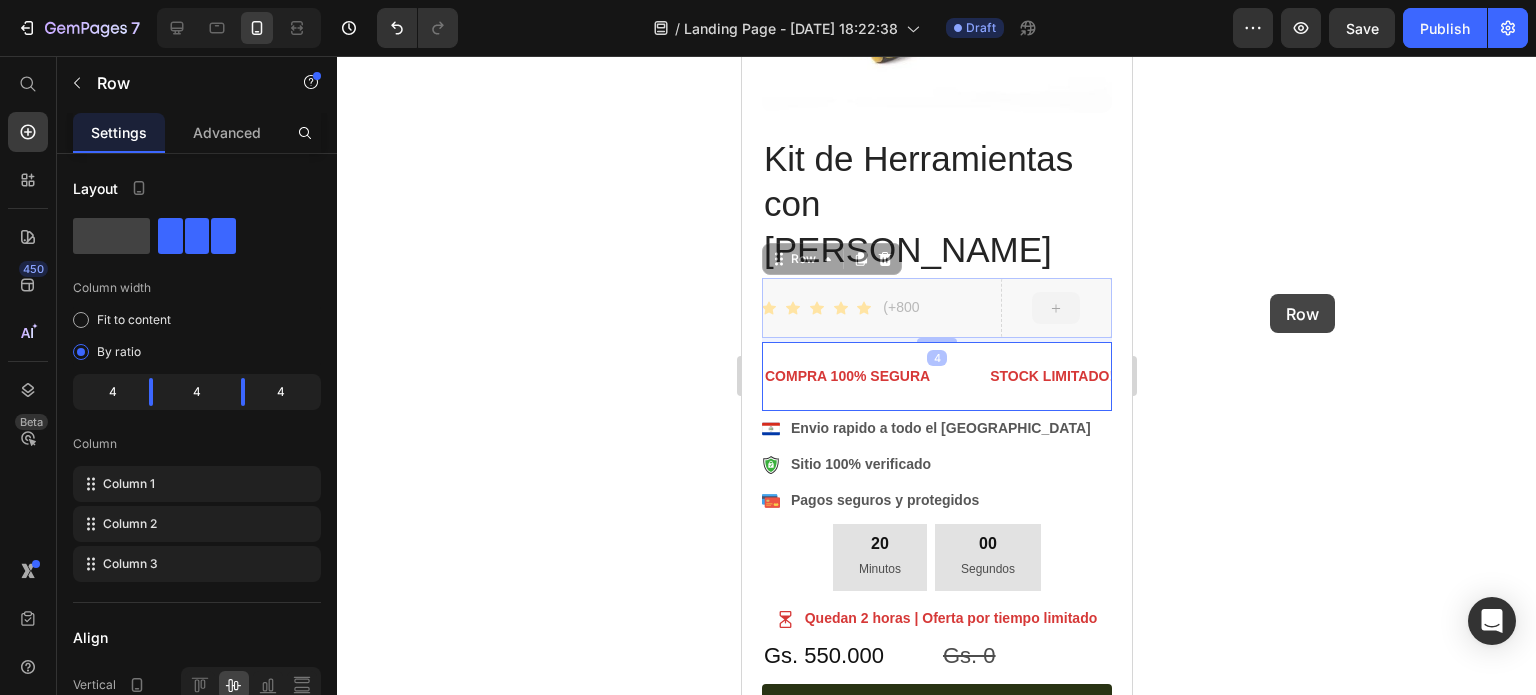 drag, startPoint x: 1004, startPoint y: 286, endPoint x: 2011, endPoint y: 350, distance: 1009.03174 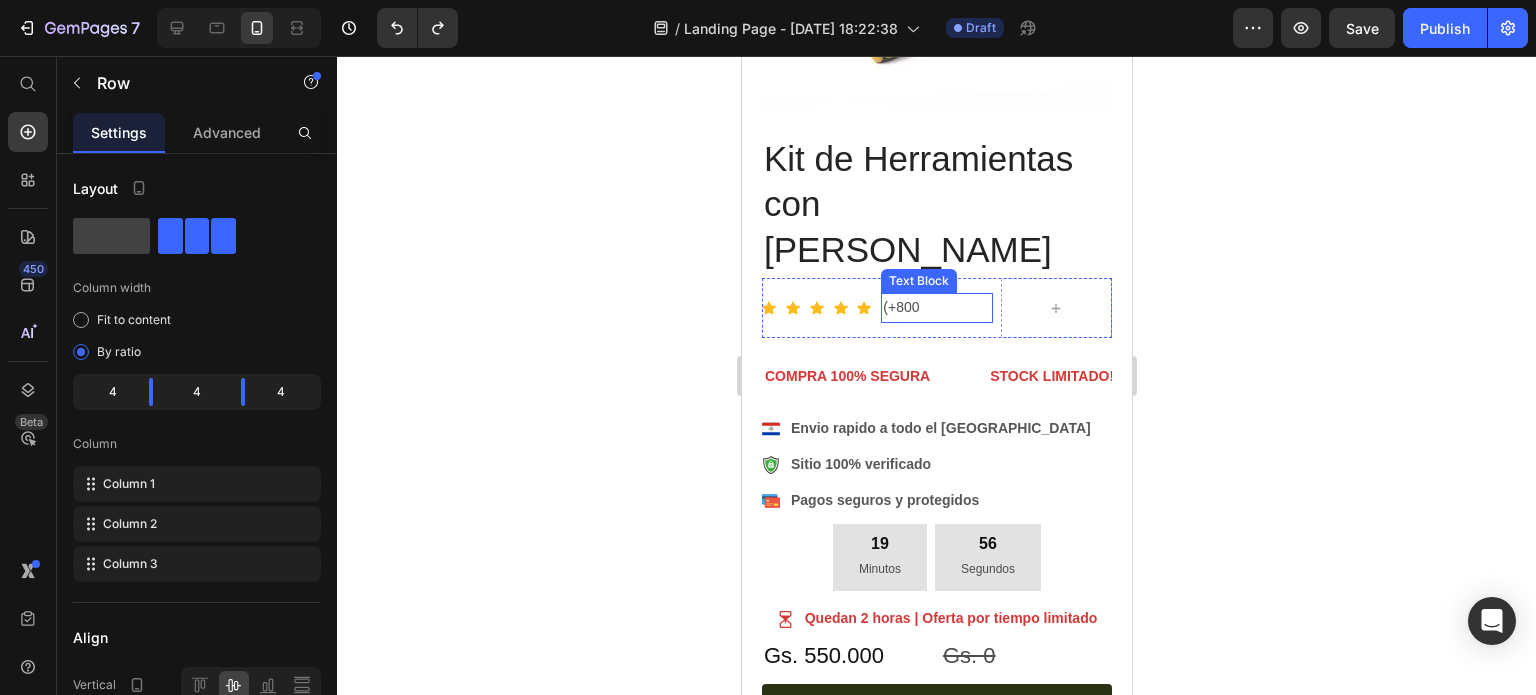 click on "(+800" at bounding box center [935, 307] 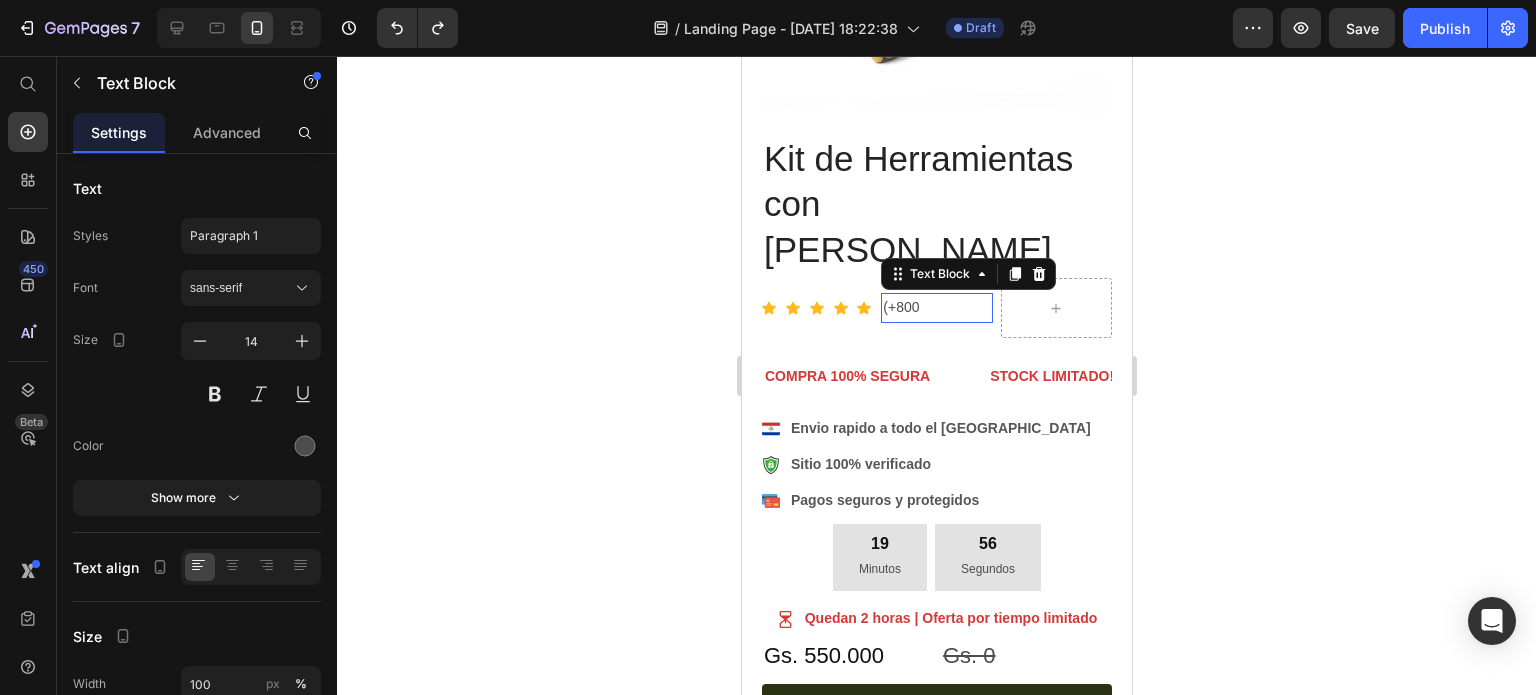 click on "(+800" at bounding box center [935, 307] 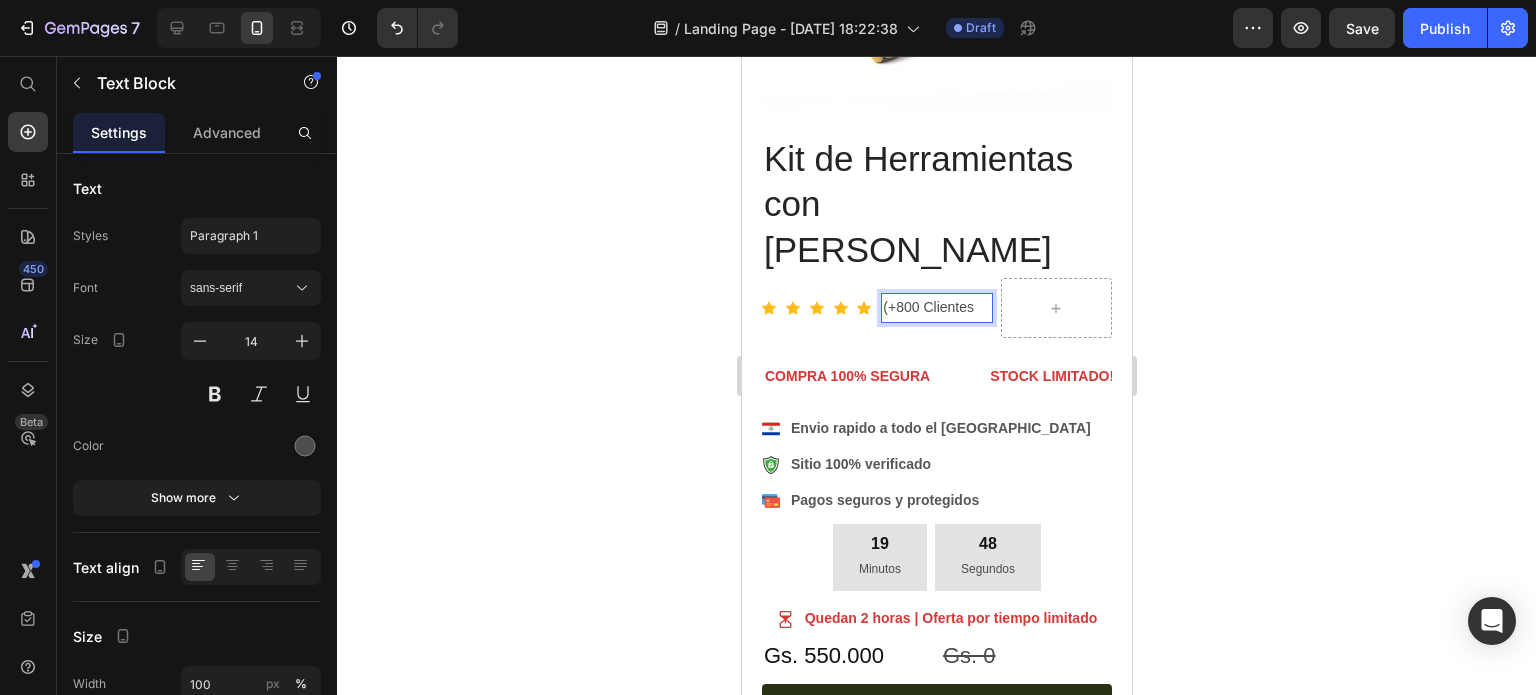 scroll, scrollTop: 377, scrollLeft: 0, axis: vertical 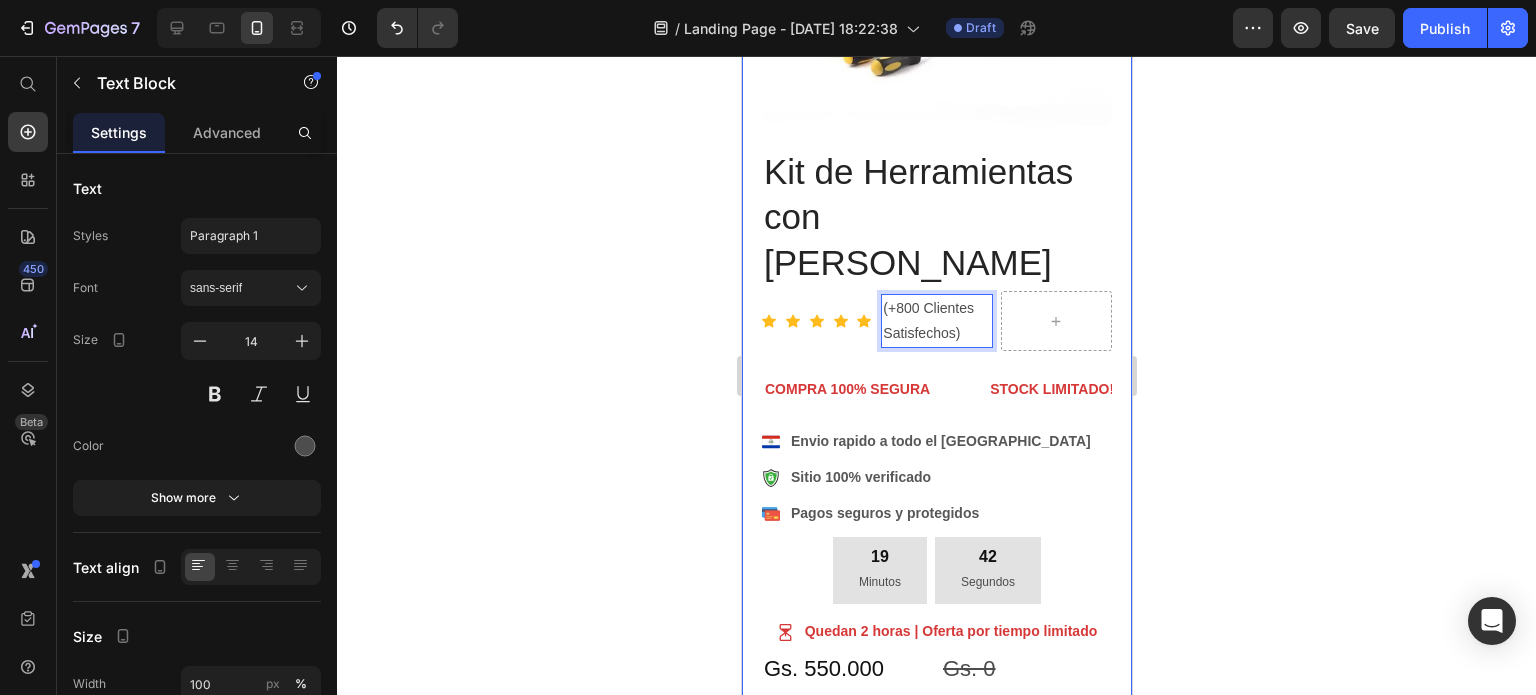 click 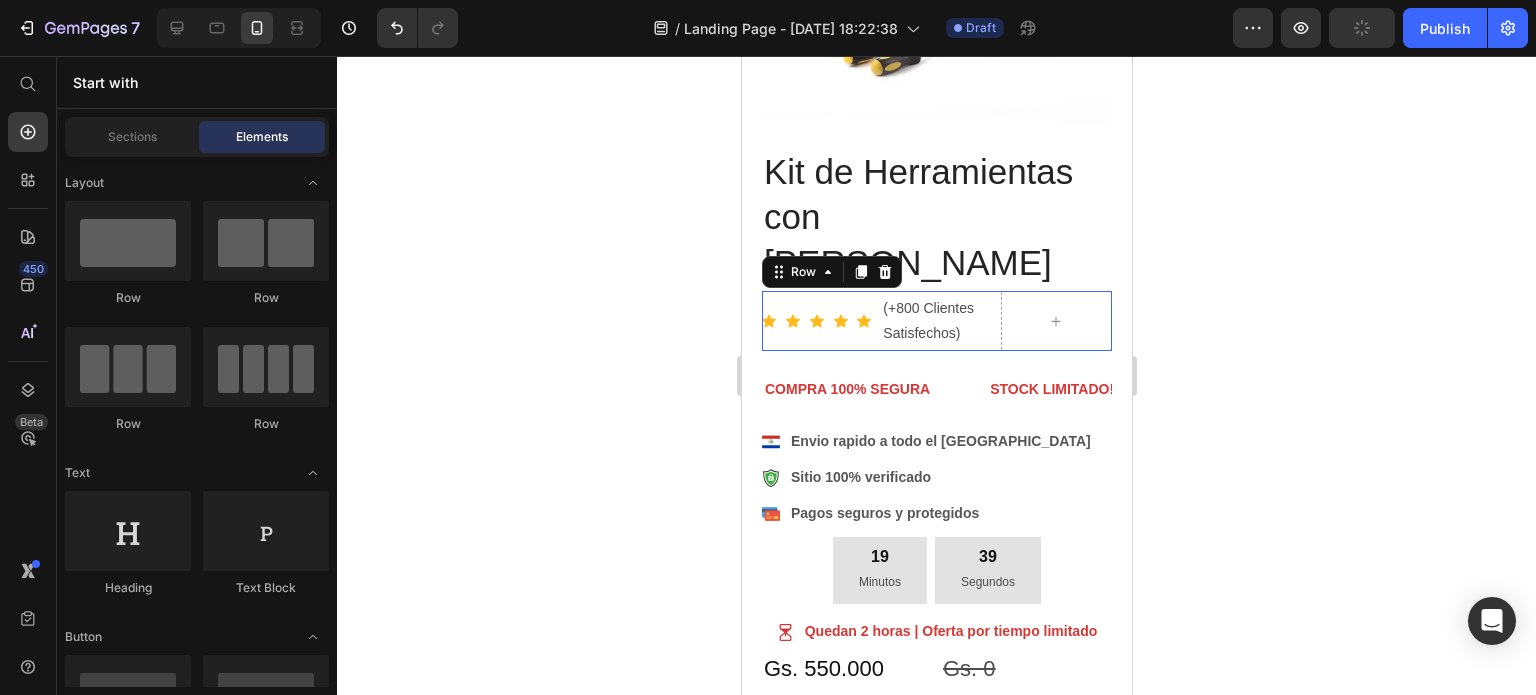 drag, startPoint x: 864, startPoint y: 321, endPoint x: 1254, endPoint y: 404, distance: 398.73425 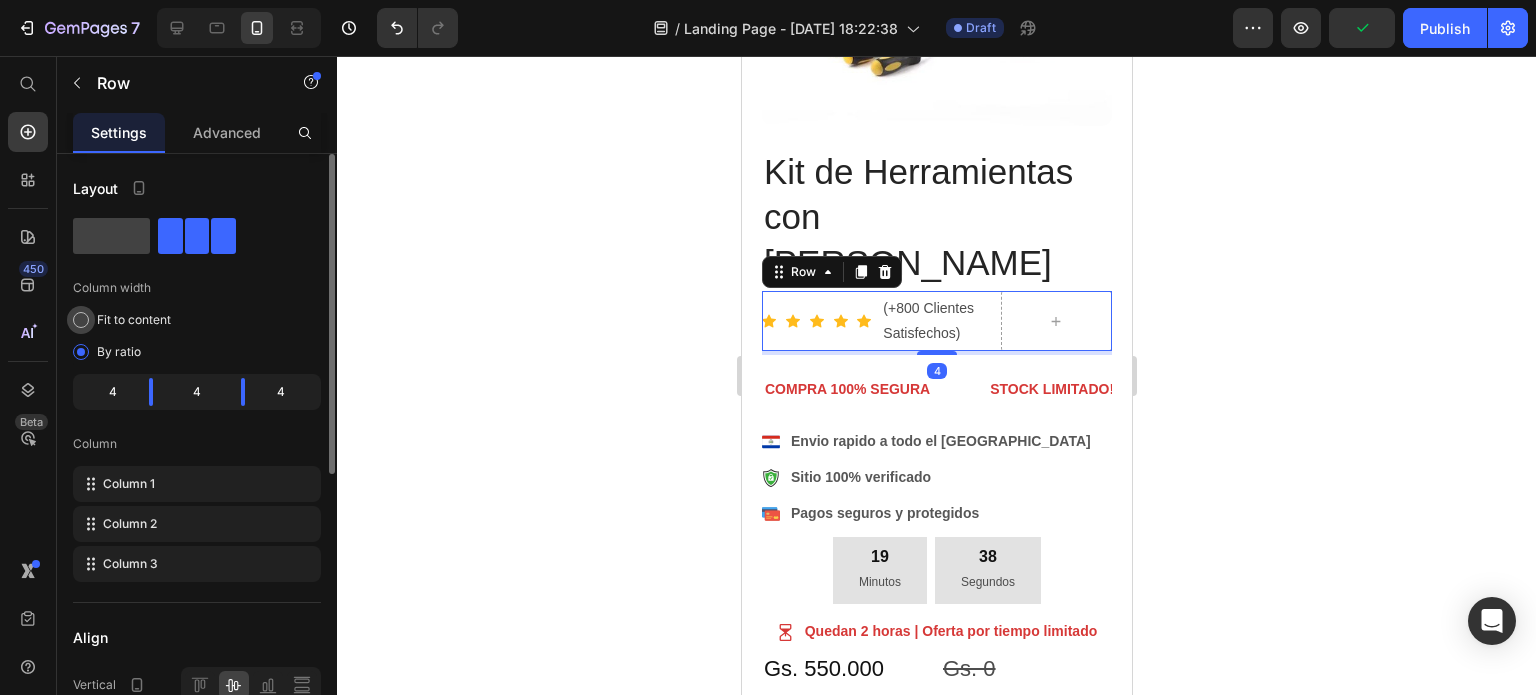click on "Fit to content" at bounding box center [134, 320] 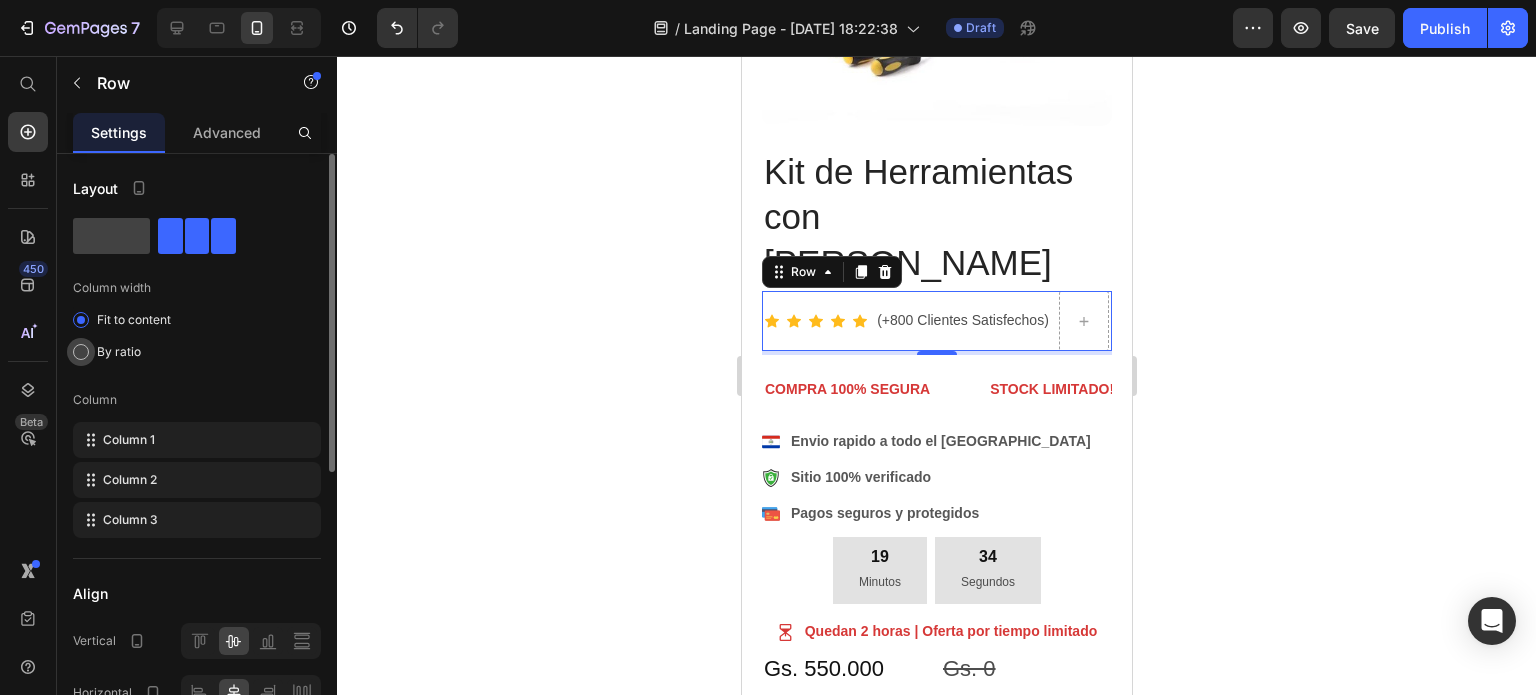 click at bounding box center [81, 352] 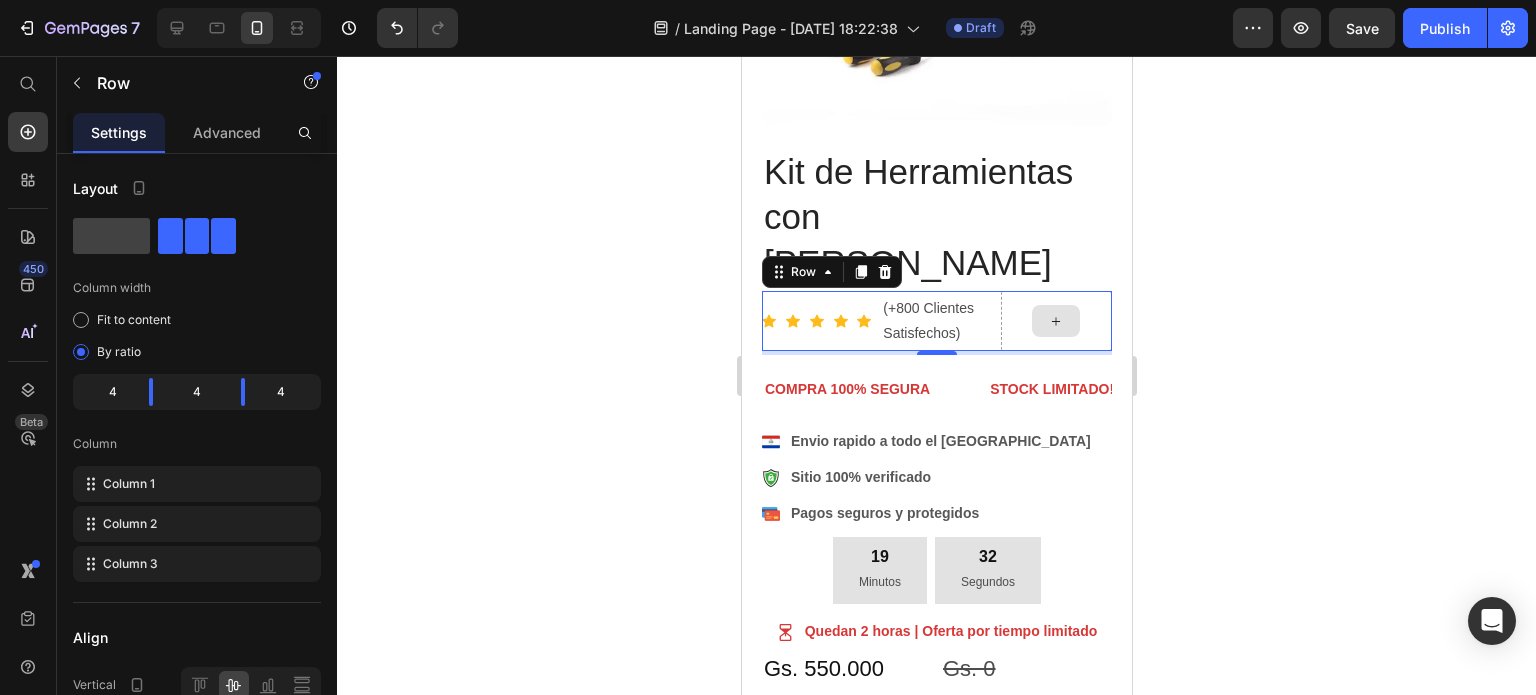 click at bounding box center (1055, 321) 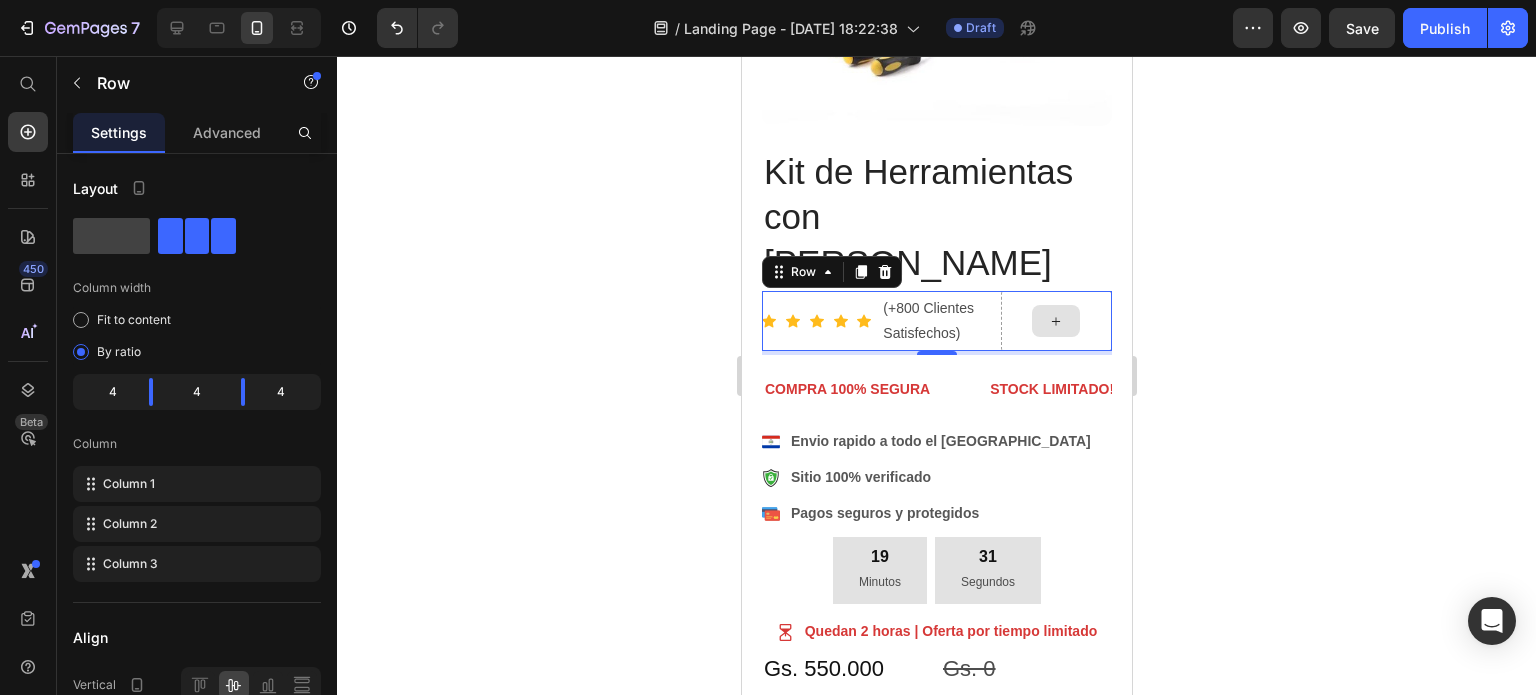 click at bounding box center [1055, 321] 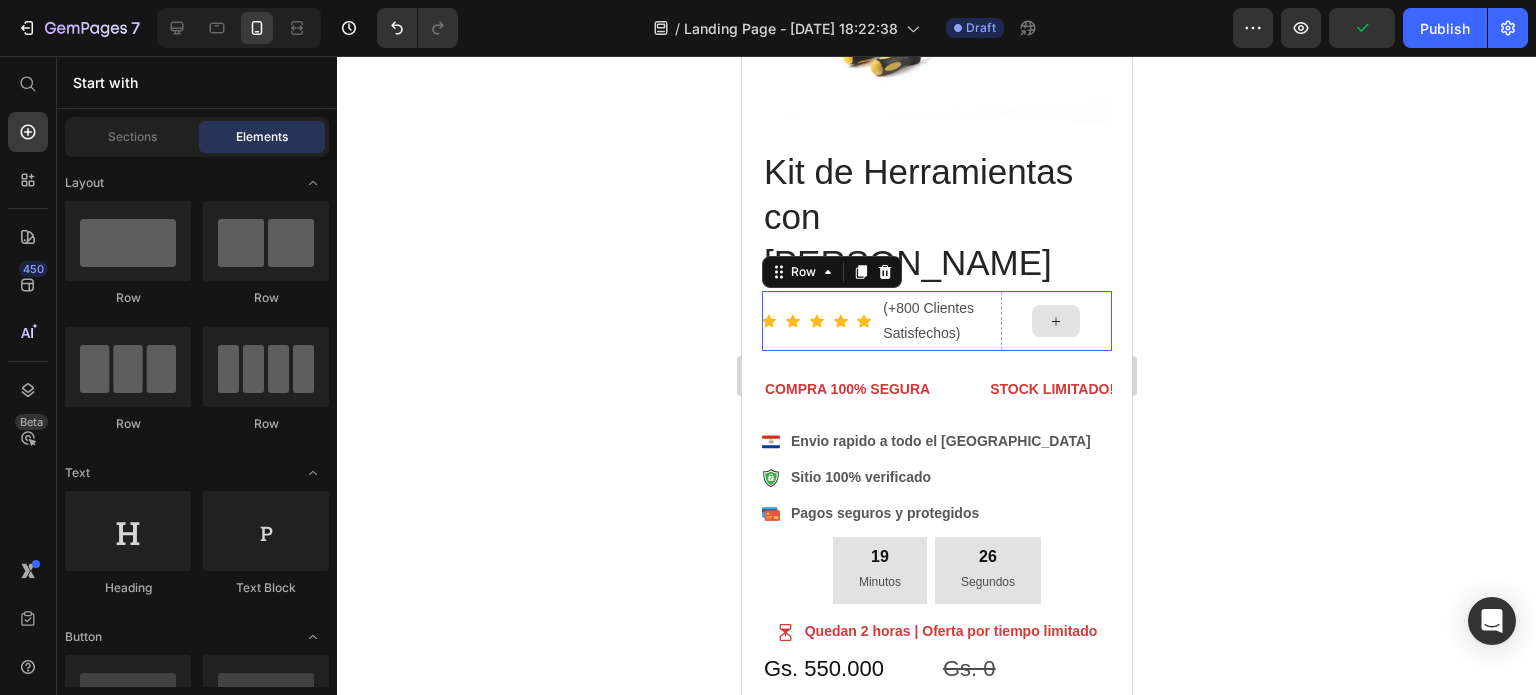 click at bounding box center [1055, 321] 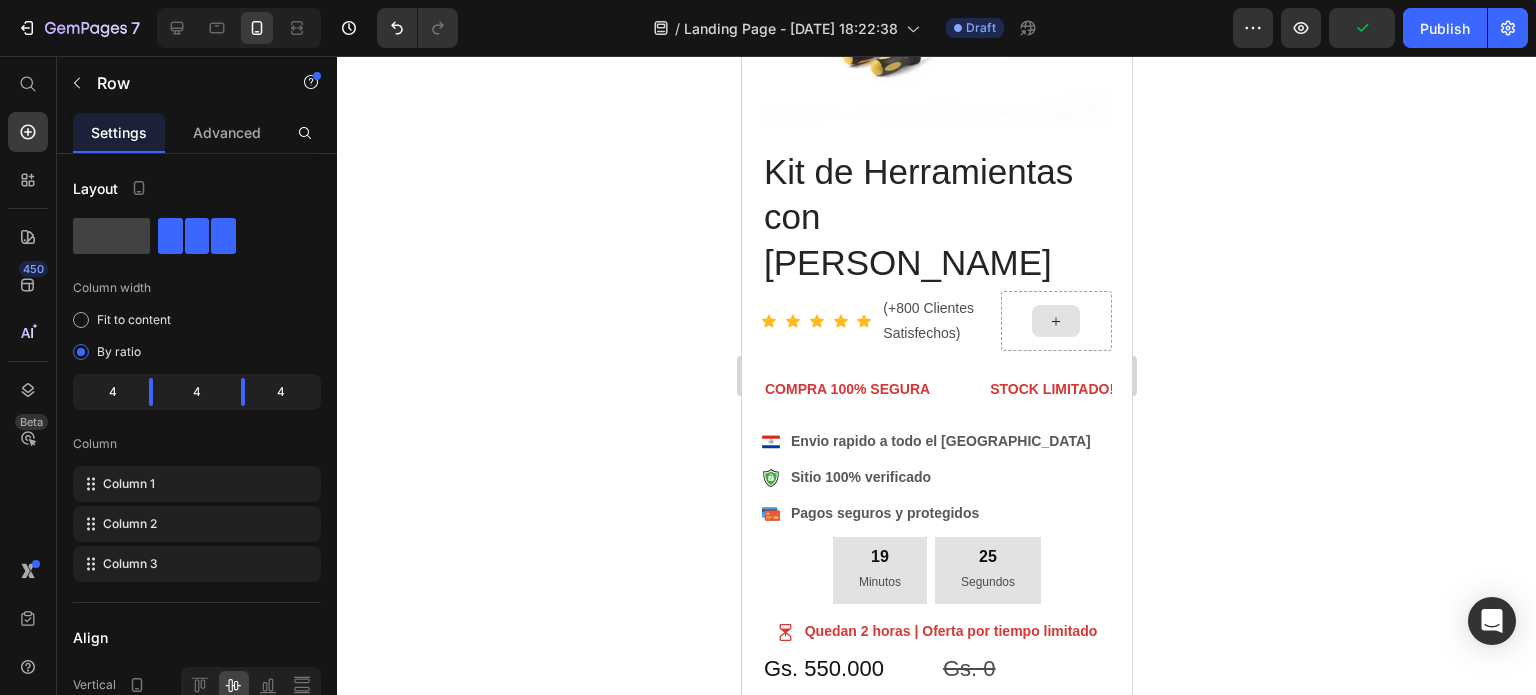 click 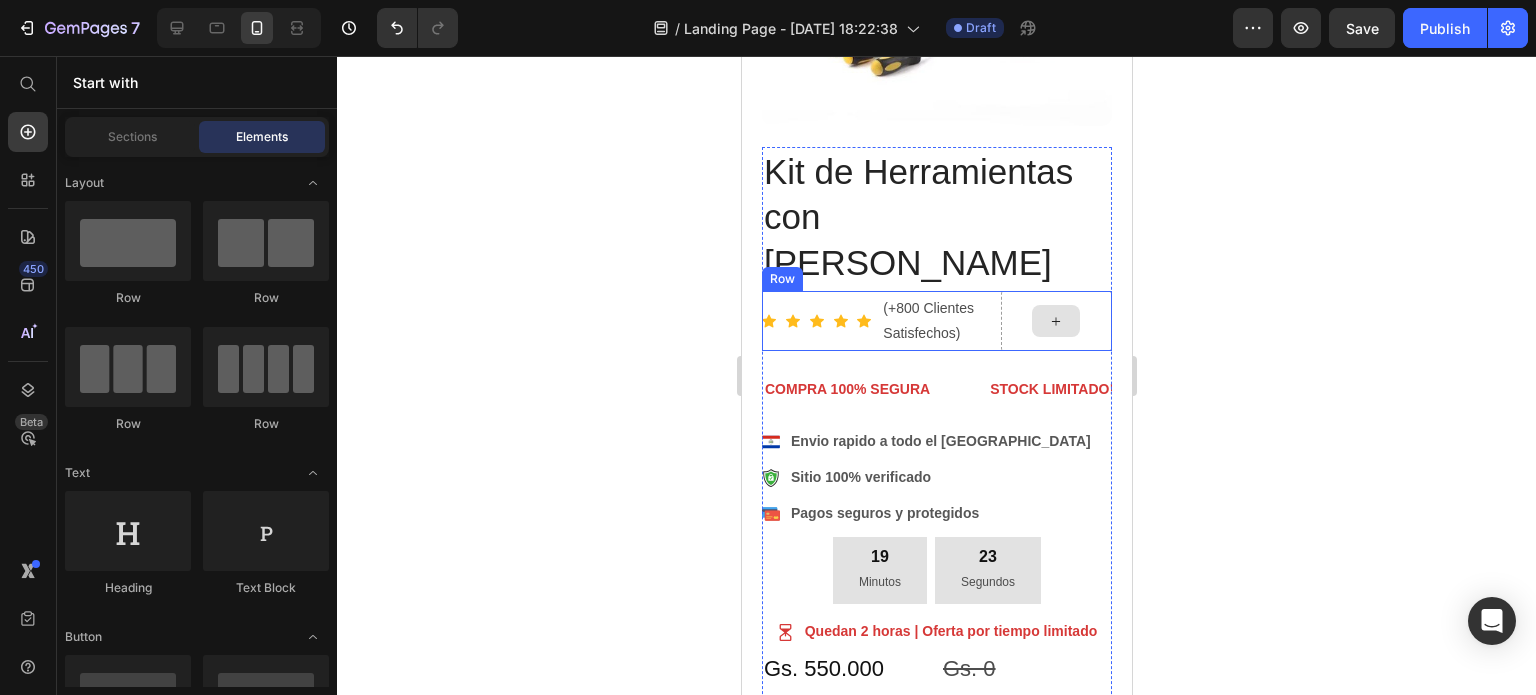 click 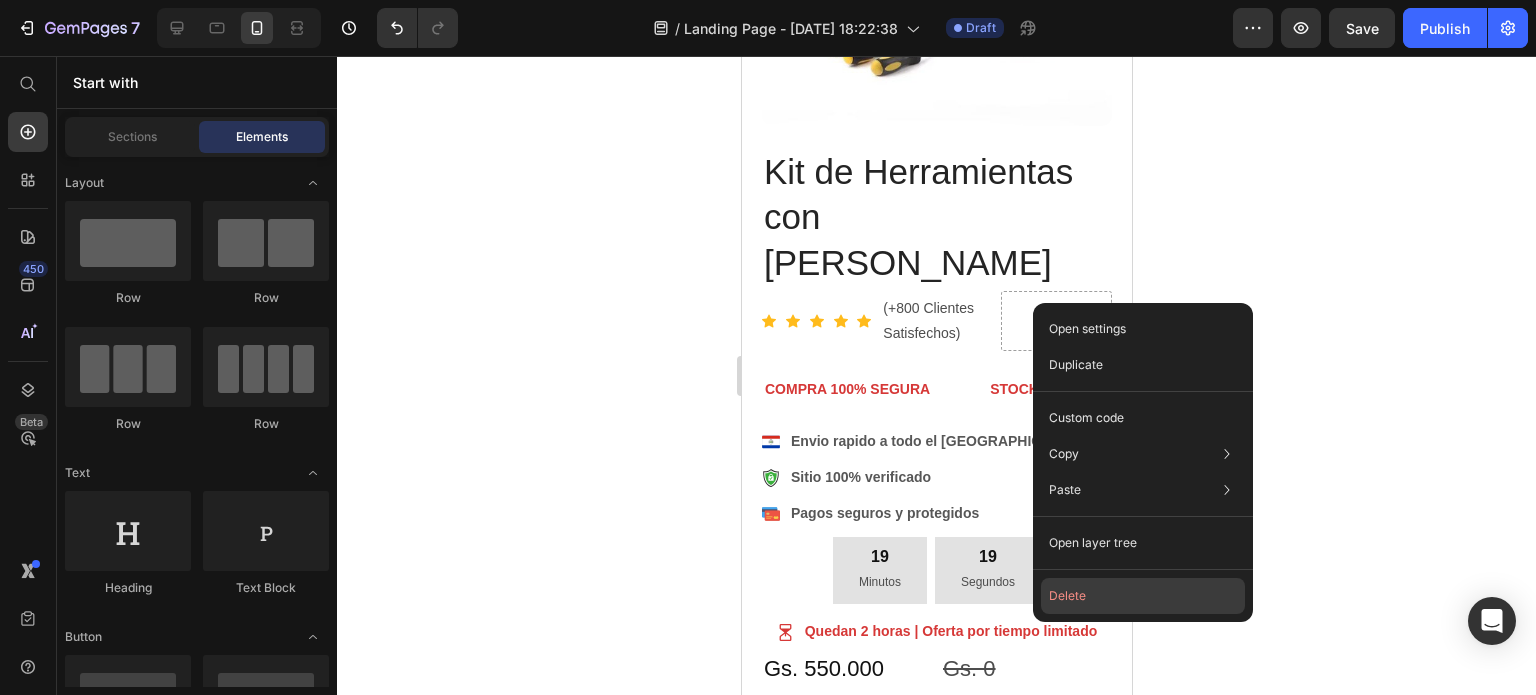click on "Delete" 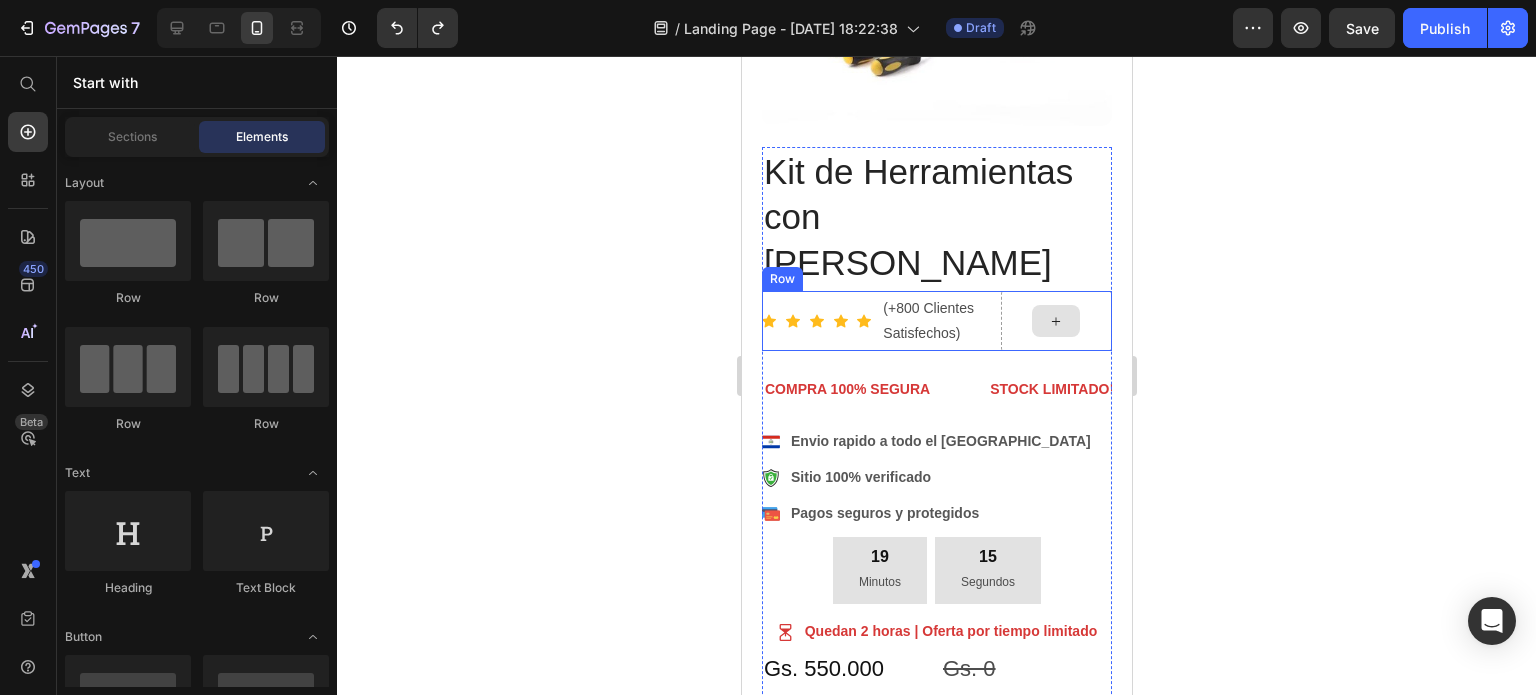 click 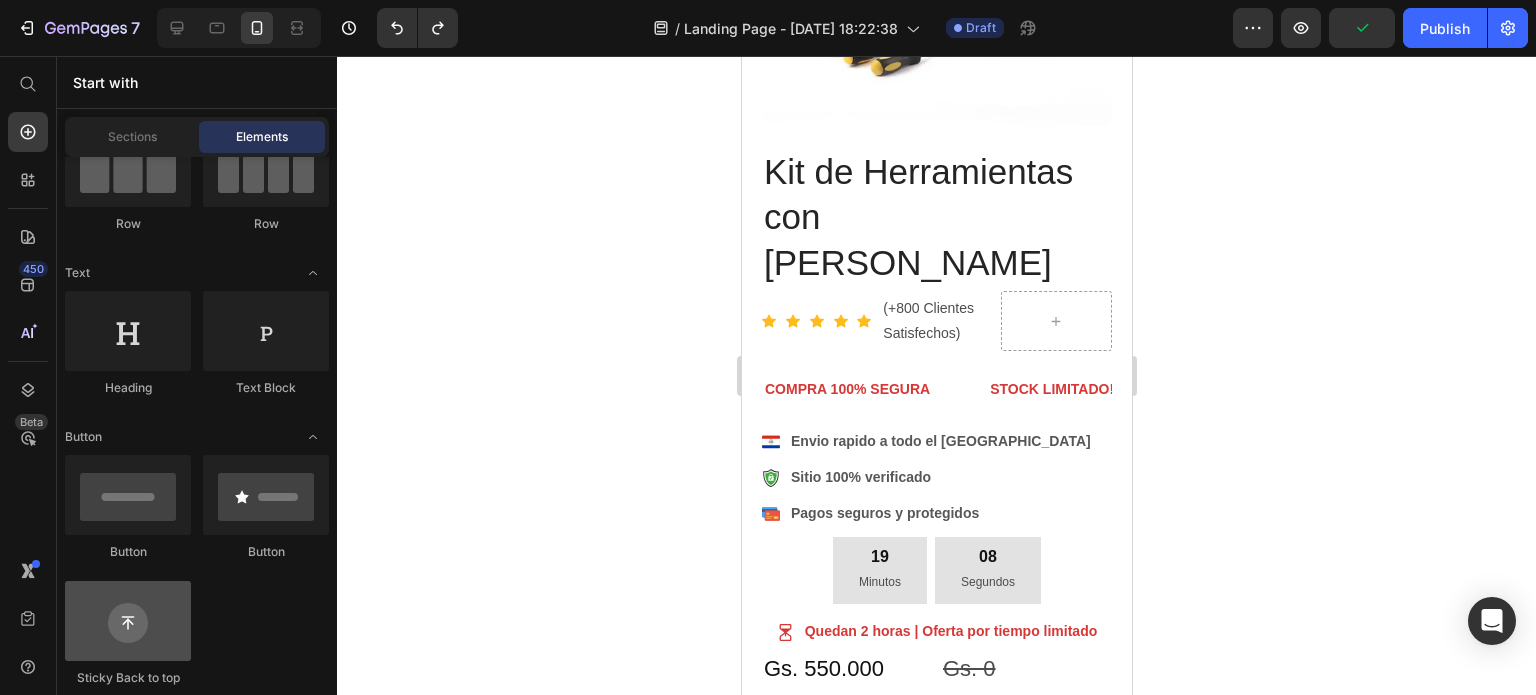 scroll, scrollTop: 300, scrollLeft: 0, axis: vertical 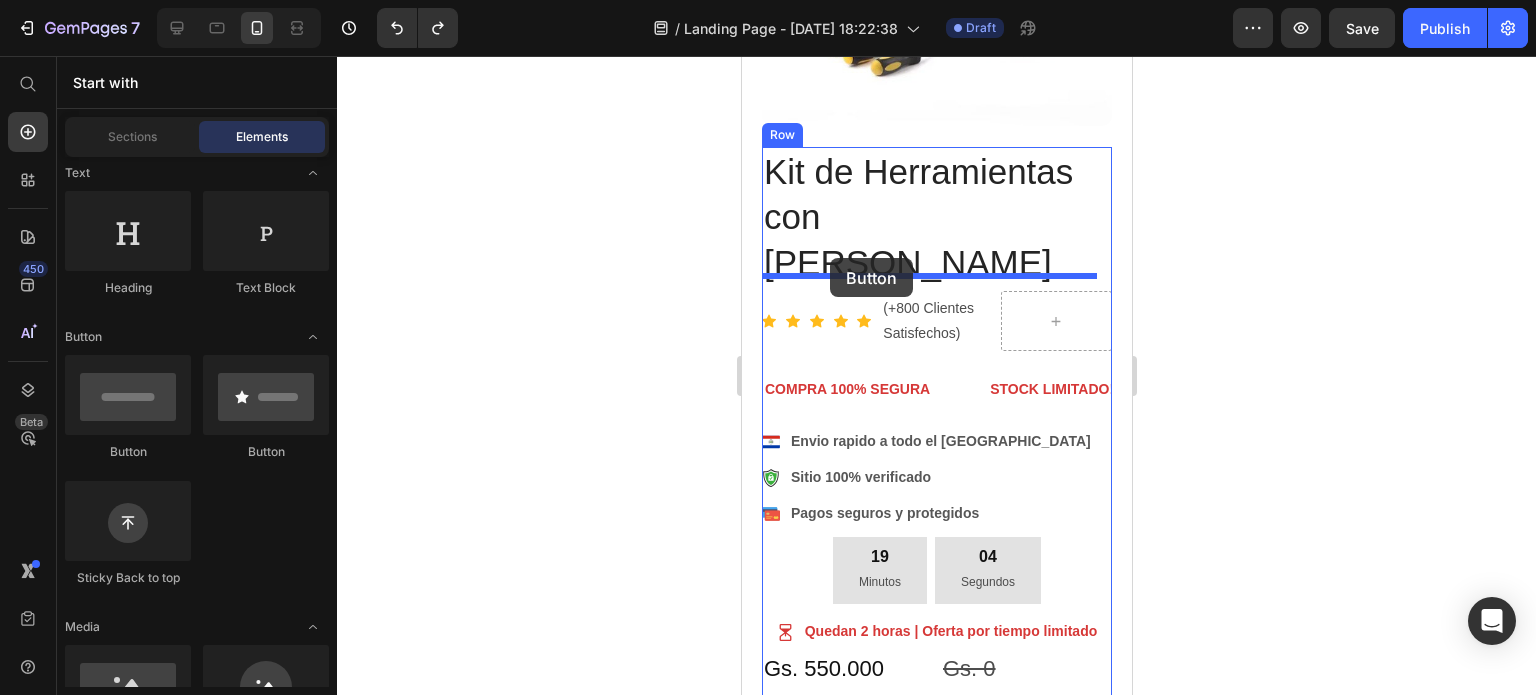 drag, startPoint x: 998, startPoint y: 466, endPoint x: 829, endPoint y: 258, distance: 268.00186 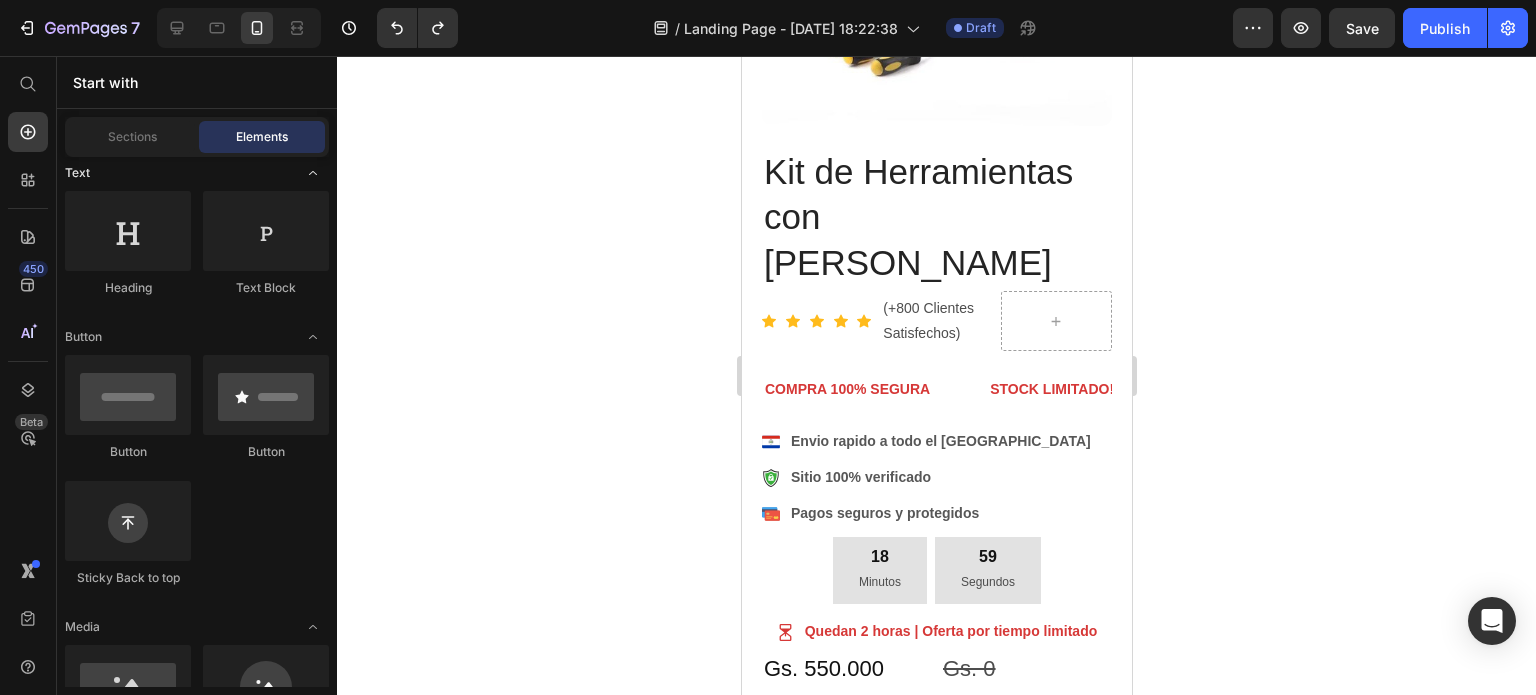 scroll, scrollTop: 0, scrollLeft: 0, axis: both 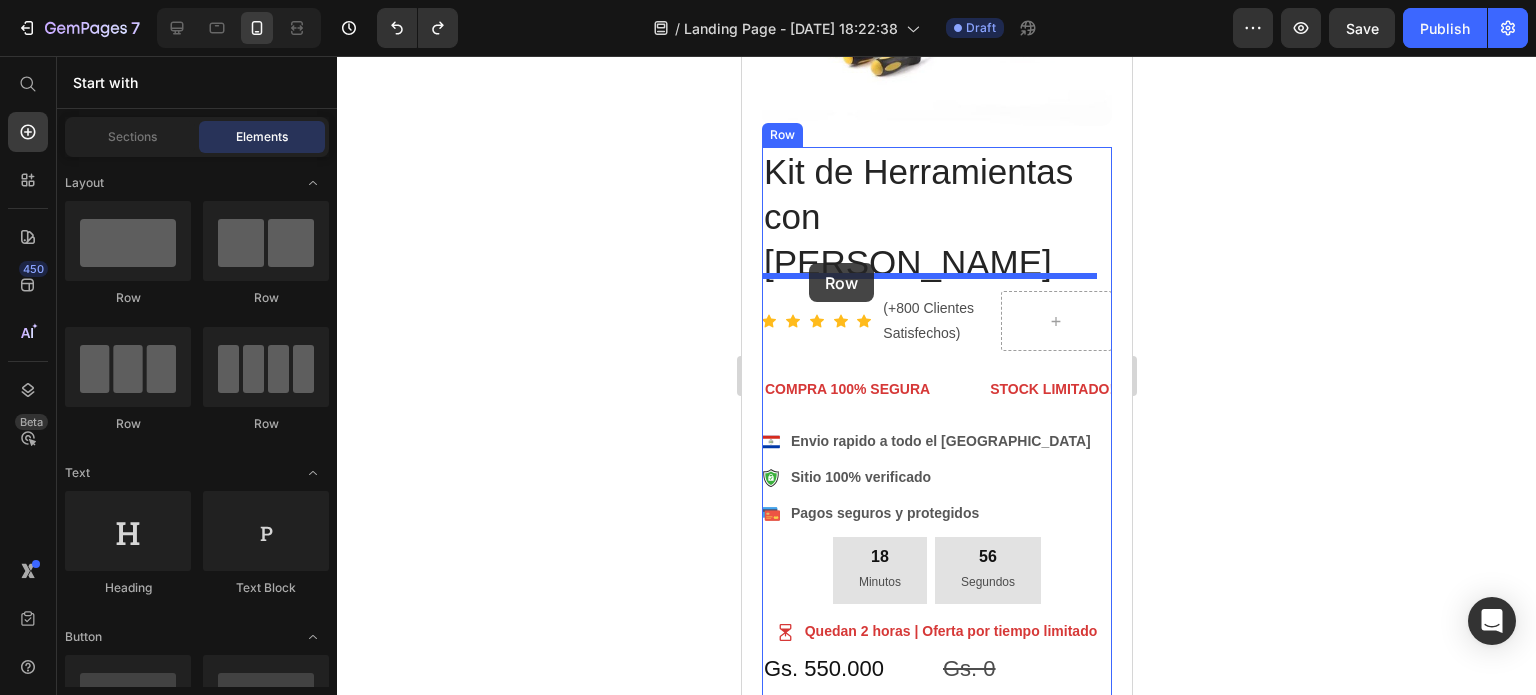 drag, startPoint x: 965, startPoint y: 307, endPoint x: 808, endPoint y: 264, distance: 162.78206 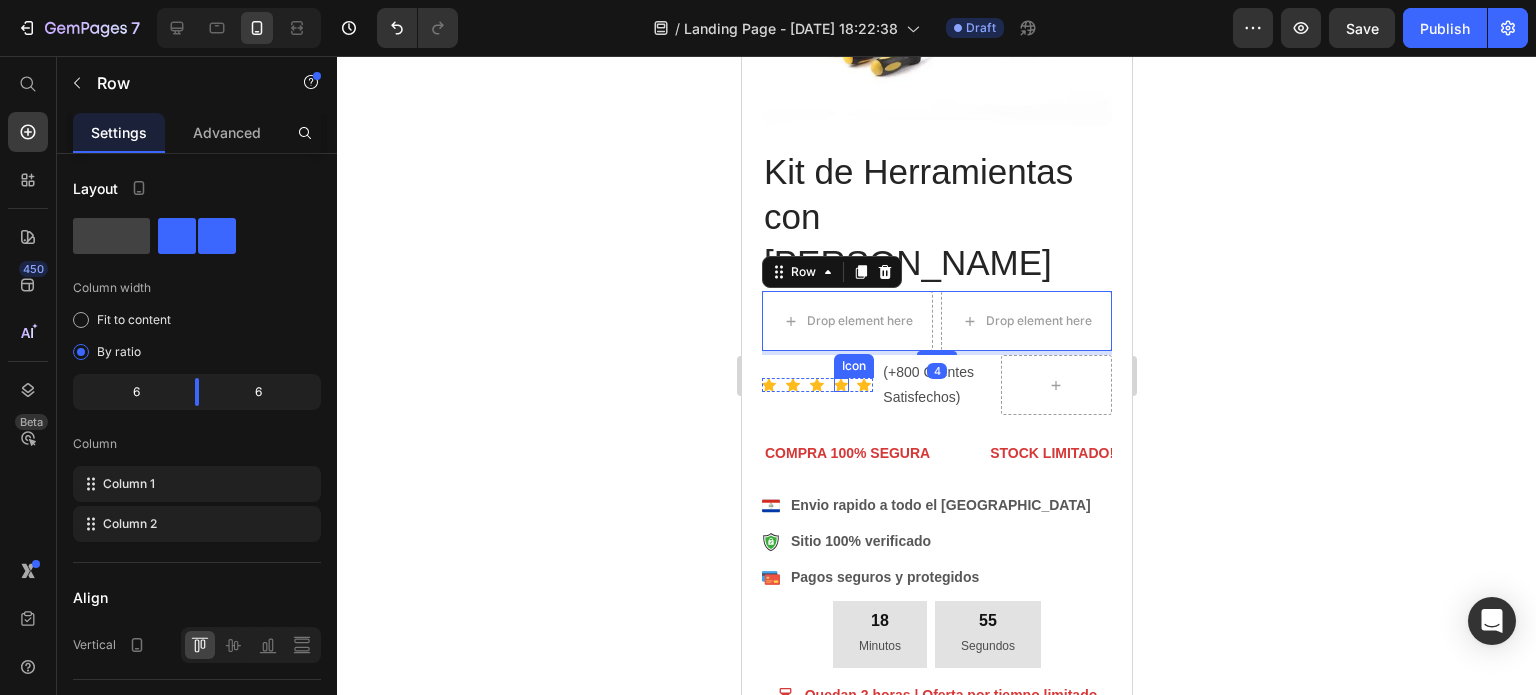 click on "Icon" at bounding box center (841, 385) 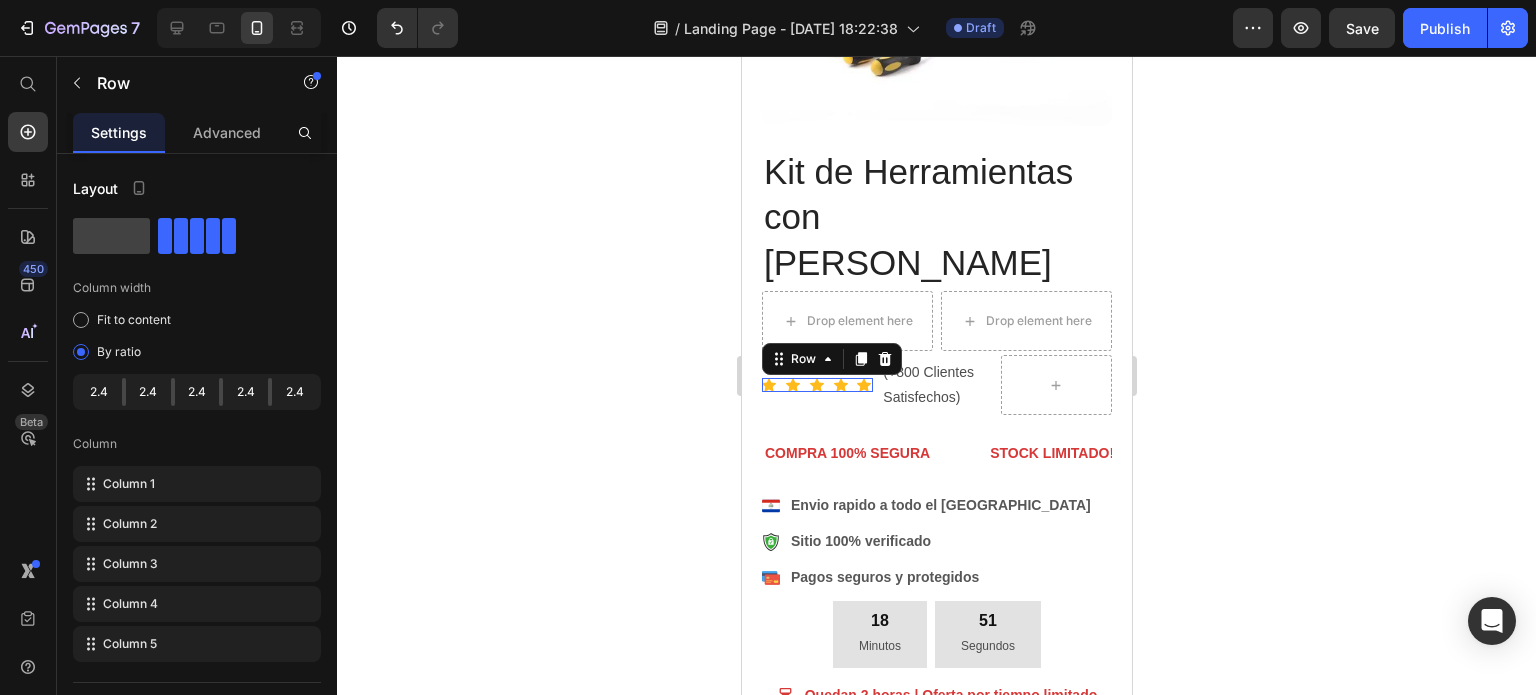 click on "Icon Icon Icon Icon Icon Row   0" at bounding box center (816, 385) 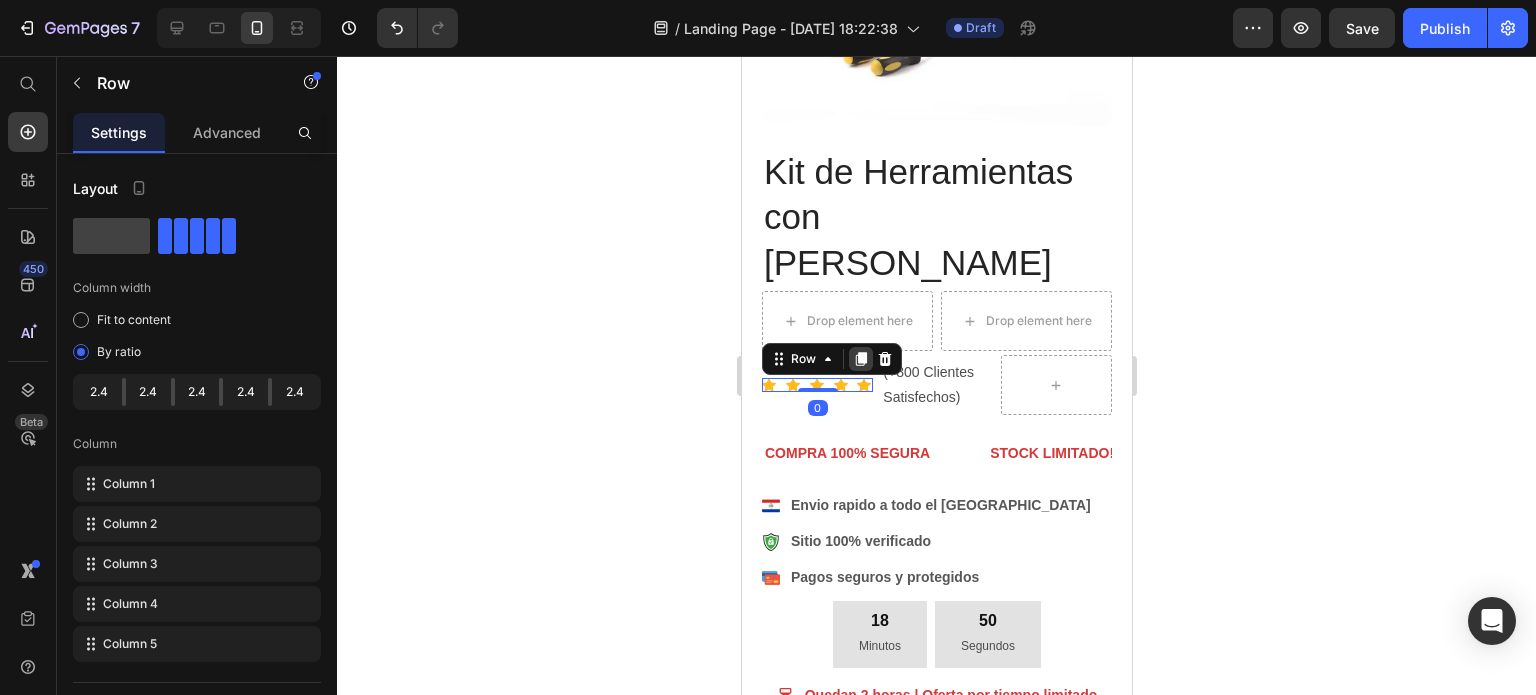click 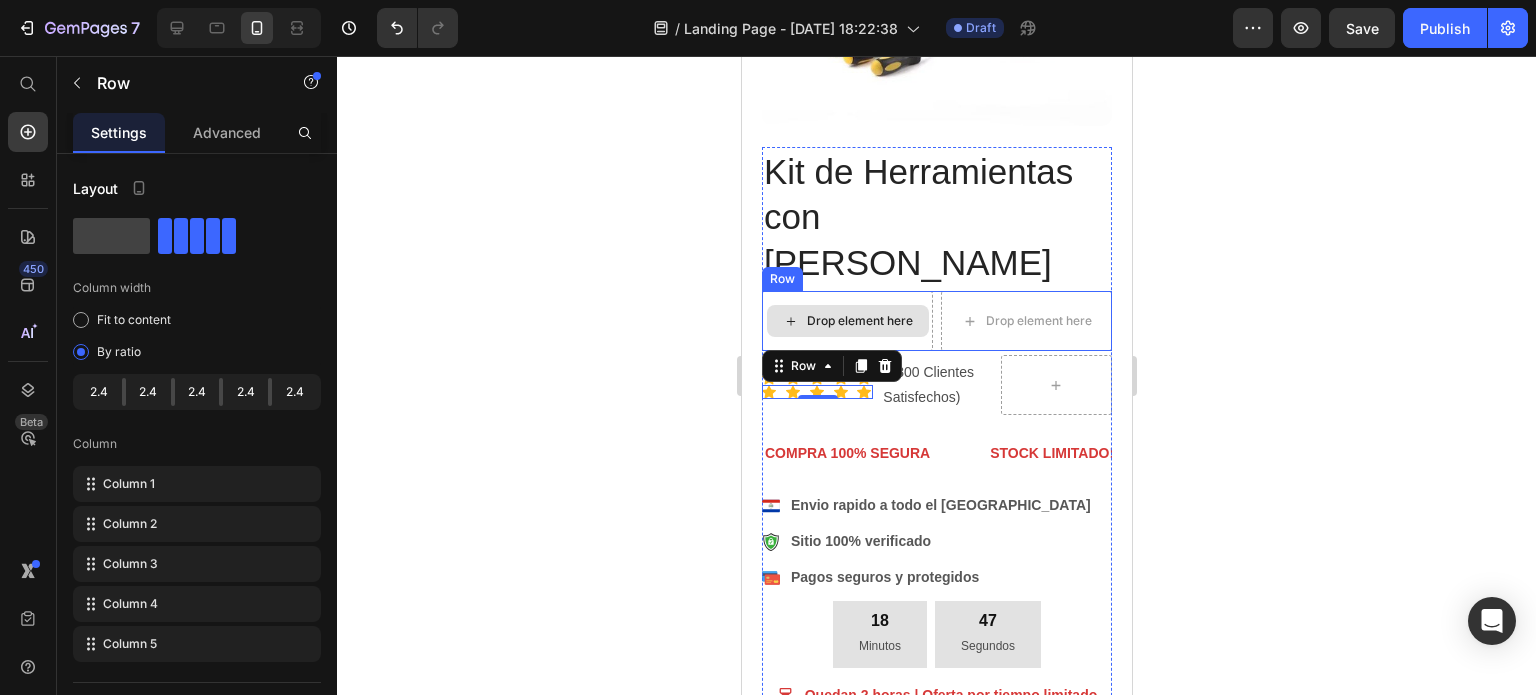 click on "Drop element here" at bounding box center (859, 321) 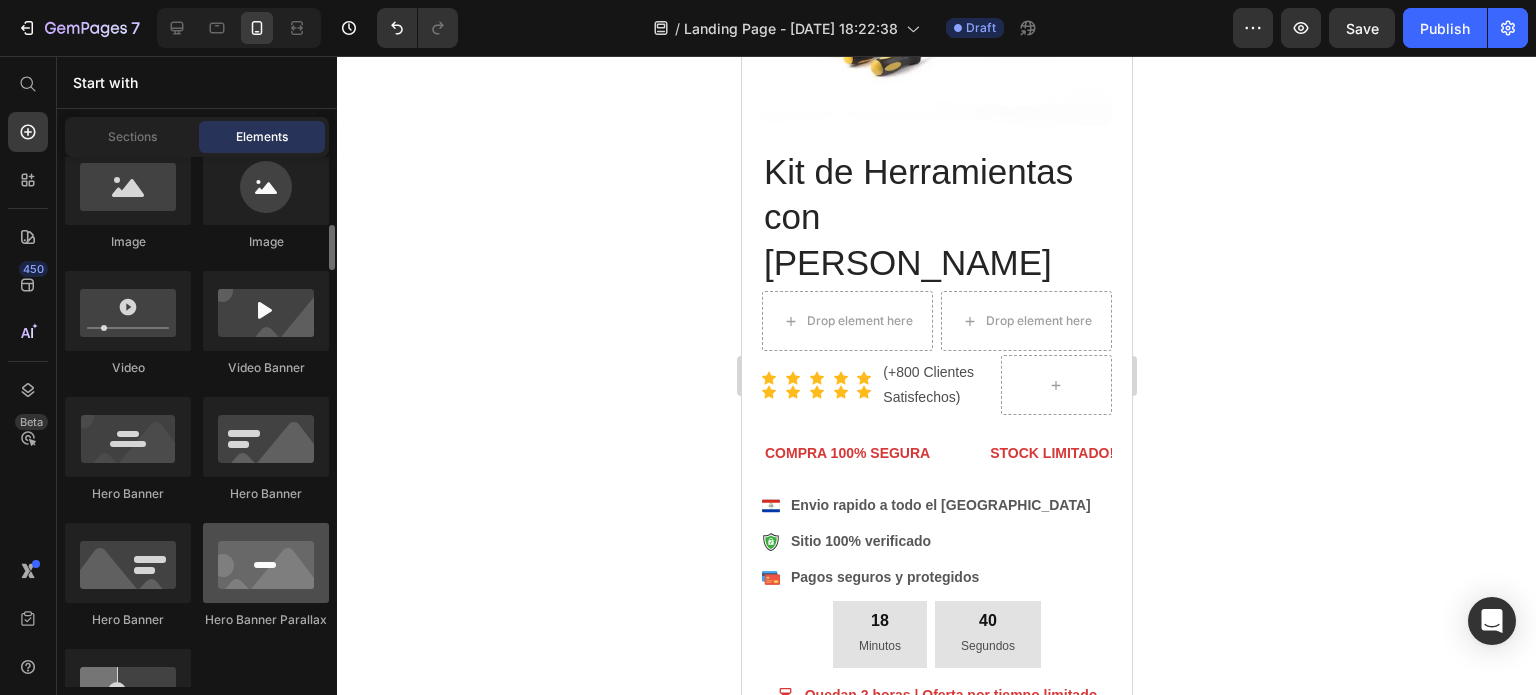 scroll, scrollTop: 900, scrollLeft: 0, axis: vertical 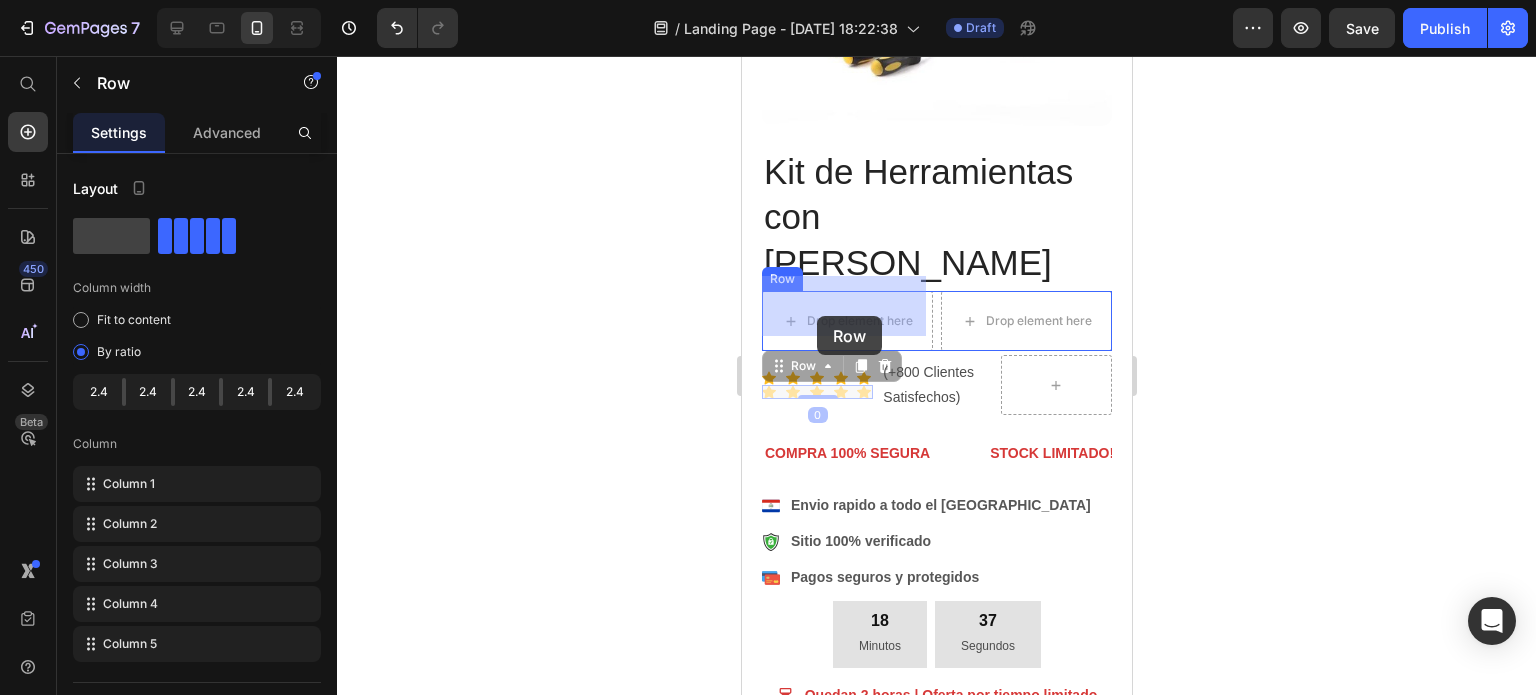 drag, startPoint x: 803, startPoint y: 372, endPoint x: 816, endPoint y: 316, distance: 57.48913 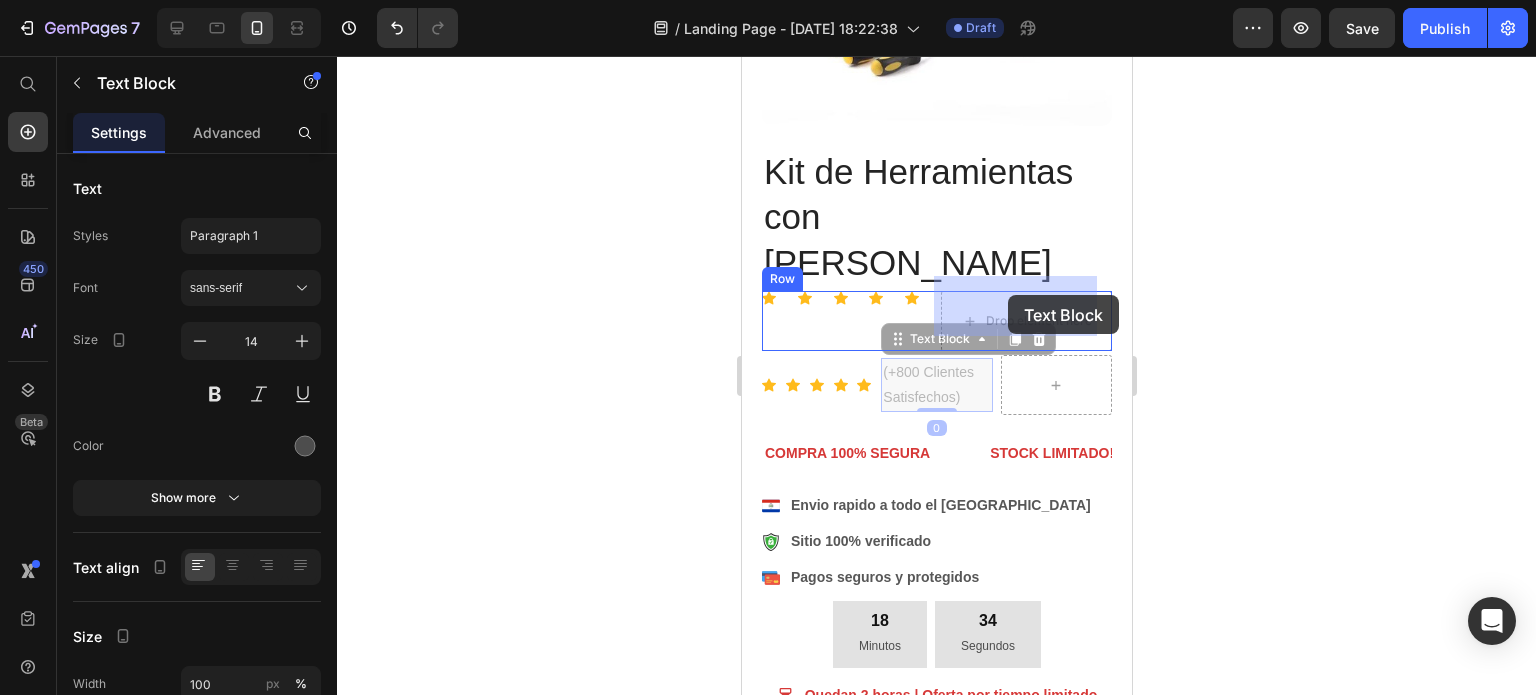 drag, startPoint x: 921, startPoint y: 359, endPoint x: 1007, endPoint y: 295, distance: 107.200745 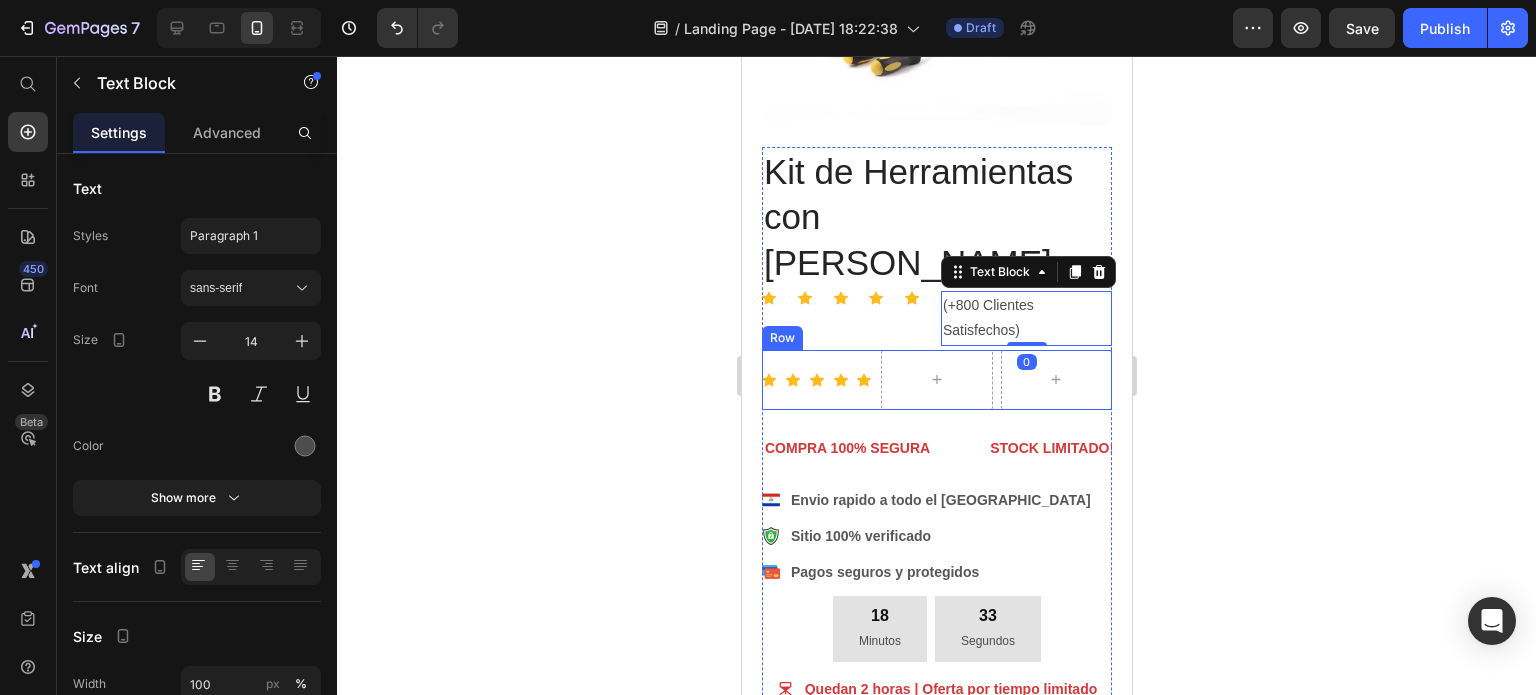 click on "Icon Icon Icon Icon Icon Row" at bounding box center (816, 380) 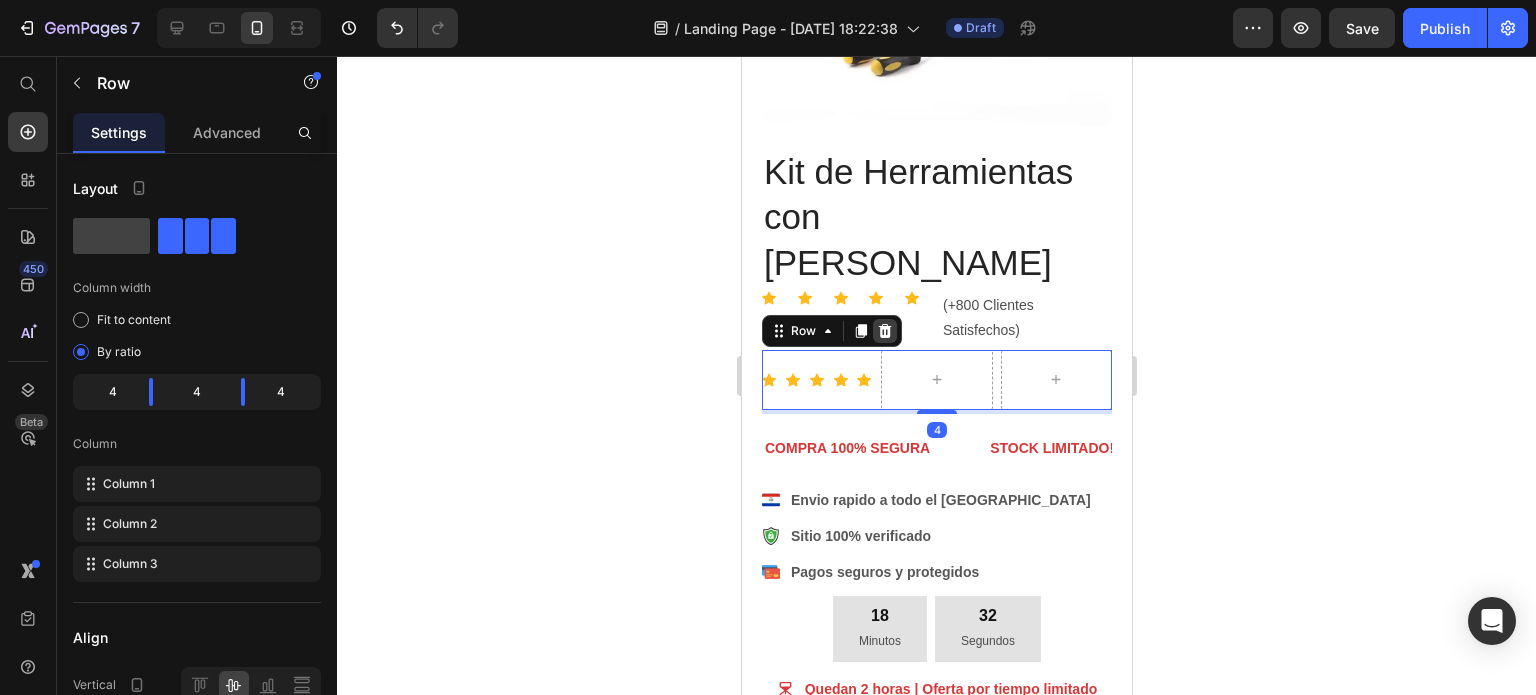 click 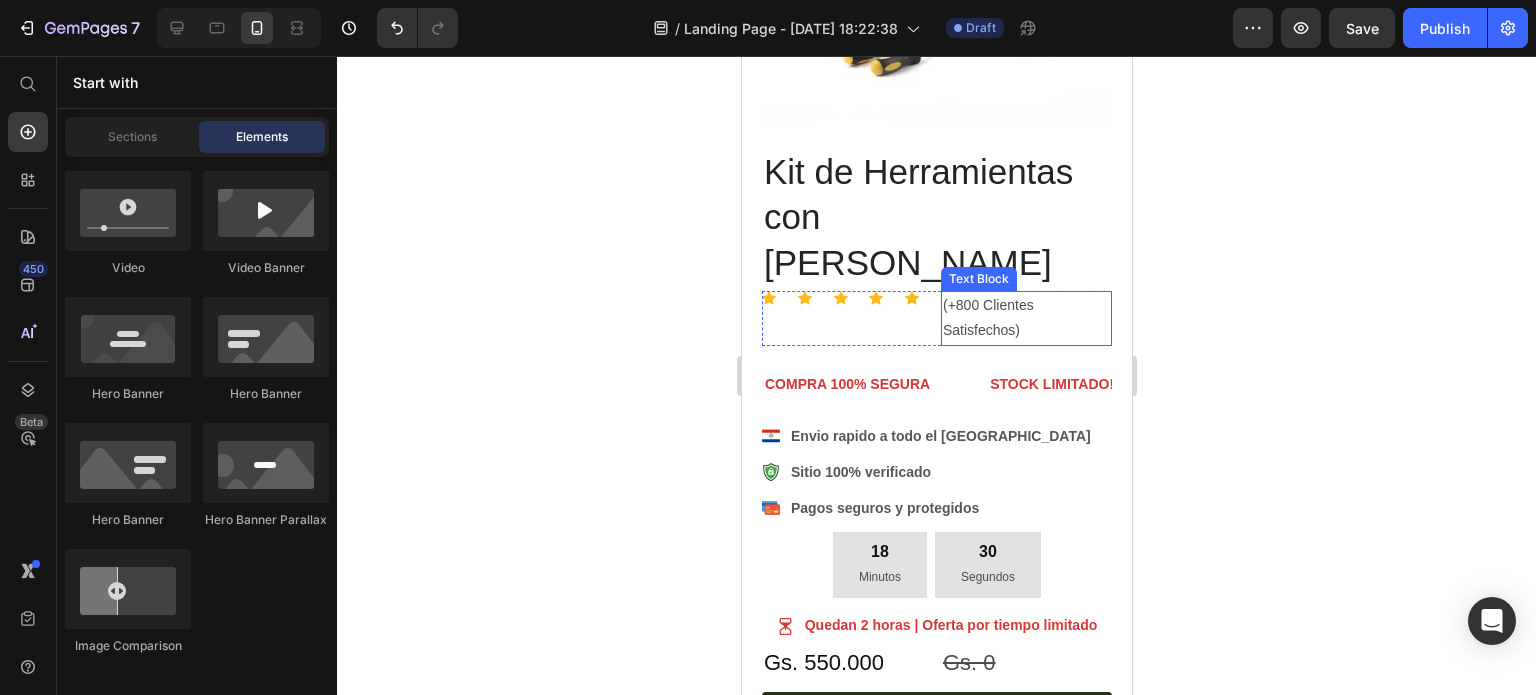 click on "(+800 Clientes Satisfechos)" at bounding box center [1025, 318] 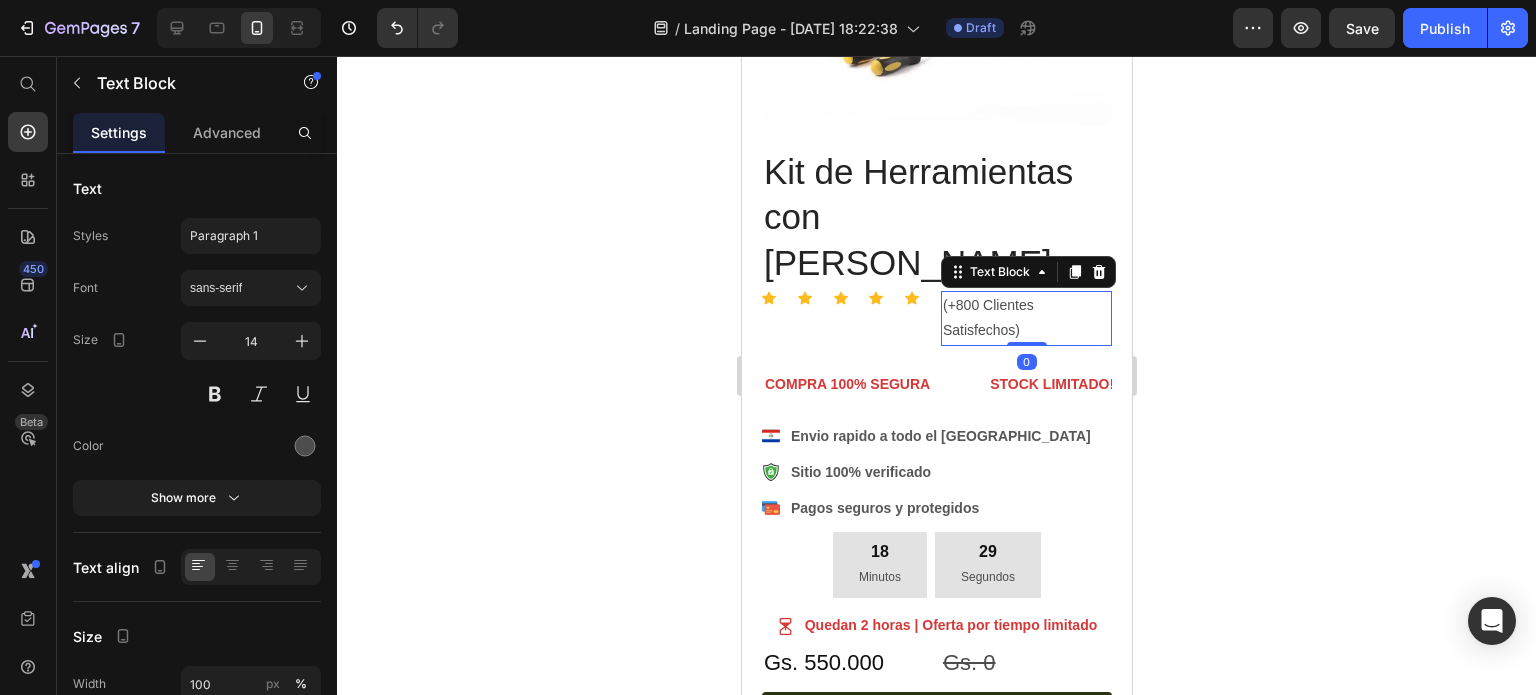 click on "(+800 Clientes Satisfechos)" at bounding box center [1025, 318] 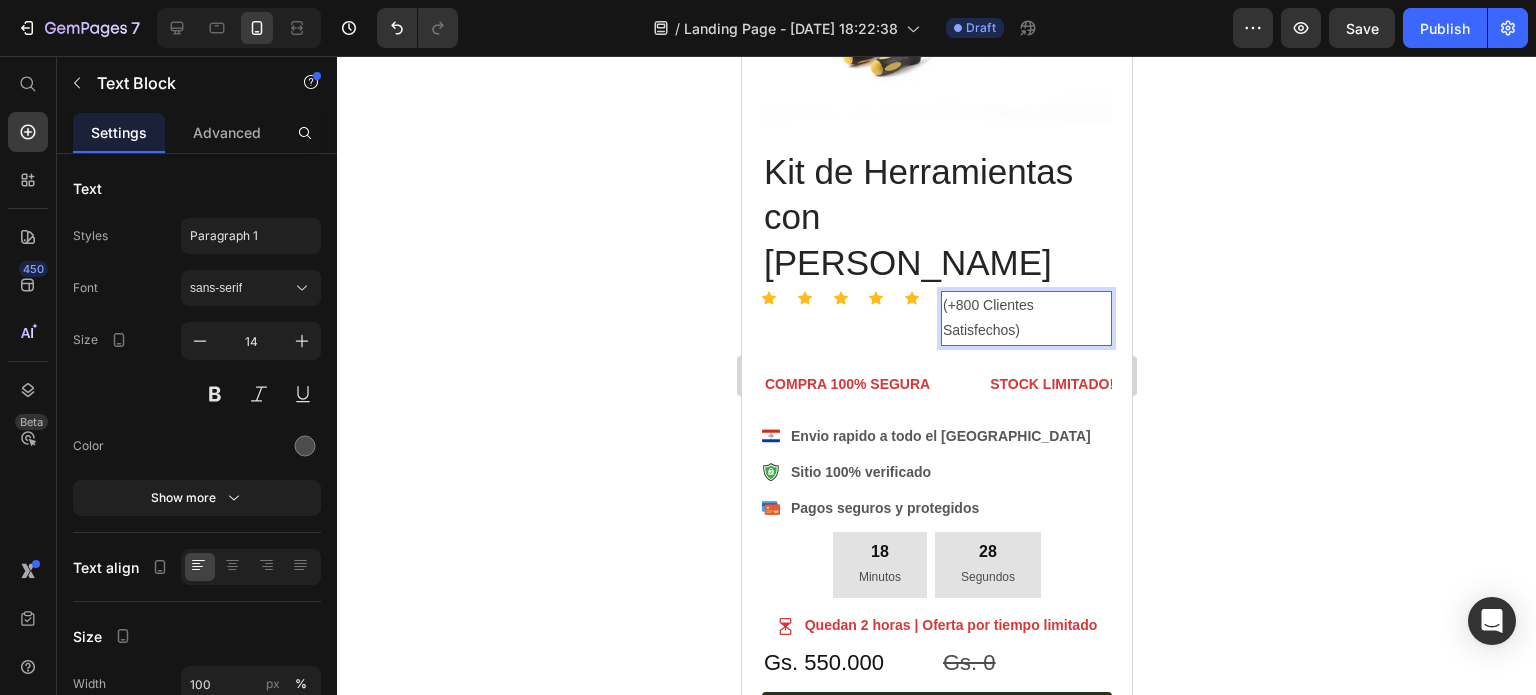 click on "(+800 Clientes Satisfechos)" at bounding box center (1025, 318) 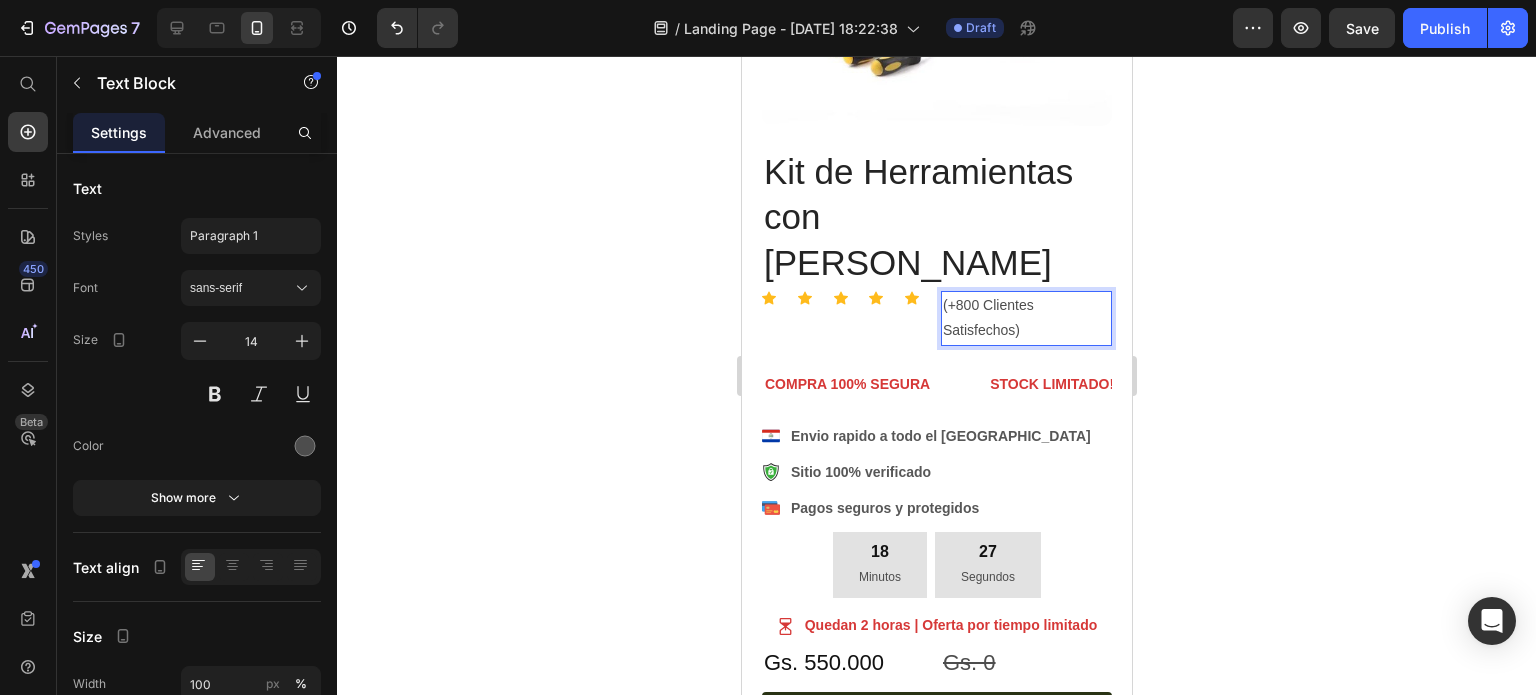 click on "(+800 Clientes Satisfechos)" at bounding box center [1025, 318] 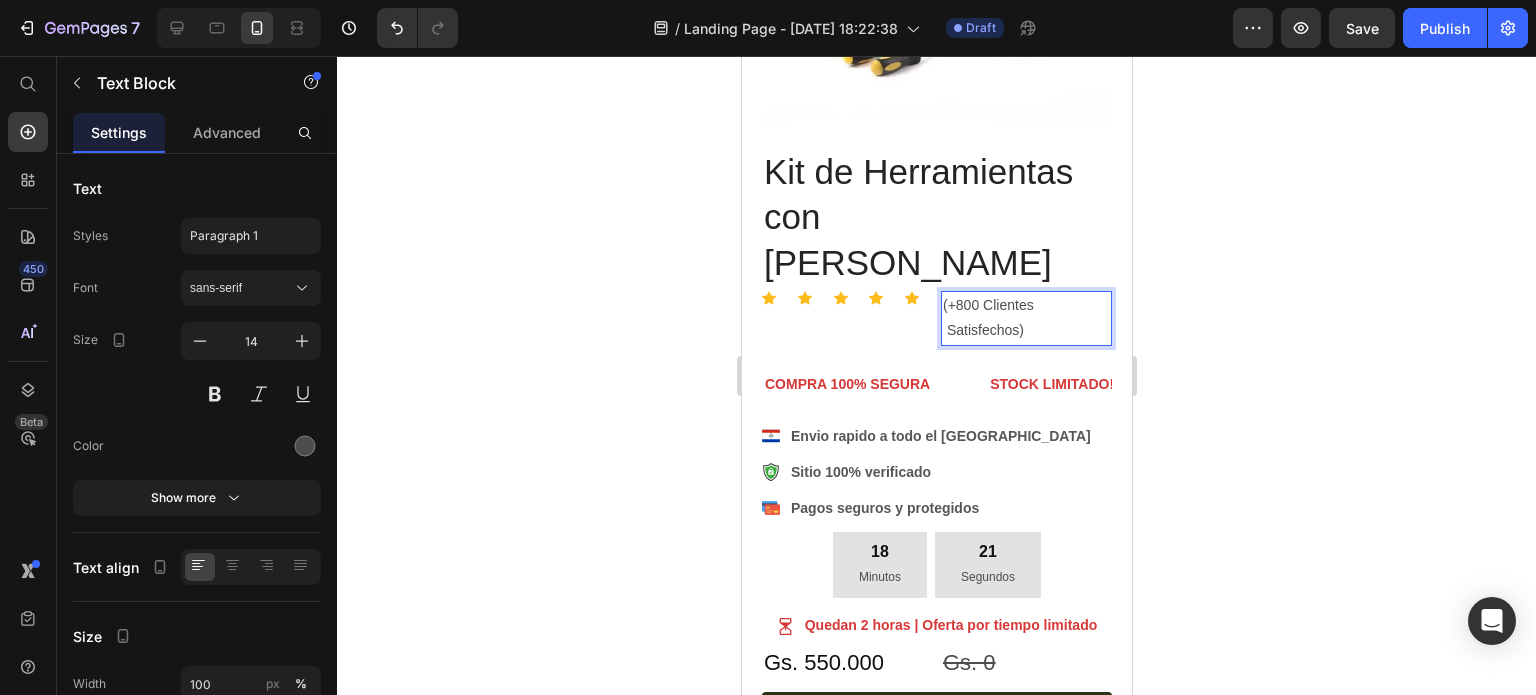 click 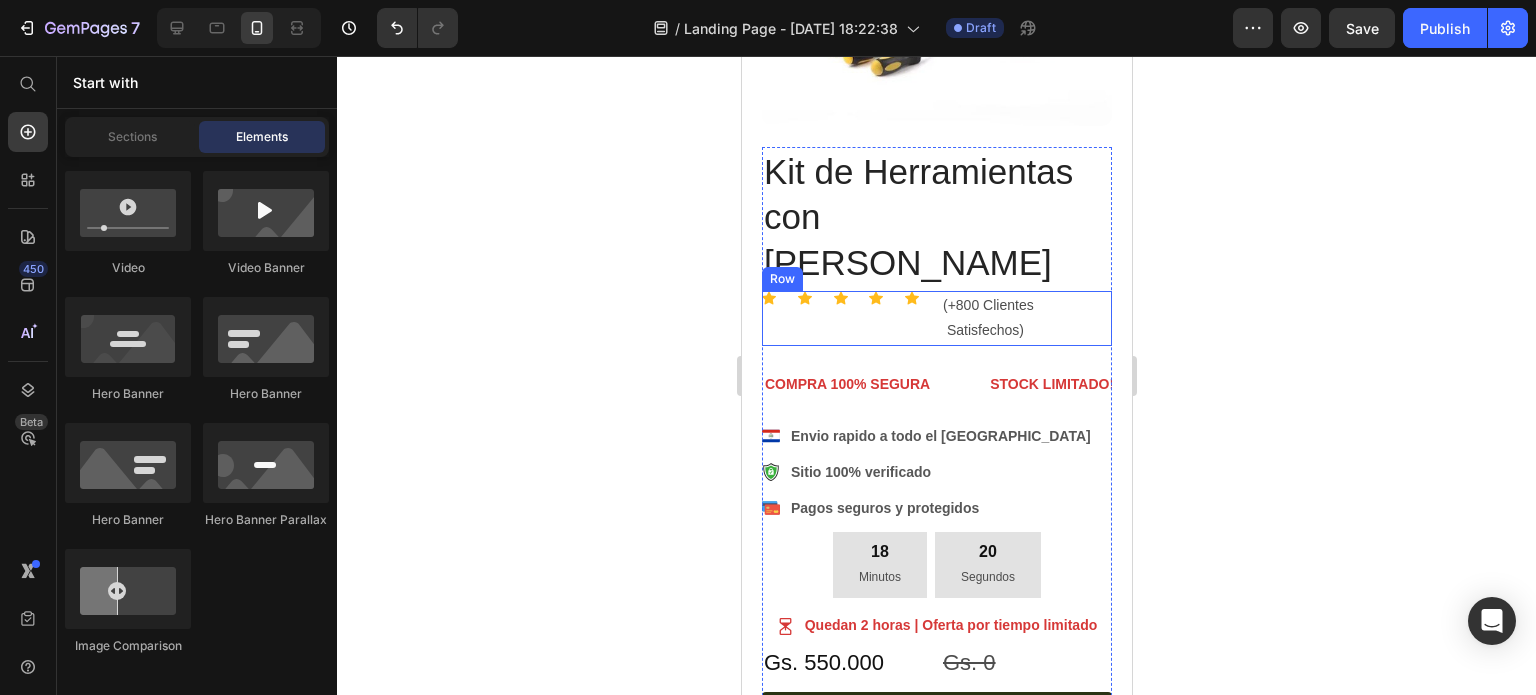 click on "Icon Icon Icon Icon Icon Row" at bounding box center [846, 318] 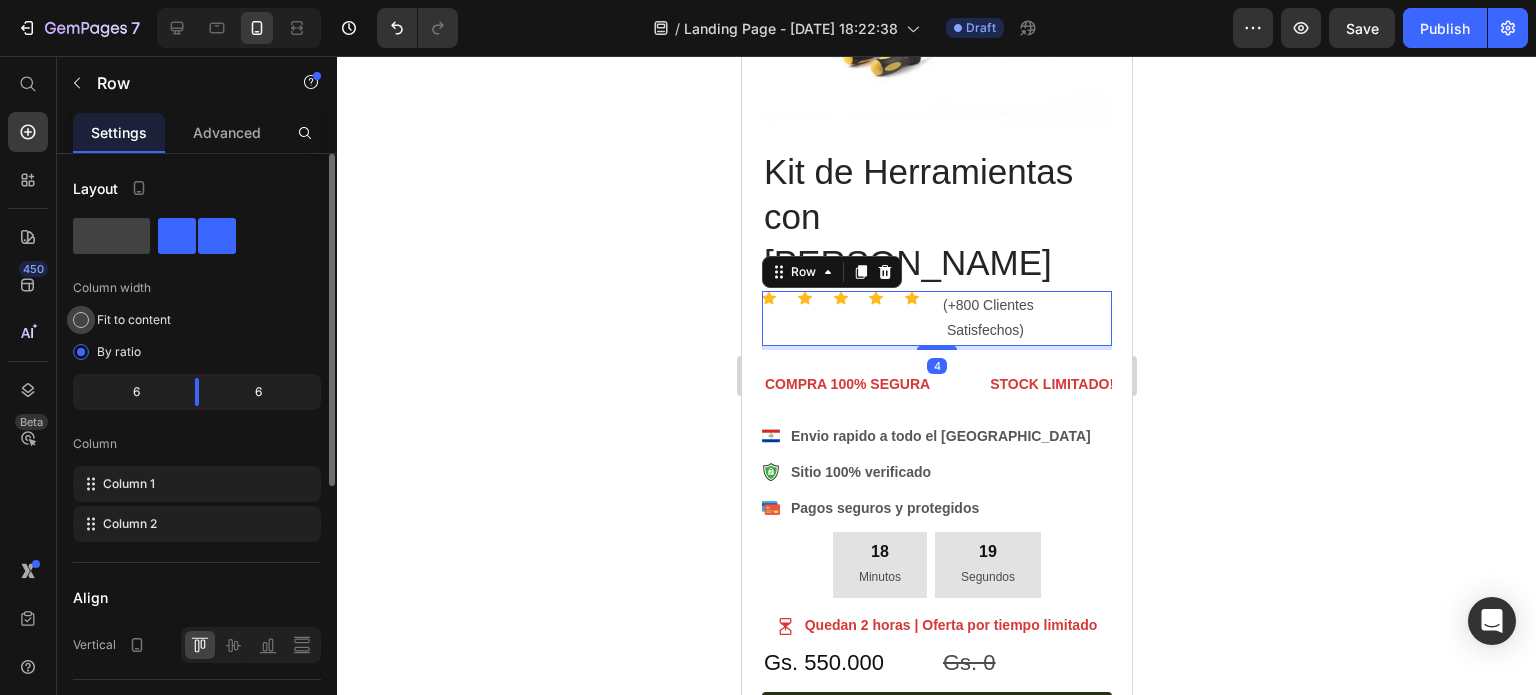 click on "Fit to content" at bounding box center [134, 320] 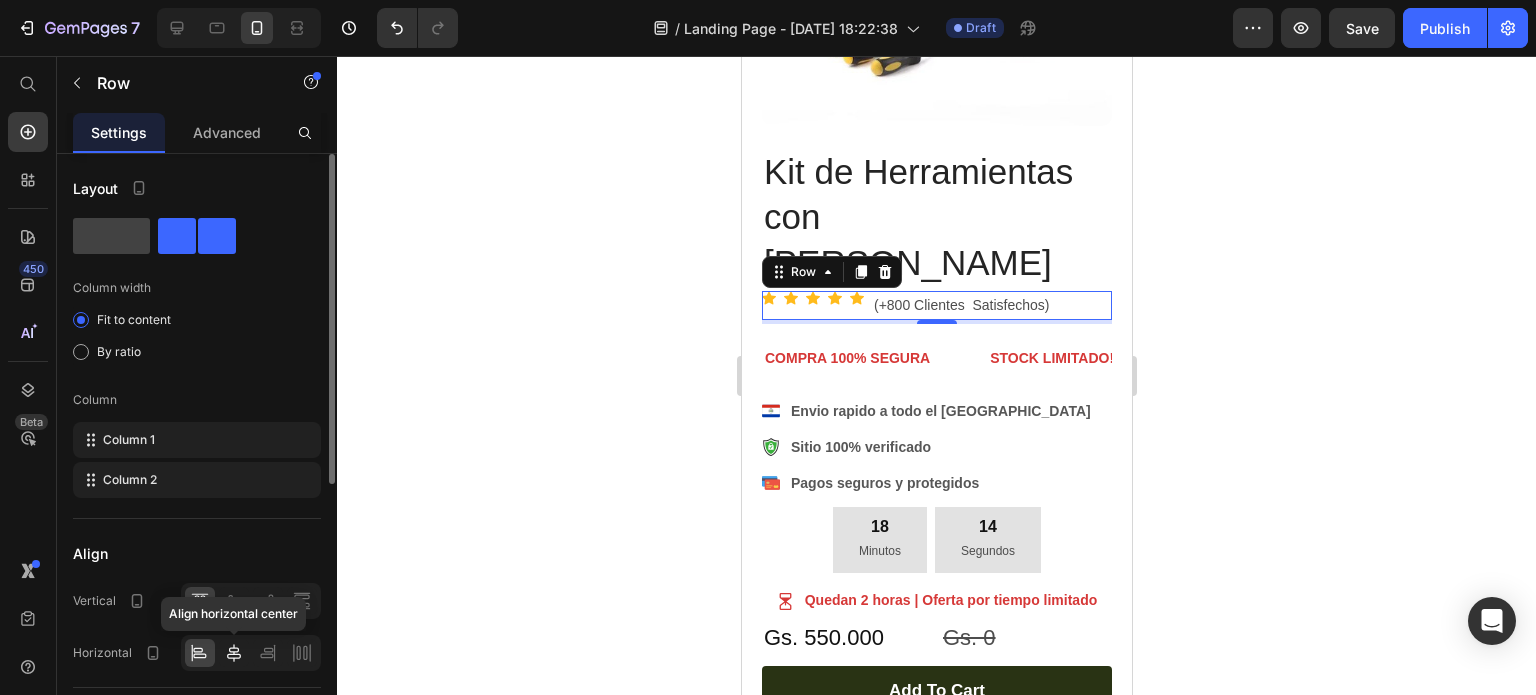 click 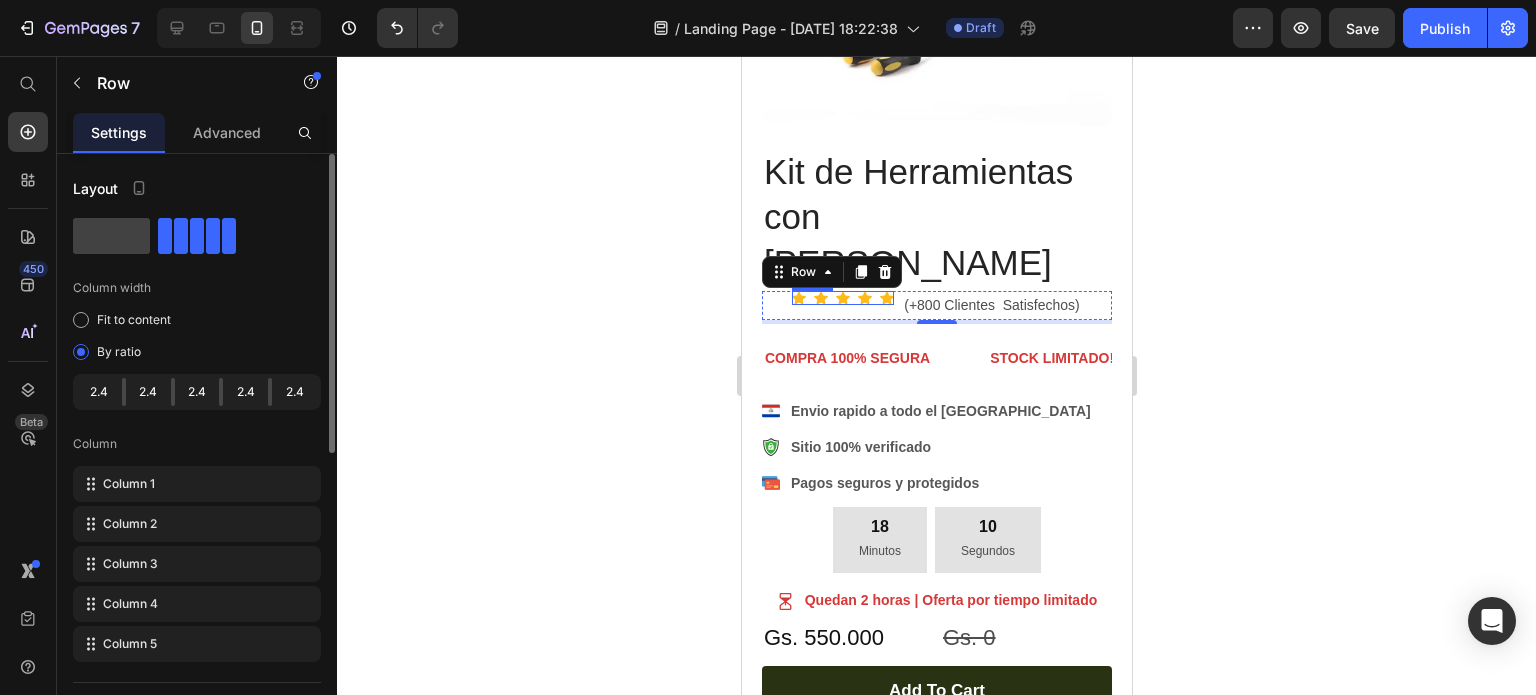 click on "Icon Icon Icon Icon Icon Row" at bounding box center [842, 298] 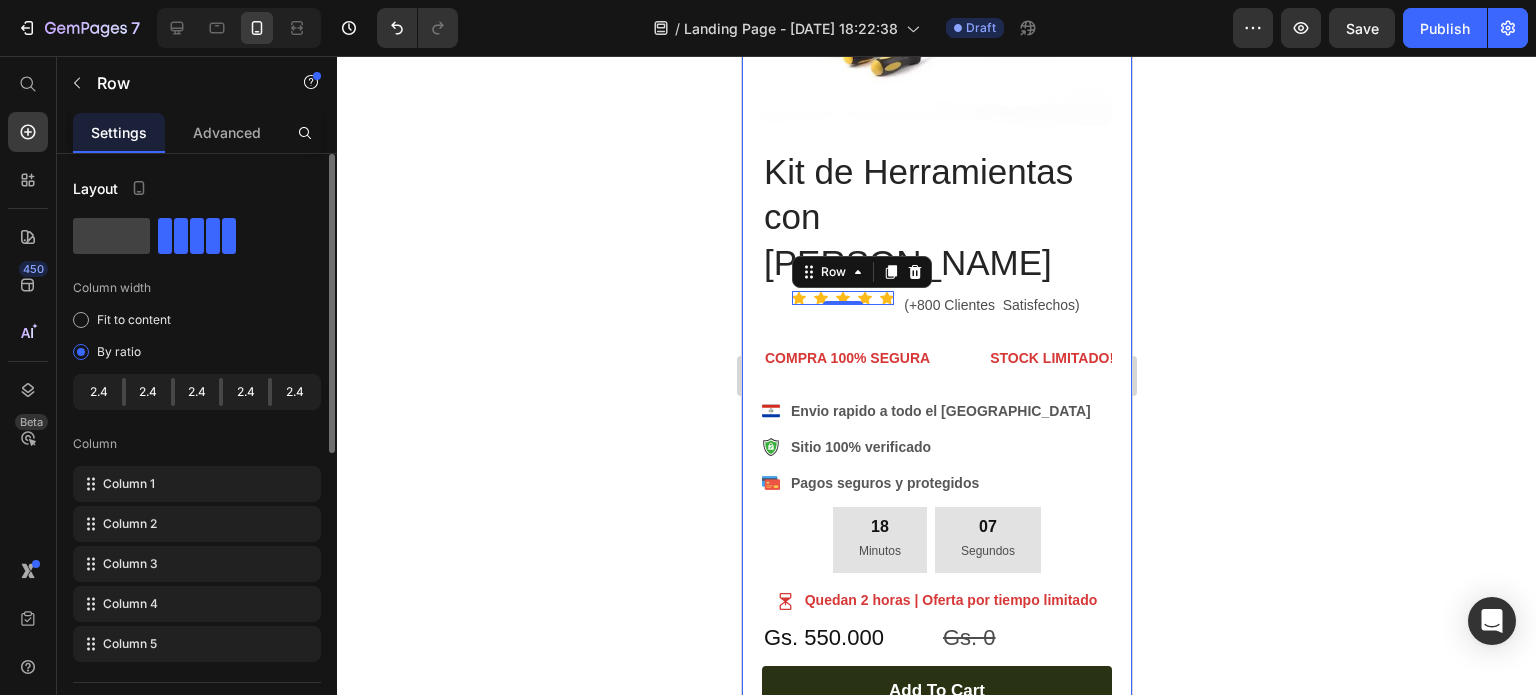 click 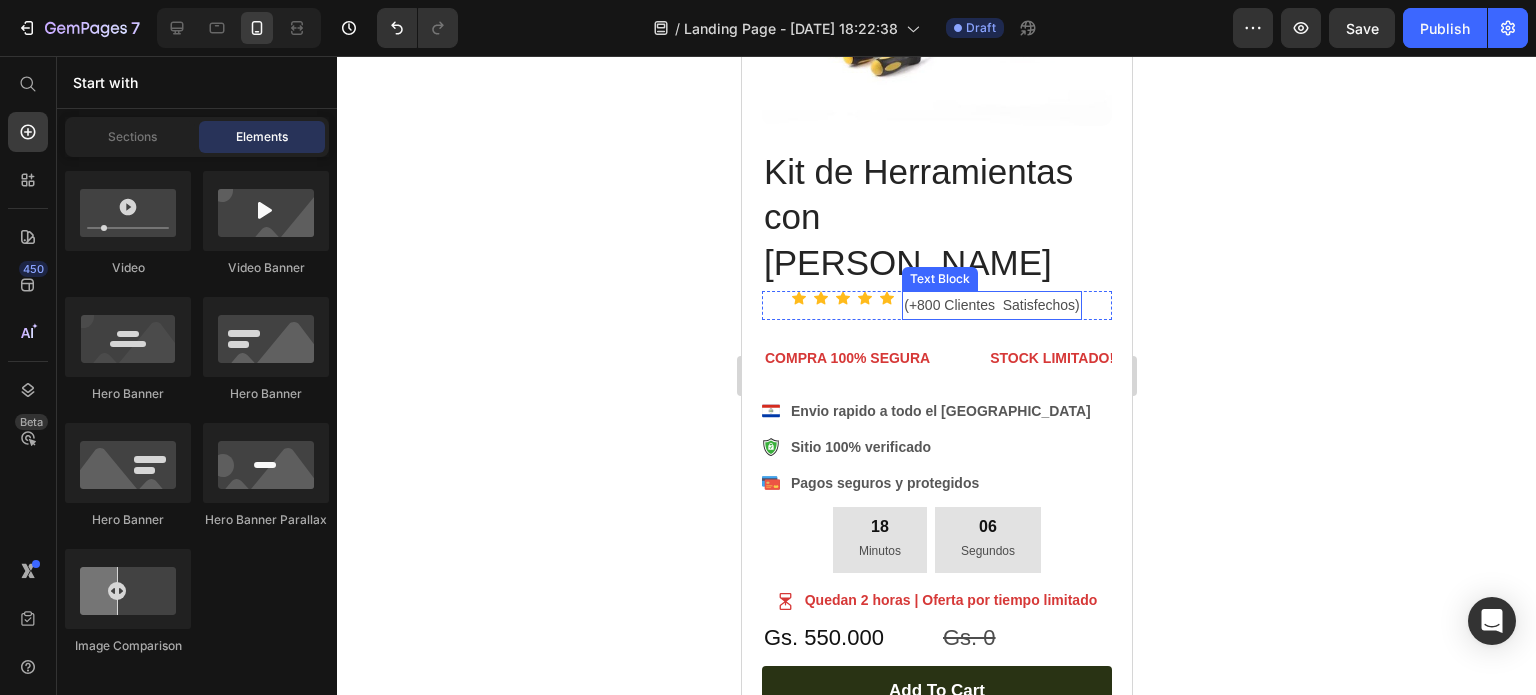 click on "(+800 Clientes  Satisfechos)" at bounding box center [990, 305] 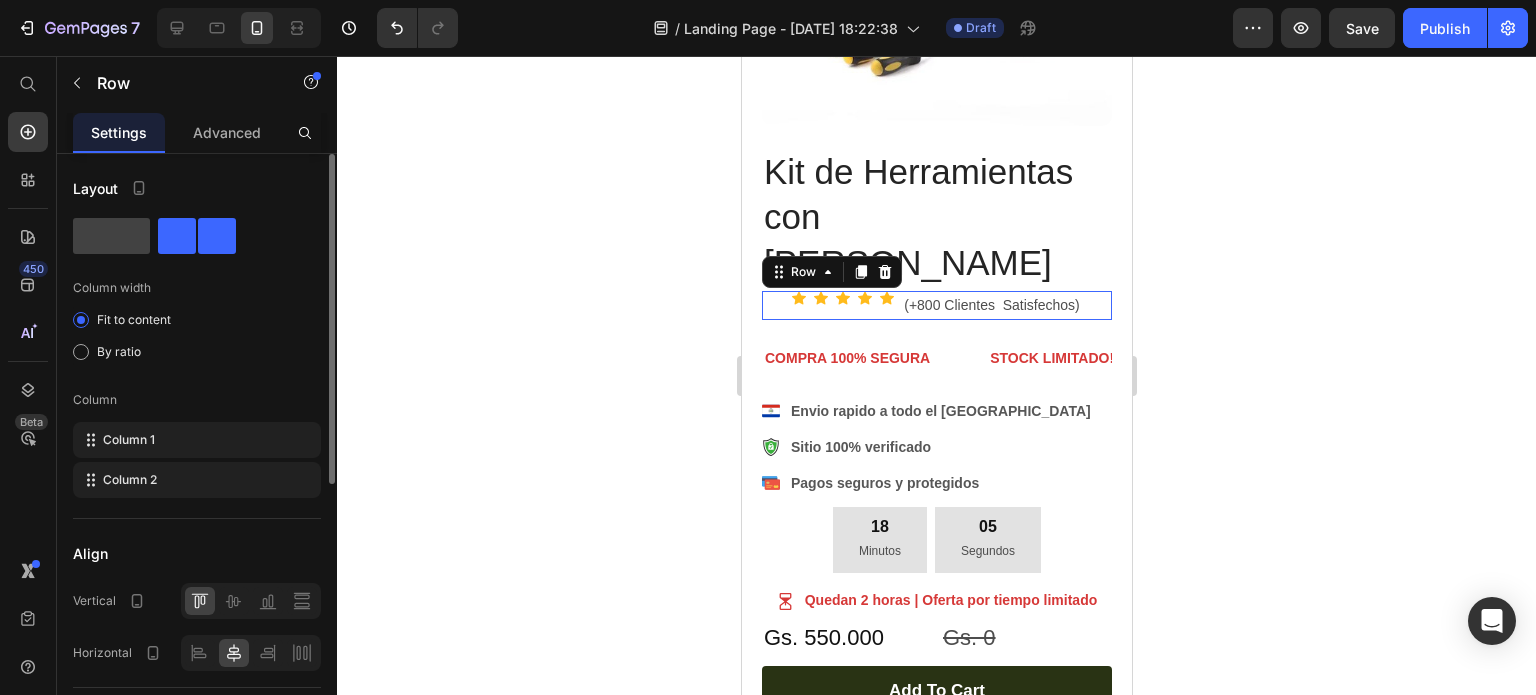 click on "Icon Icon Icon Icon Icon Row" at bounding box center (842, 305) 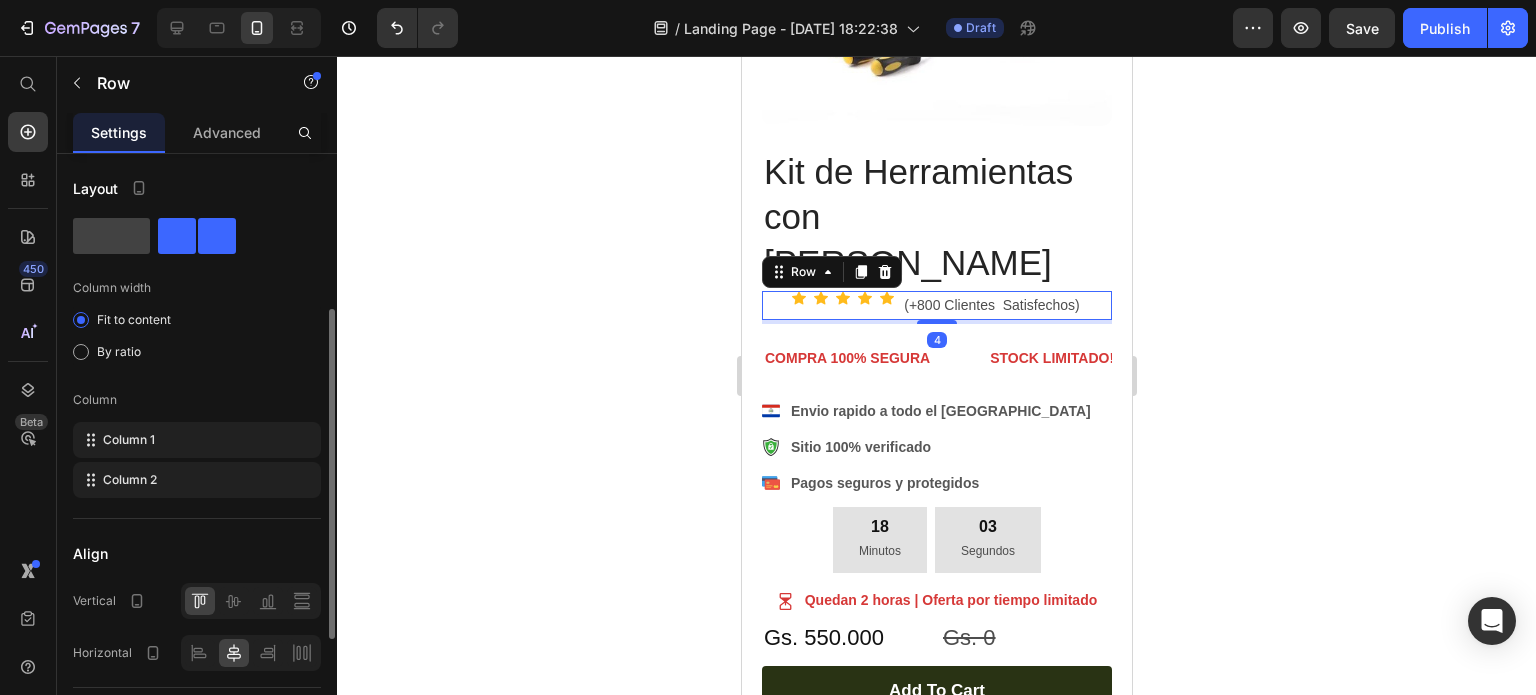 scroll, scrollTop: 100, scrollLeft: 0, axis: vertical 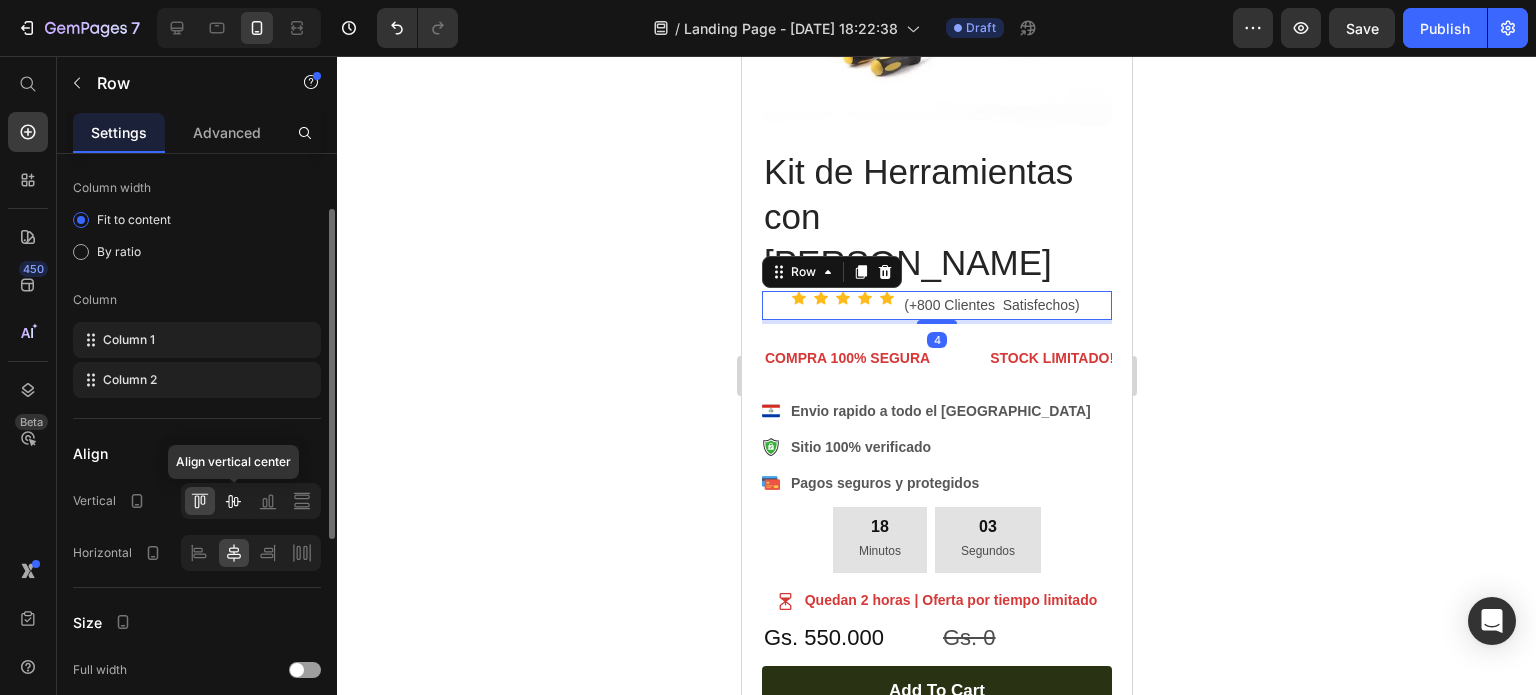 click 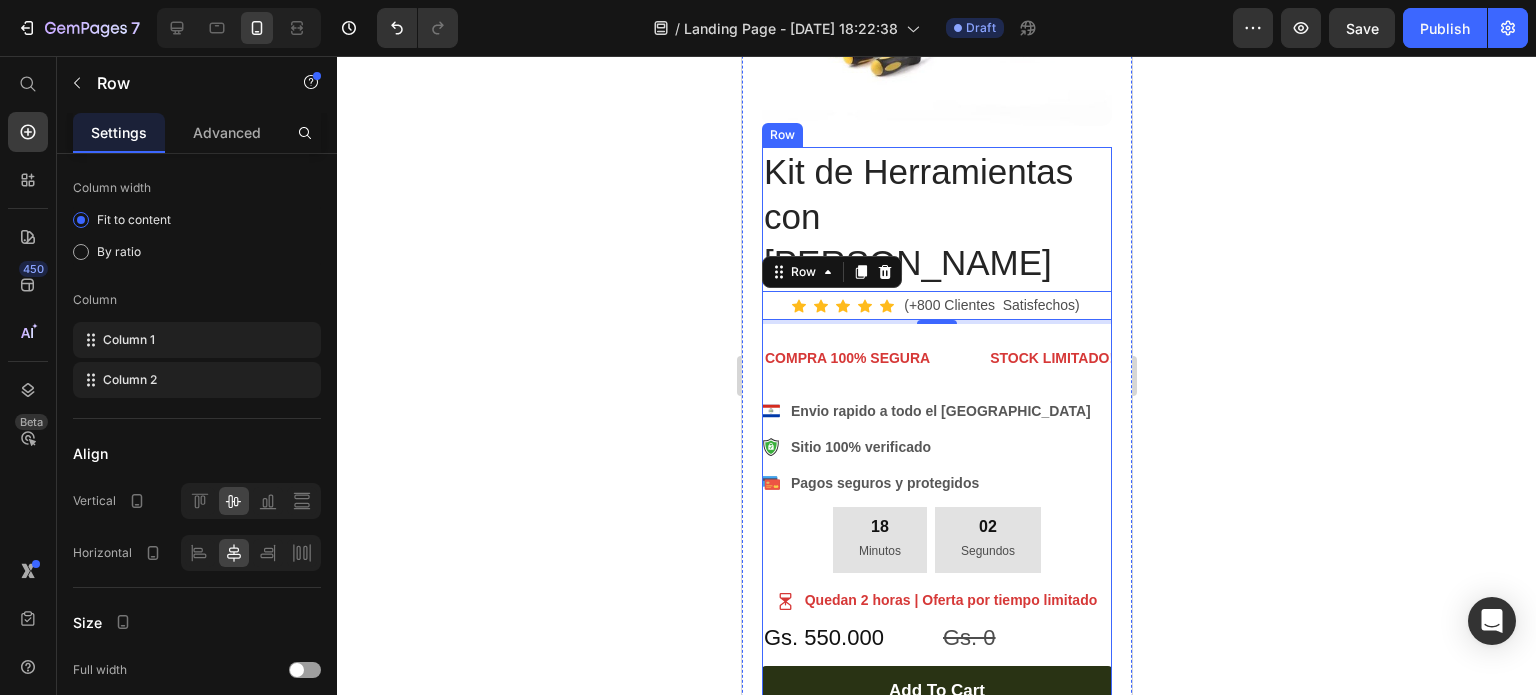 click 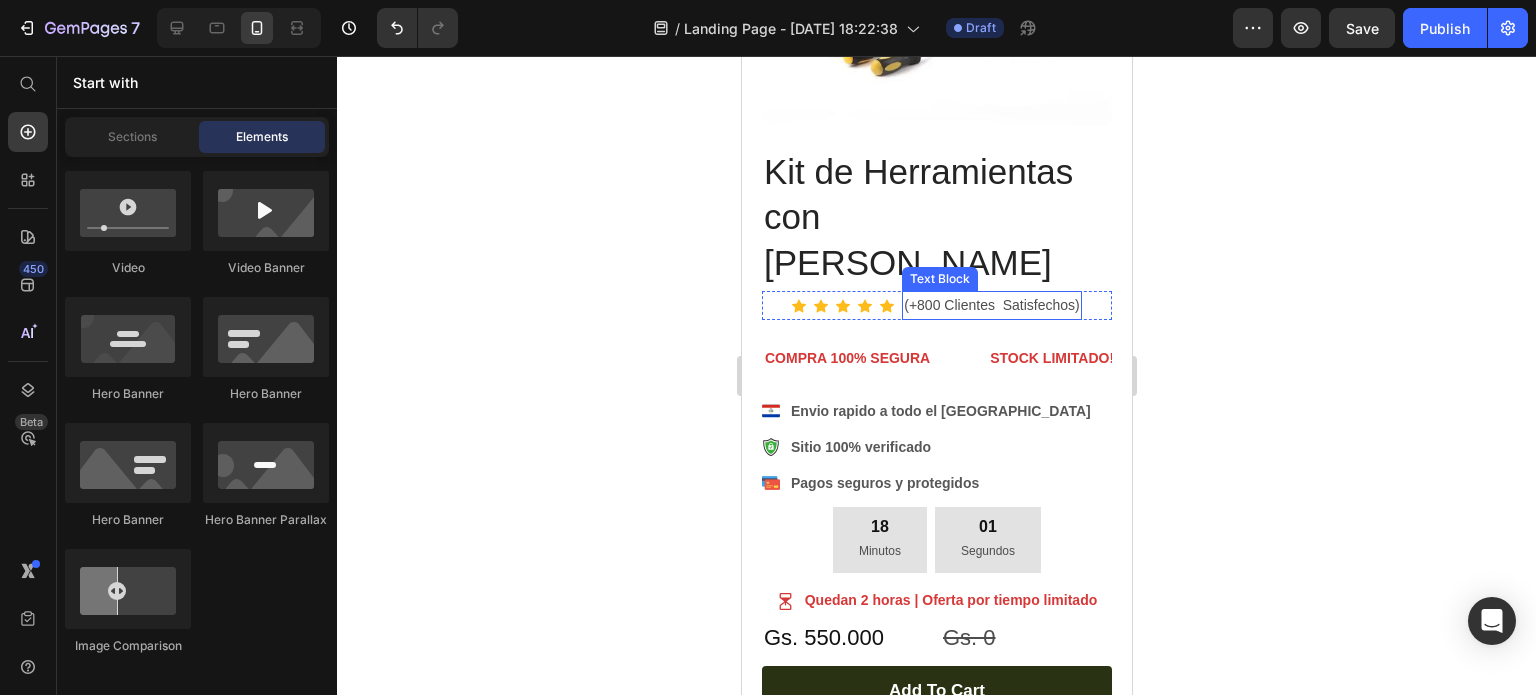 click on "(+800 Clientes  Satisfechos)" at bounding box center (990, 305) 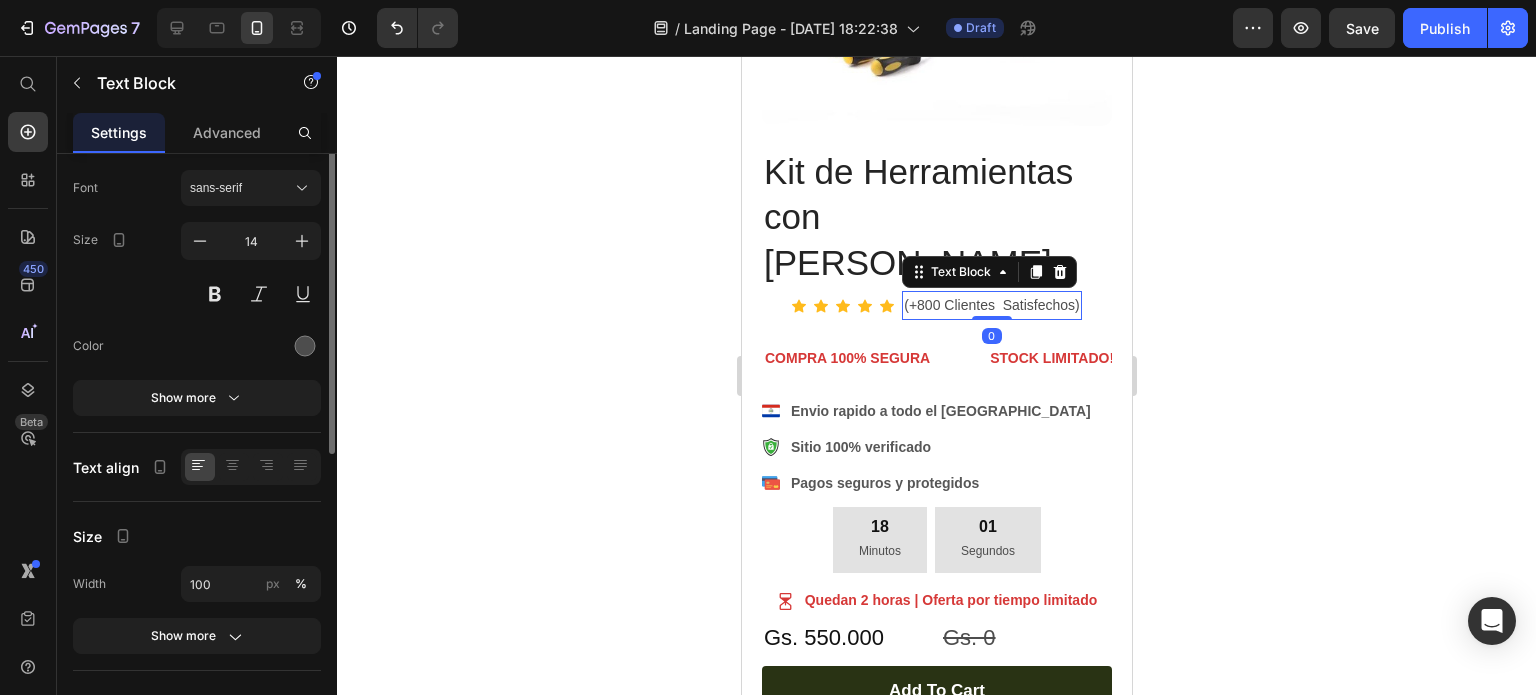 scroll, scrollTop: 0, scrollLeft: 0, axis: both 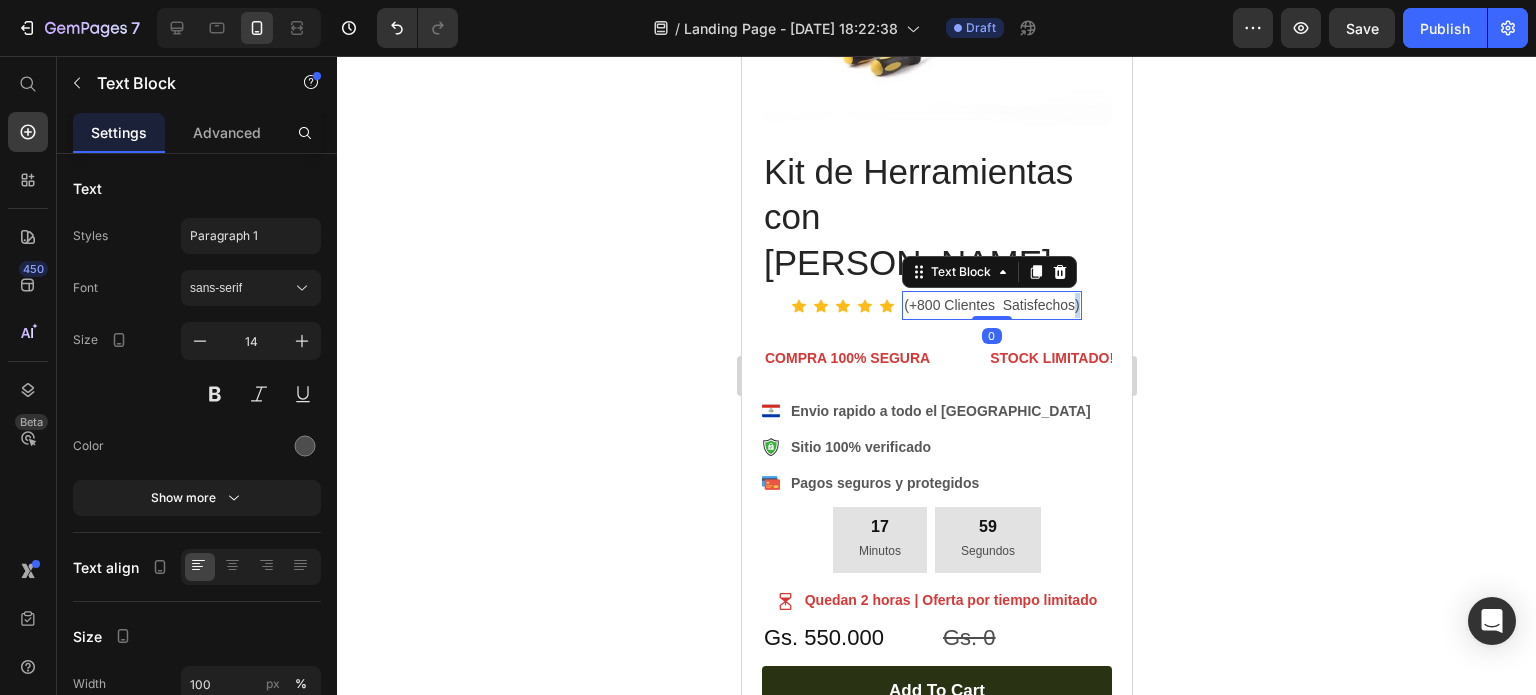 click on "(+800 Clientes  Satisfechos)" at bounding box center (990, 305) 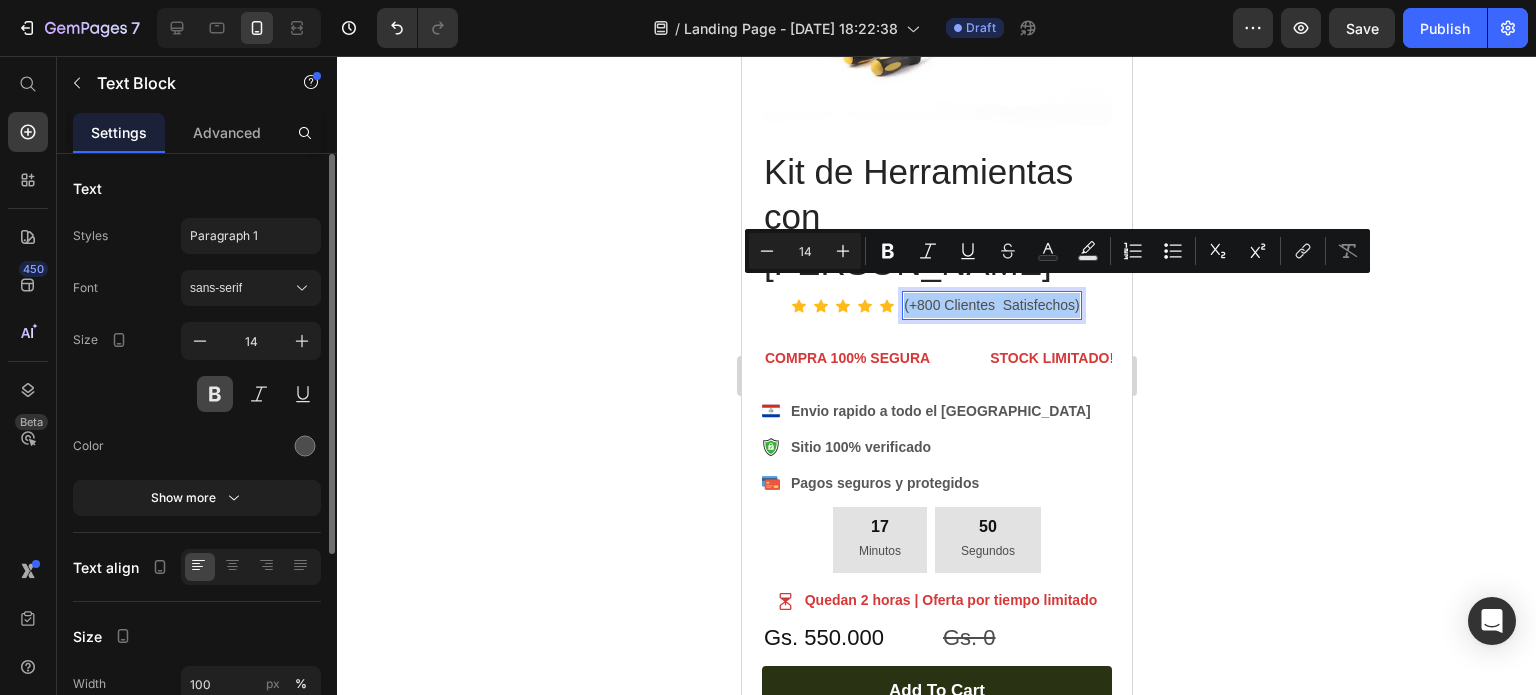 click at bounding box center [215, 394] 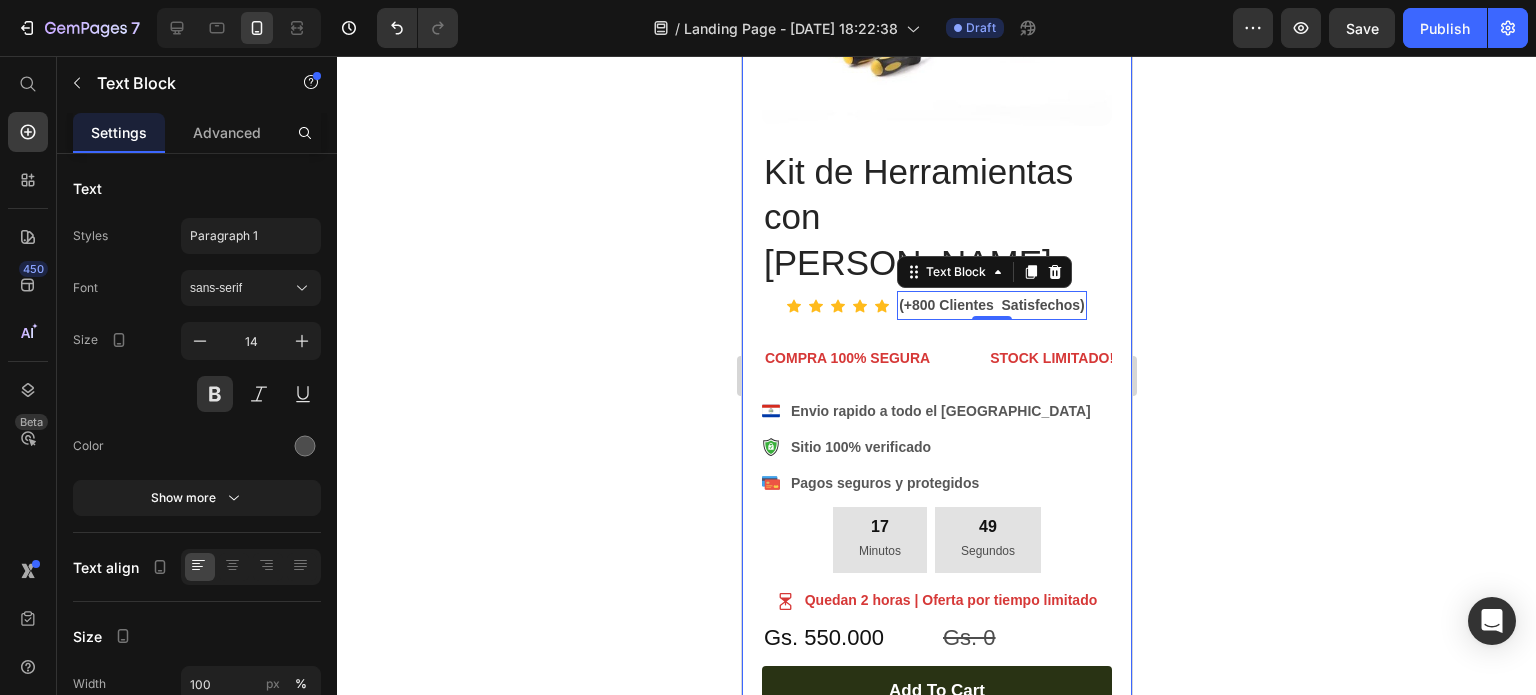 click 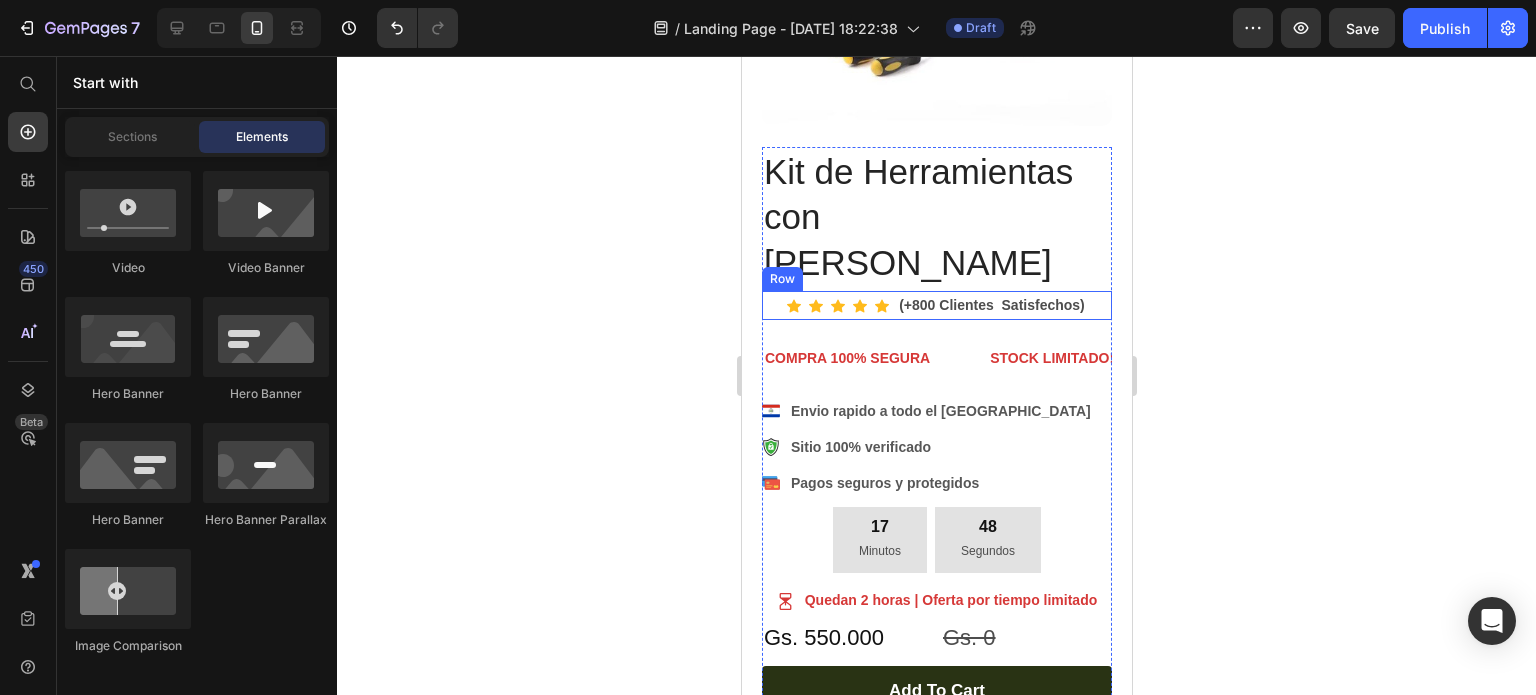 click on "Icon Icon Icon Icon Icon Row (+800 Clientes  Satisfechos) Text Block Row" at bounding box center [936, 305] 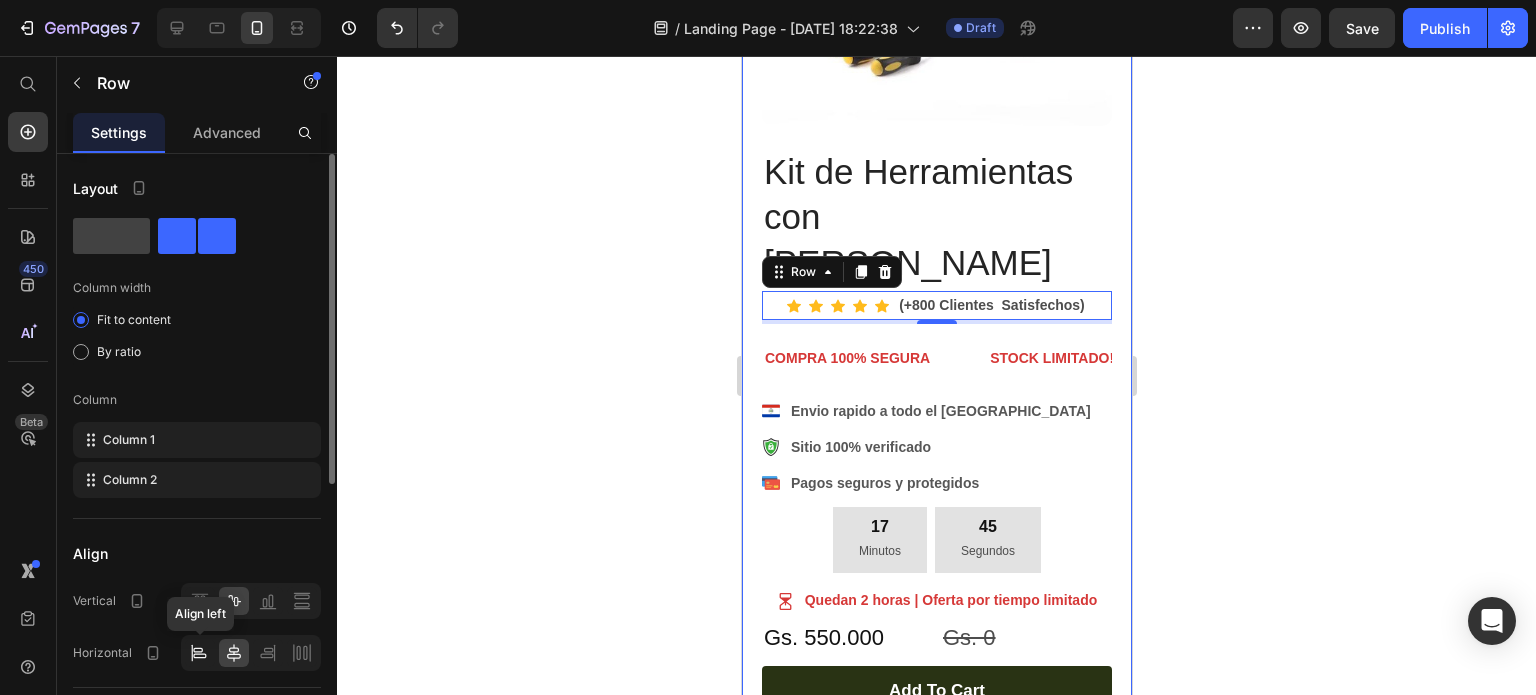 click 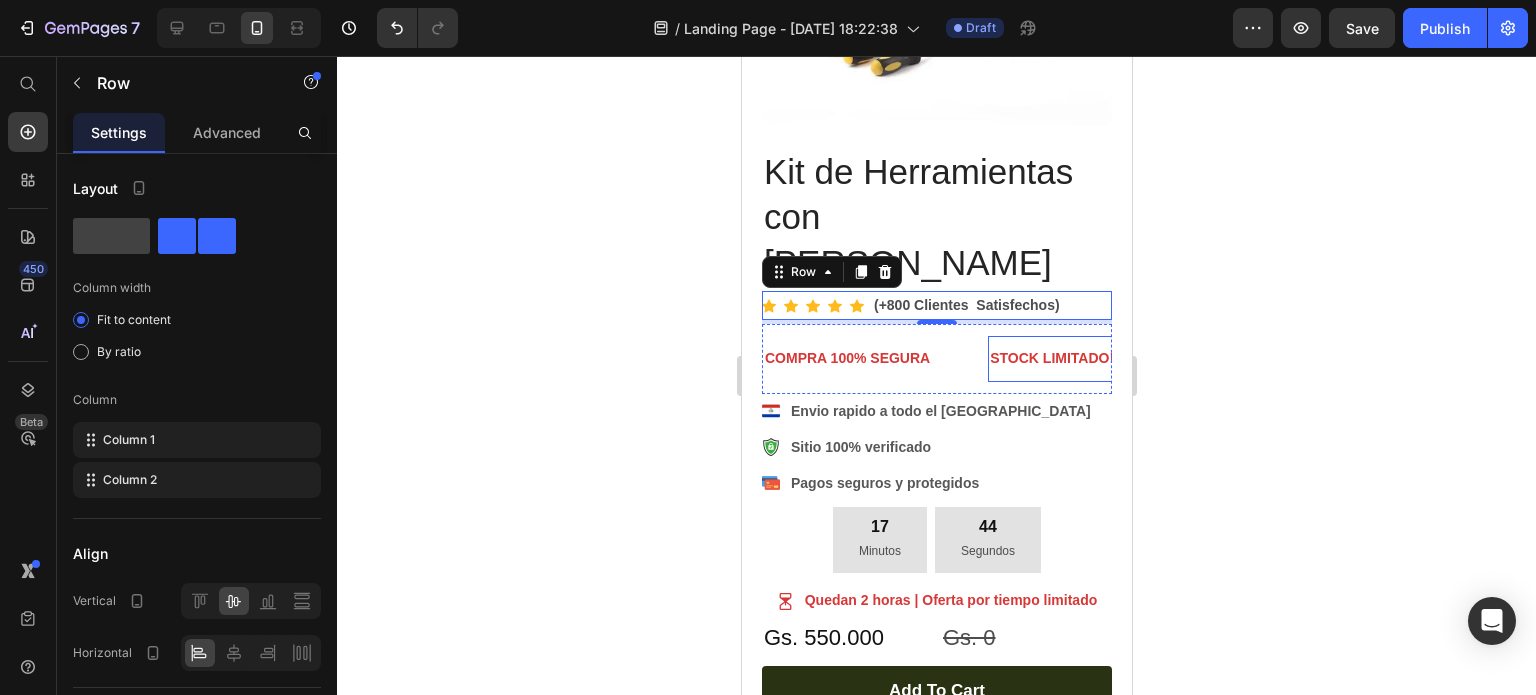 click 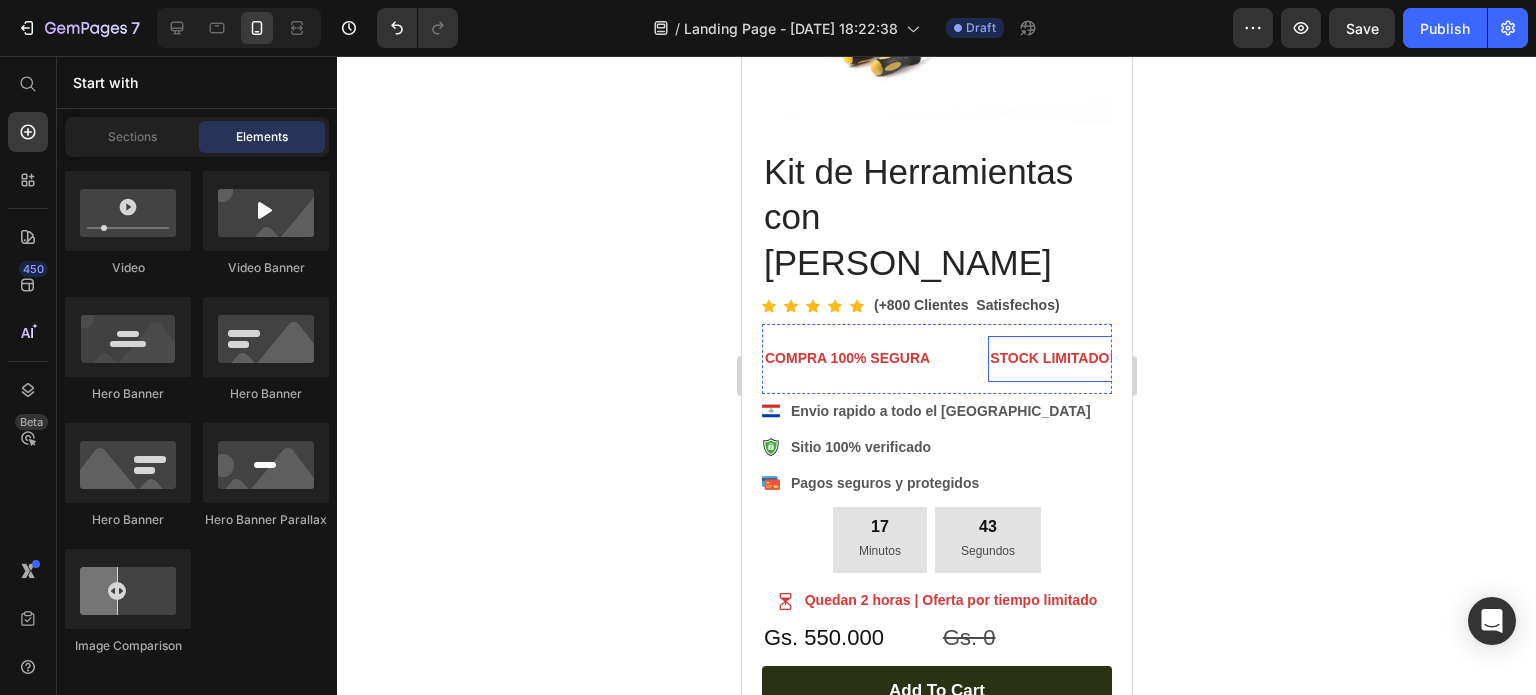 click 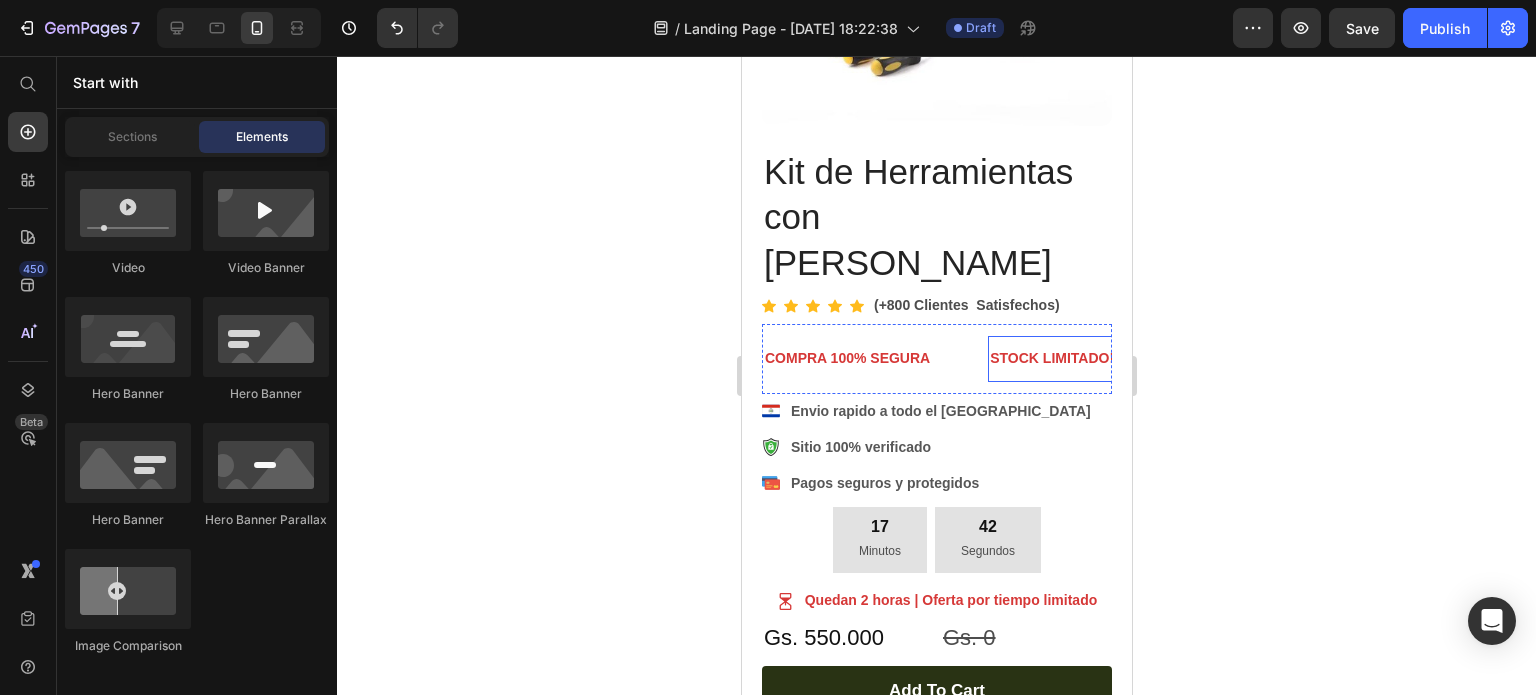 click 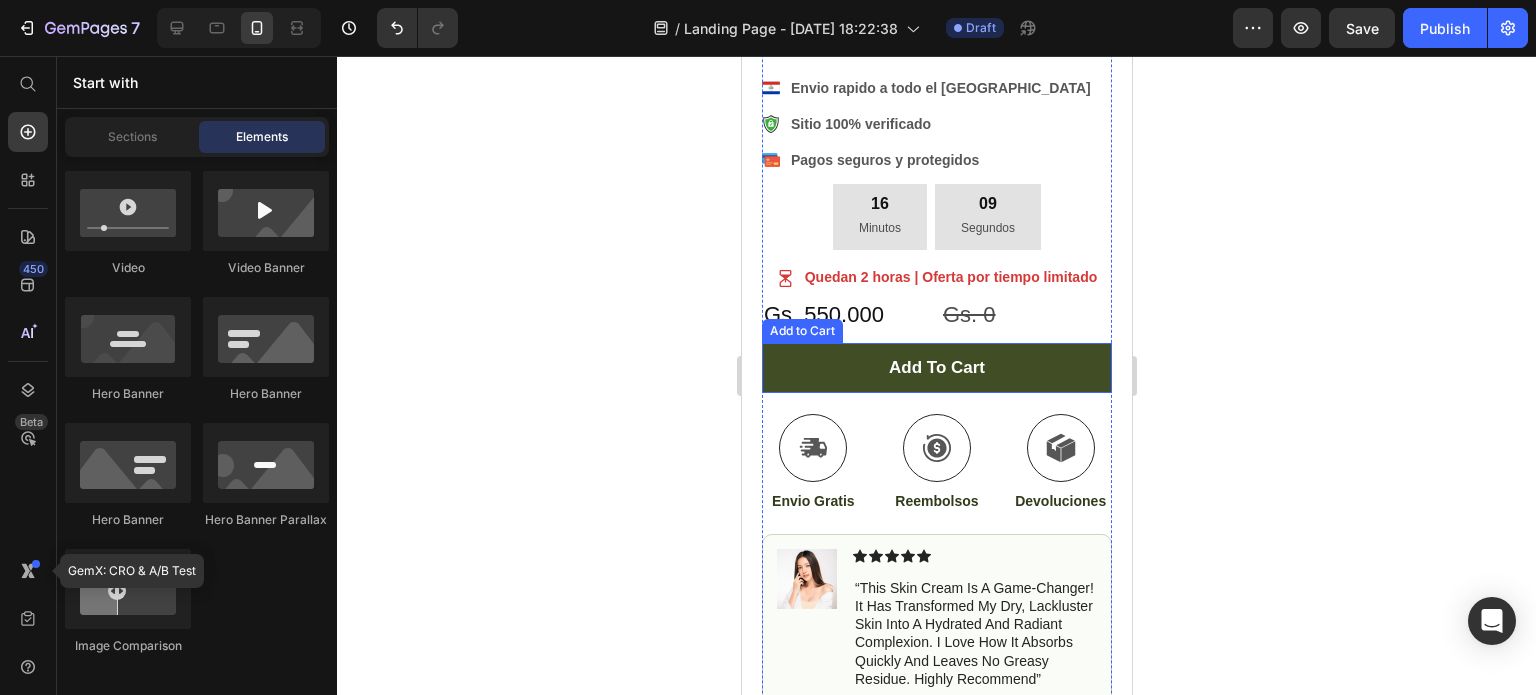 scroll, scrollTop: 600, scrollLeft: 0, axis: vertical 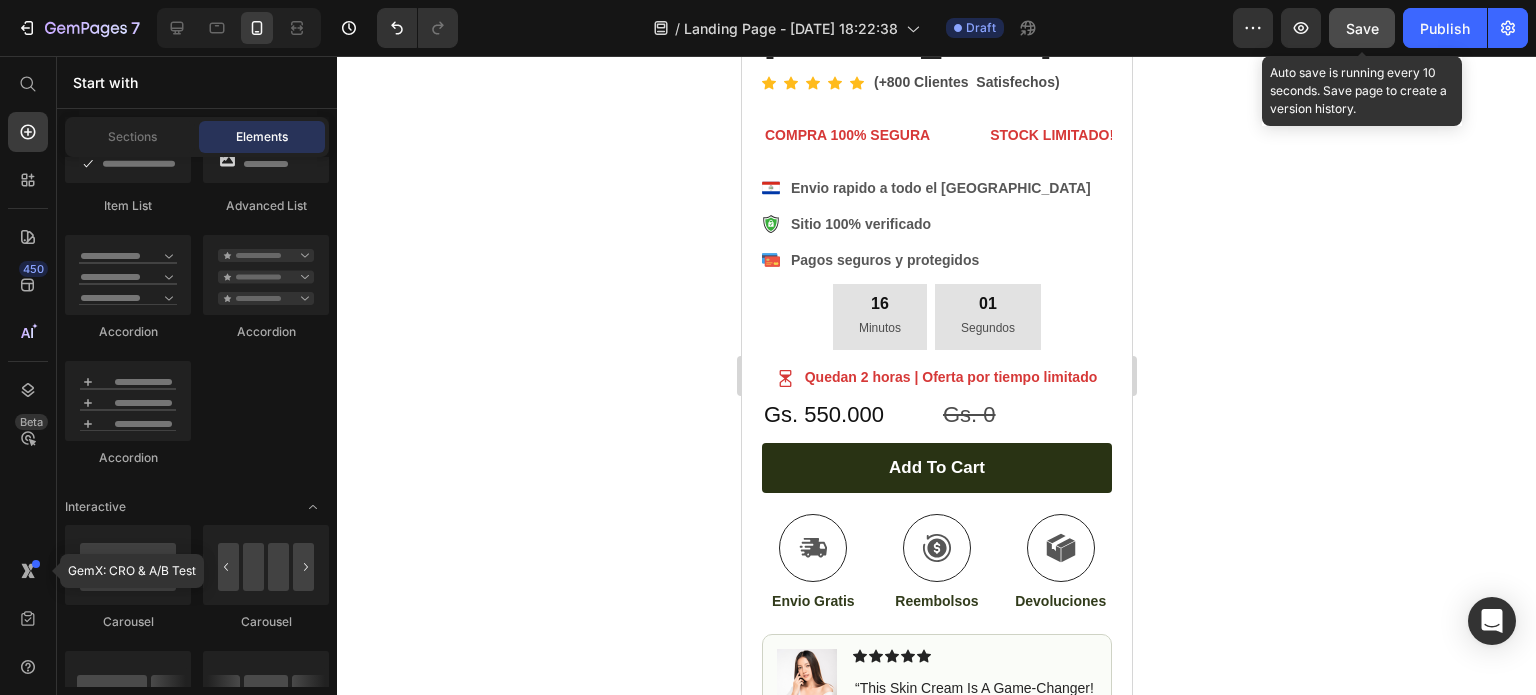 click on "Save" 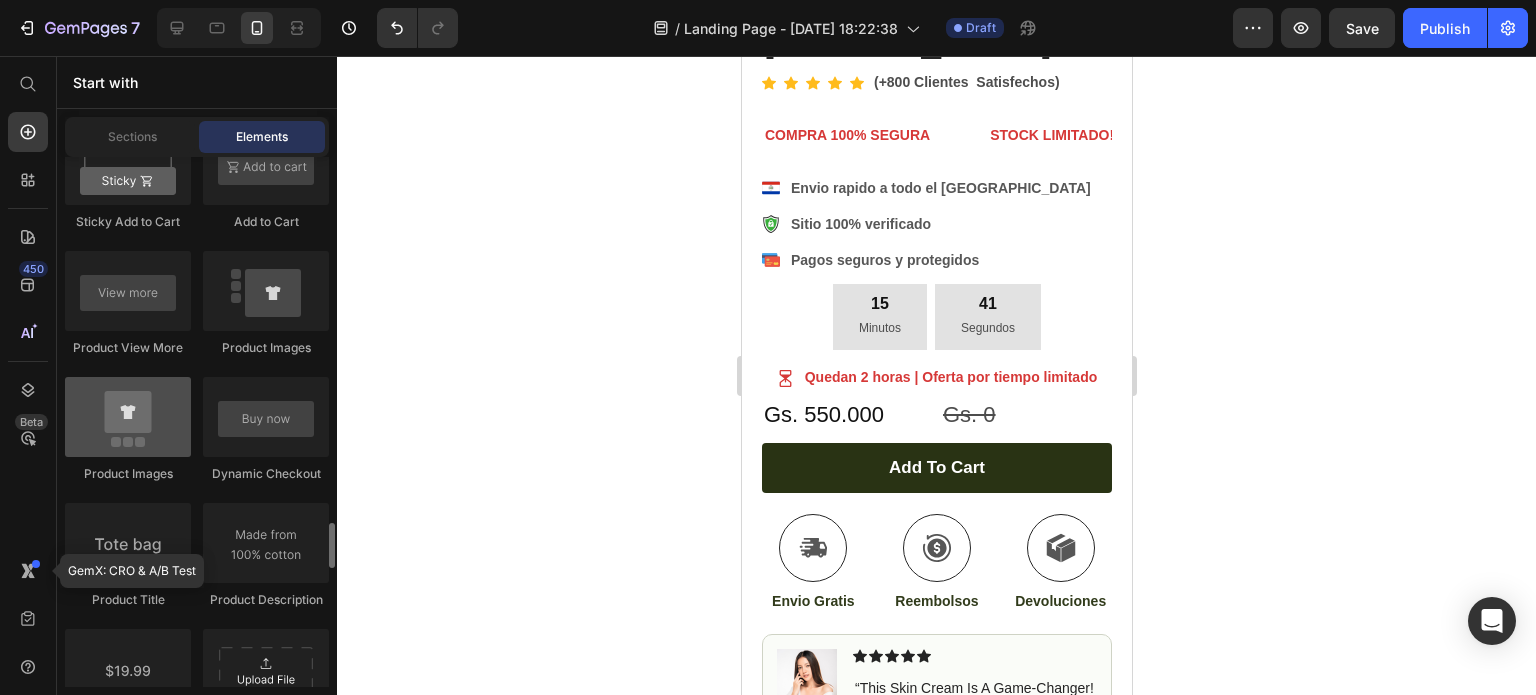 scroll, scrollTop: 3100, scrollLeft: 0, axis: vertical 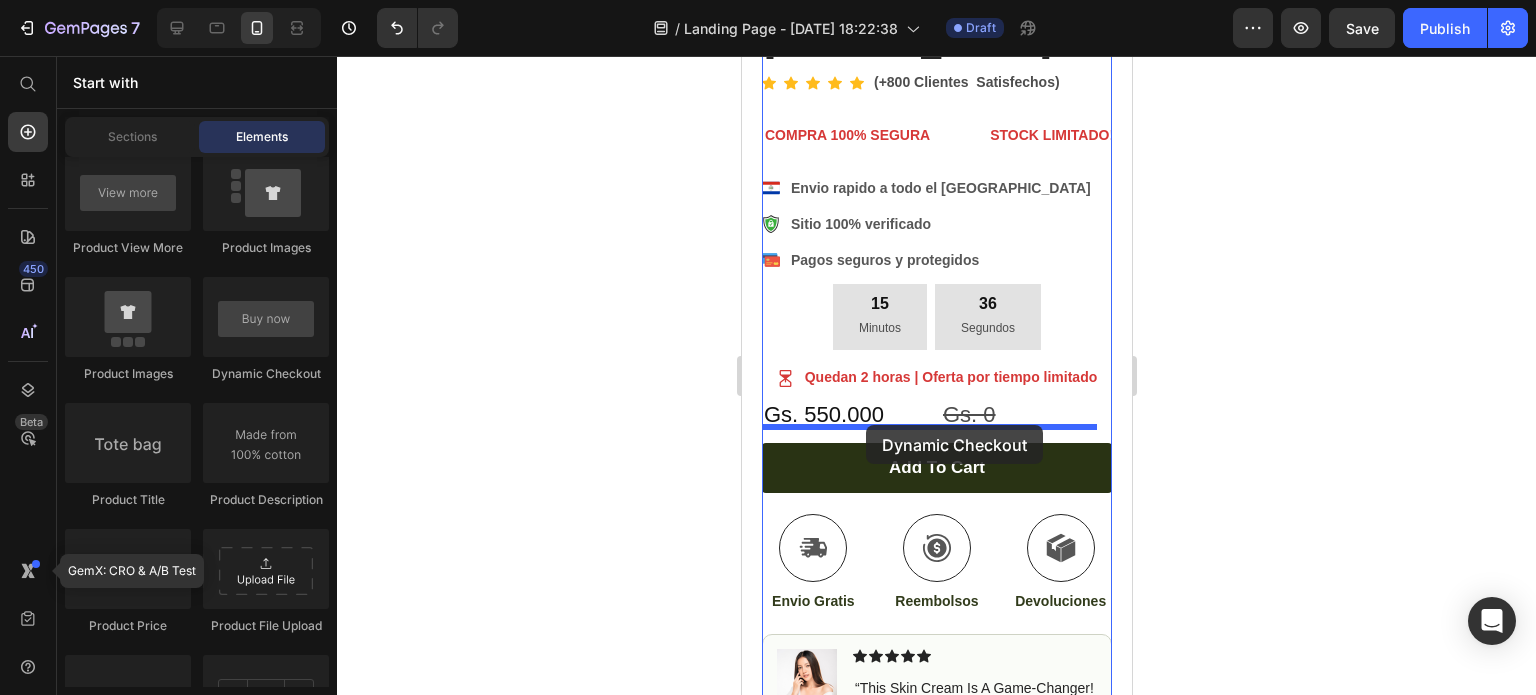 drag, startPoint x: 993, startPoint y: 372, endPoint x: 865, endPoint y: 425, distance: 138.5388 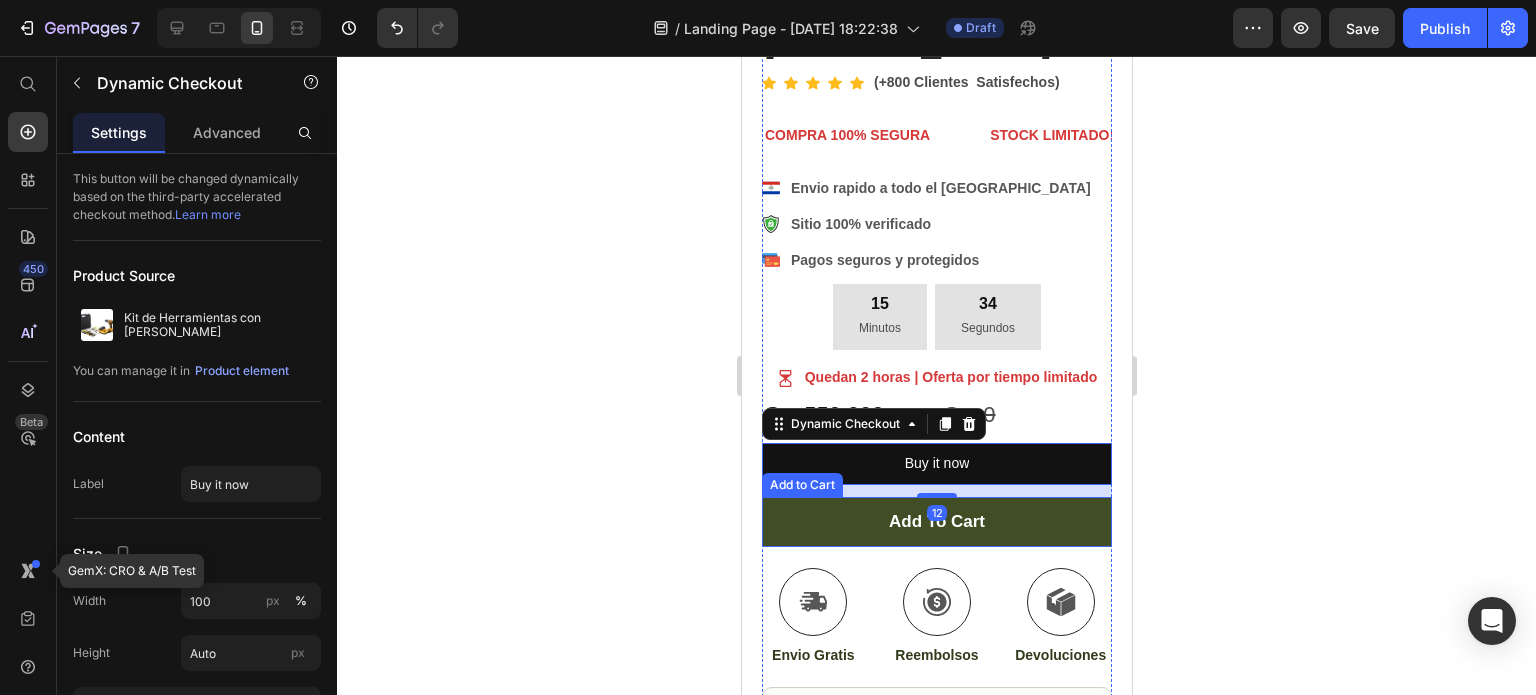 click on "add to cart" at bounding box center [936, 522] 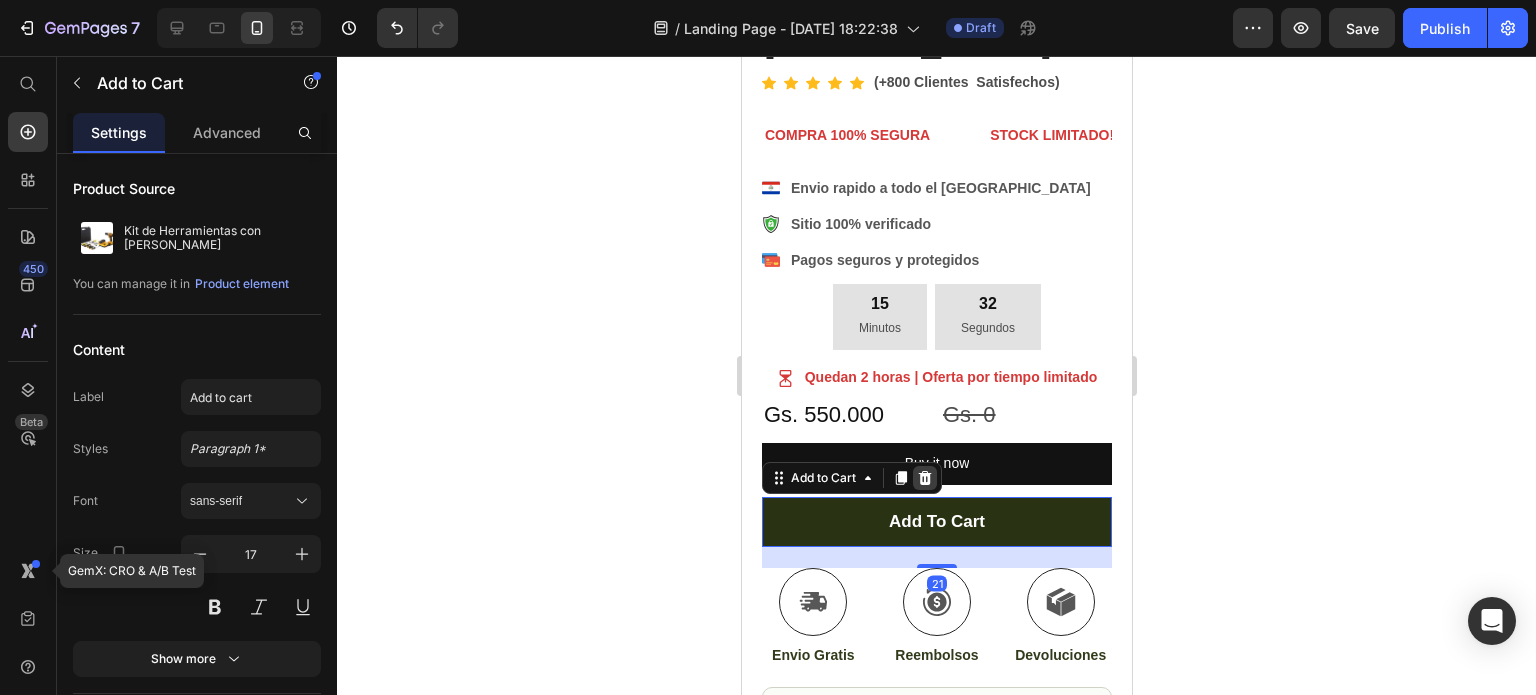 click 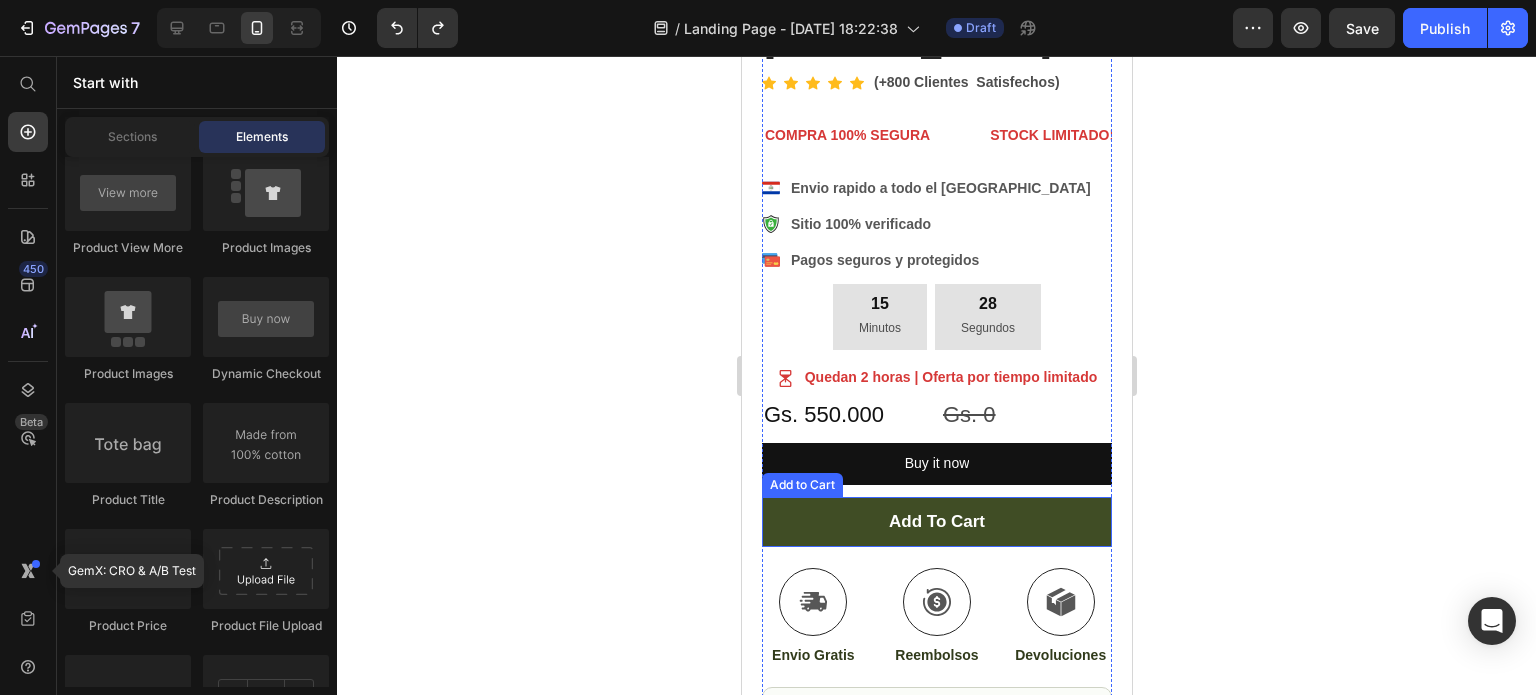 click on "add to cart" at bounding box center (936, 522) 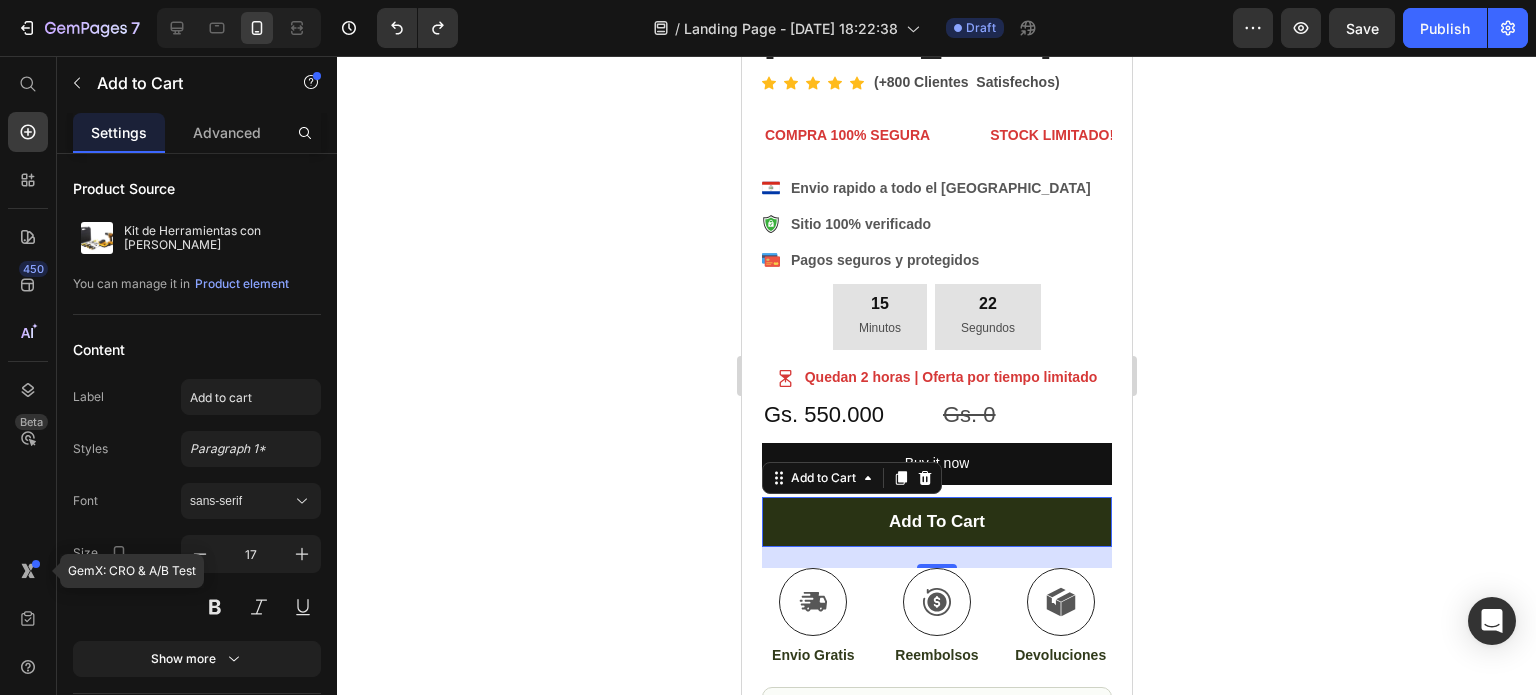 click 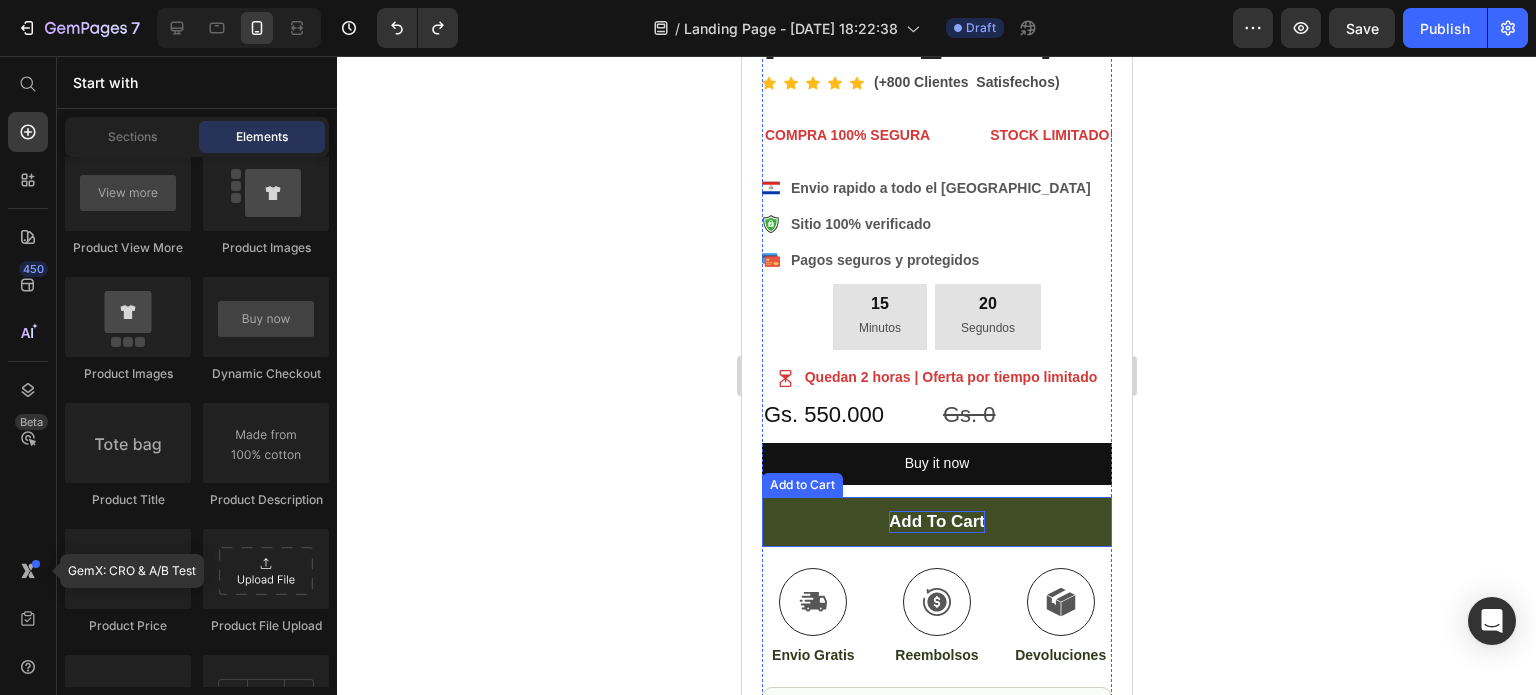 click on "add to cart" at bounding box center (936, 522) 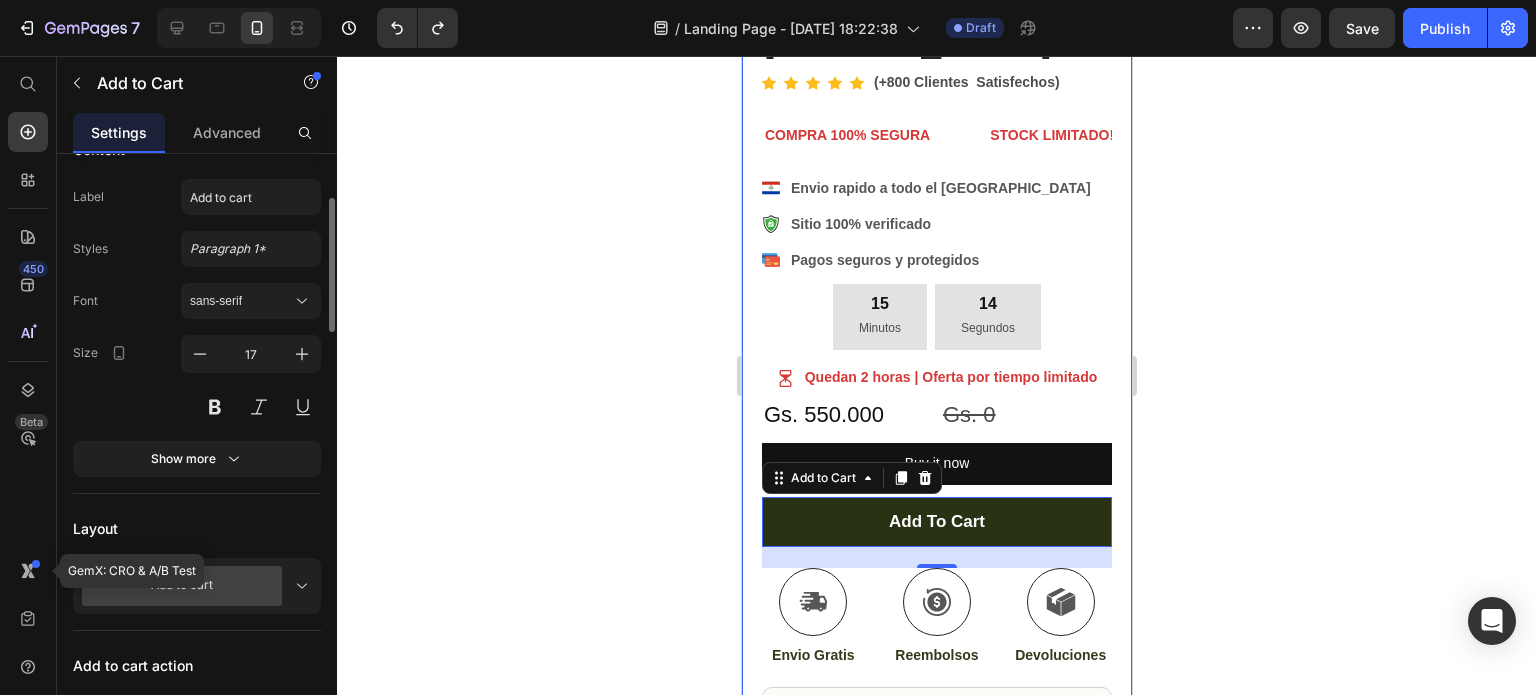 scroll, scrollTop: 400, scrollLeft: 0, axis: vertical 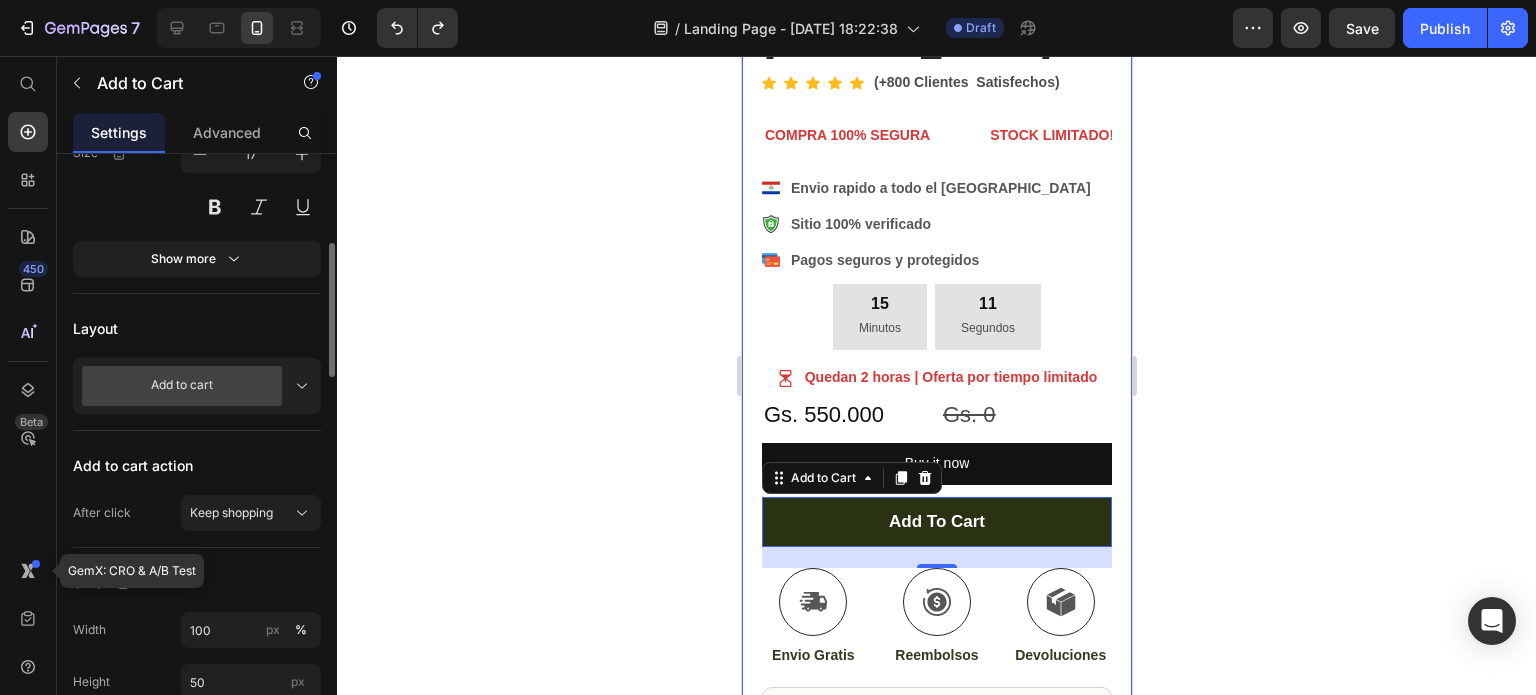 click on "Add to cart" at bounding box center (182, 386) 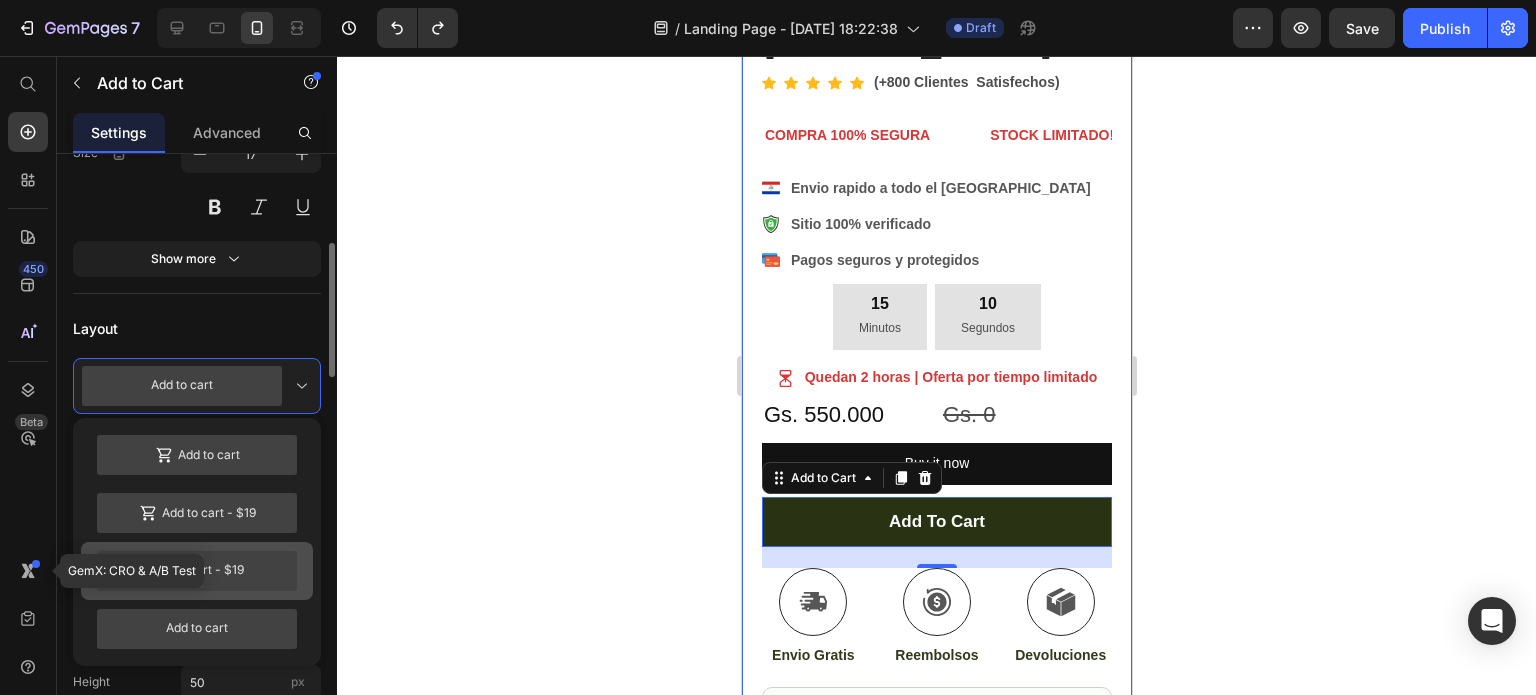 scroll, scrollTop: 500, scrollLeft: 0, axis: vertical 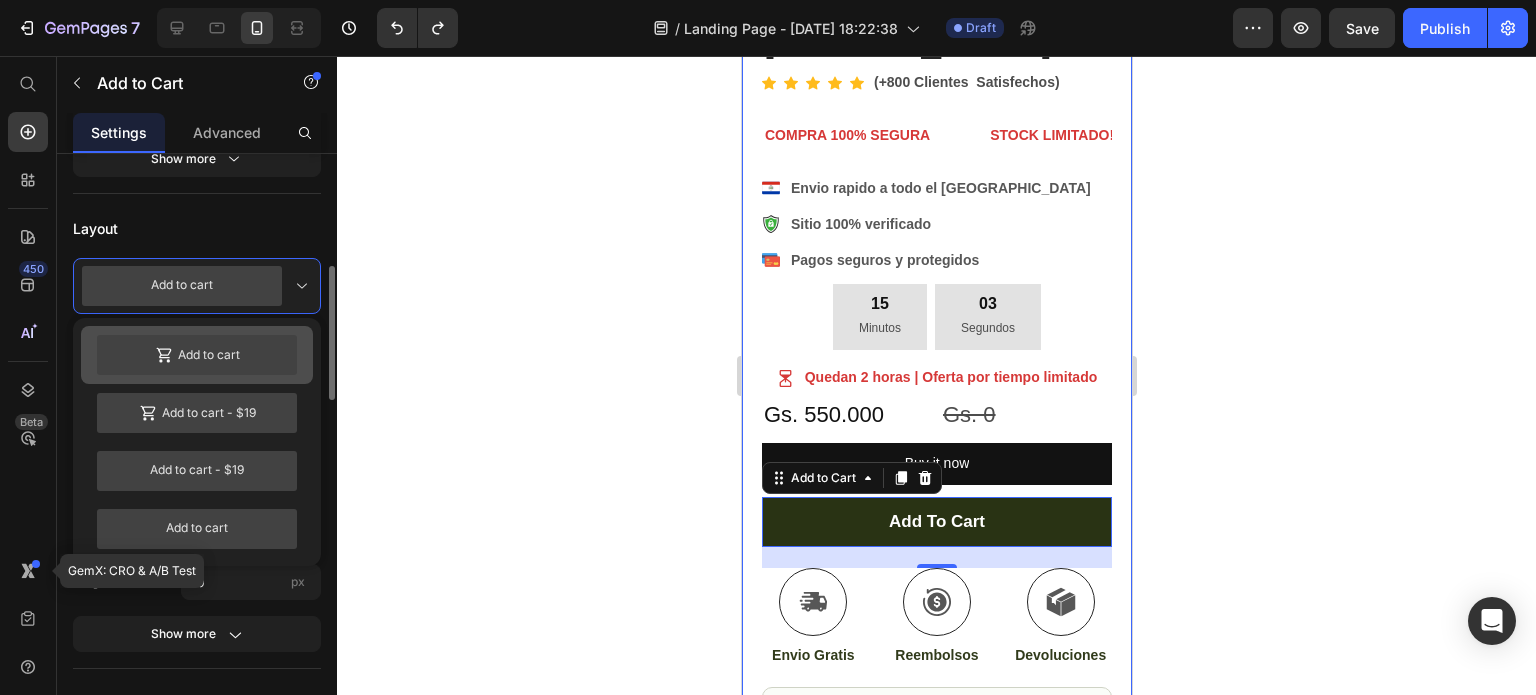click on "Add to cart" at bounding box center [197, 355] 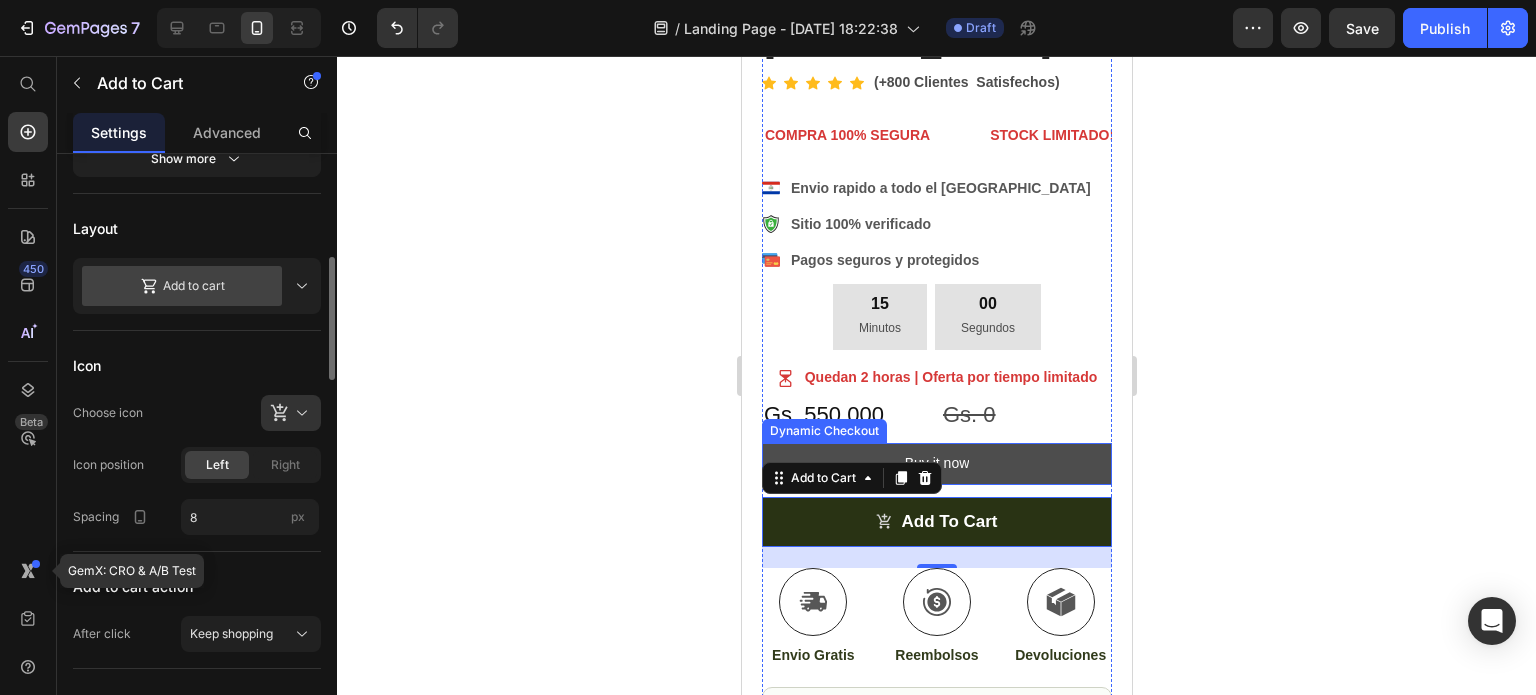 click on "Buy it now" at bounding box center [936, 463] 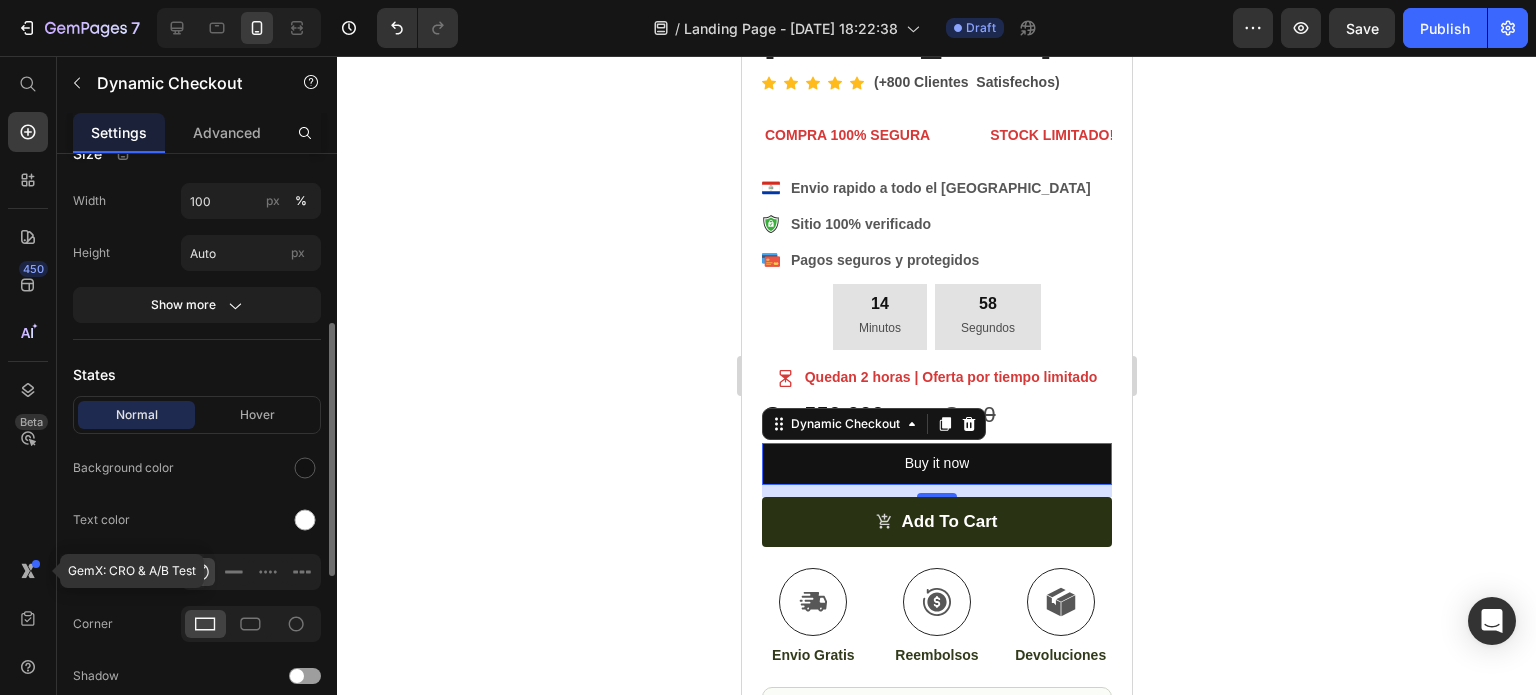 scroll, scrollTop: 500, scrollLeft: 0, axis: vertical 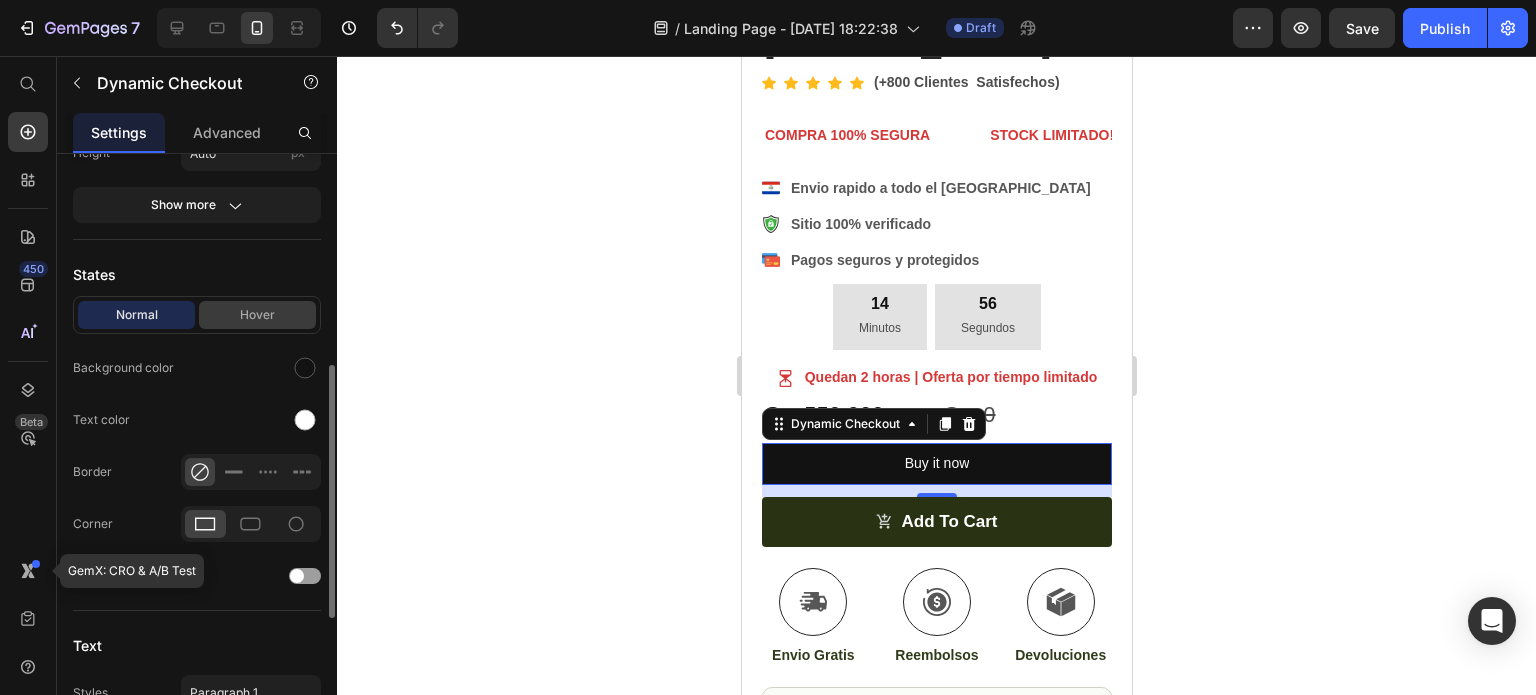 click on "Hover" at bounding box center (257, 315) 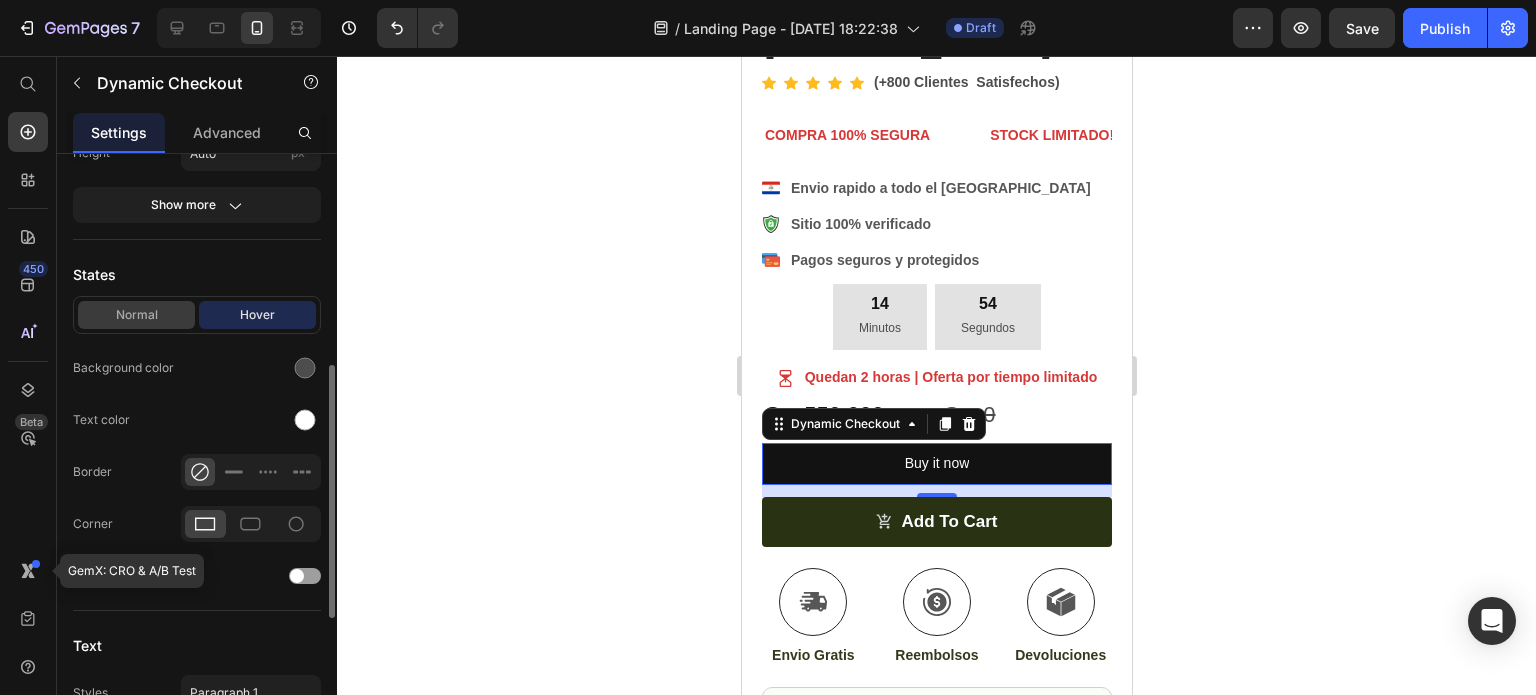 click on "Normal" at bounding box center (136, 315) 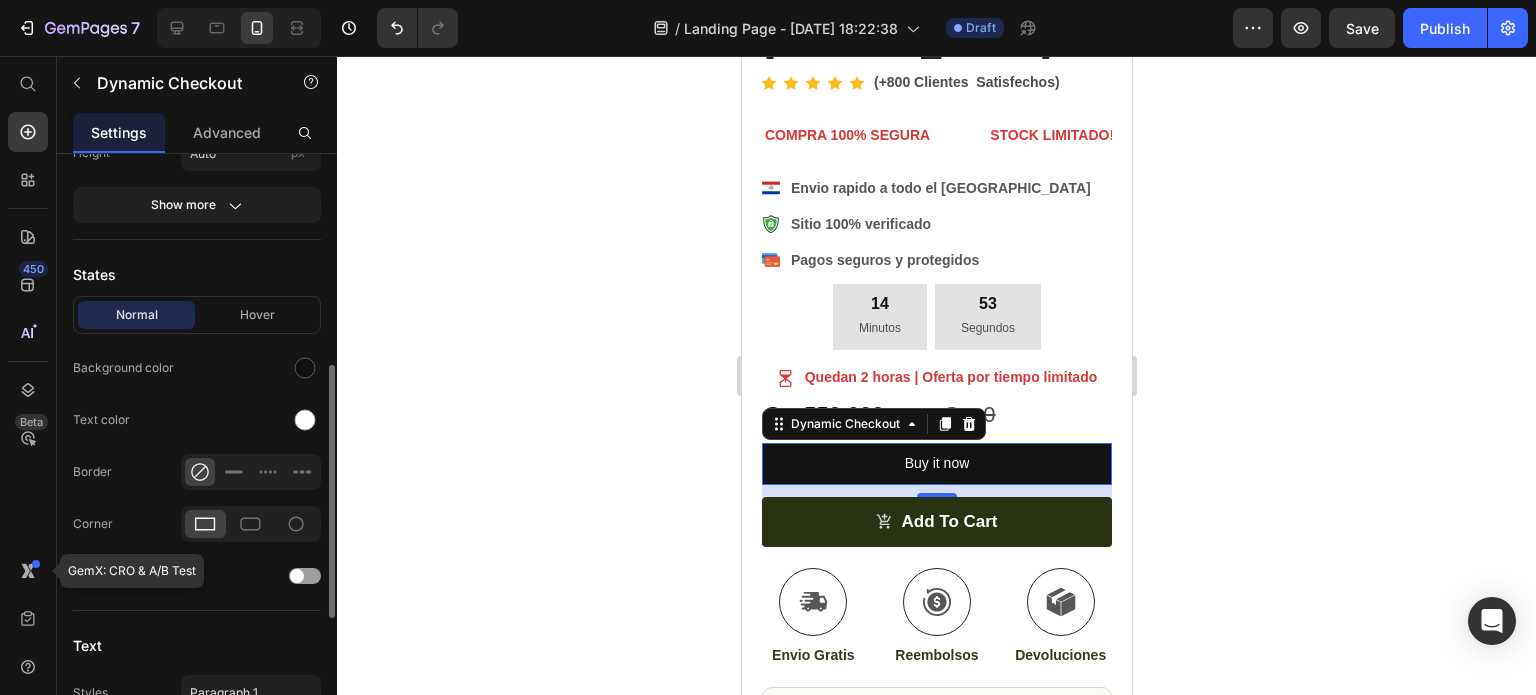 scroll, scrollTop: 600, scrollLeft: 0, axis: vertical 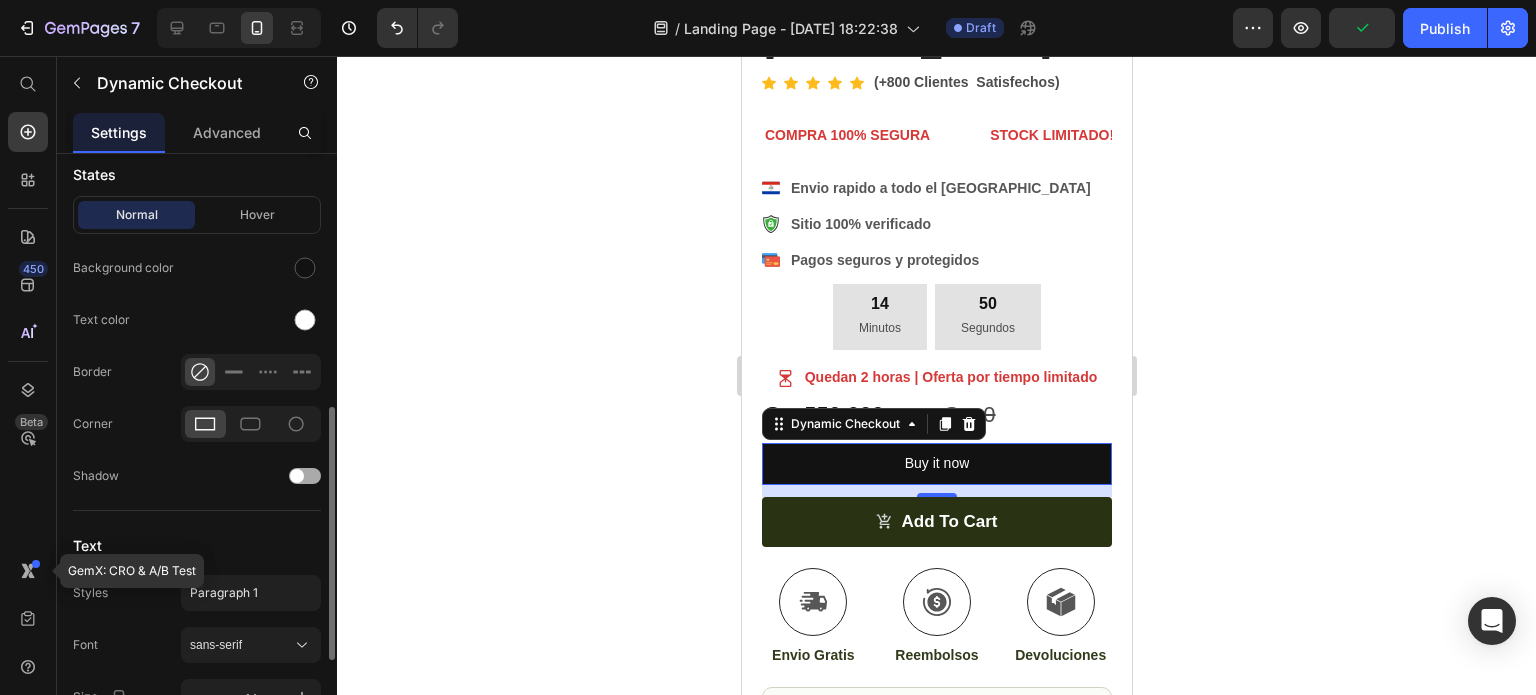 click at bounding box center (297, 476) 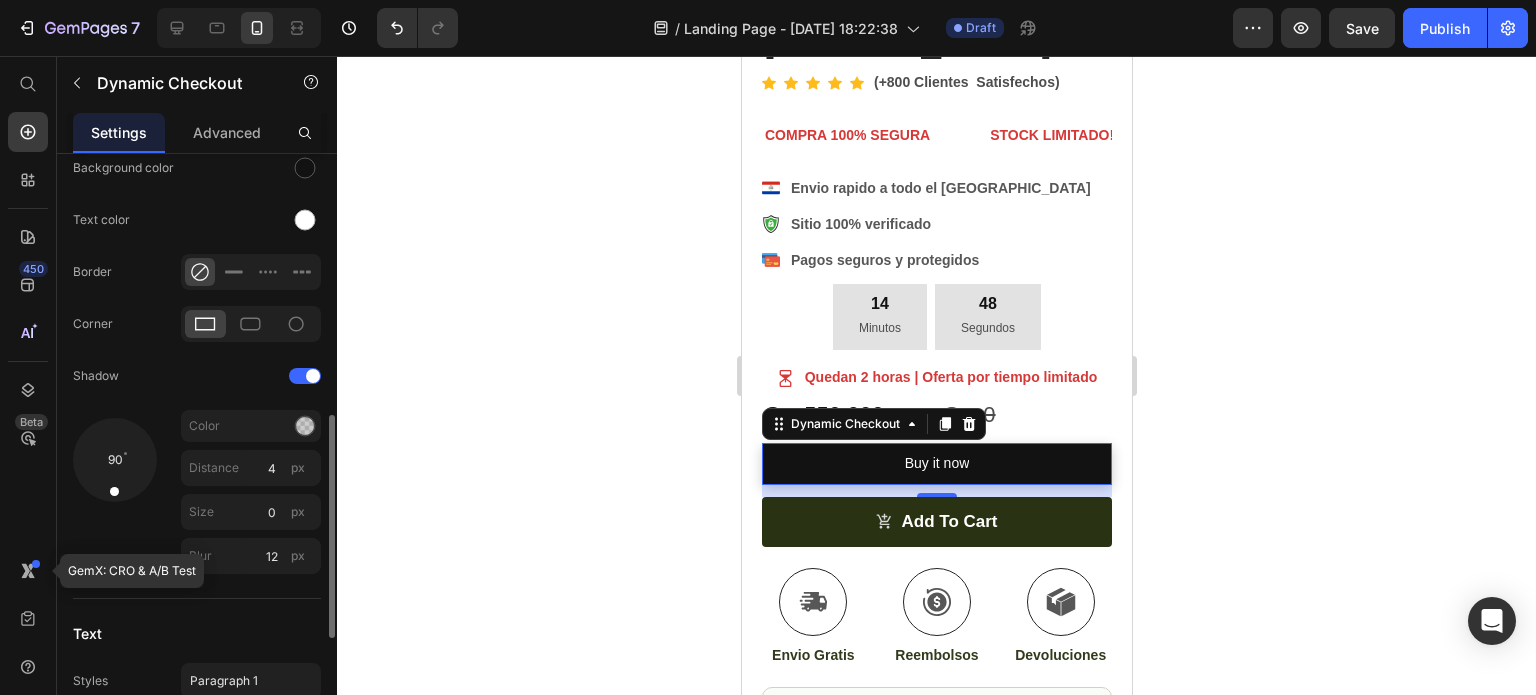 scroll, scrollTop: 800, scrollLeft: 0, axis: vertical 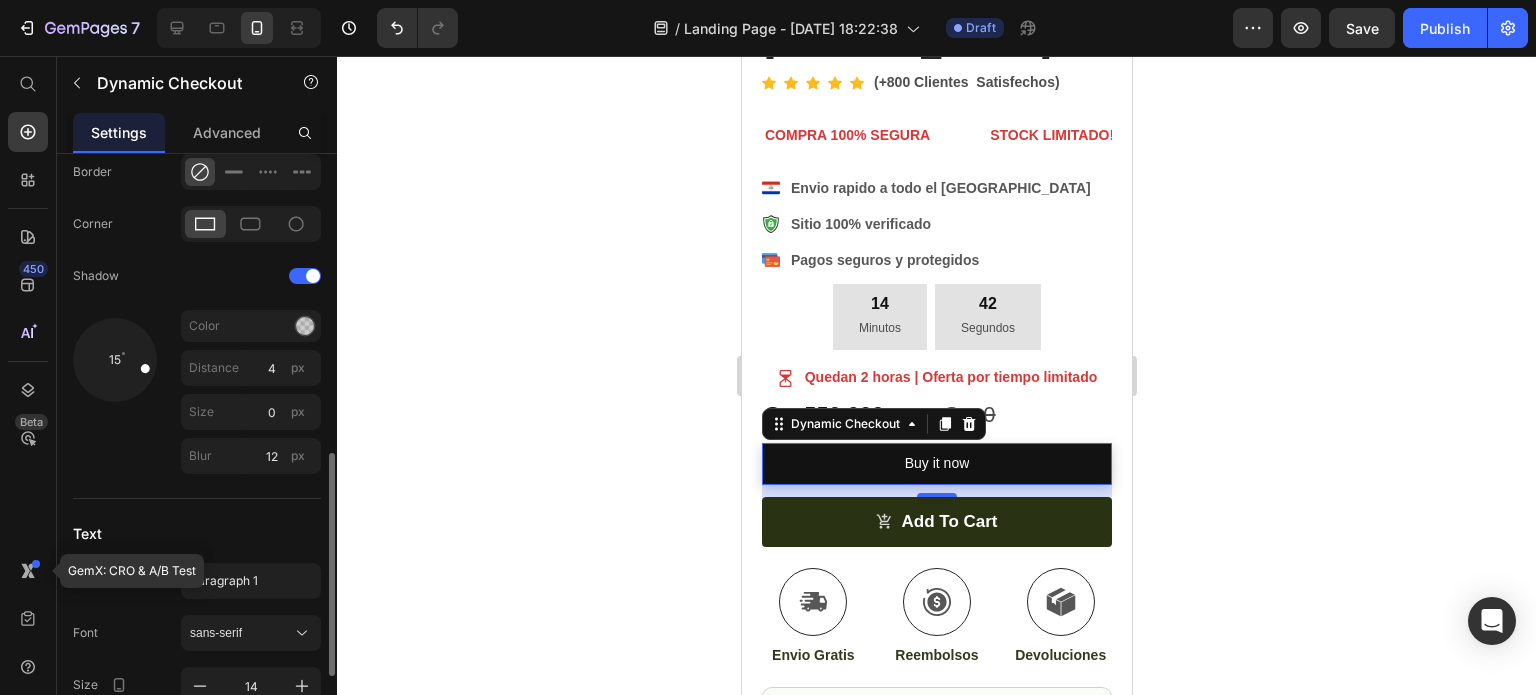 drag, startPoint x: 114, startPoint y: 391, endPoint x: 170, endPoint y: 371, distance: 59.464275 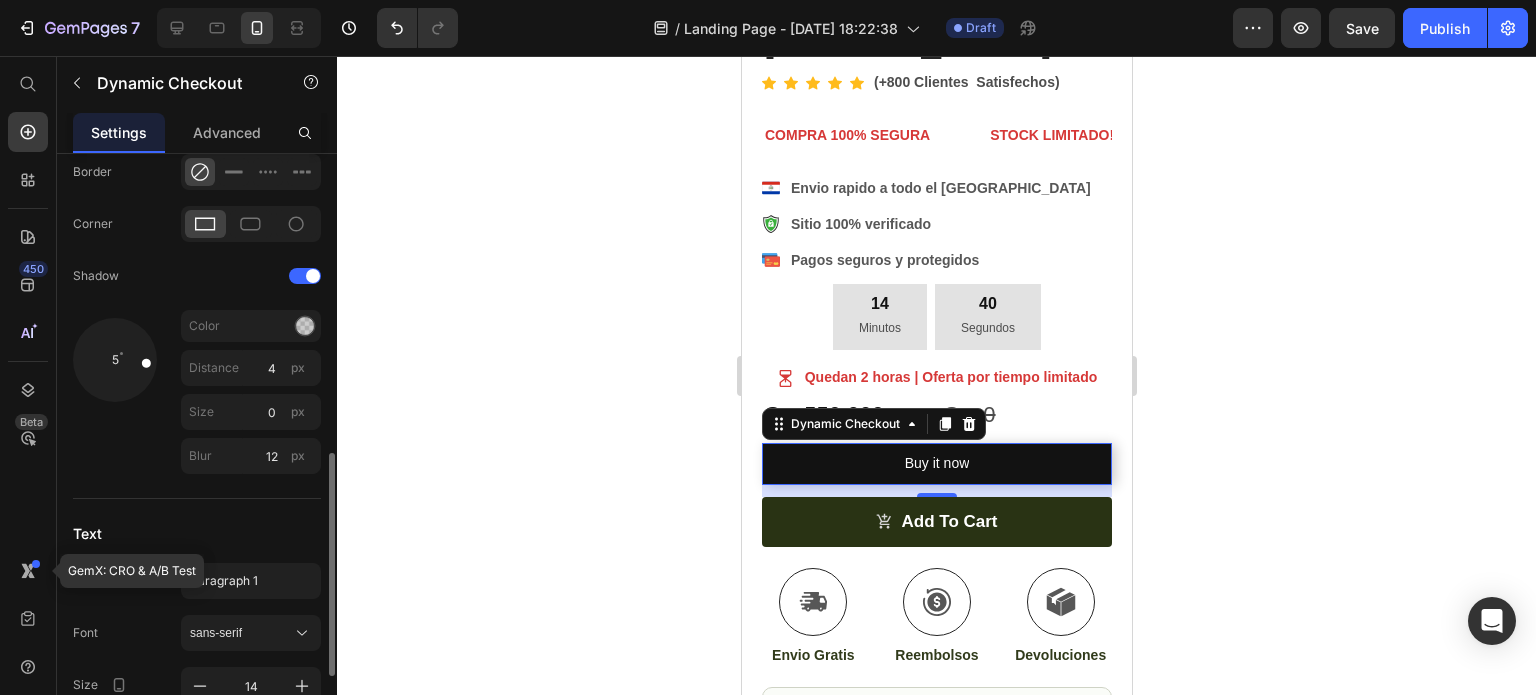 drag, startPoint x: 150, startPoint y: 365, endPoint x: 160, endPoint y: 359, distance: 11.661903 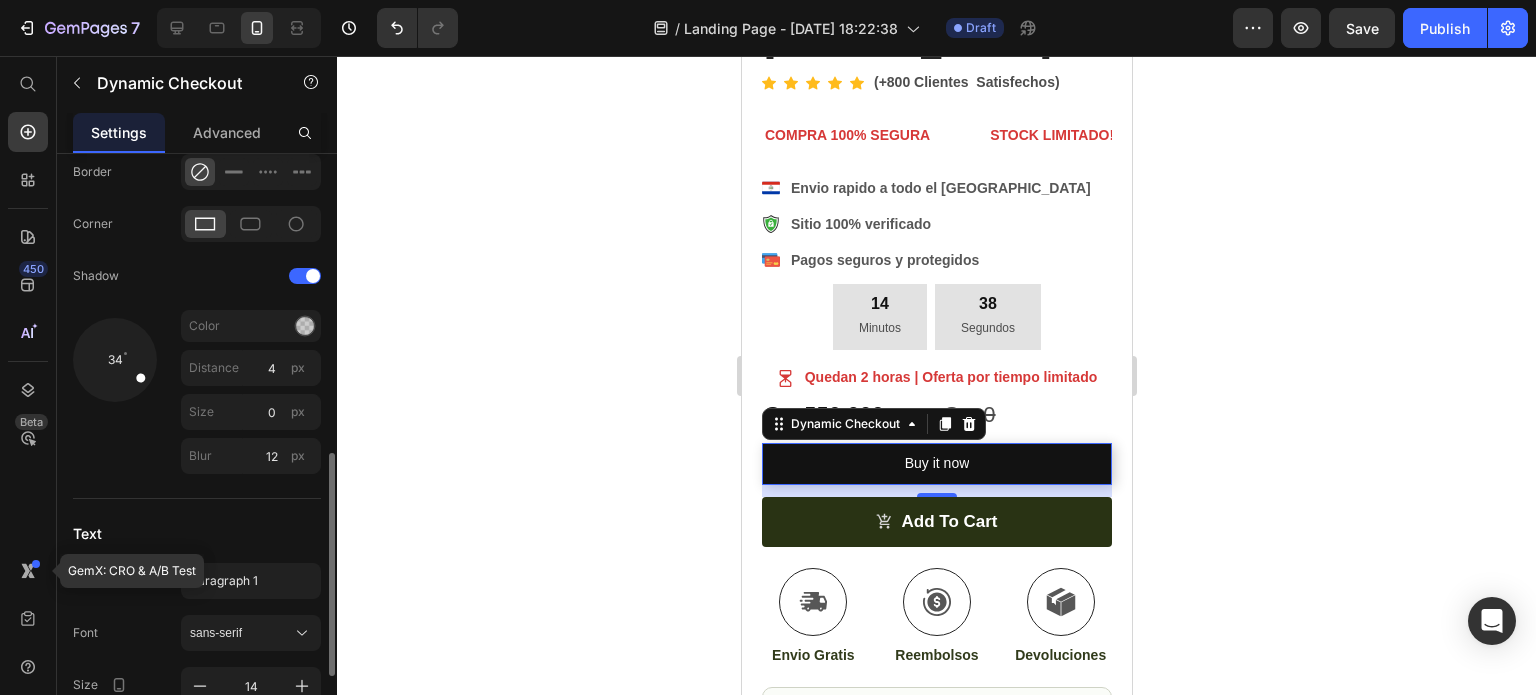 drag, startPoint x: 147, startPoint y: 361, endPoint x: 141, endPoint y: 375, distance: 15.231546 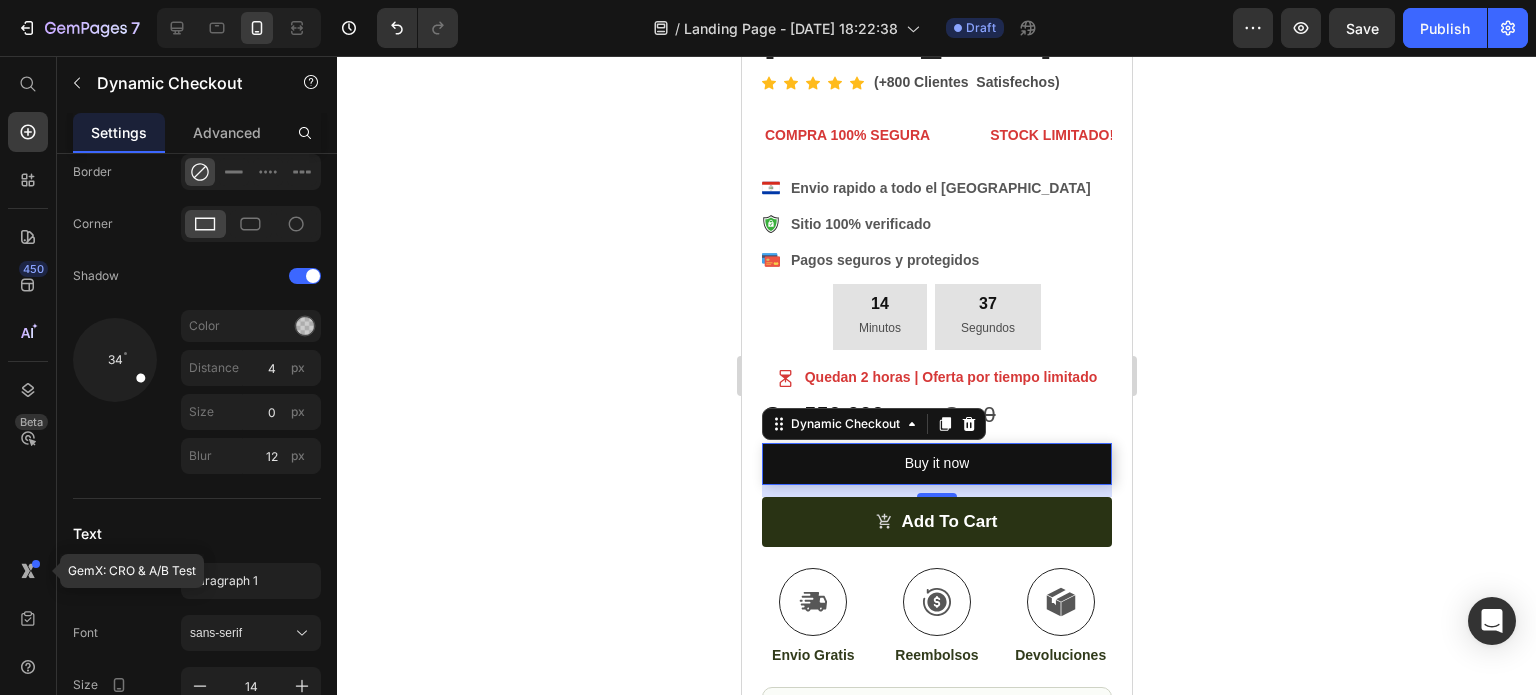 click 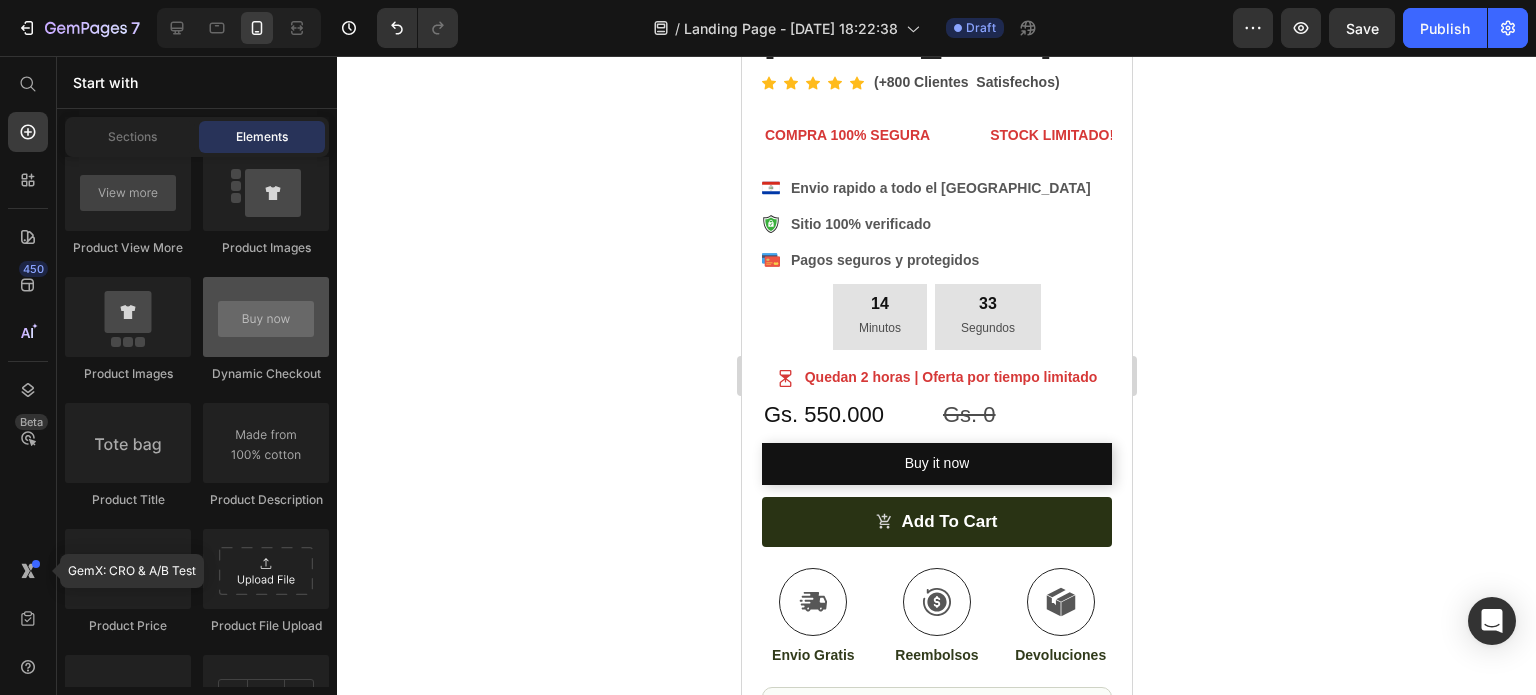 click at bounding box center [266, 317] 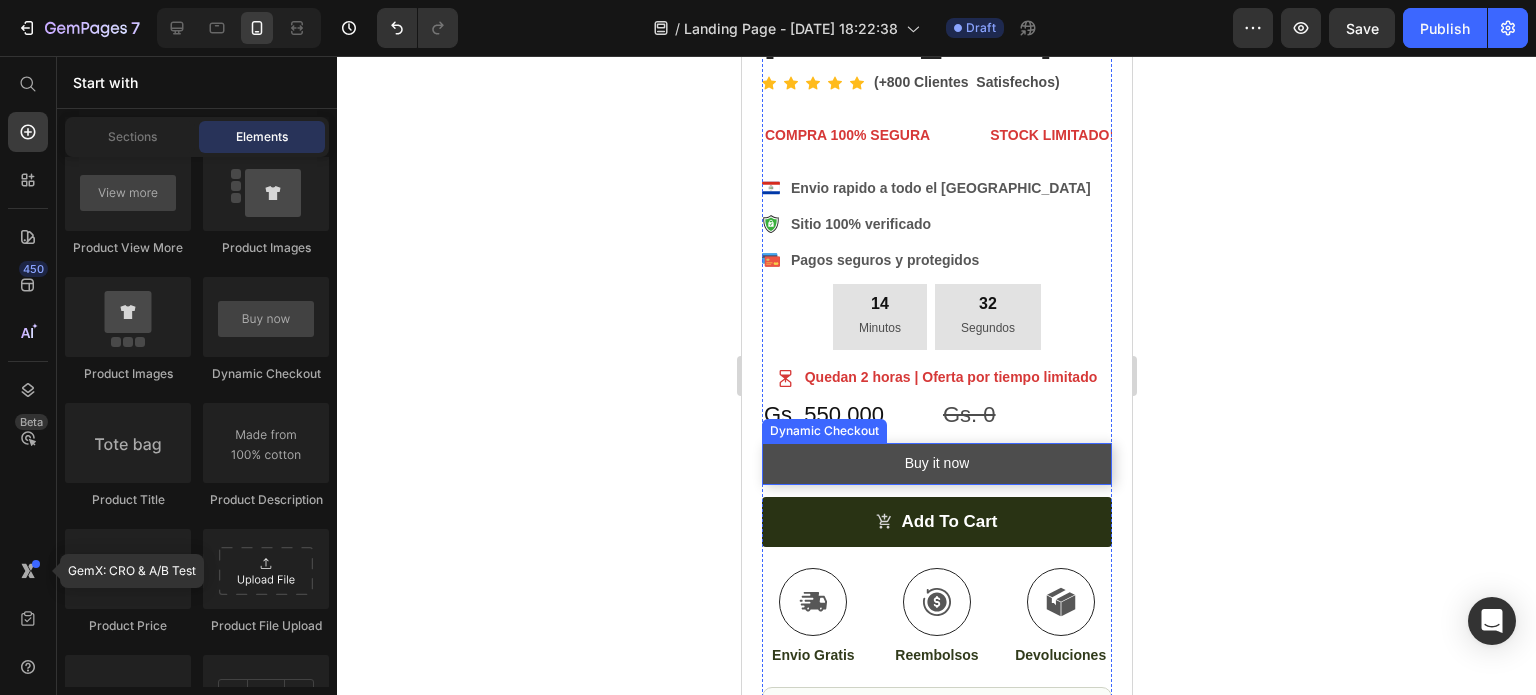 click on "Buy it now" at bounding box center [936, 463] 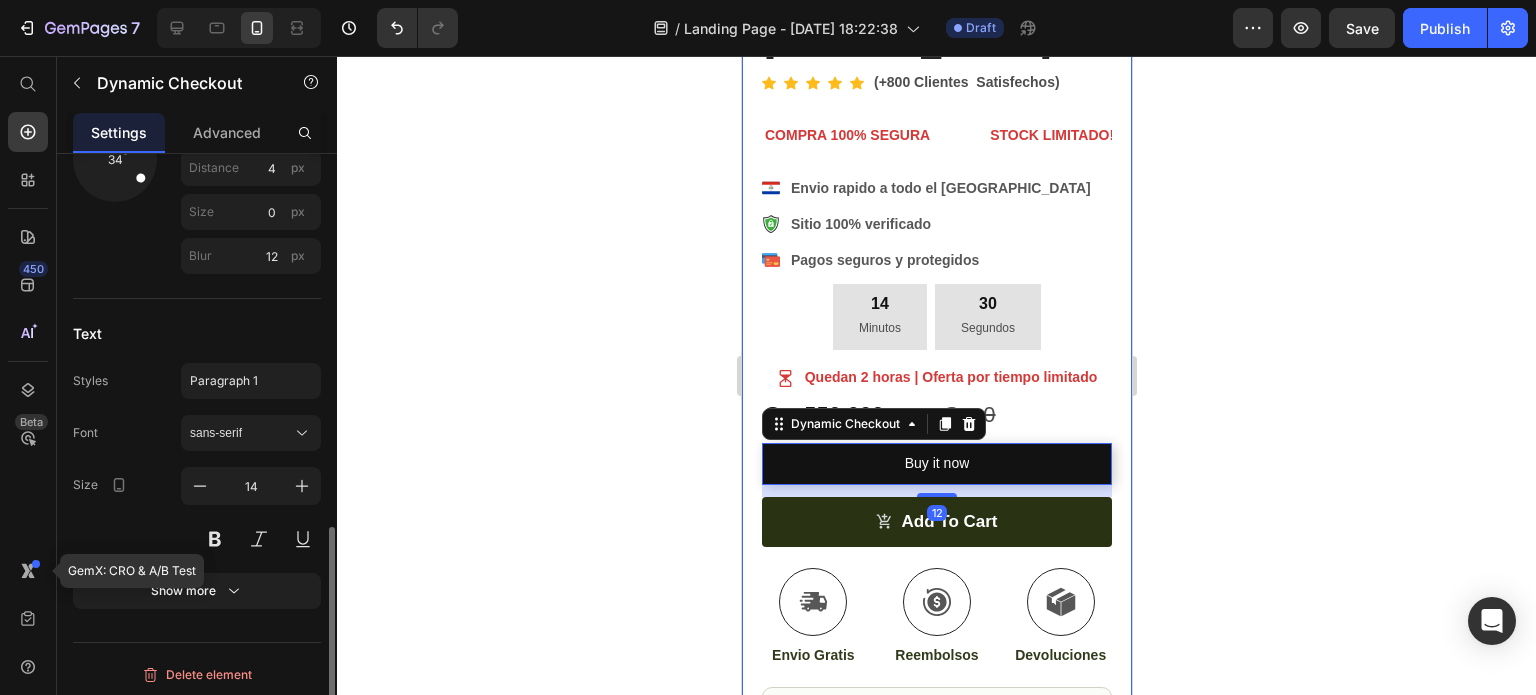 scroll, scrollTop: 1002, scrollLeft: 0, axis: vertical 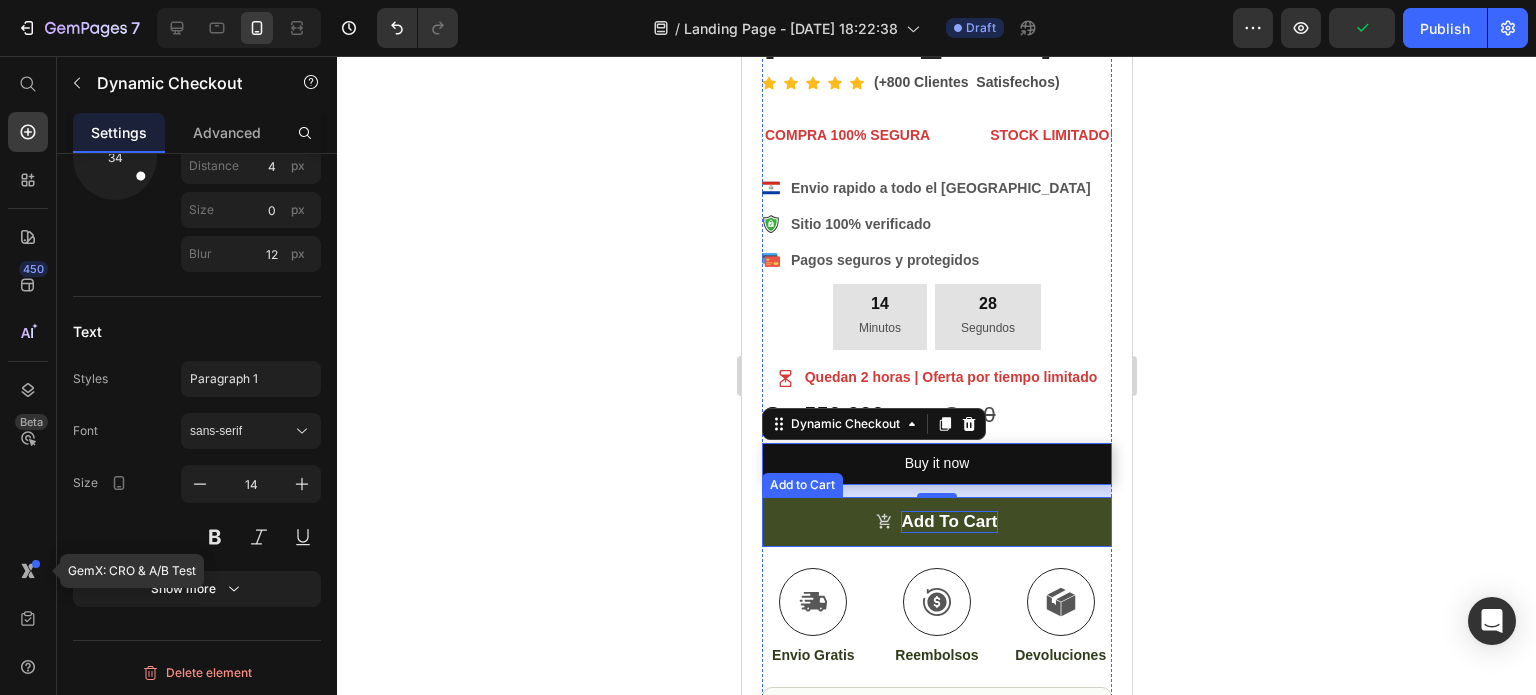 click on "add to cart" at bounding box center (948, 522) 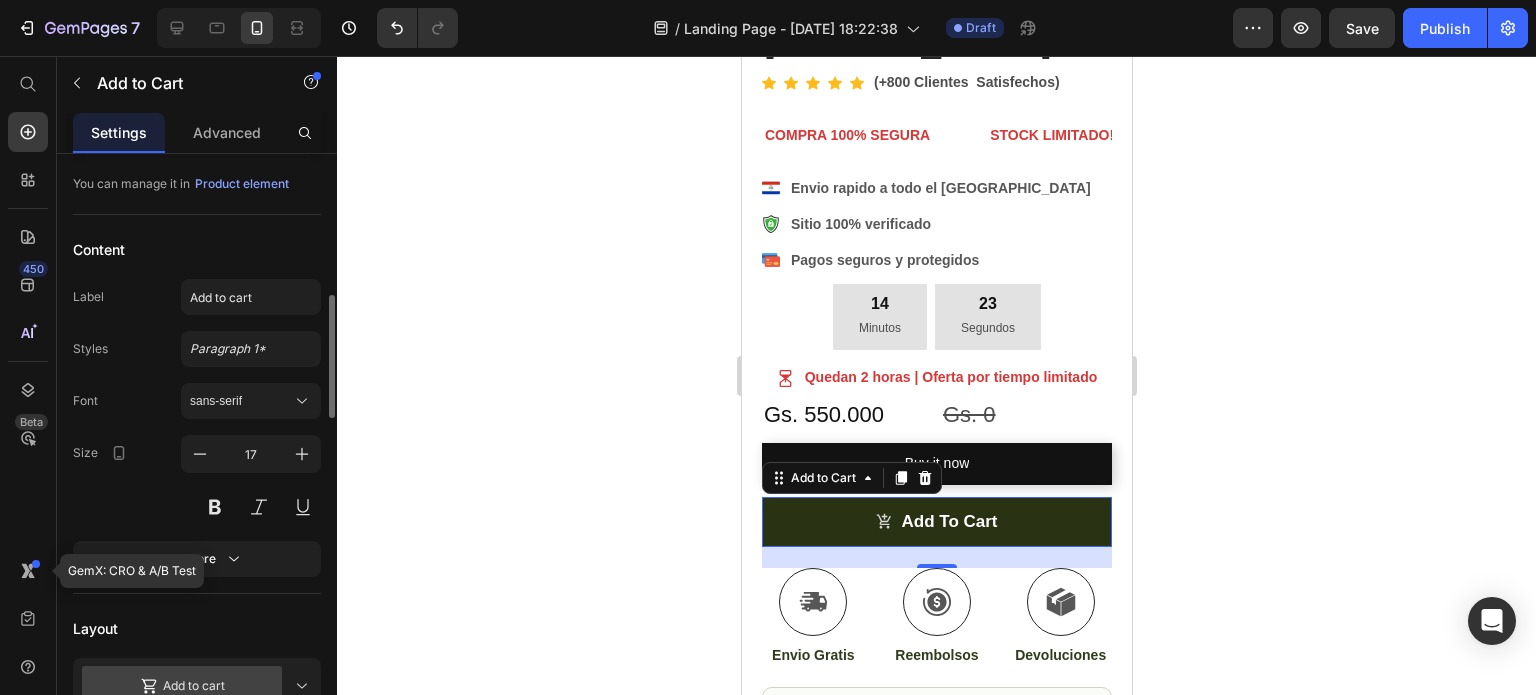 scroll, scrollTop: 300, scrollLeft: 0, axis: vertical 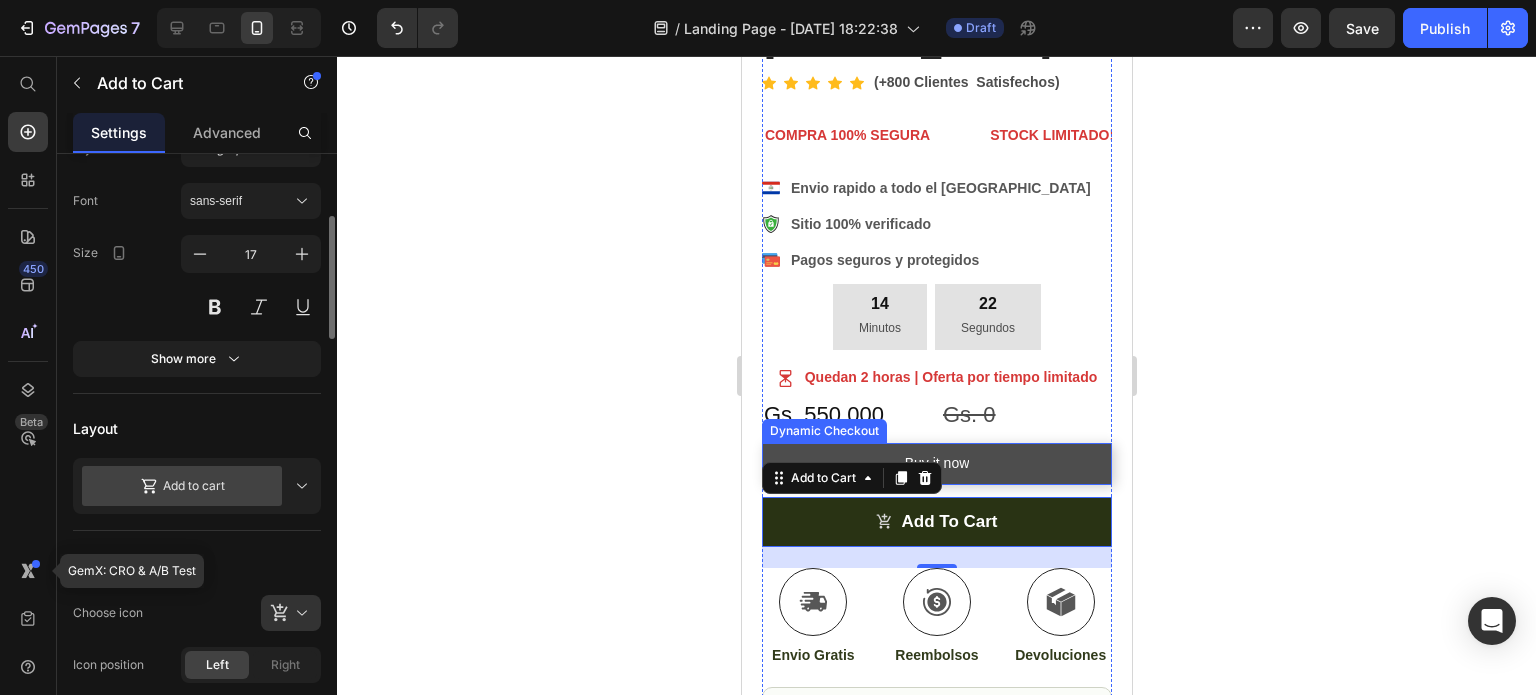 click on "Buy it now" at bounding box center (936, 463) 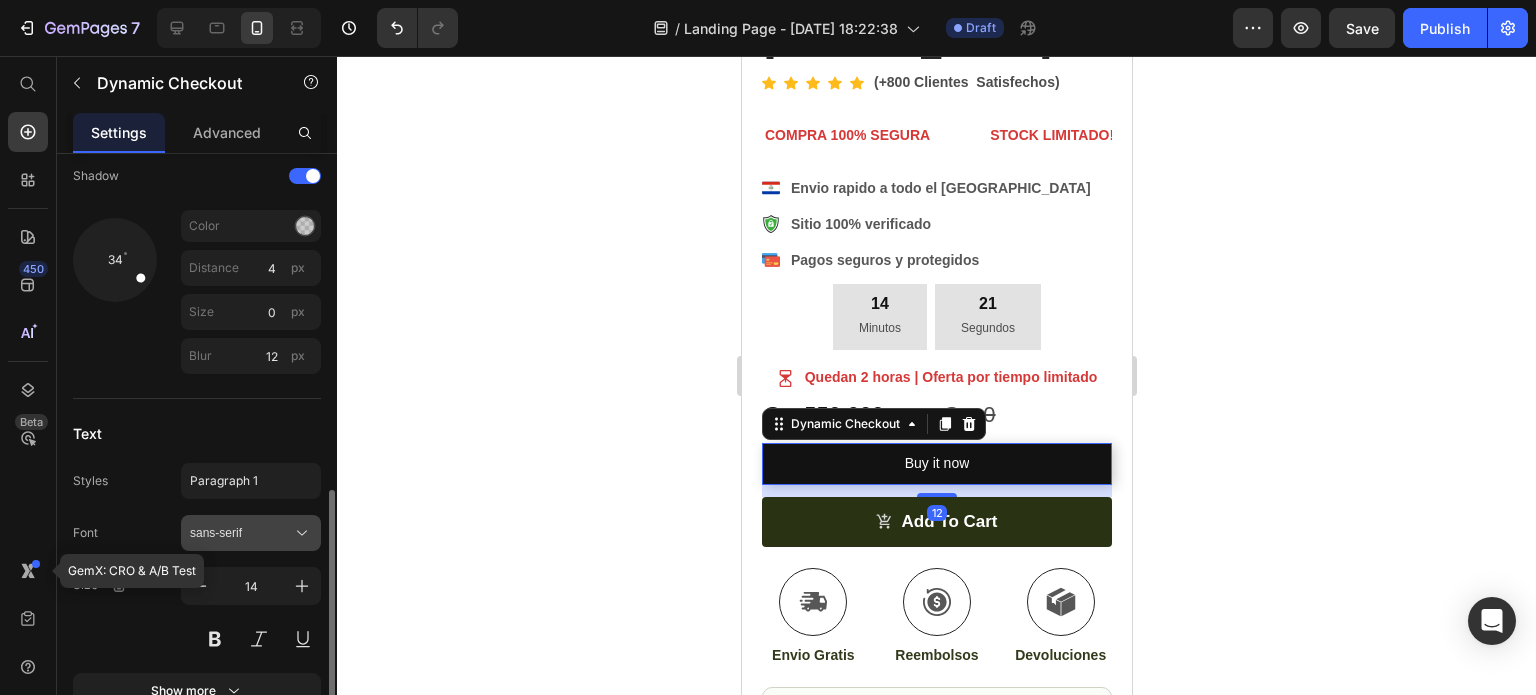 scroll, scrollTop: 1002, scrollLeft: 0, axis: vertical 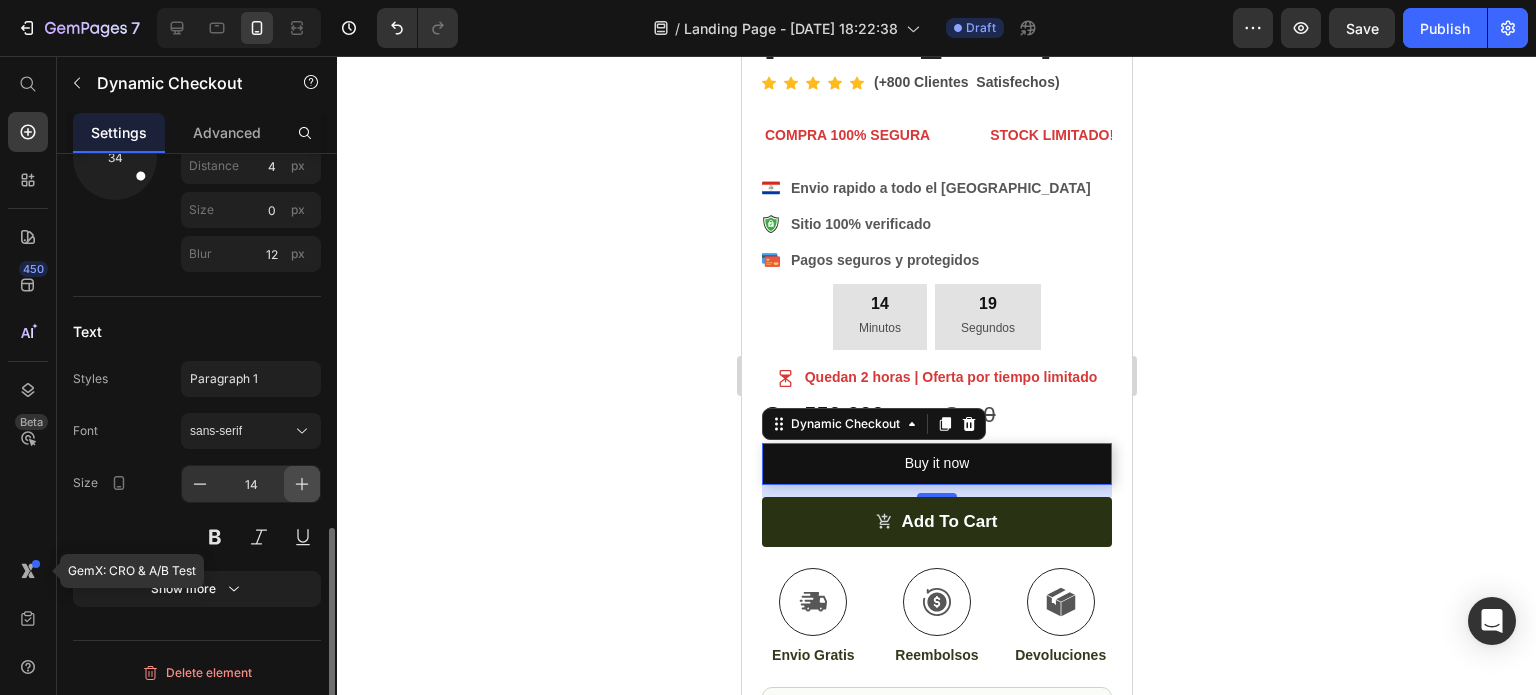 click 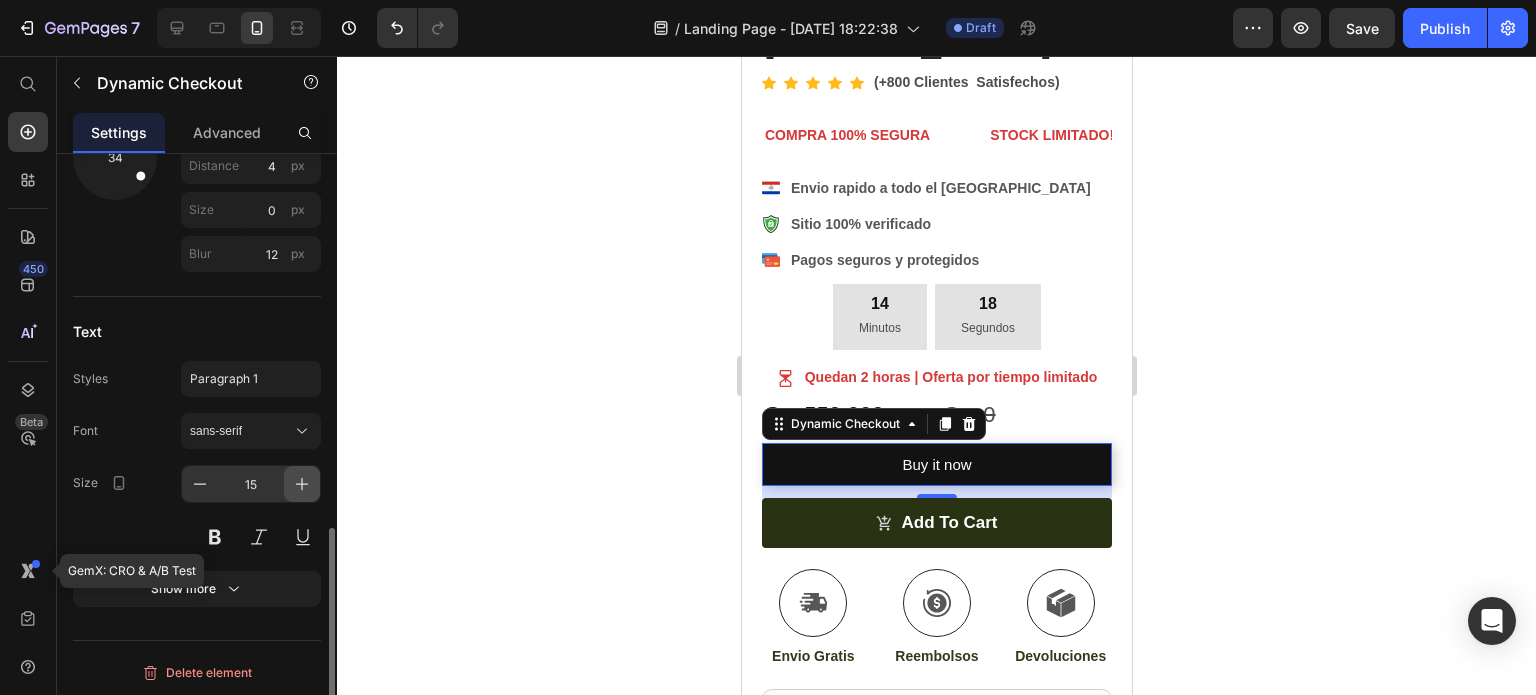 click 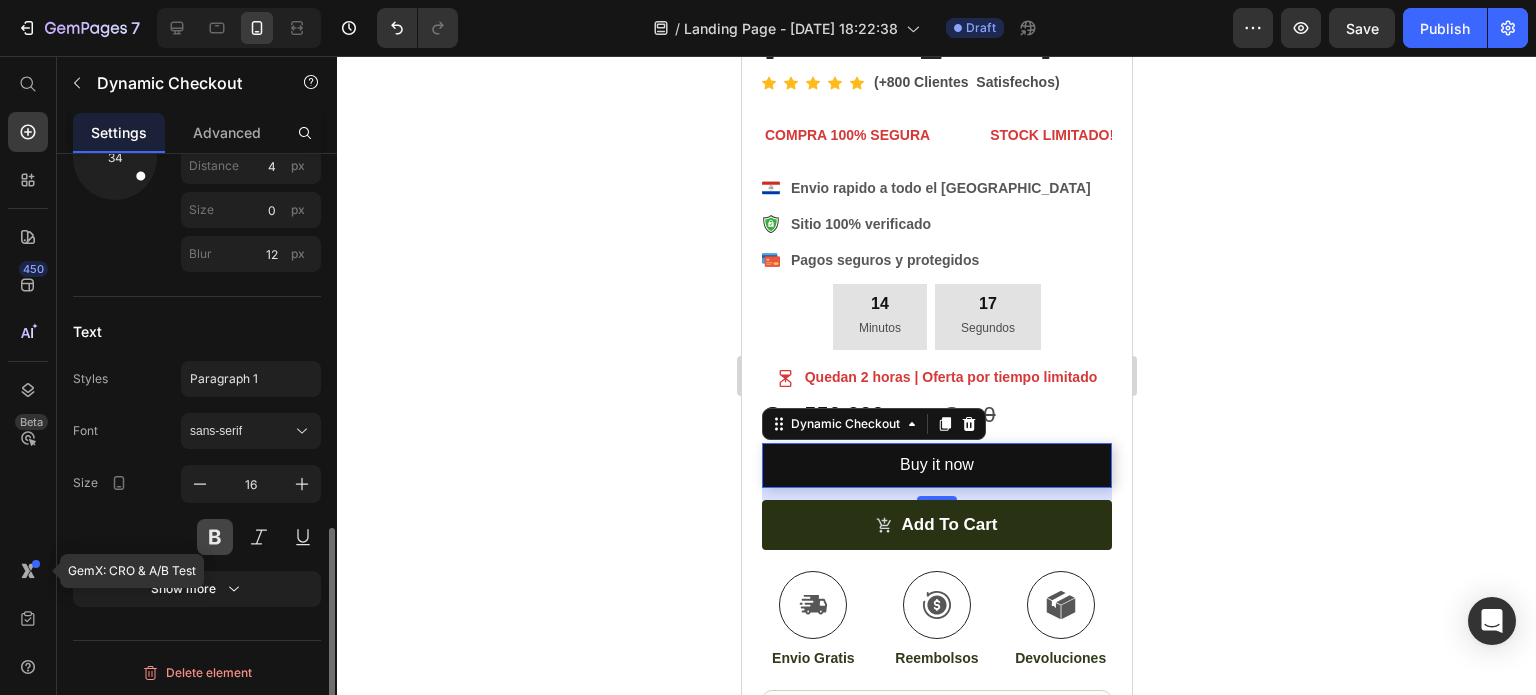 click at bounding box center (215, 537) 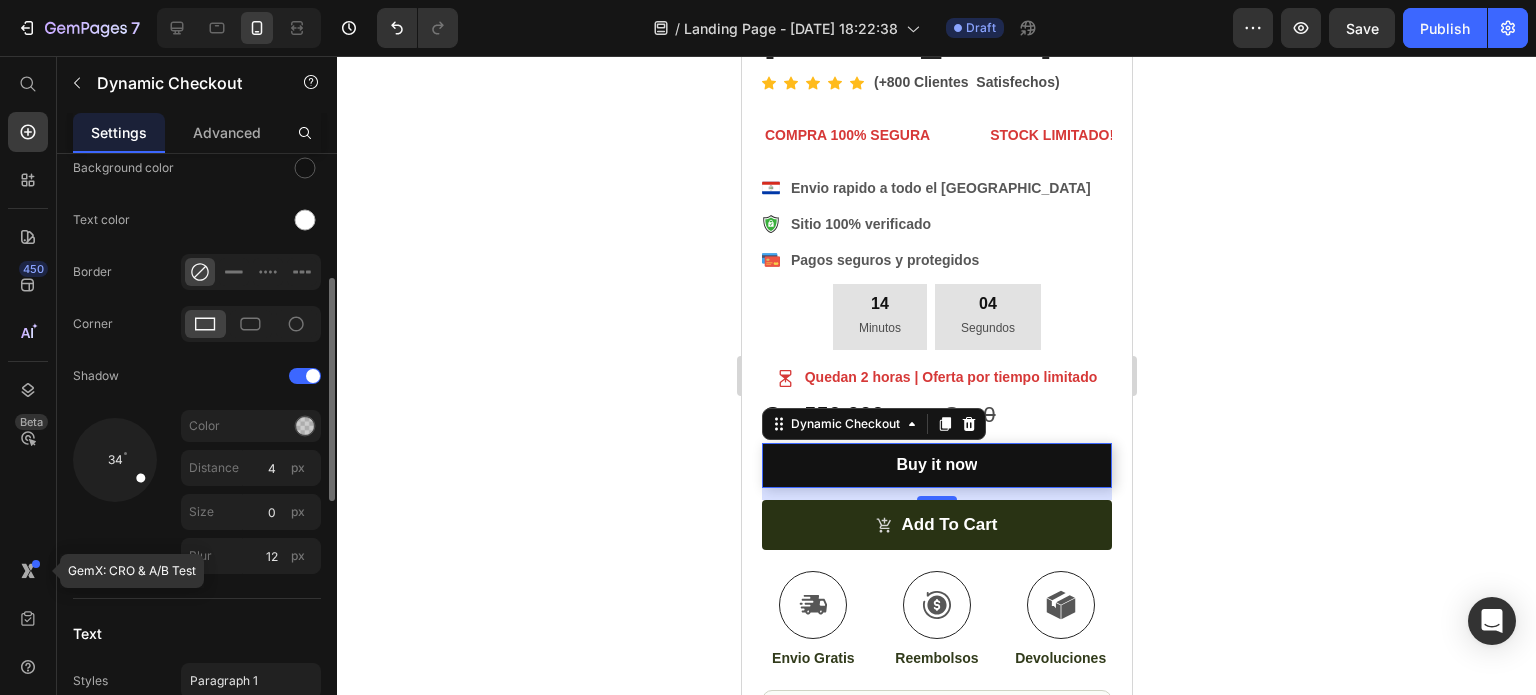 scroll, scrollTop: 500, scrollLeft: 0, axis: vertical 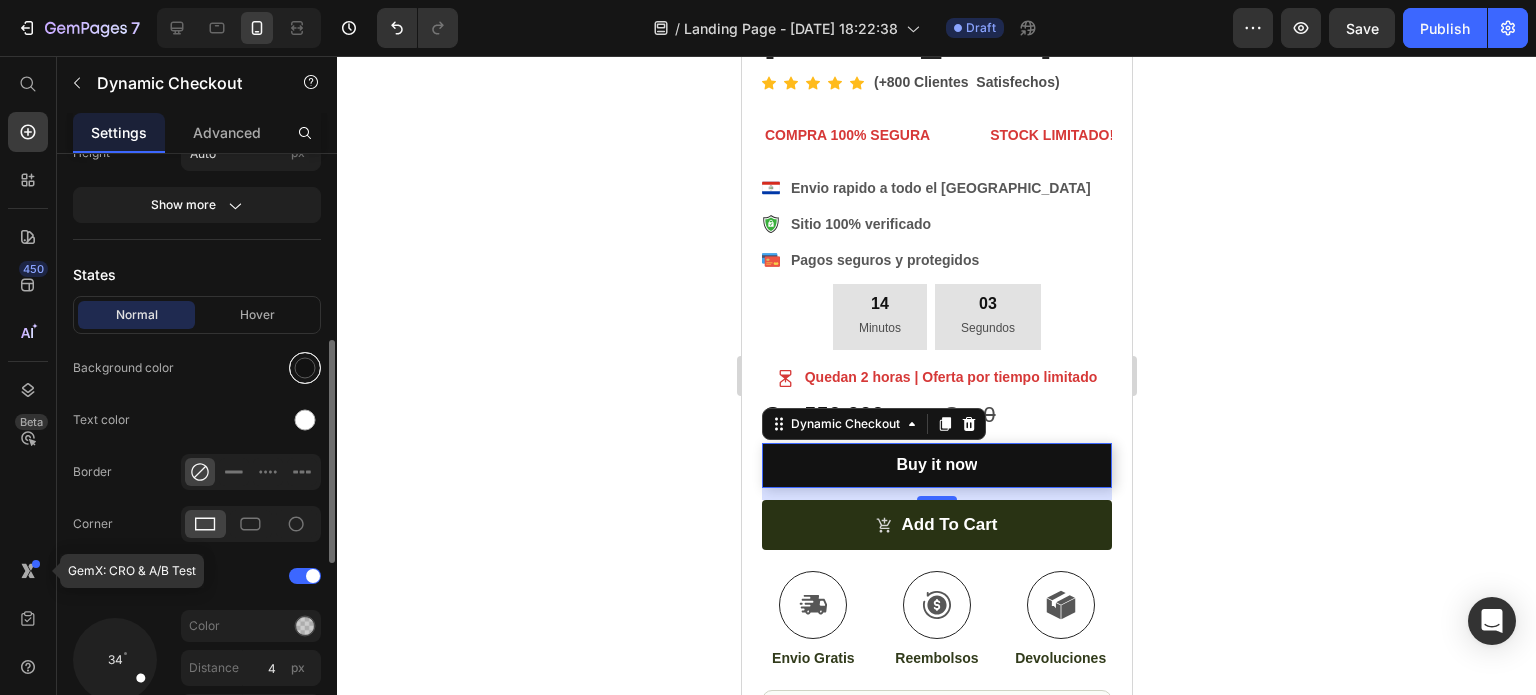 click at bounding box center [305, 368] 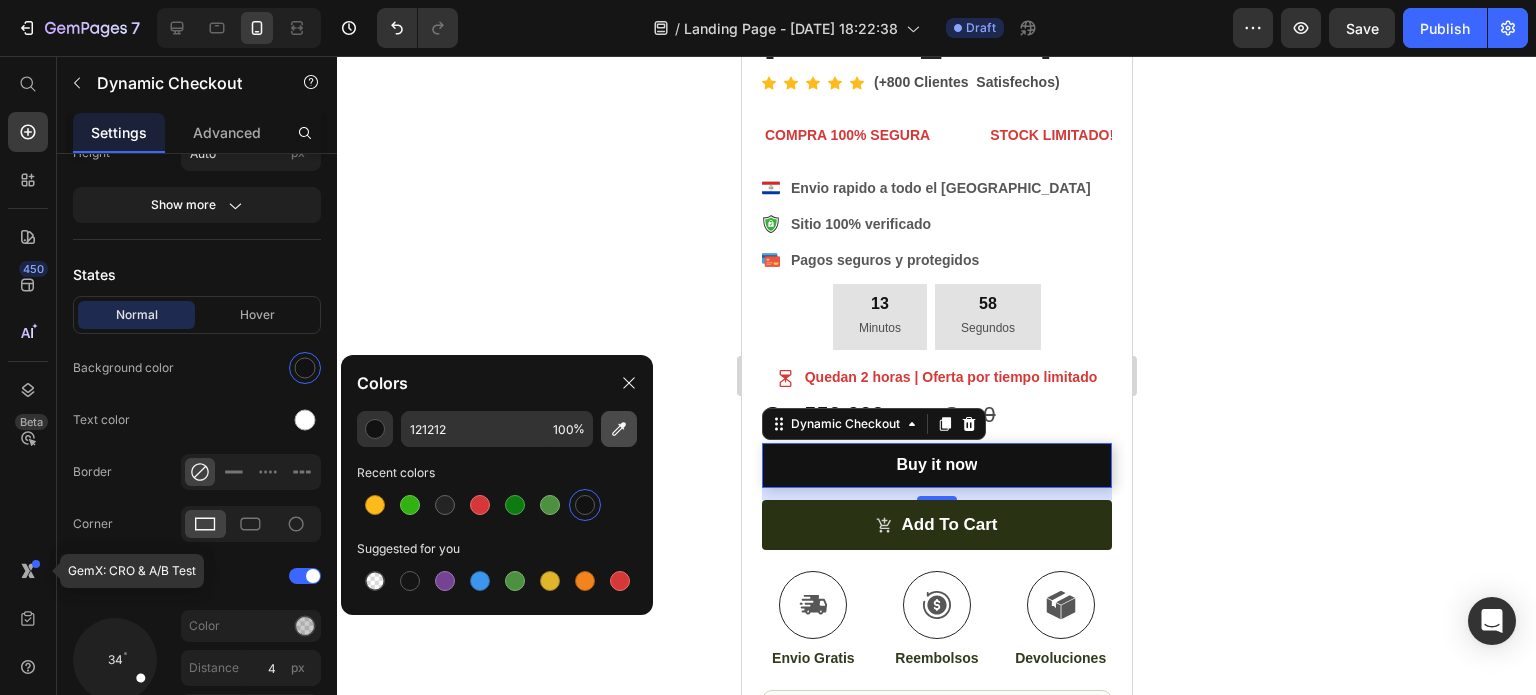 click 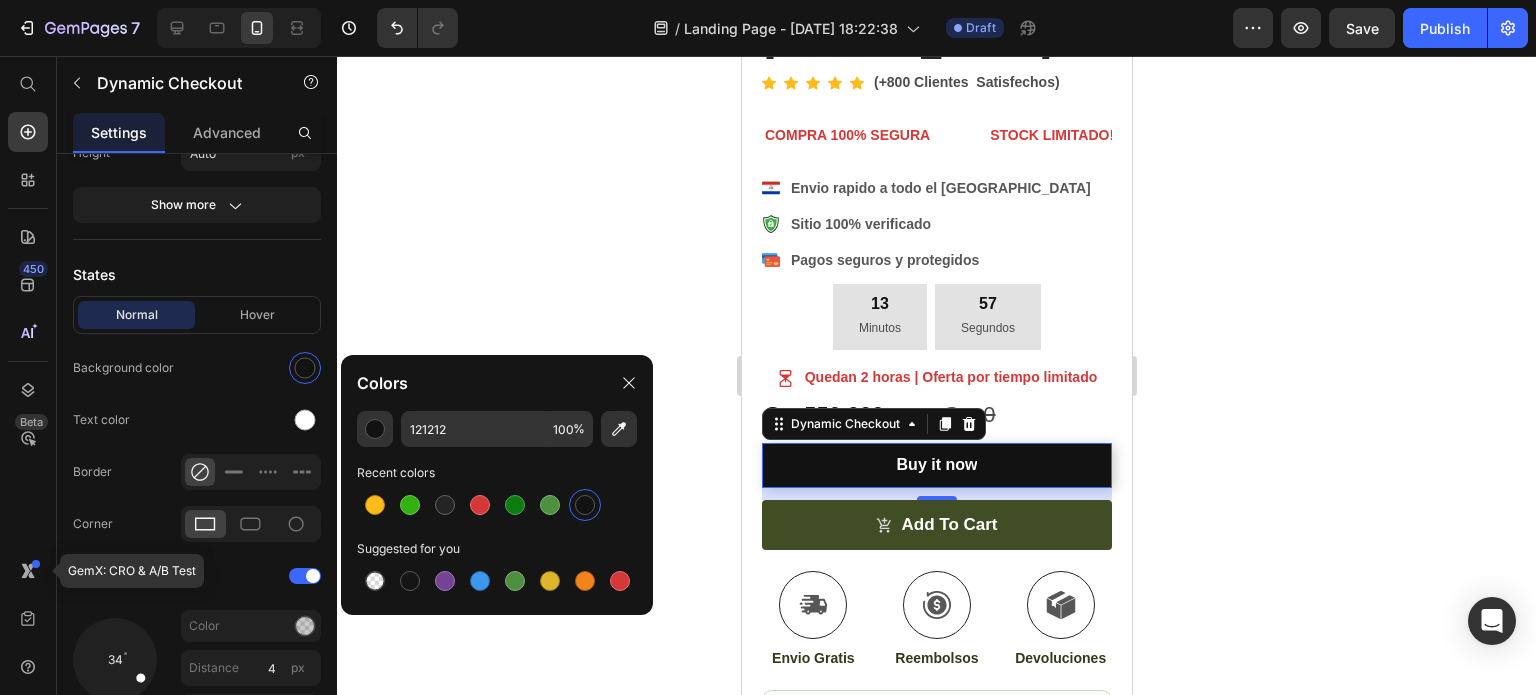type on "293314" 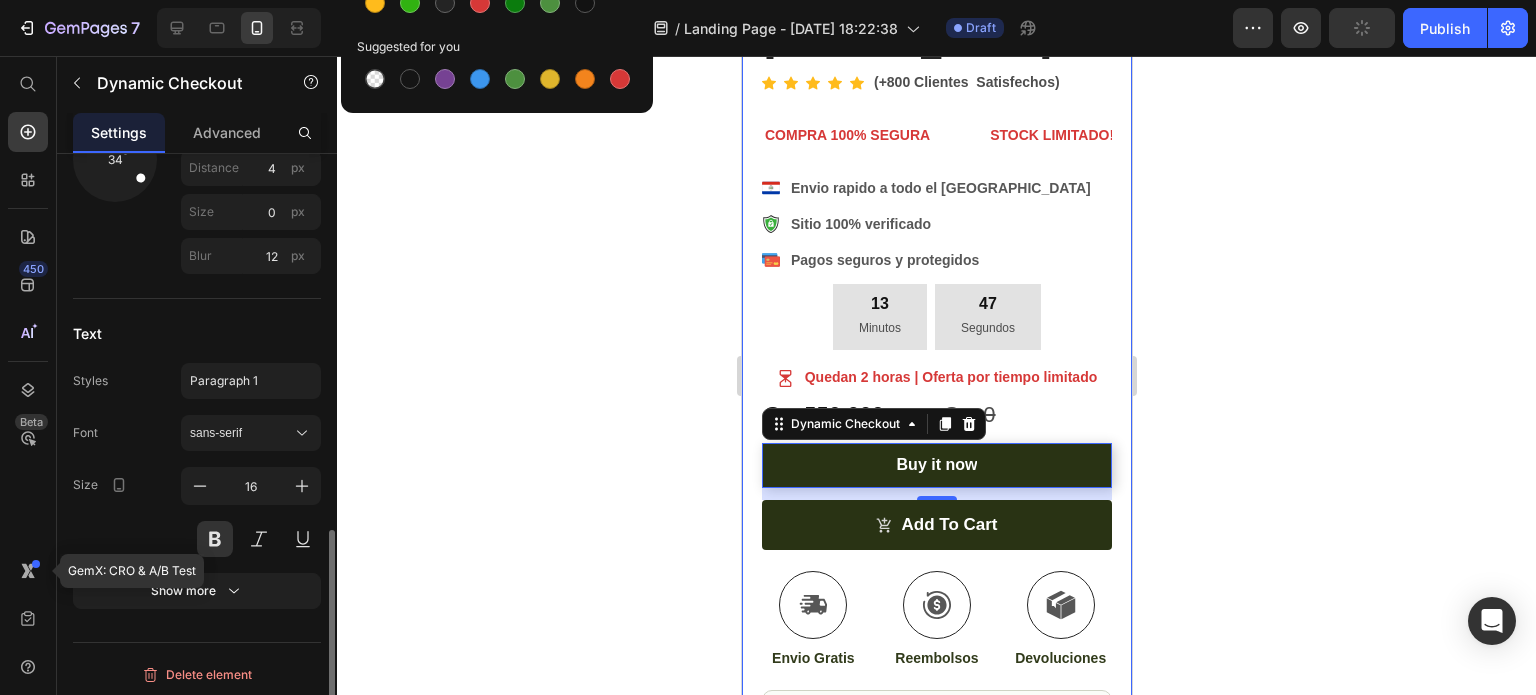scroll, scrollTop: 1002, scrollLeft: 0, axis: vertical 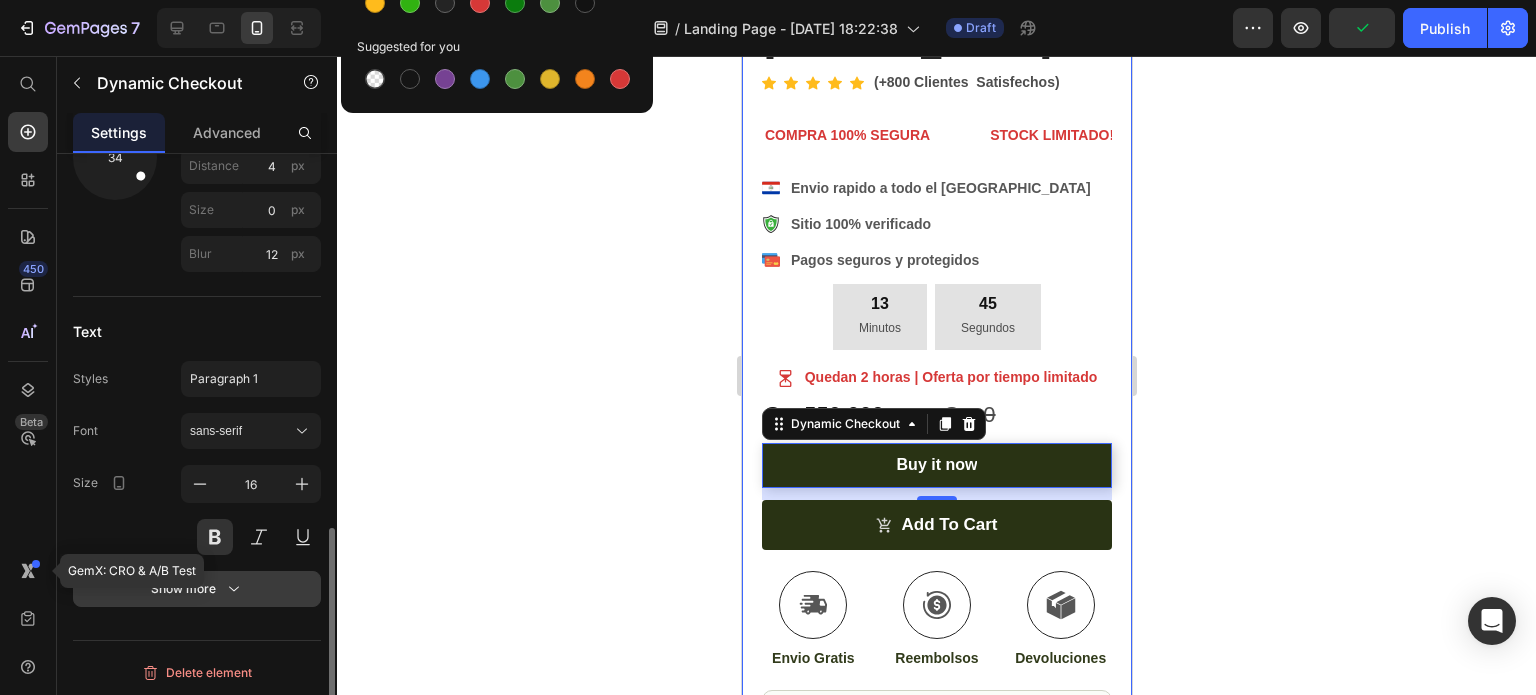 click 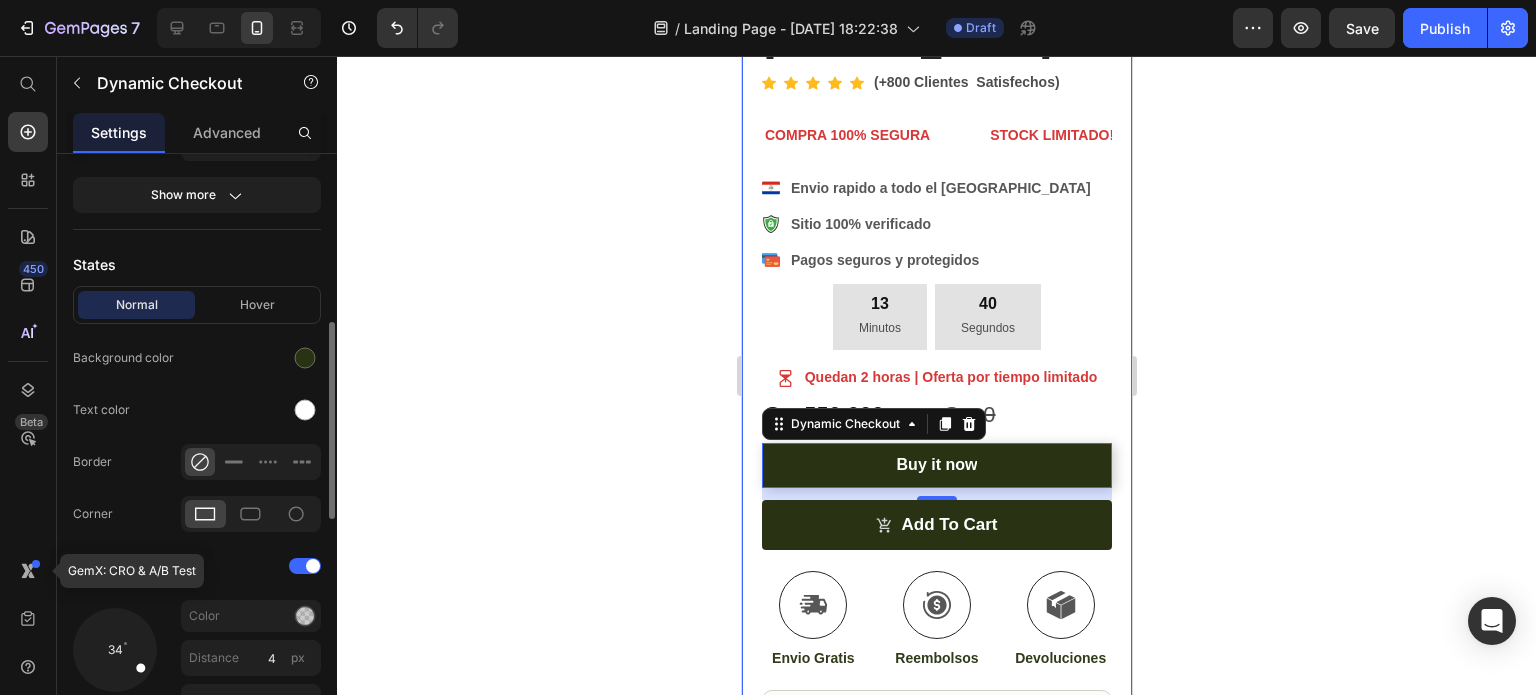 scroll, scrollTop: 410, scrollLeft: 0, axis: vertical 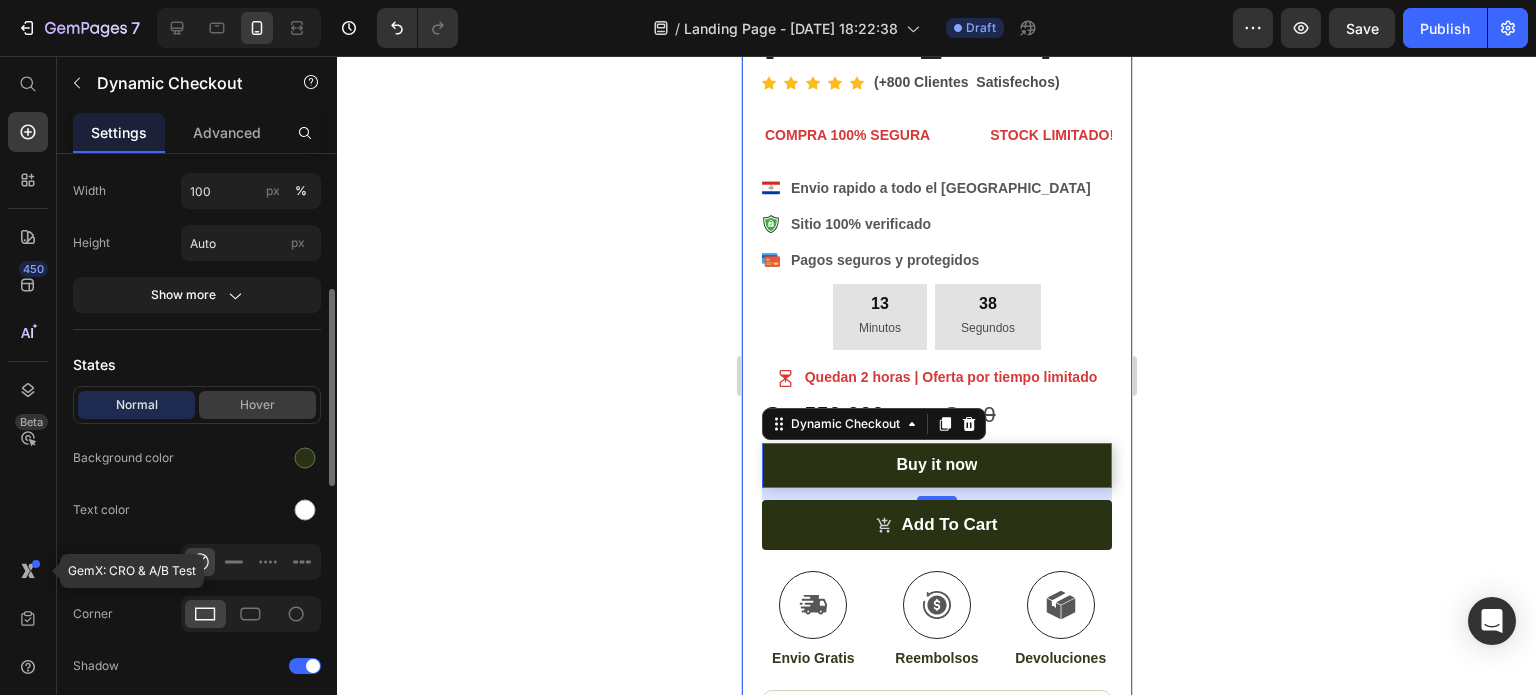 click on "Hover" at bounding box center (257, 405) 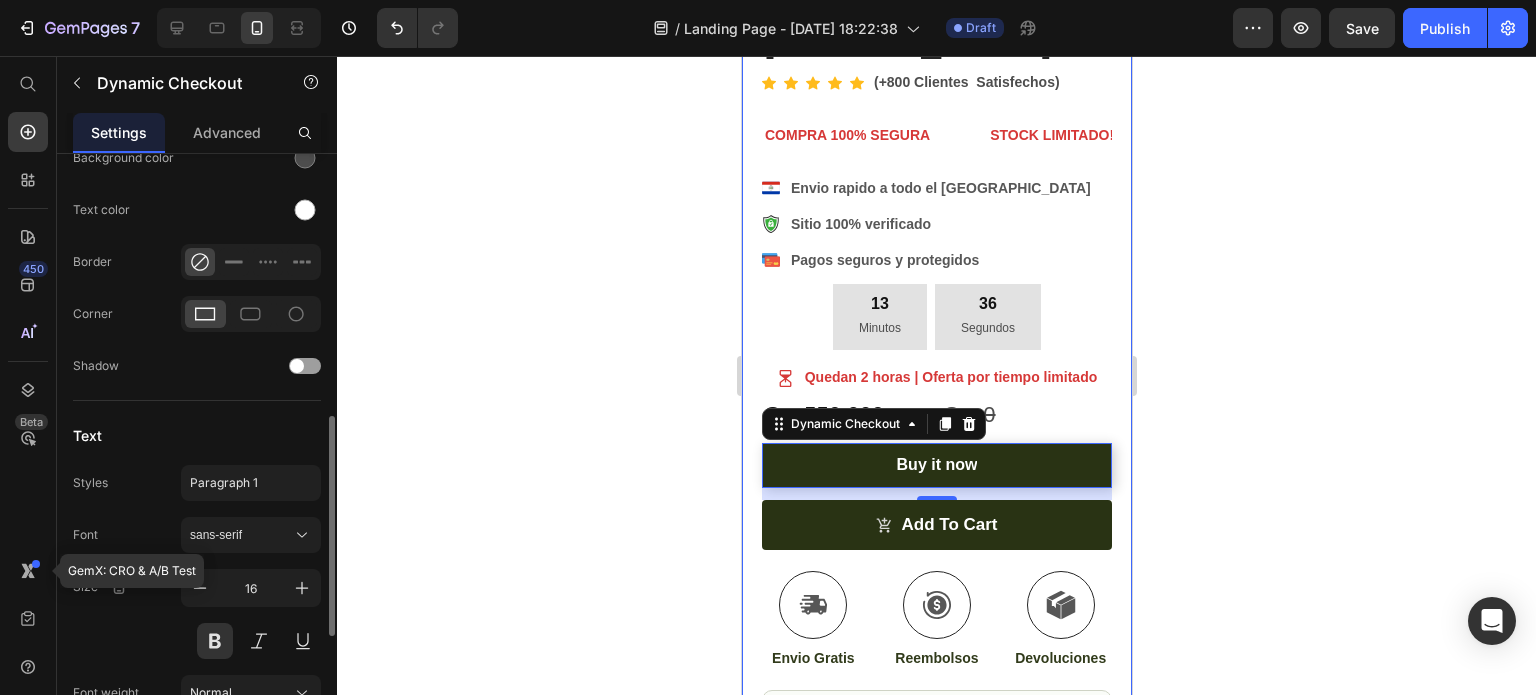 scroll, scrollTop: 510, scrollLeft: 0, axis: vertical 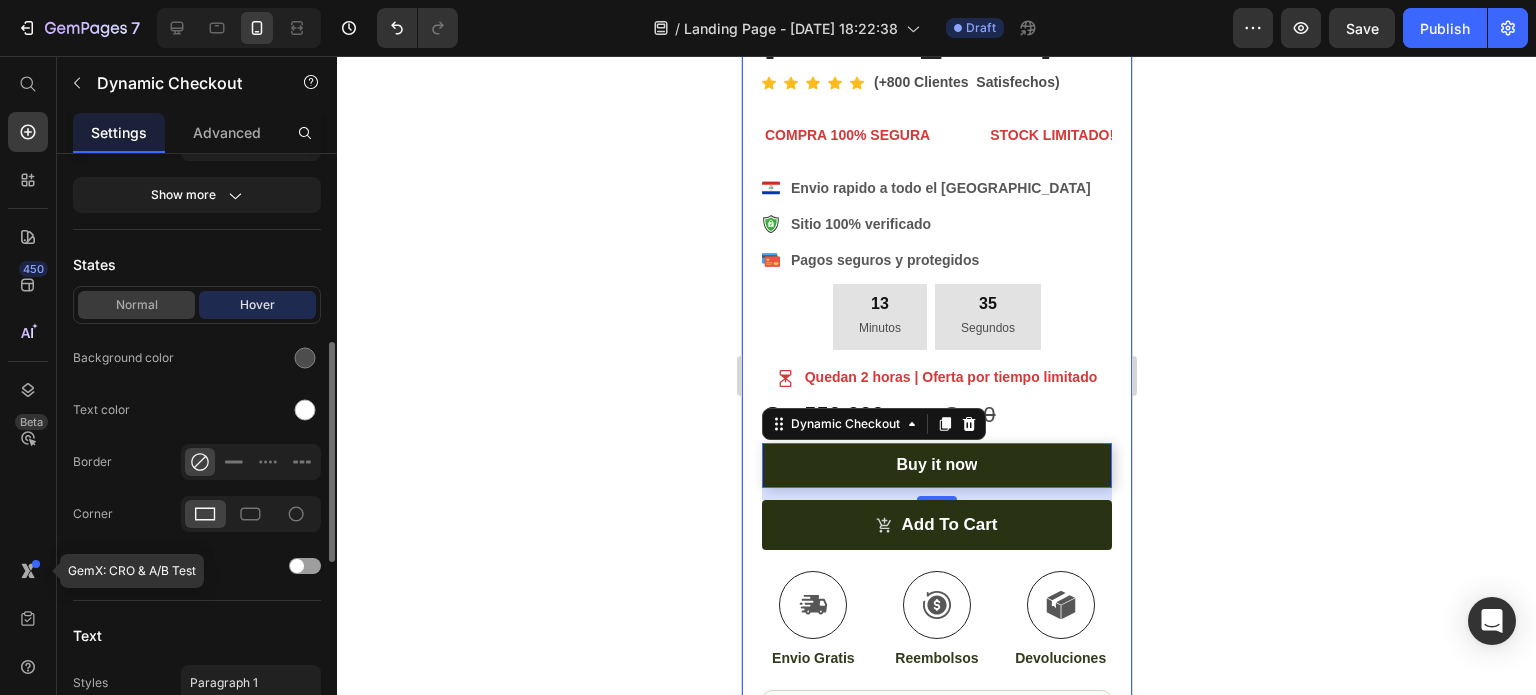 click on "Normal" at bounding box center (136, 305) 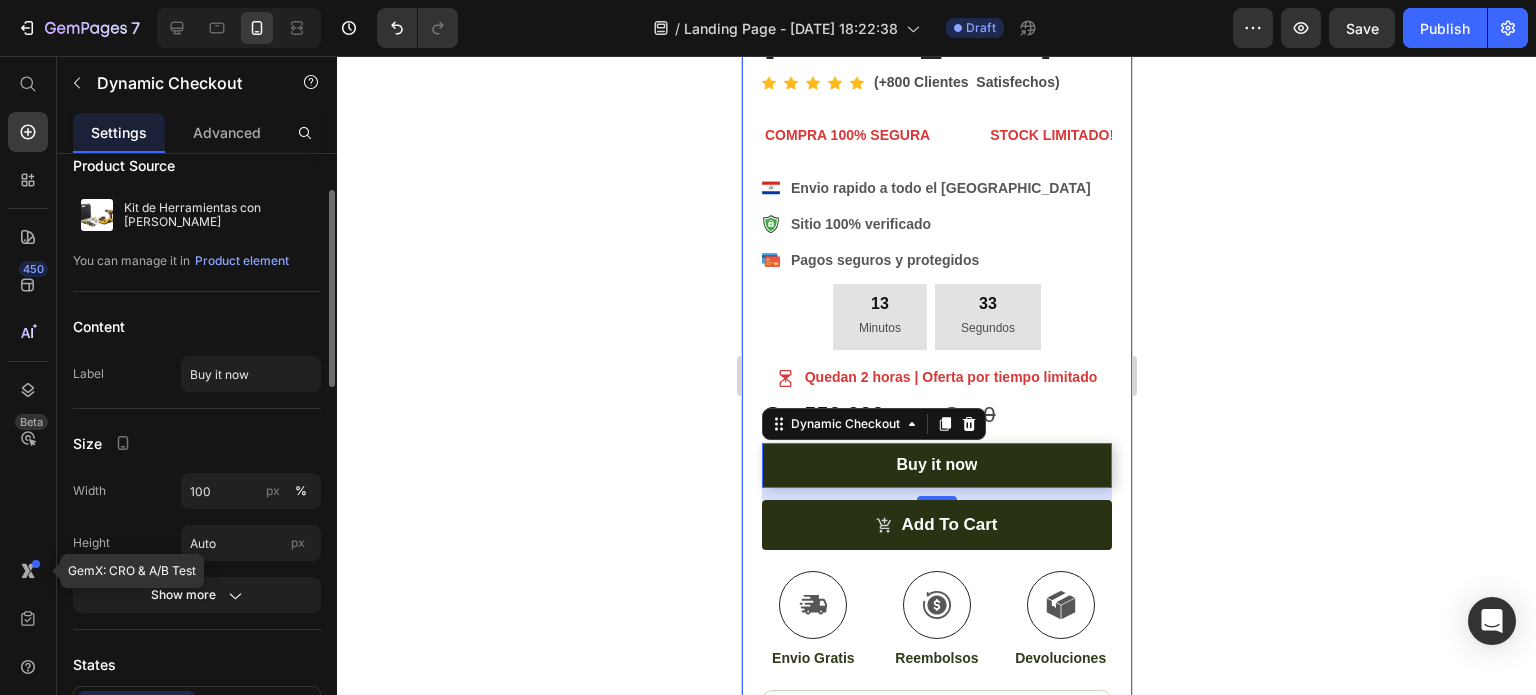 scroll, scrollTop: 0, scrollLeft: 0, axis: both 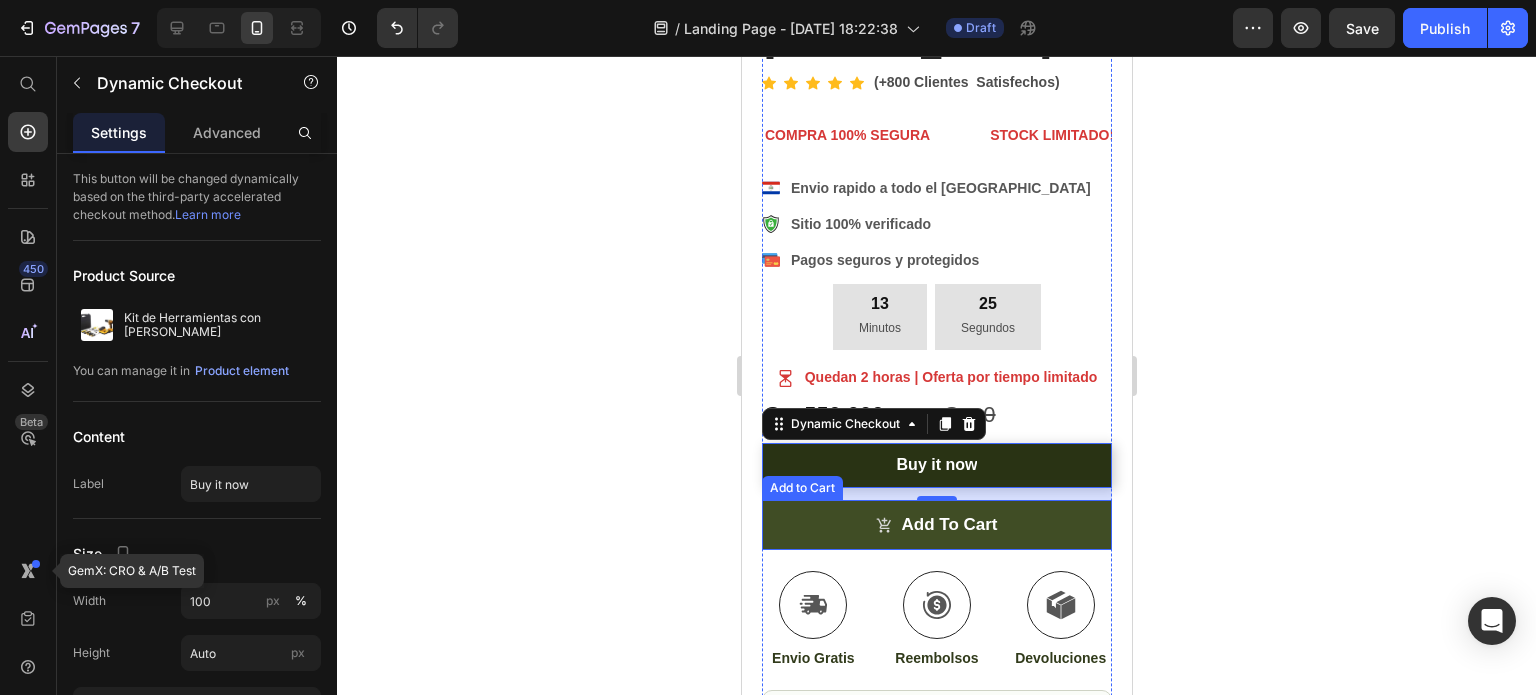 click on "add to cart" at bounding box center (936, 525) 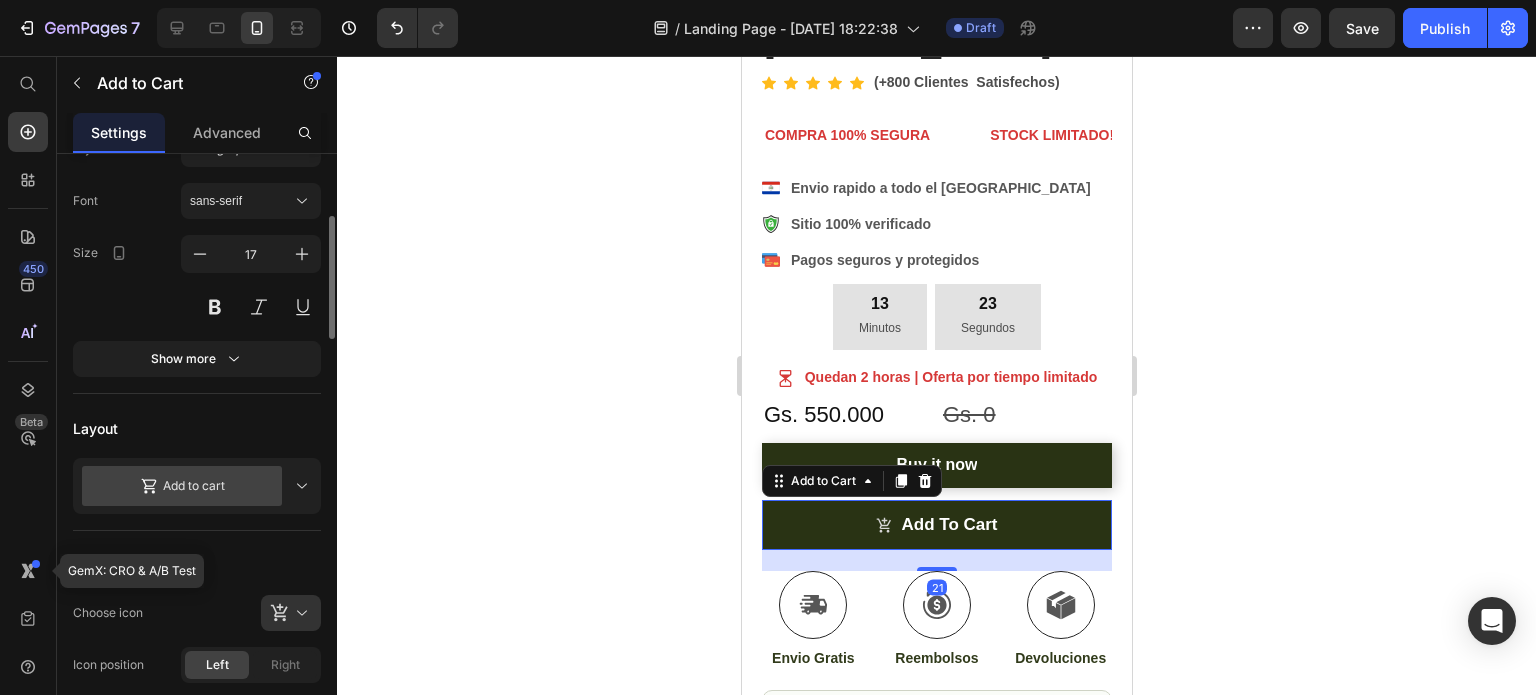 scroll, scrollTop: 400, scrollLeft: 0, axis: vertical 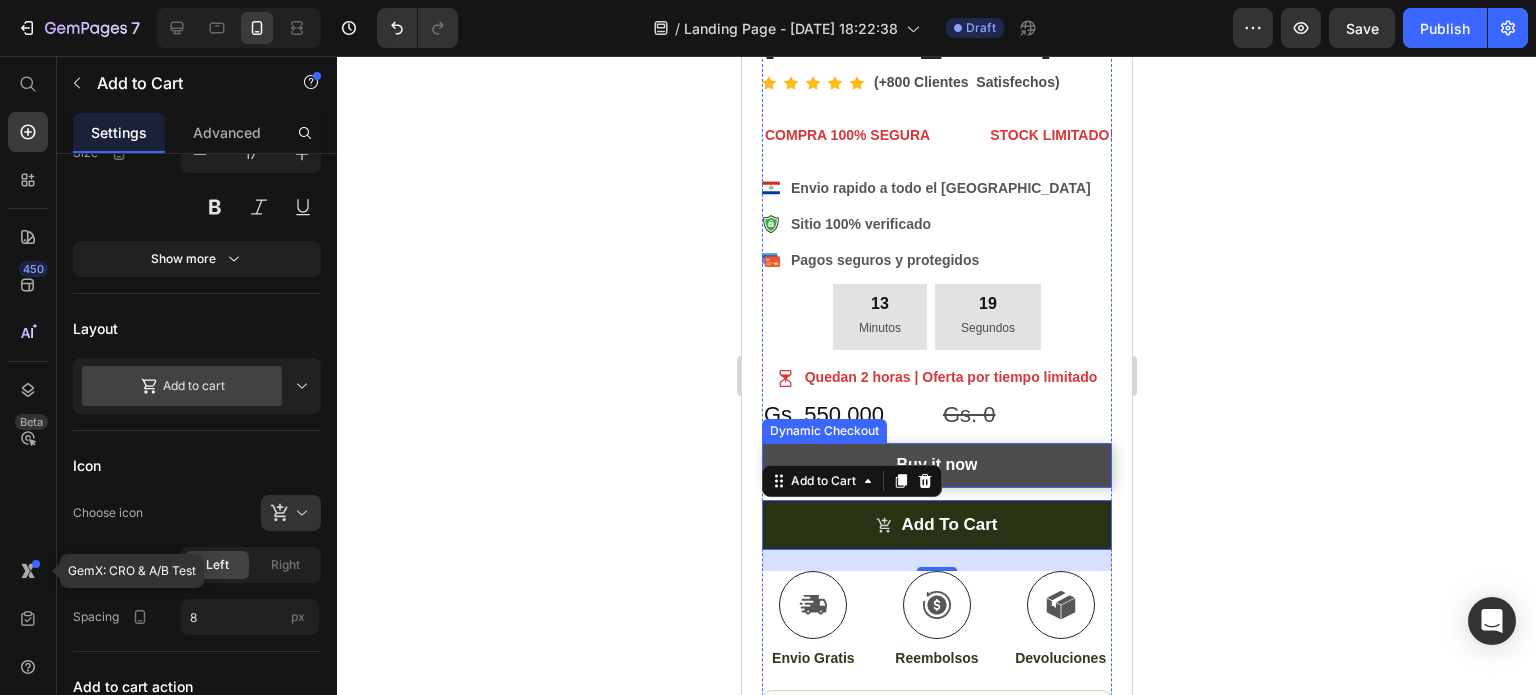 click on "Buy it now" at bounding box center [936, 465] 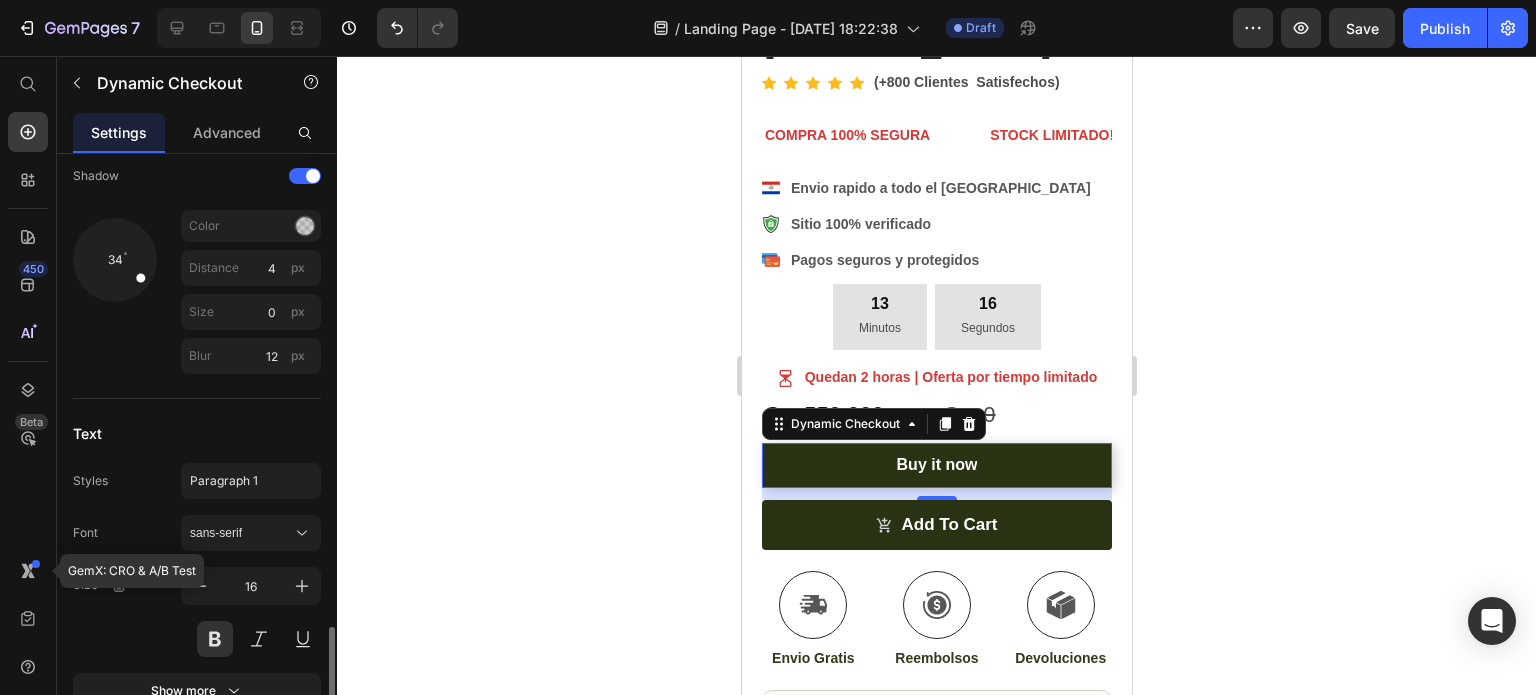 scroll, scrollTop: 1000, scrollLeft: 0, axis: vertical 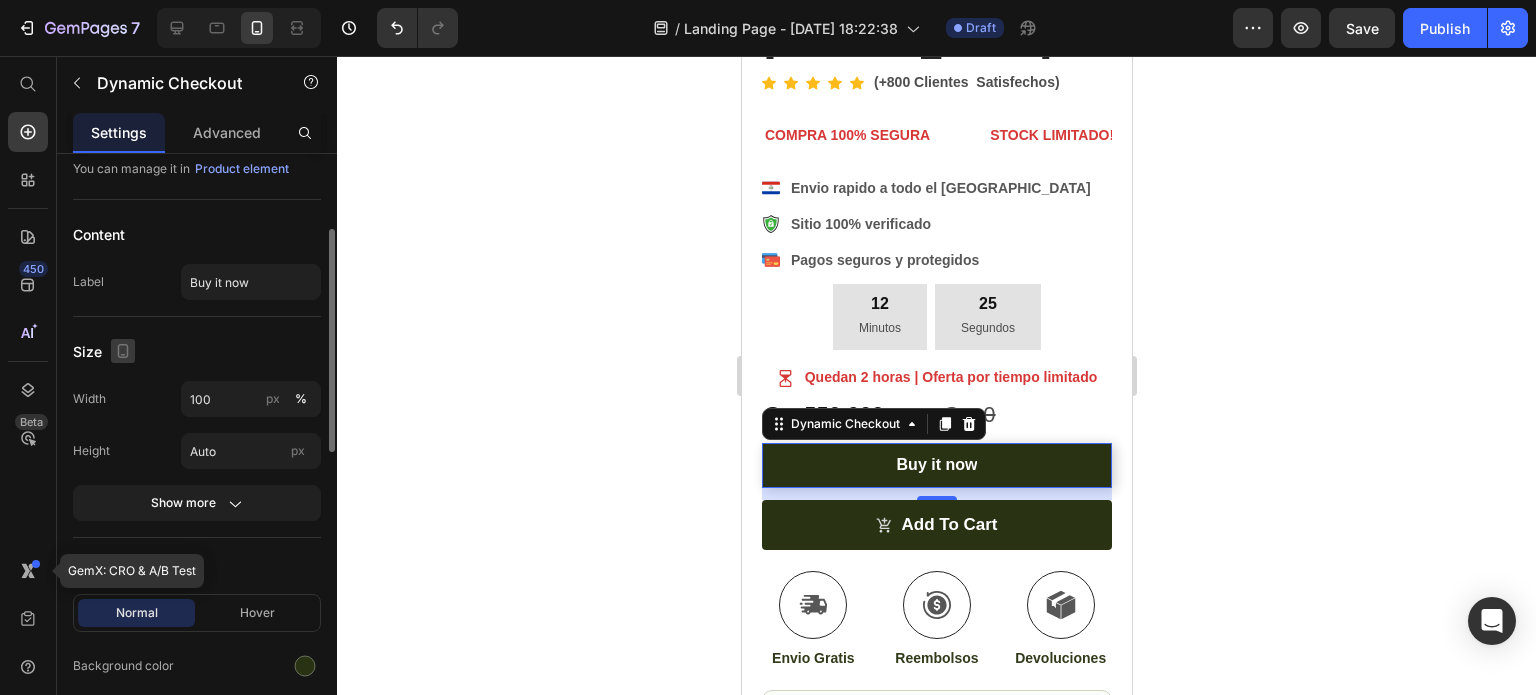 click 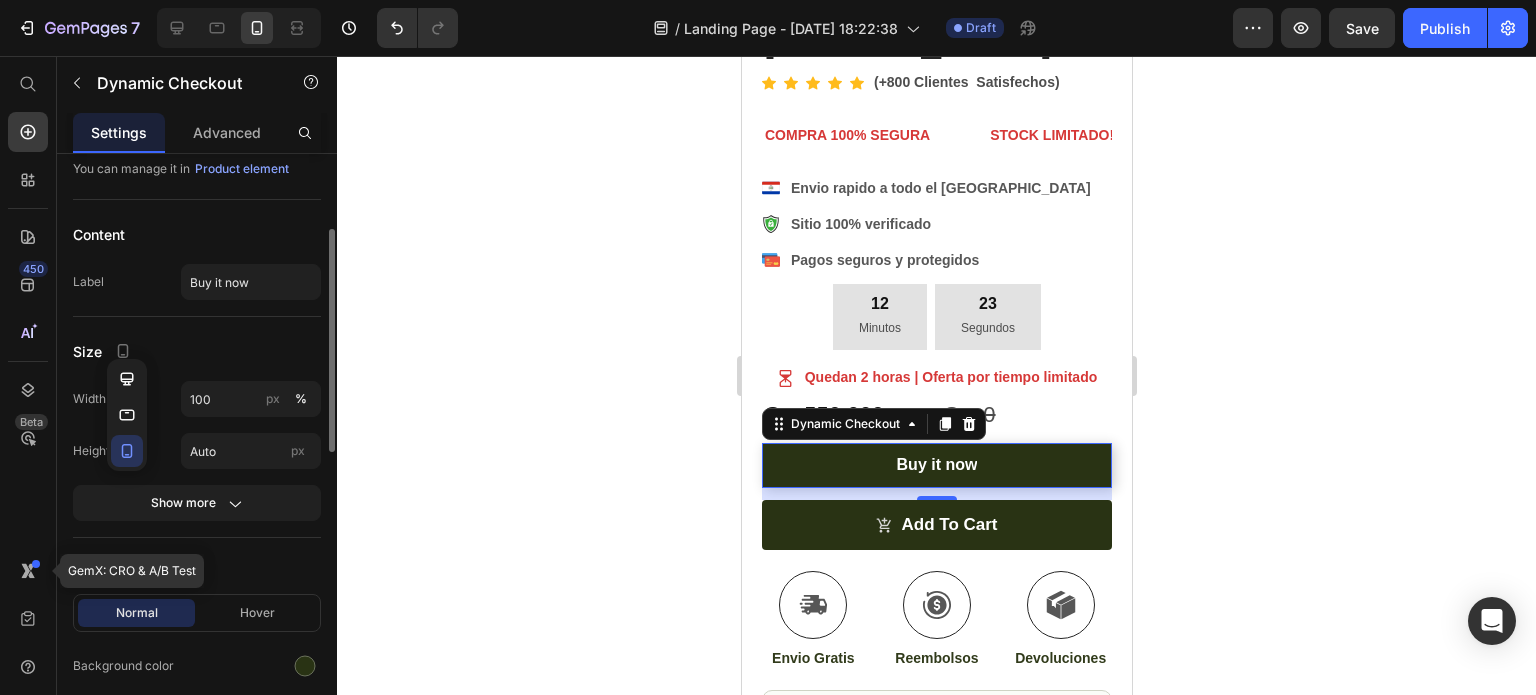 click on "Size" at bounding box center (197, 351) 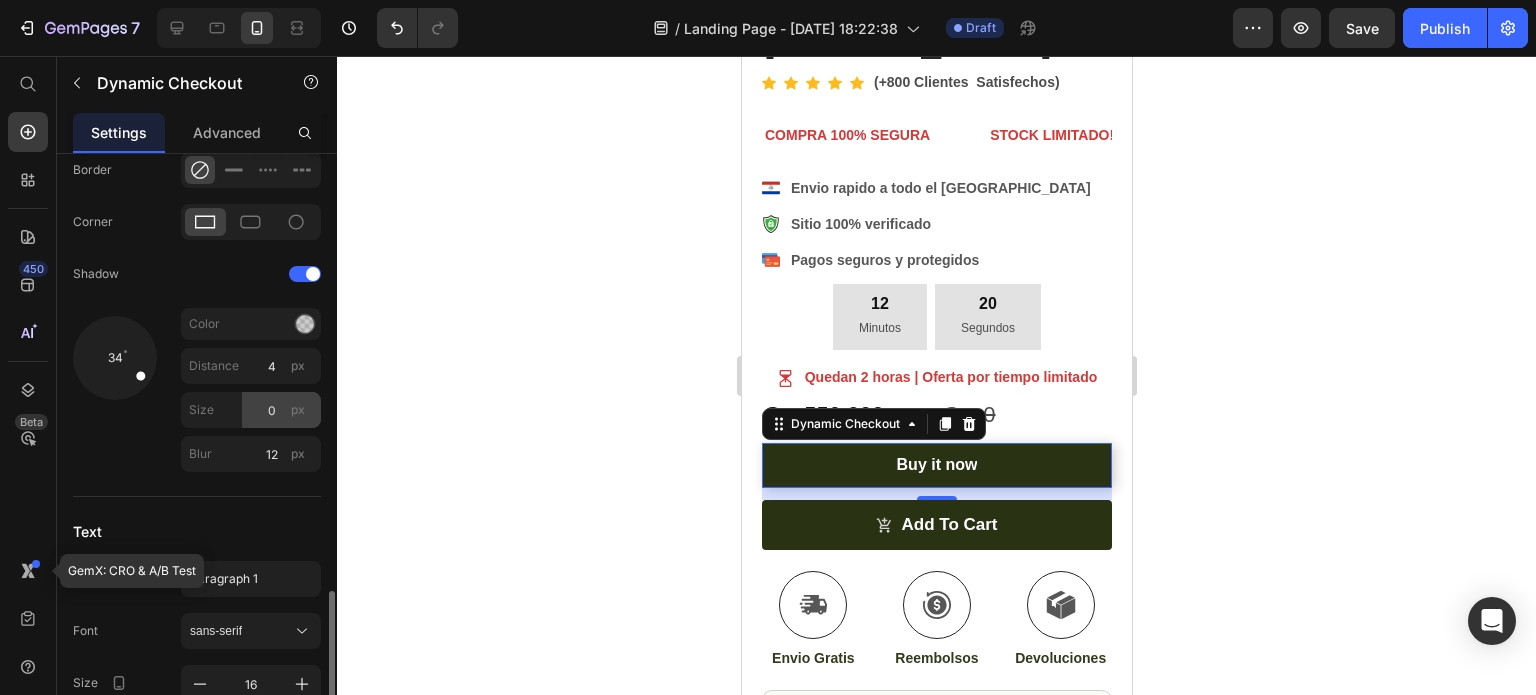 scroll, scrollTop: 1002, scrollLeft: 0, axis: vertical 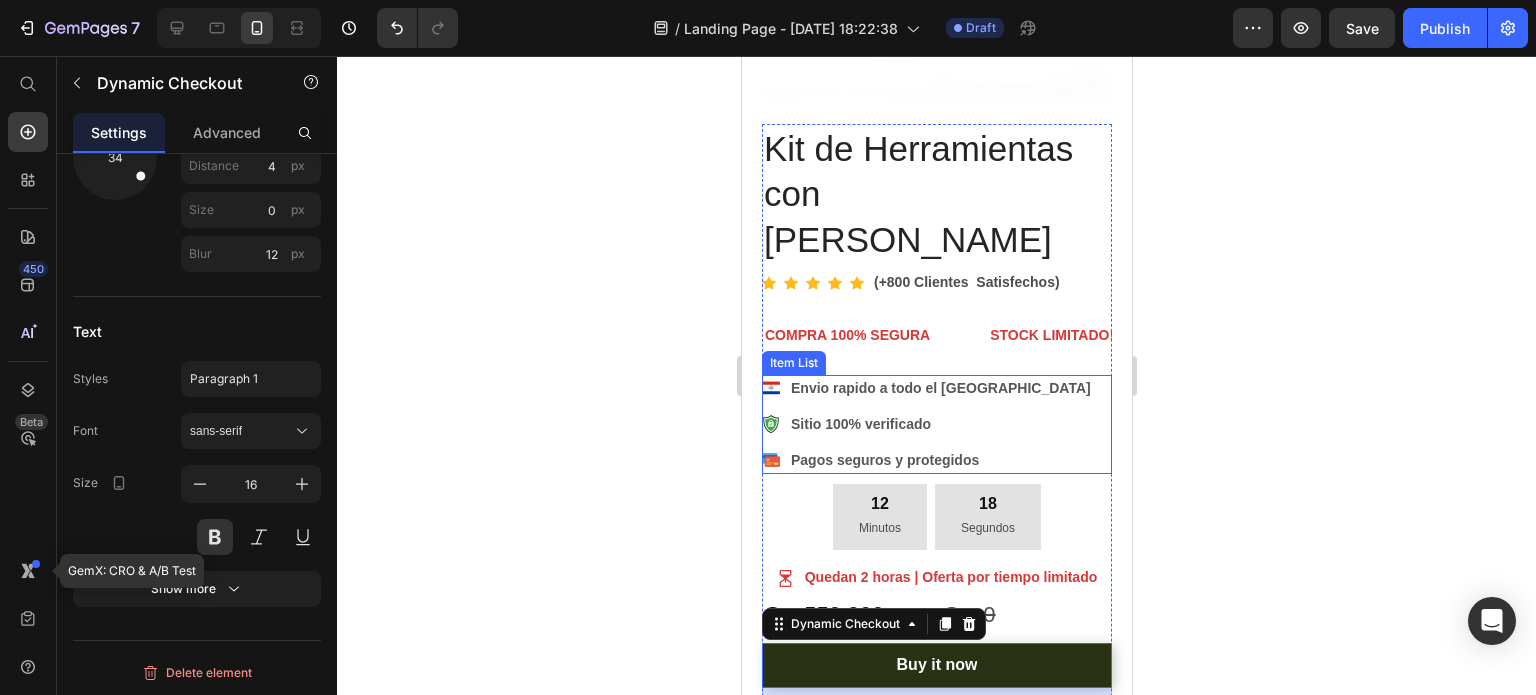 click on "Envio rapido a todo el [GEOGRAPHIC_DATA] .id574587579173700376 .cls-1{fill:#333;}.id574587579173700376 .cls-1,.cls-2,.cls-3{fill-rule:evenodd;}.id574587579173700376 .cls-2{fill:#fff;}.id574587579173700376 .cls-3{fill:#3aaf3c;} safe Sitio 100% verificado Pagos seguros y protegidos" at bounding box center [936, 424] 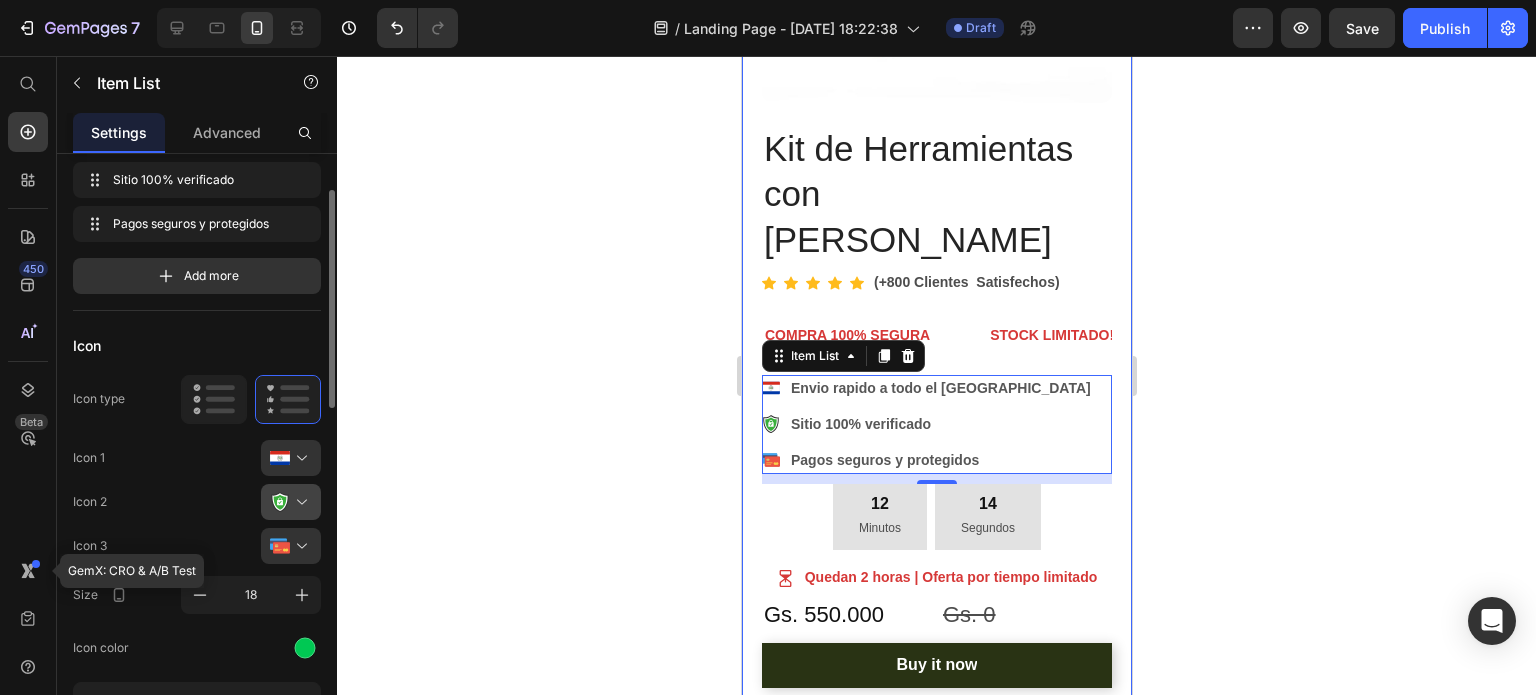 scroll, scrollTop: 200, scrollLeft: 0, axis: vertical 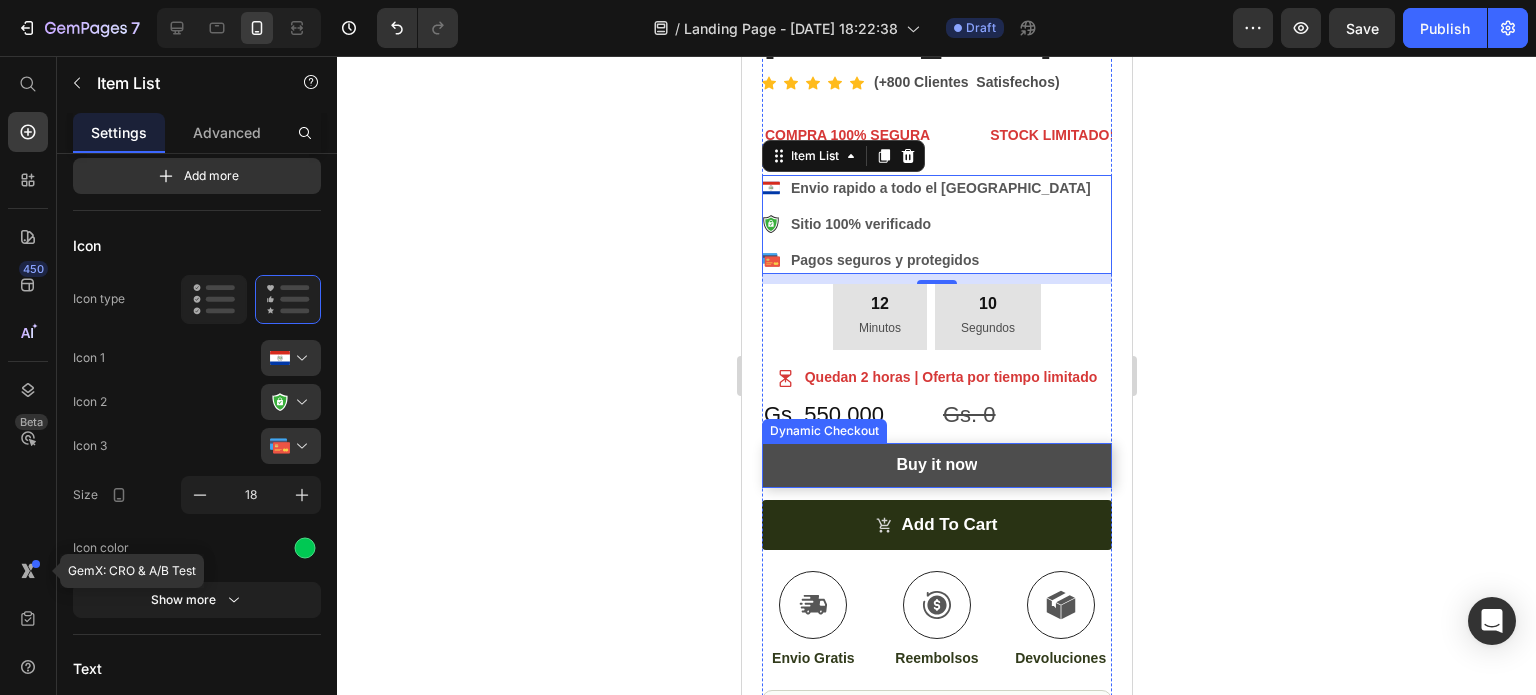 click on "Buy it now" at bounding box center (936, 465) 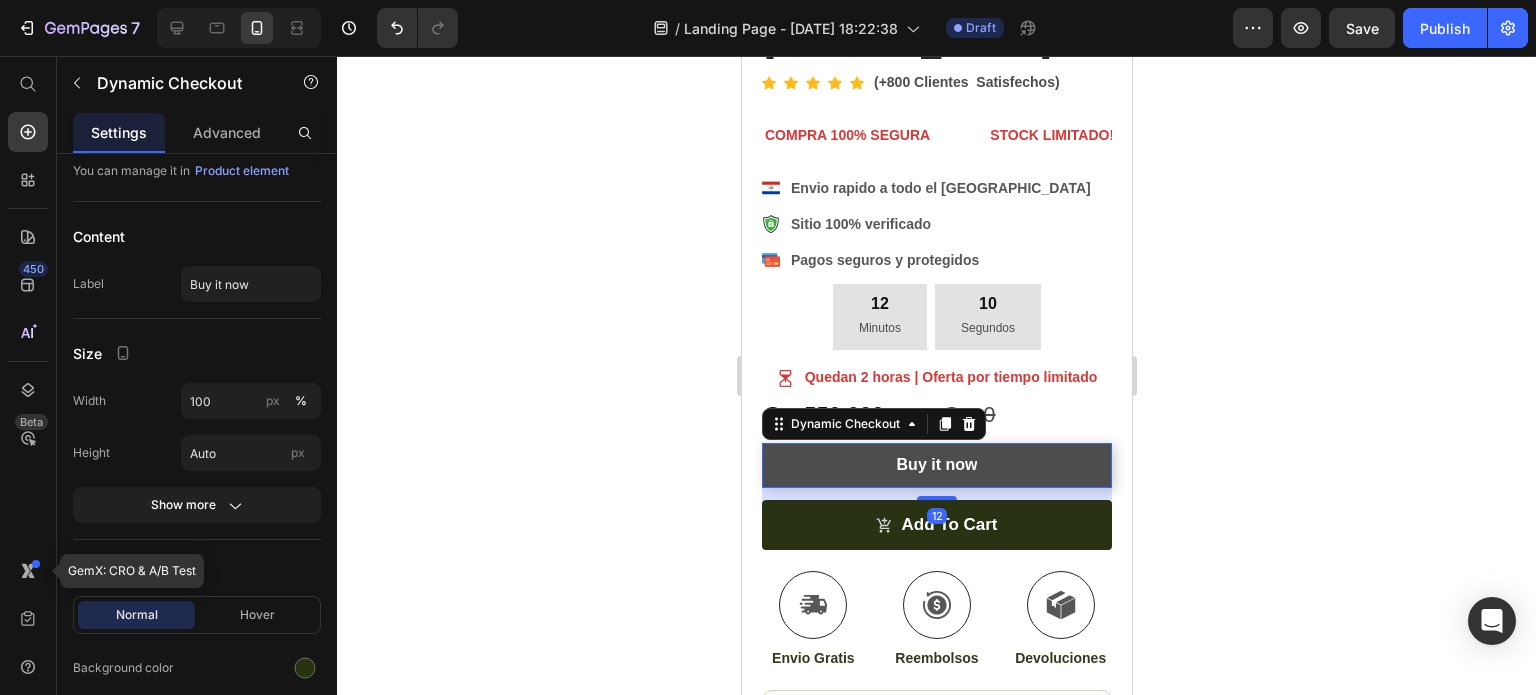 scroll, scrollTop: 0, scrollLeft: 0, axis: both 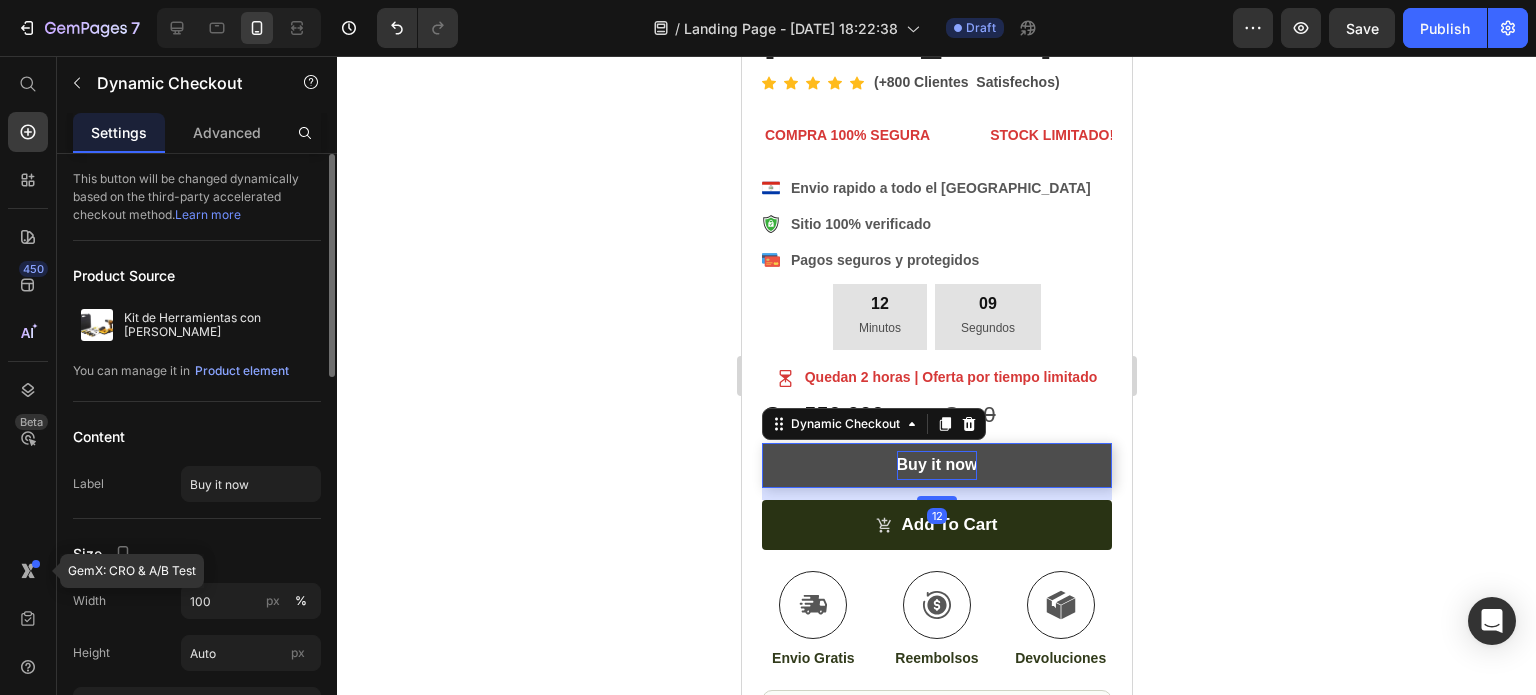 click on "Buy it now" at bounding box center (936, 465) 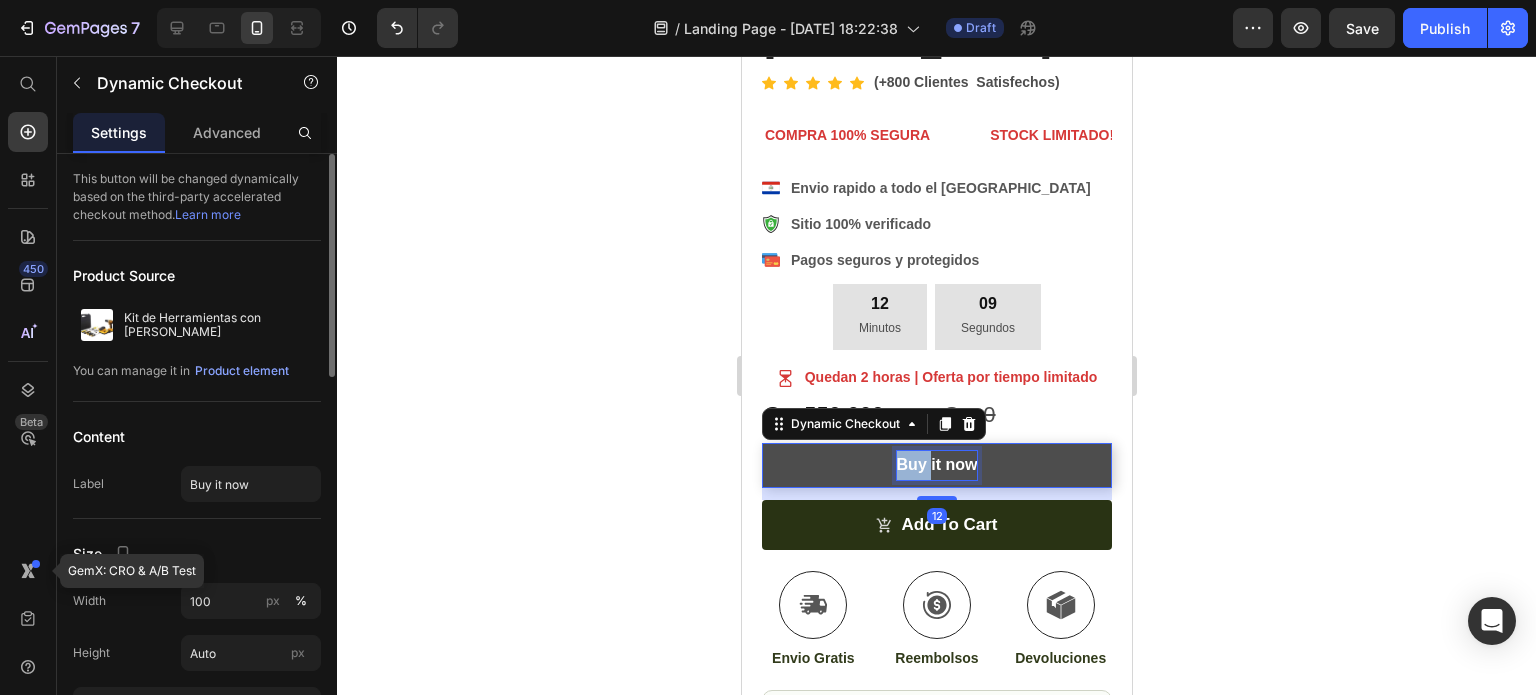 click on "Buy it now" at bounding box center (936, 465) 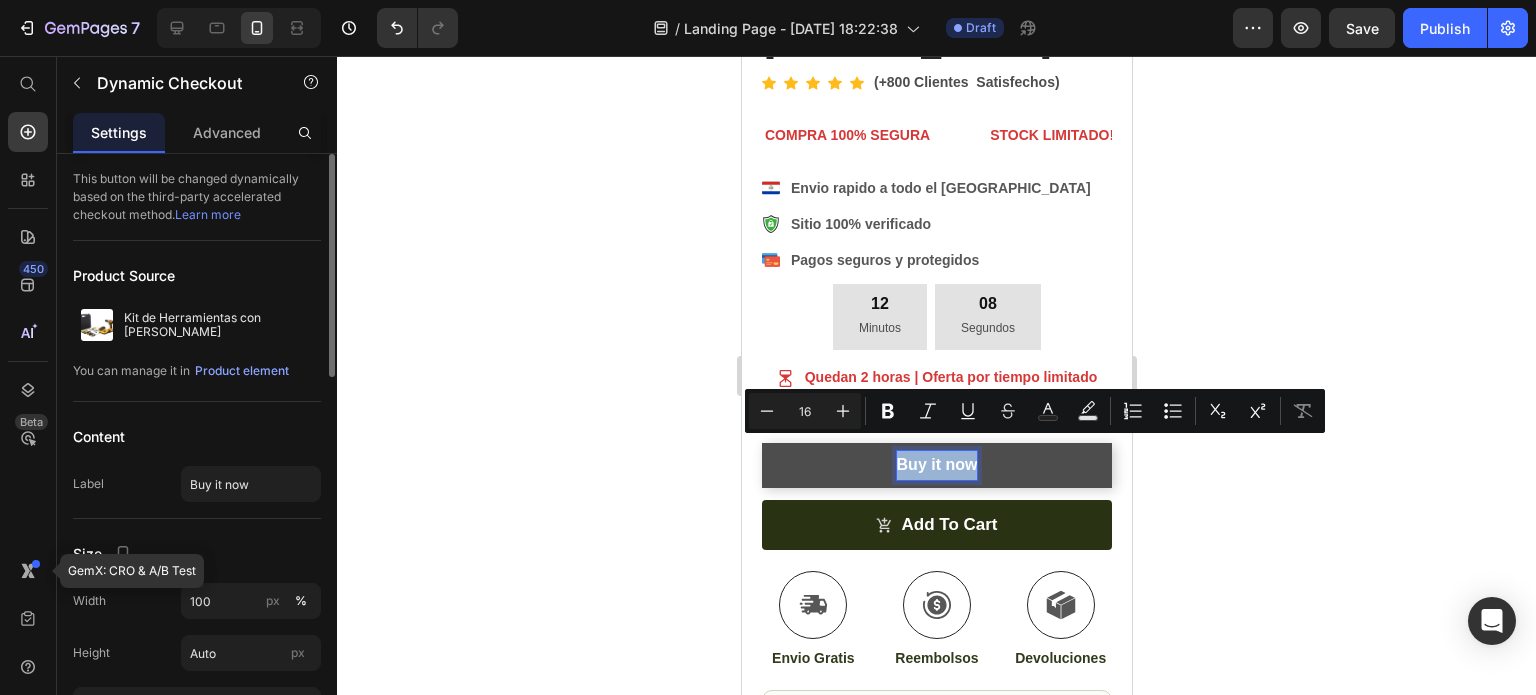 click on "Buy it now" at bounding box center [936, 465] 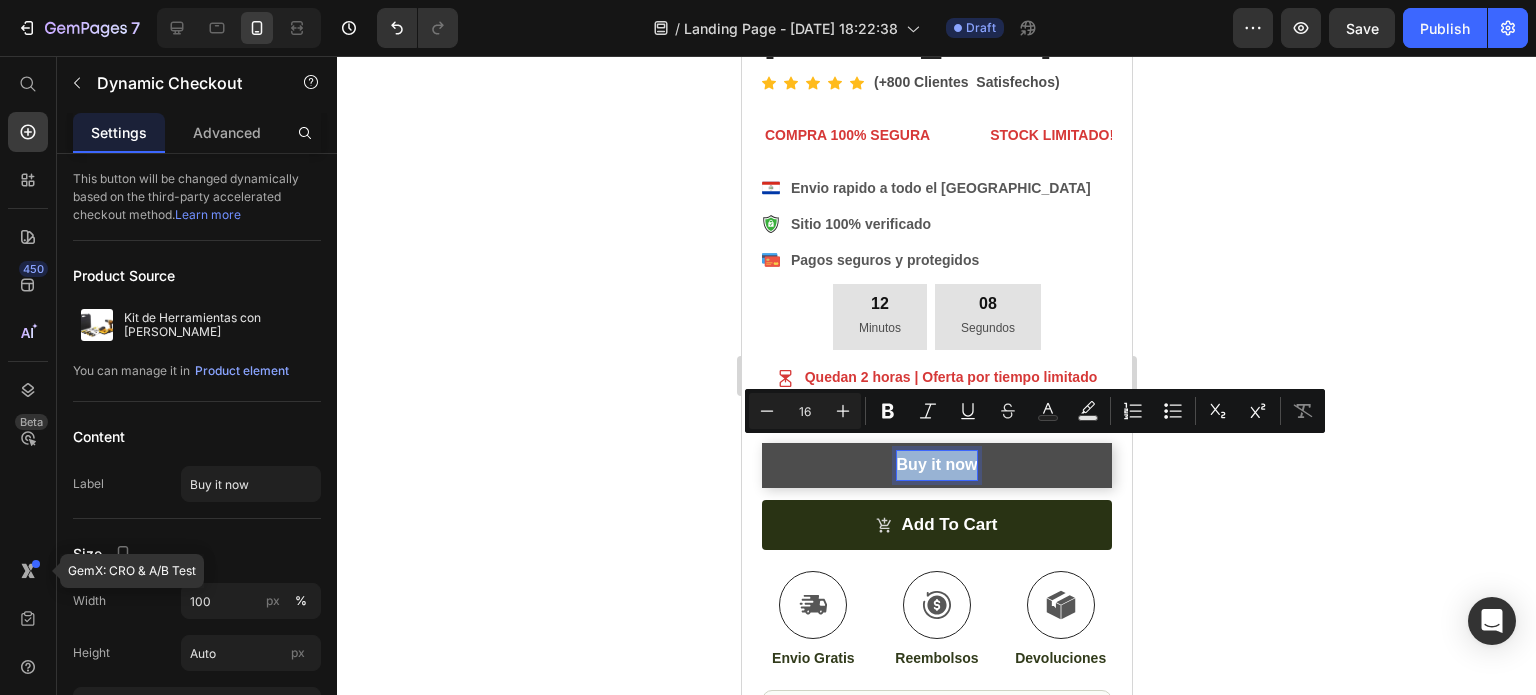click on "Buy it now" at bounding box center (936, 465) 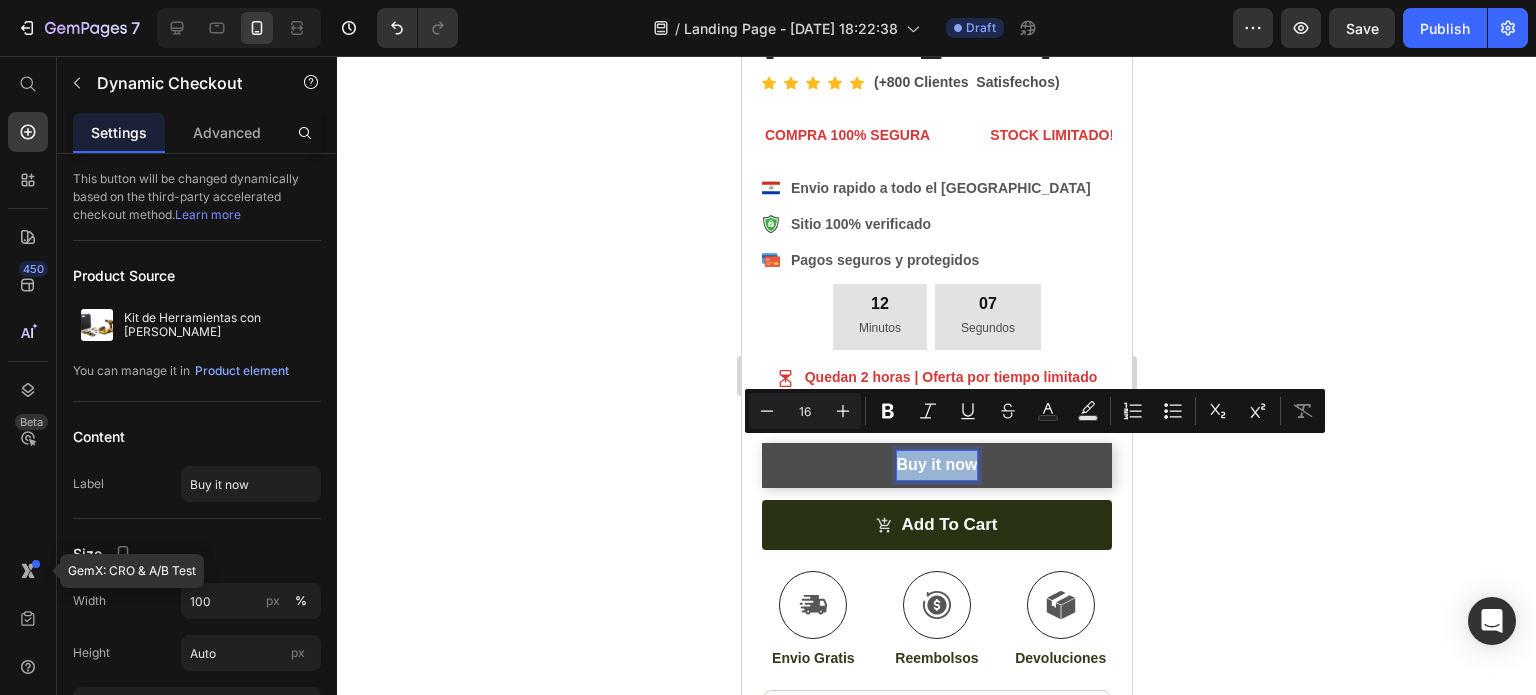 click on "Buy it now" at bounding box center [936, 465] 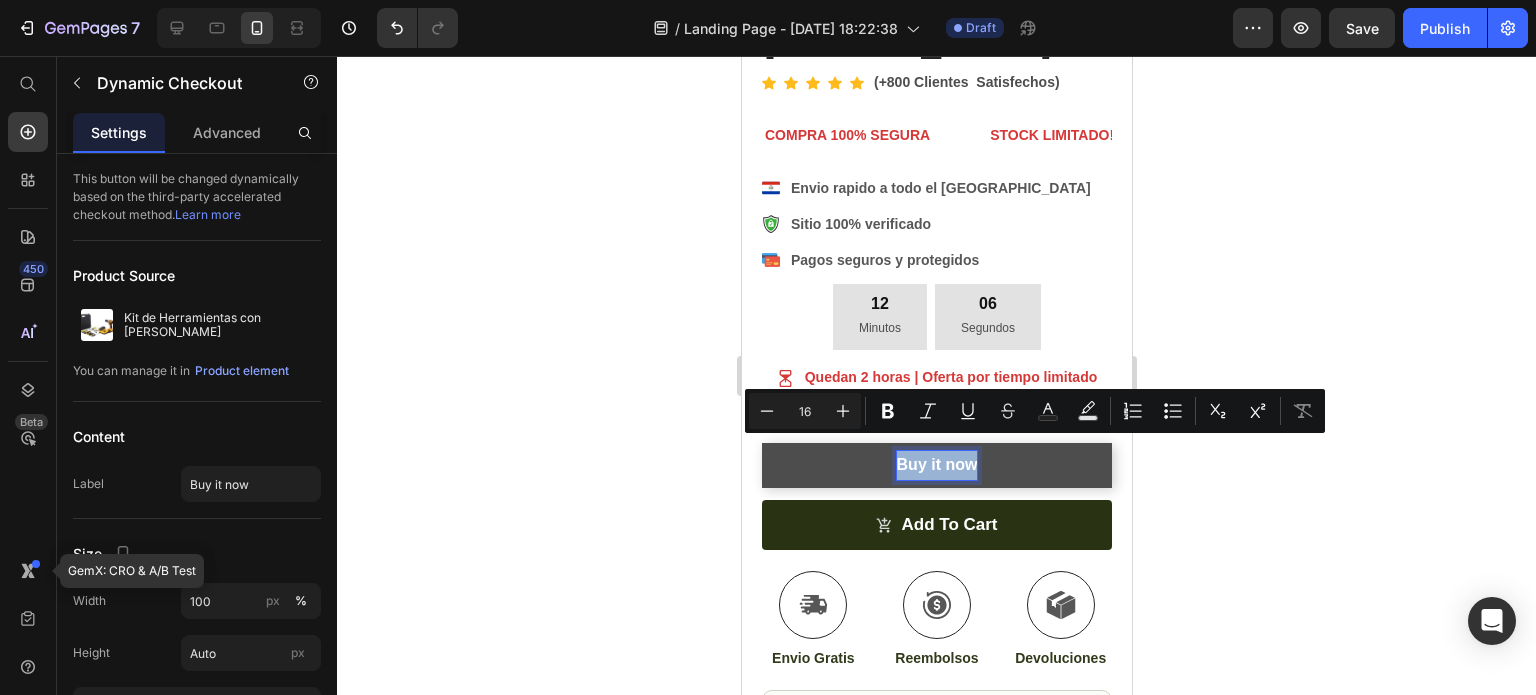 click on "Buy it now" at bounding box center [936, 465] 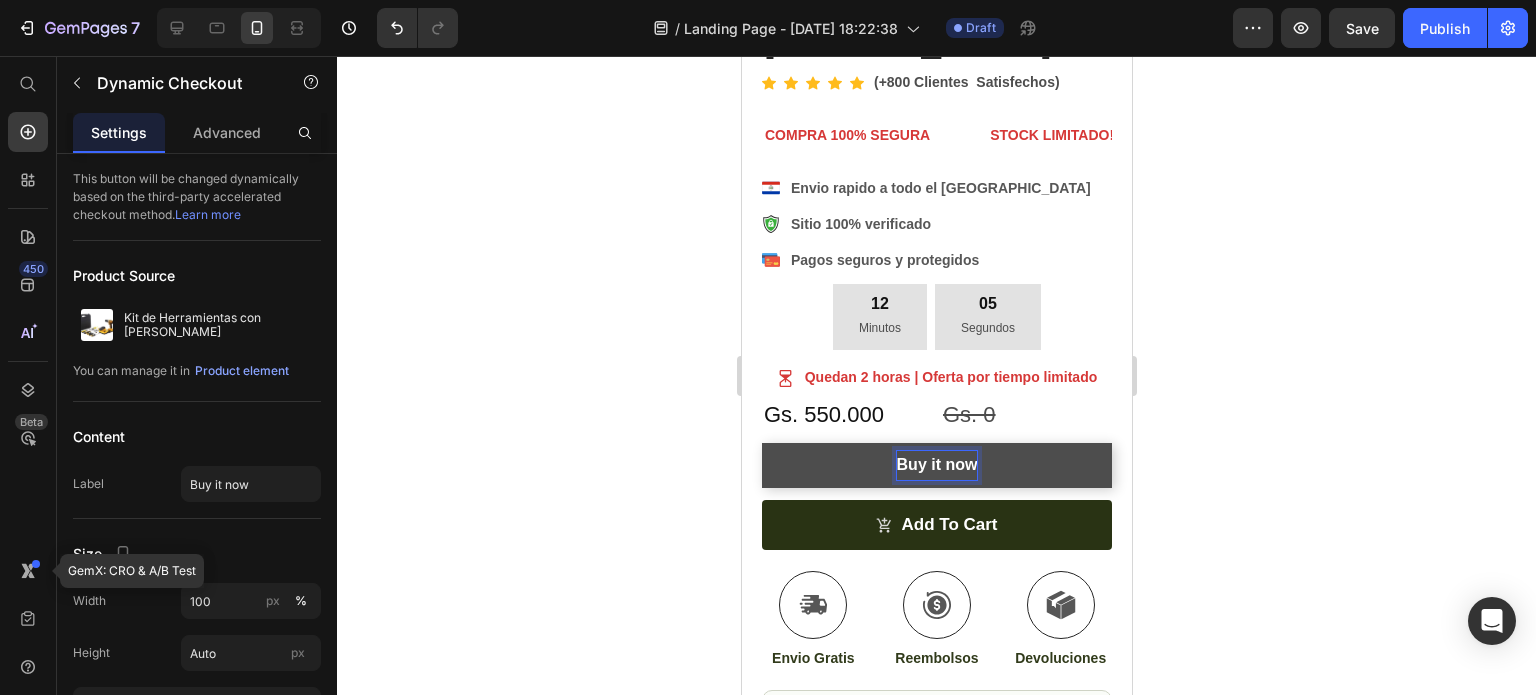 click on "Buy it now" at bounding box center (936, 465) 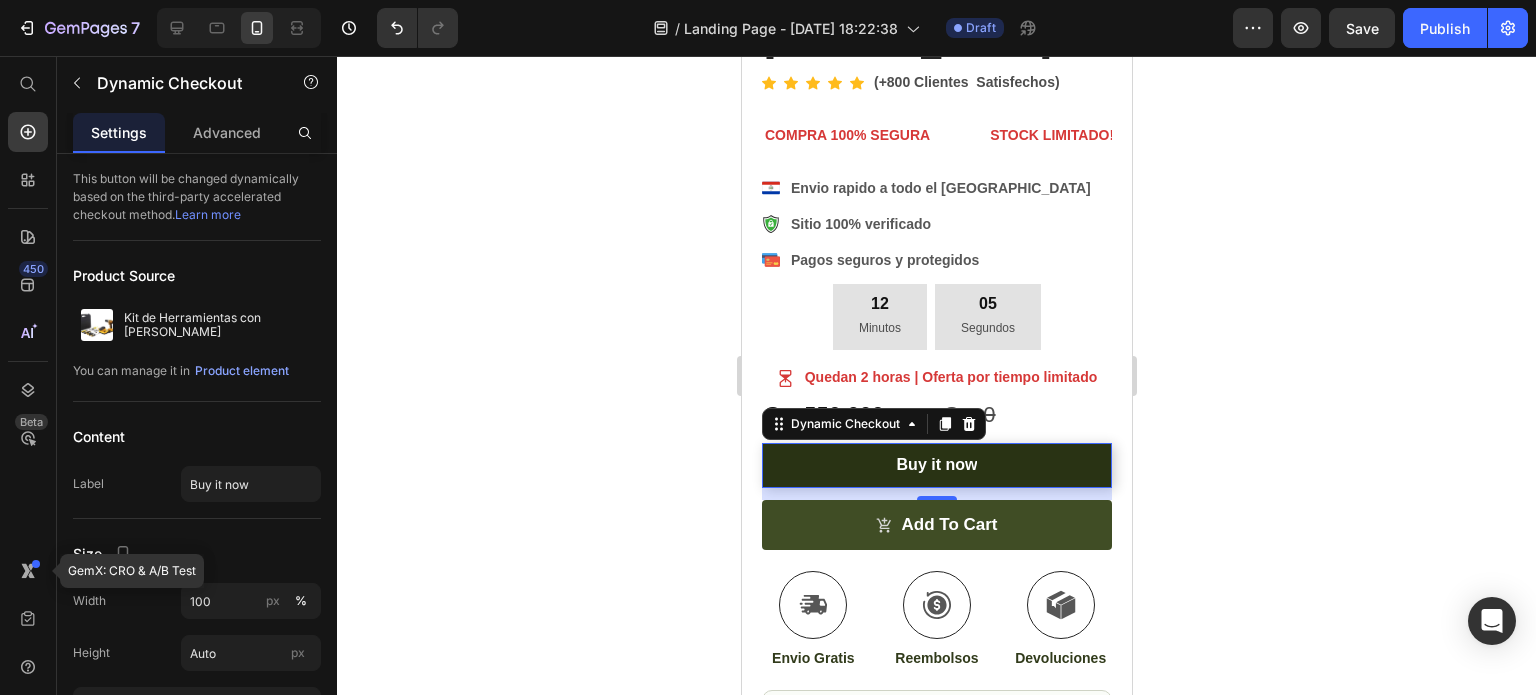 click on "add to cart" at bounding box center (936, 525) 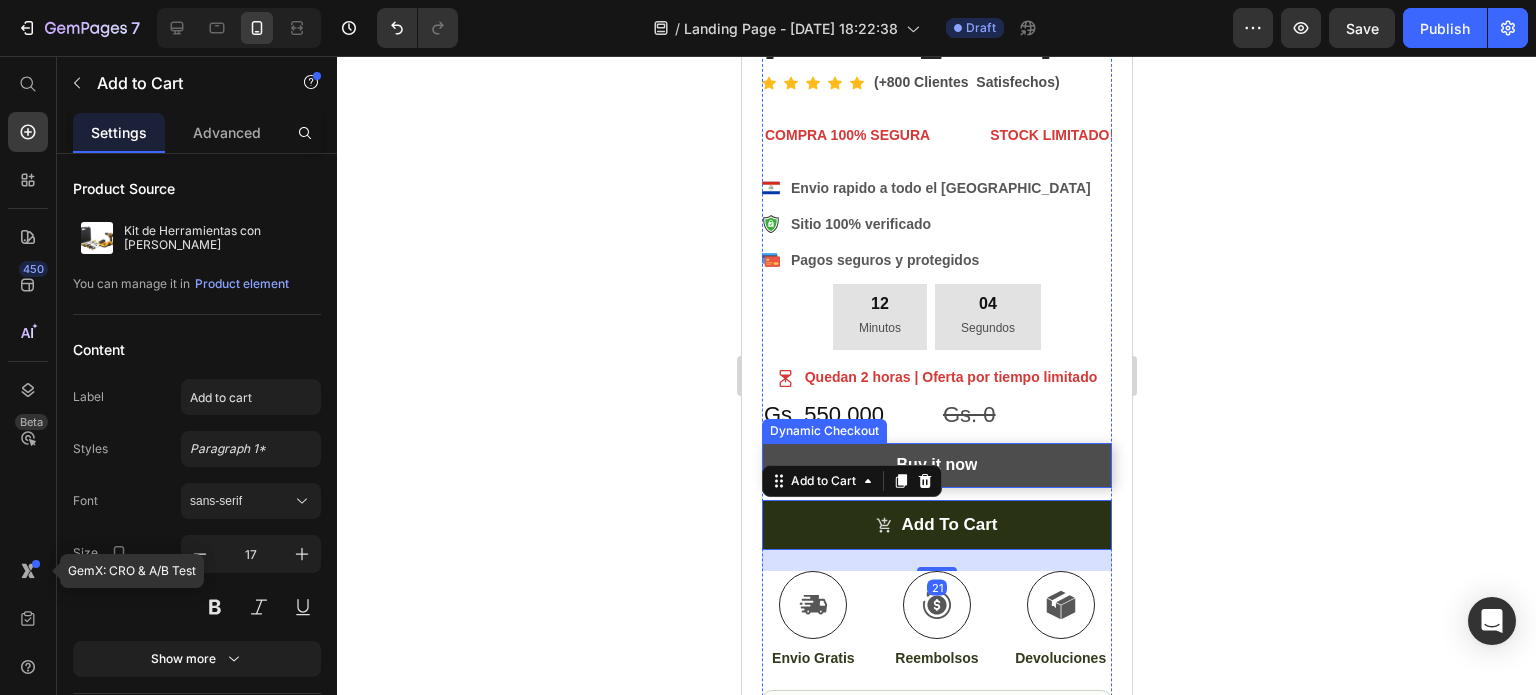 click on "Buy it now" at bounding box center [936, 465] 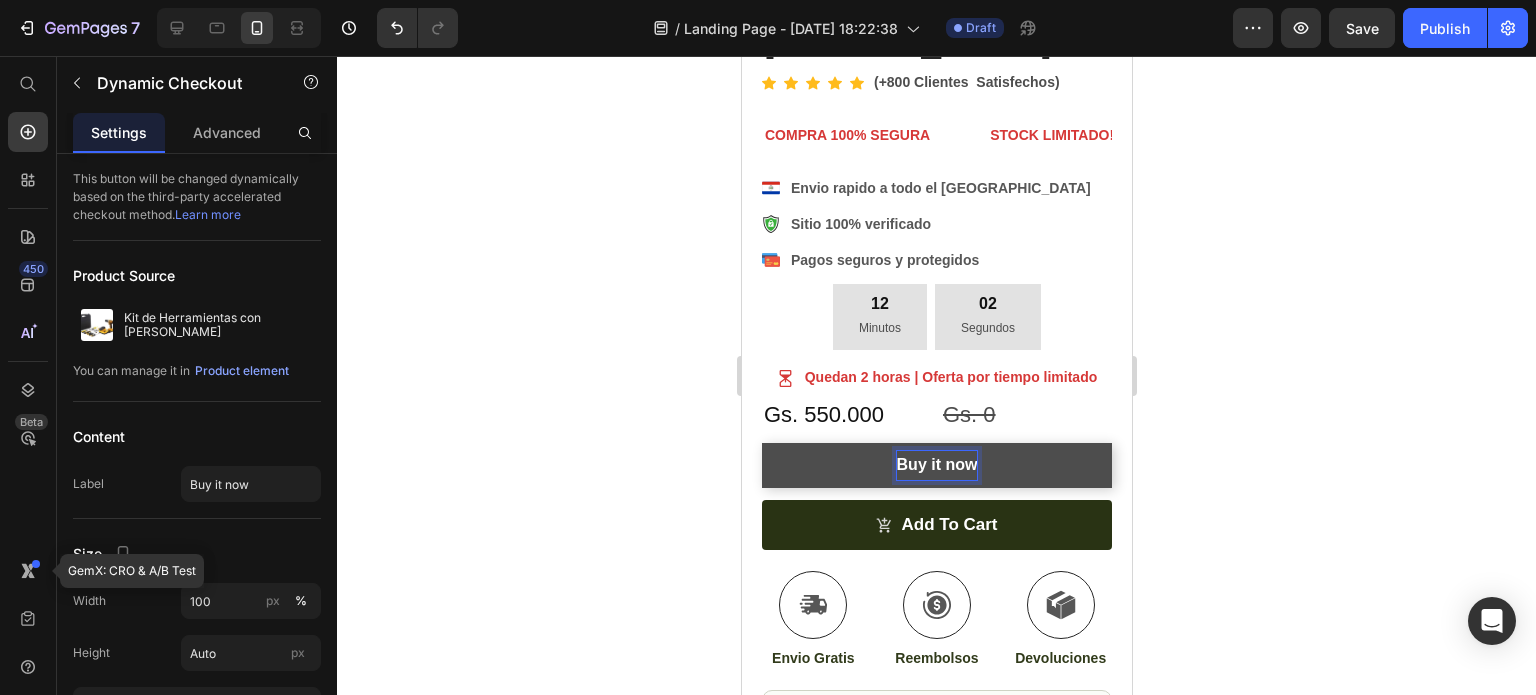 click on "Buy it now" at bounding box center [936, 465] 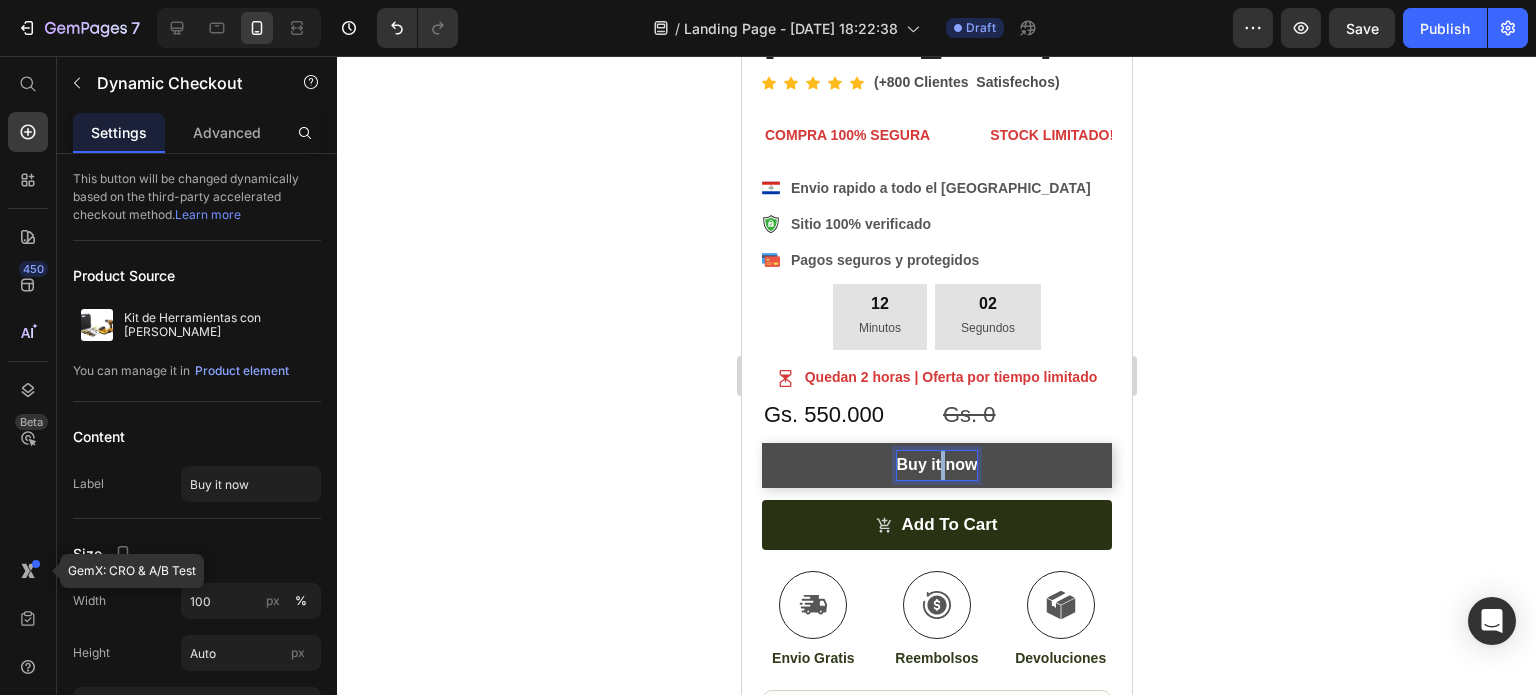click on "Buy it now" at bounding box center (936, 465) 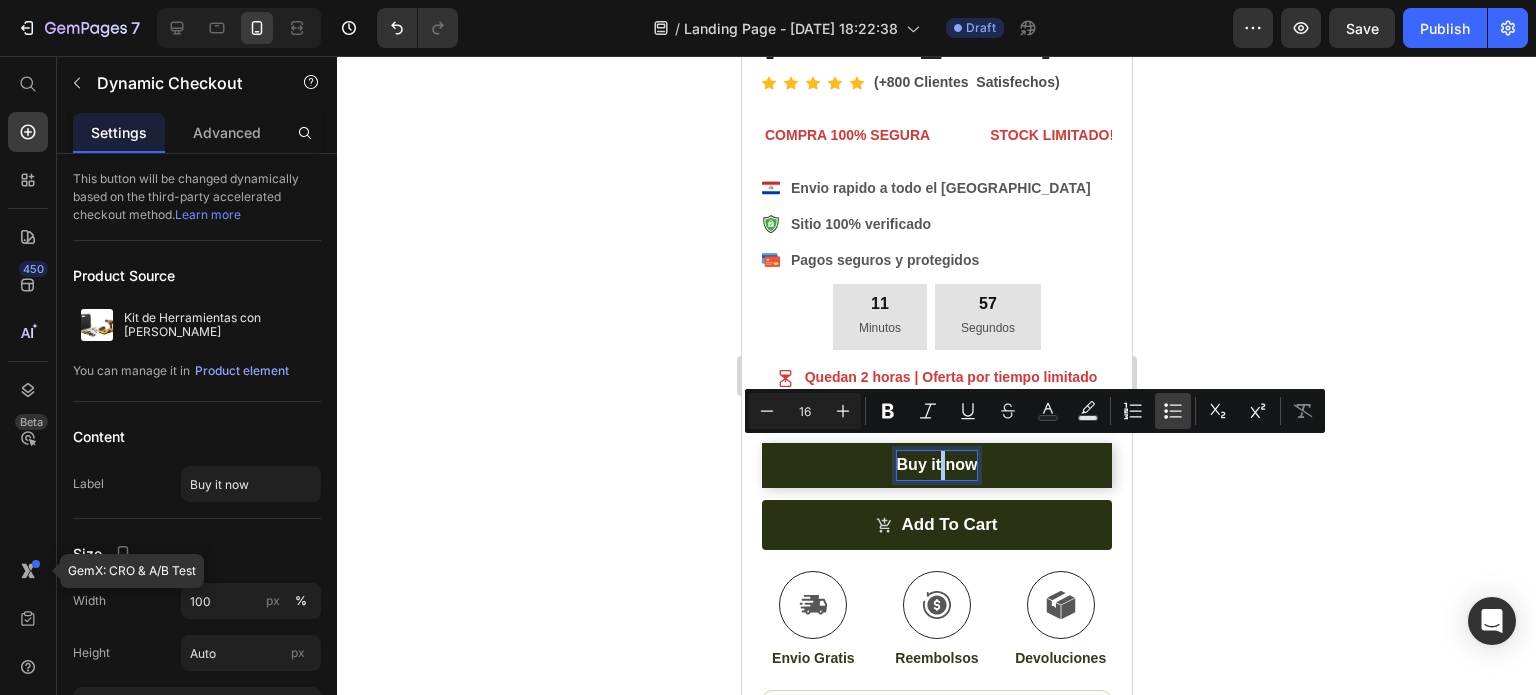click 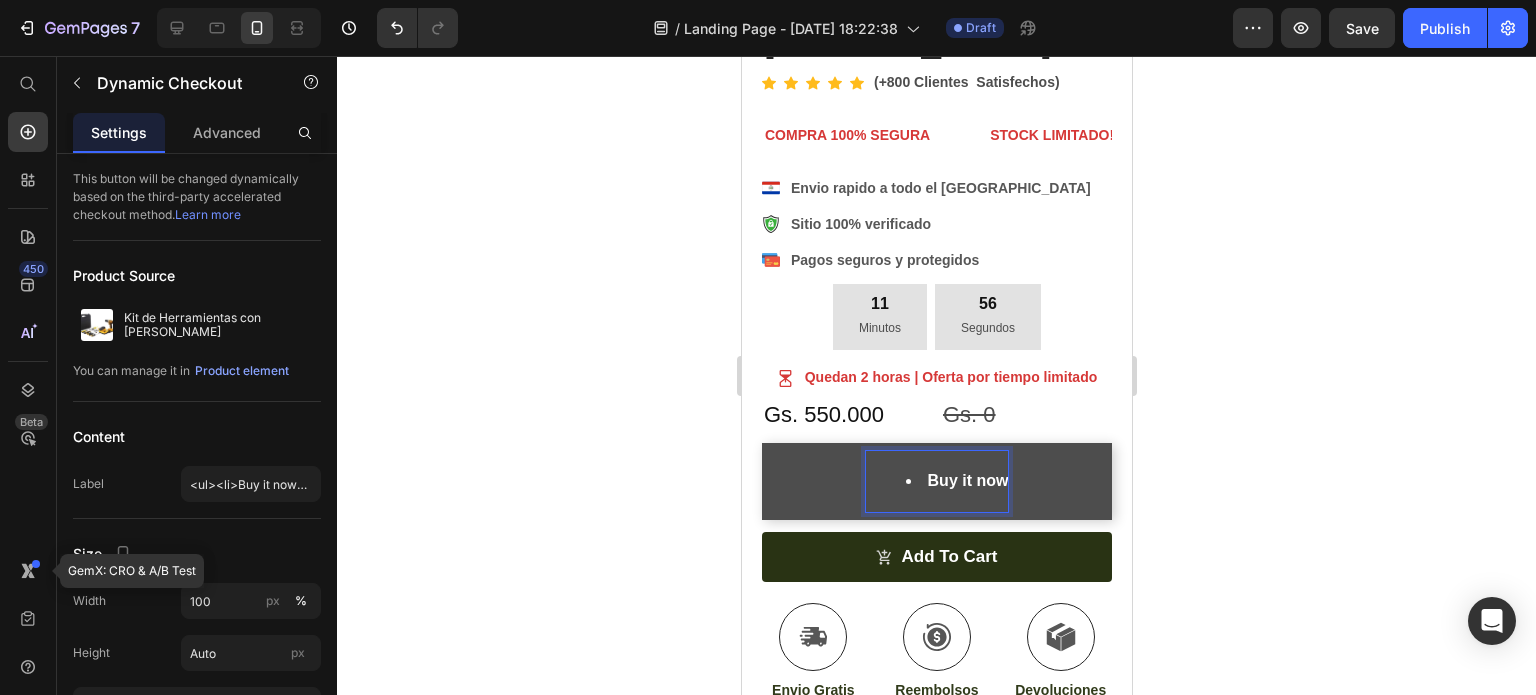 click on "Buy it now" at bounding box center [956, 481] 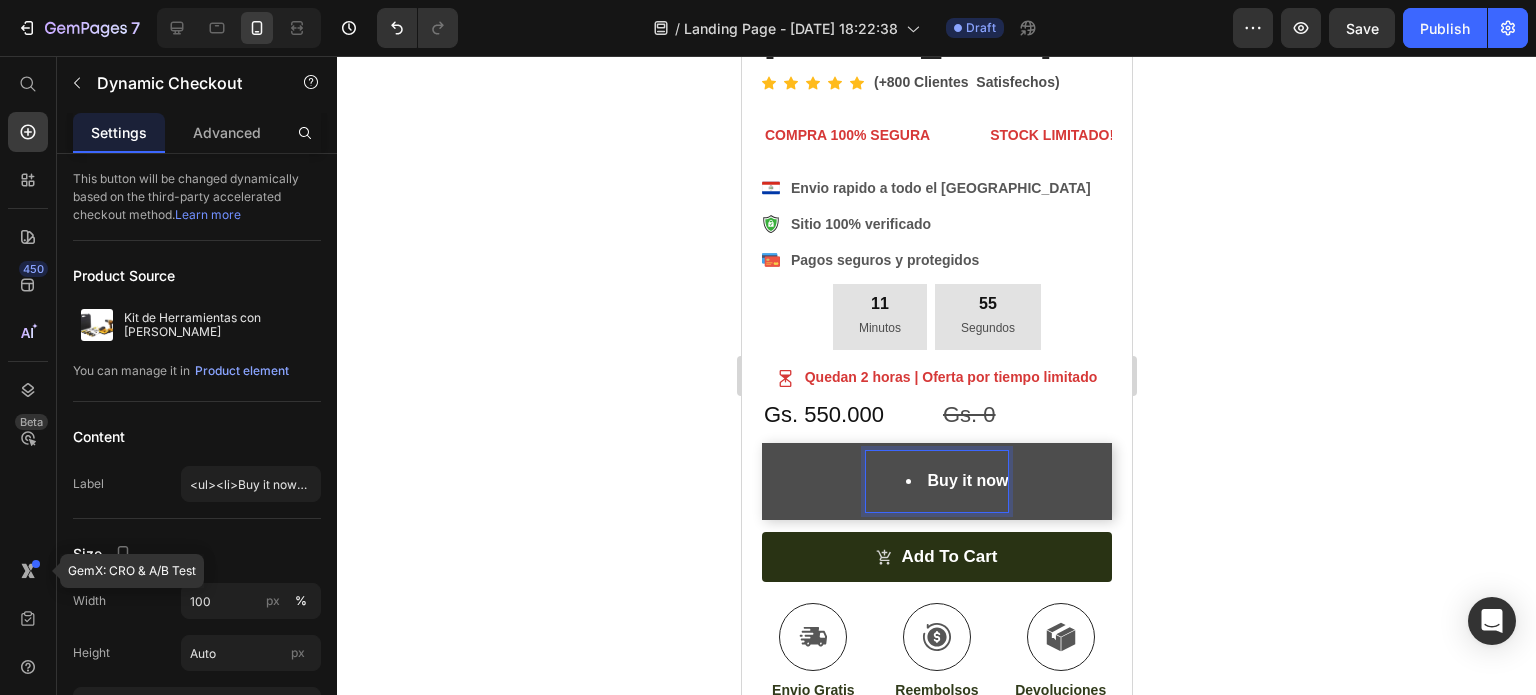 click on "Buy it now" at bounding box center (956, 481) 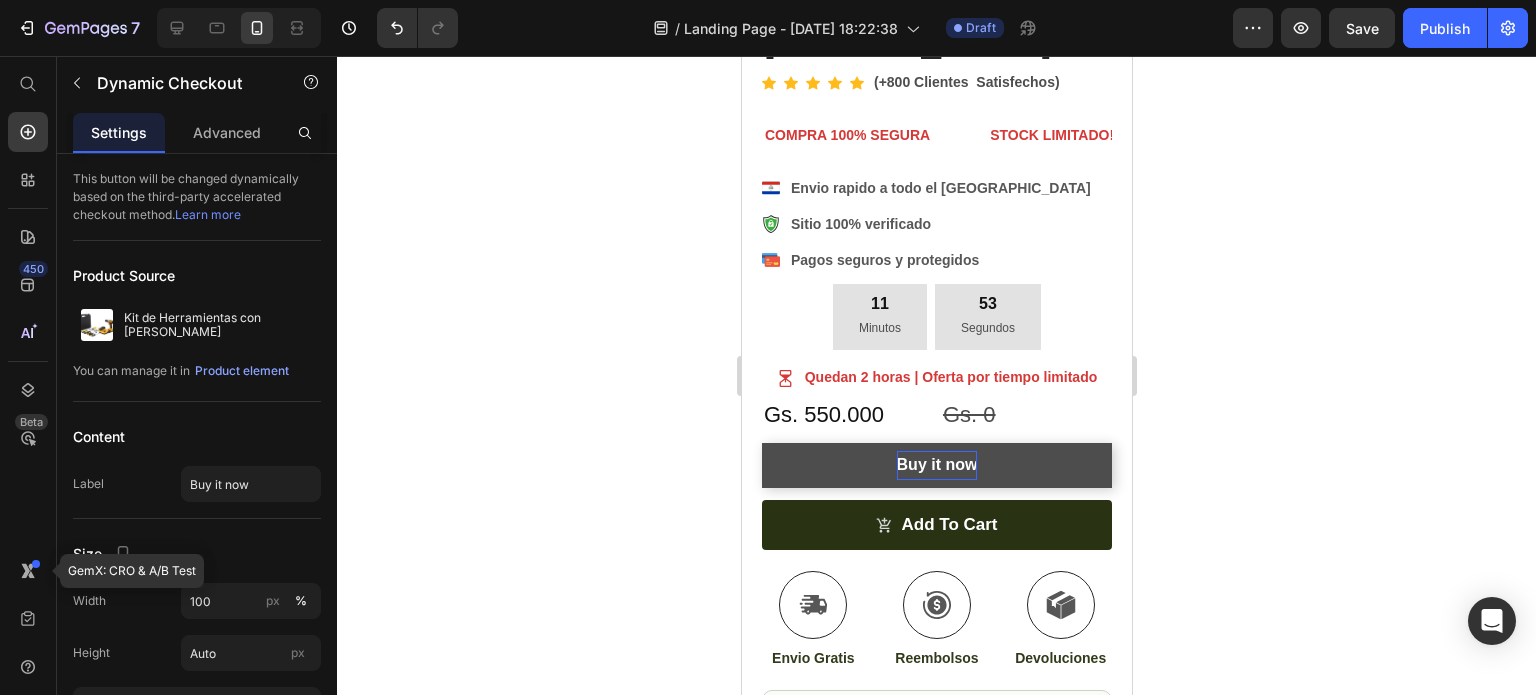 click 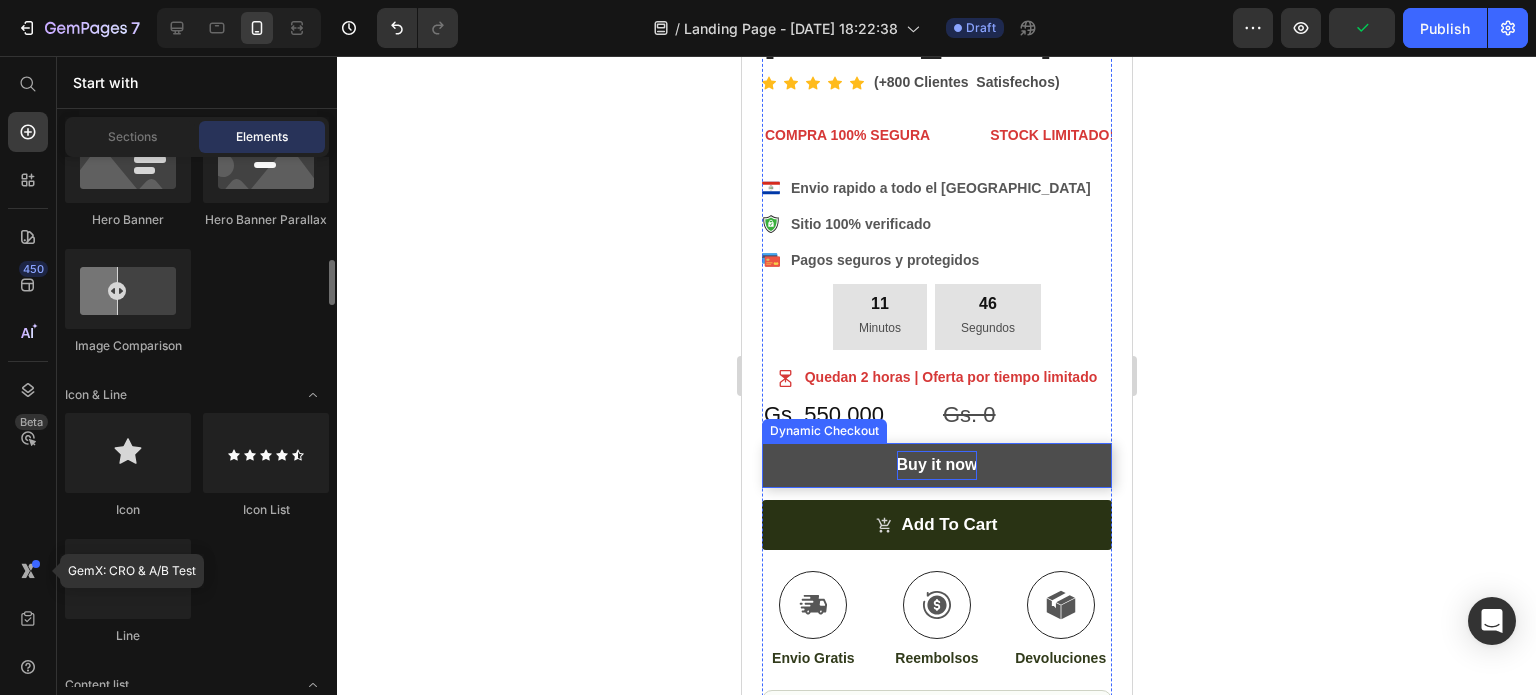 scroll, scrollTop: 1300, scrollLeft: 0, axis: vertical 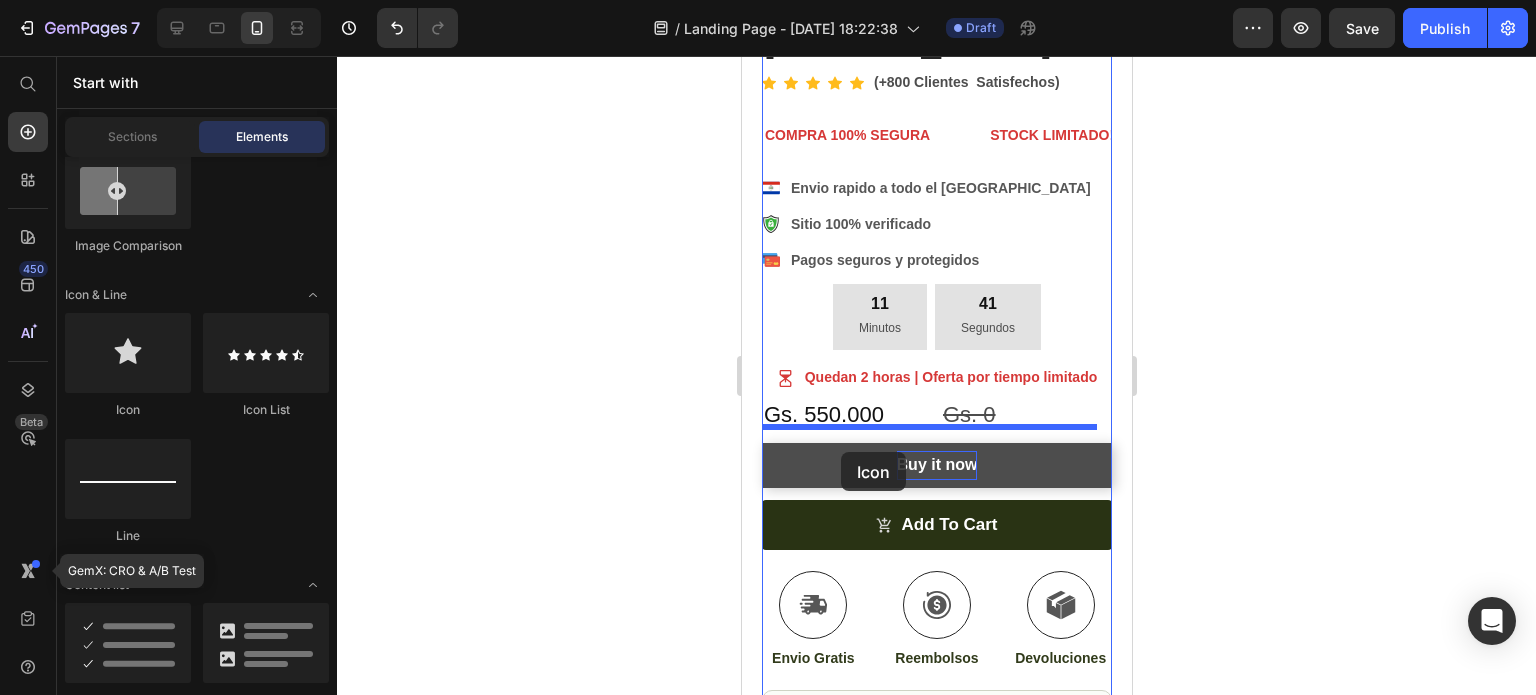 drag, startPoint x: 1244, startPoint y: 473, endPoint x: 840, endPoint y: 452, distance: 404.5454 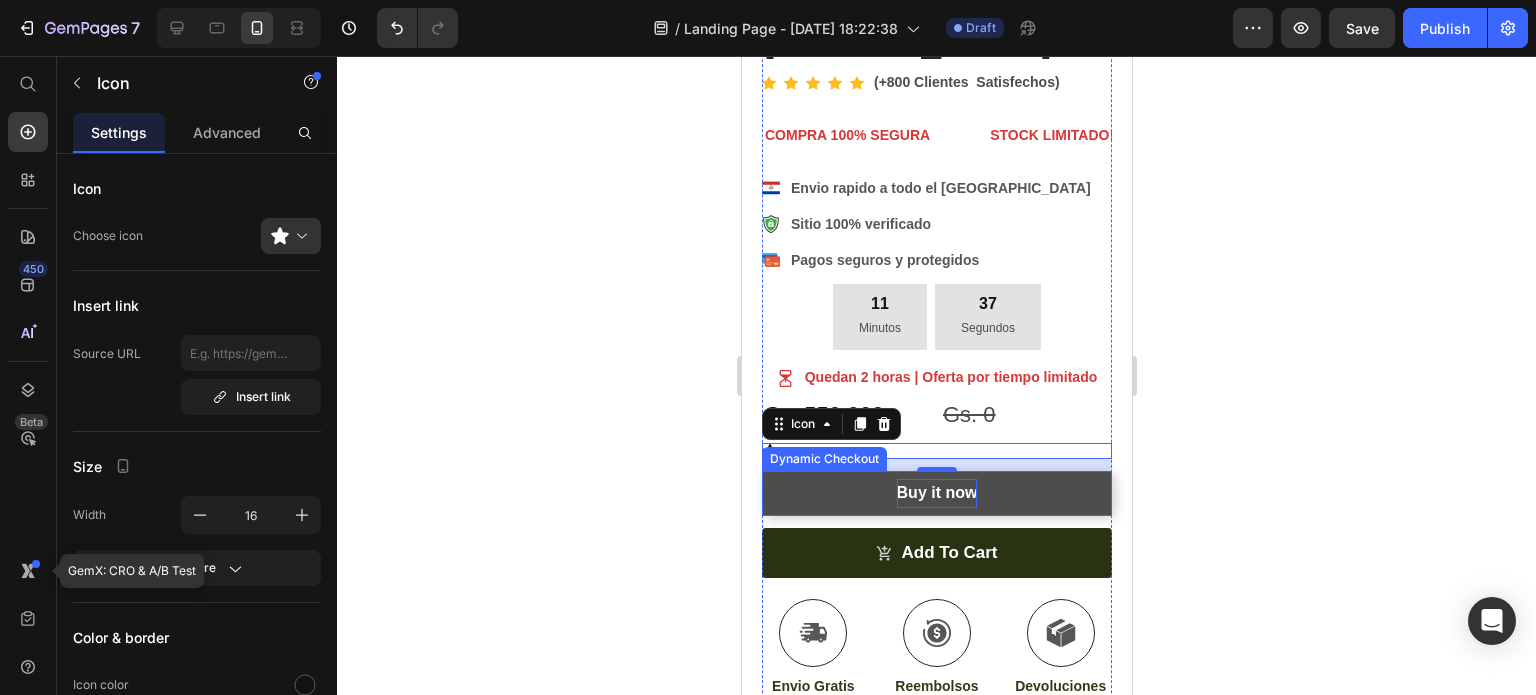 click on "Buy it now" at bounding box center [936, 493] 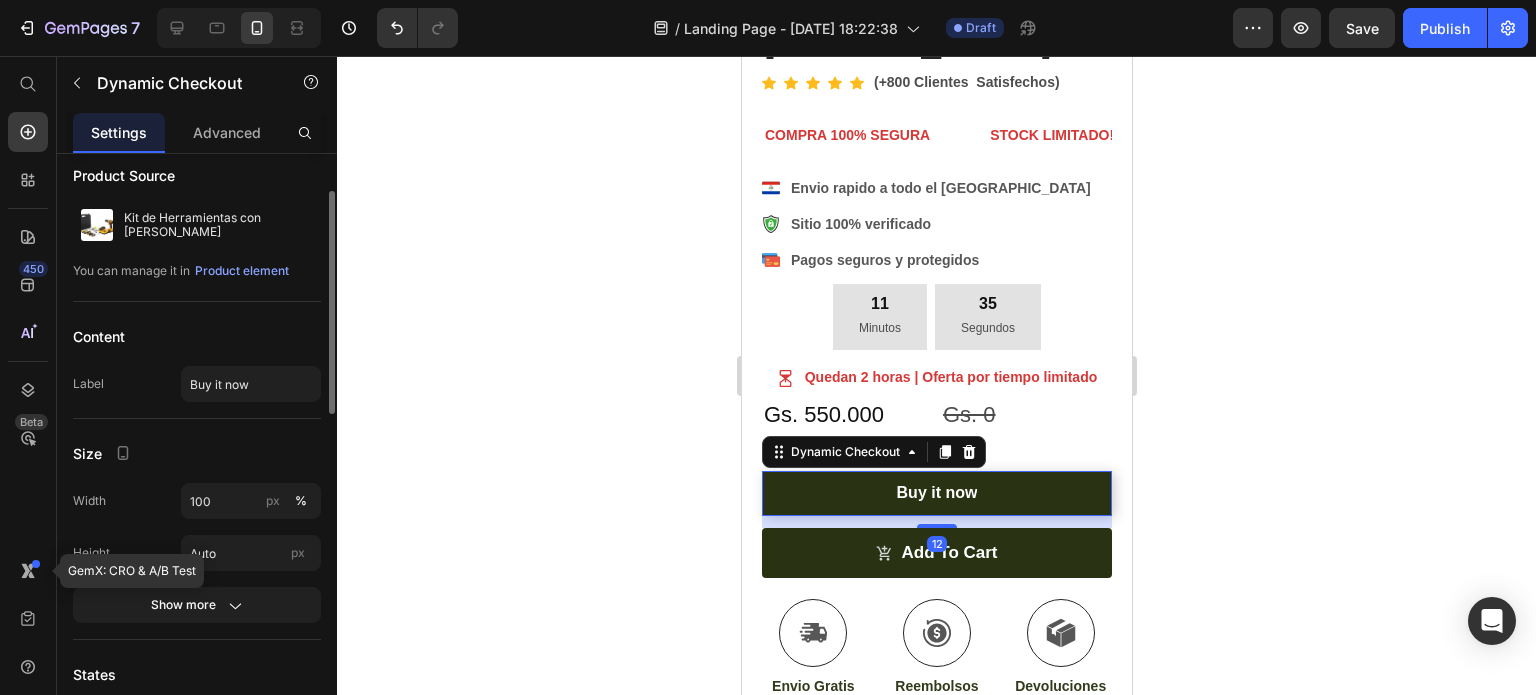 scroll, scrollTop: 200, scrollLeft: 0, axis: vertical 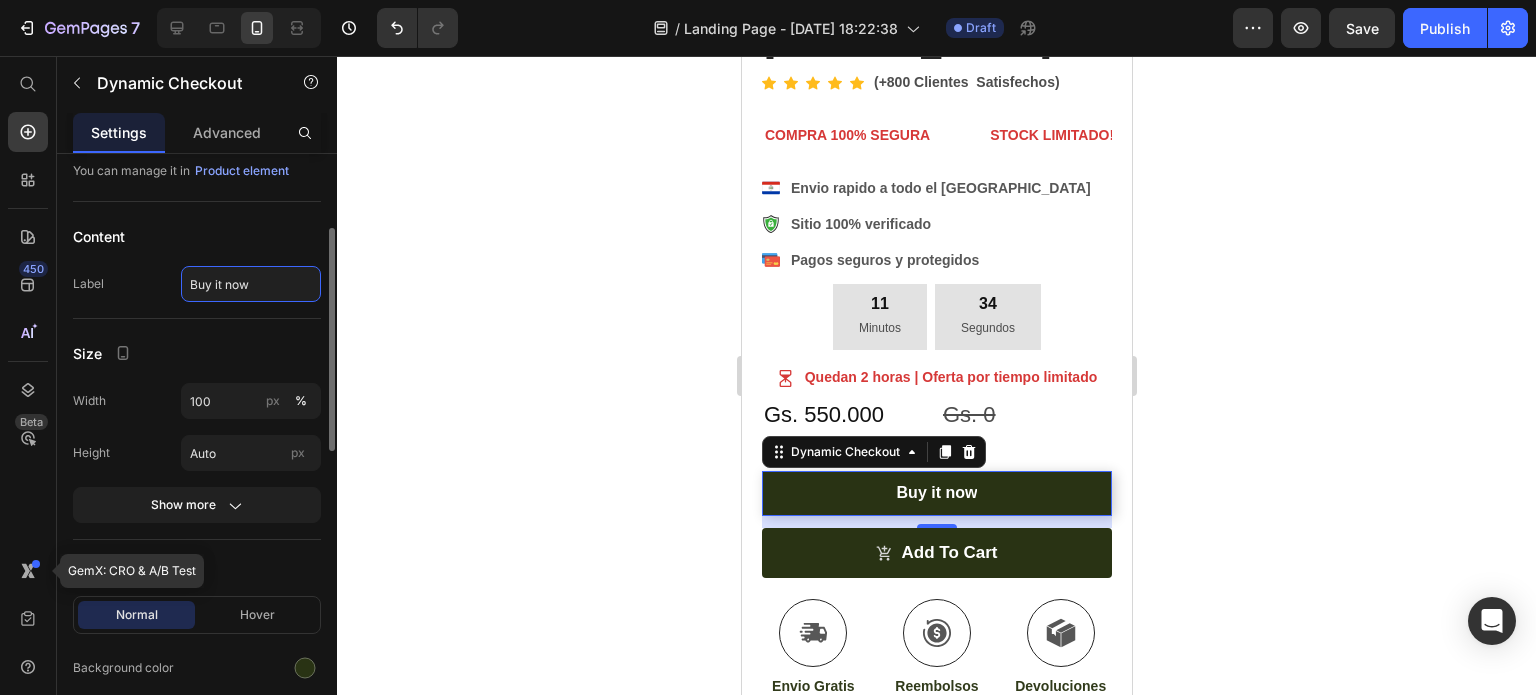 click on "Buy it now" 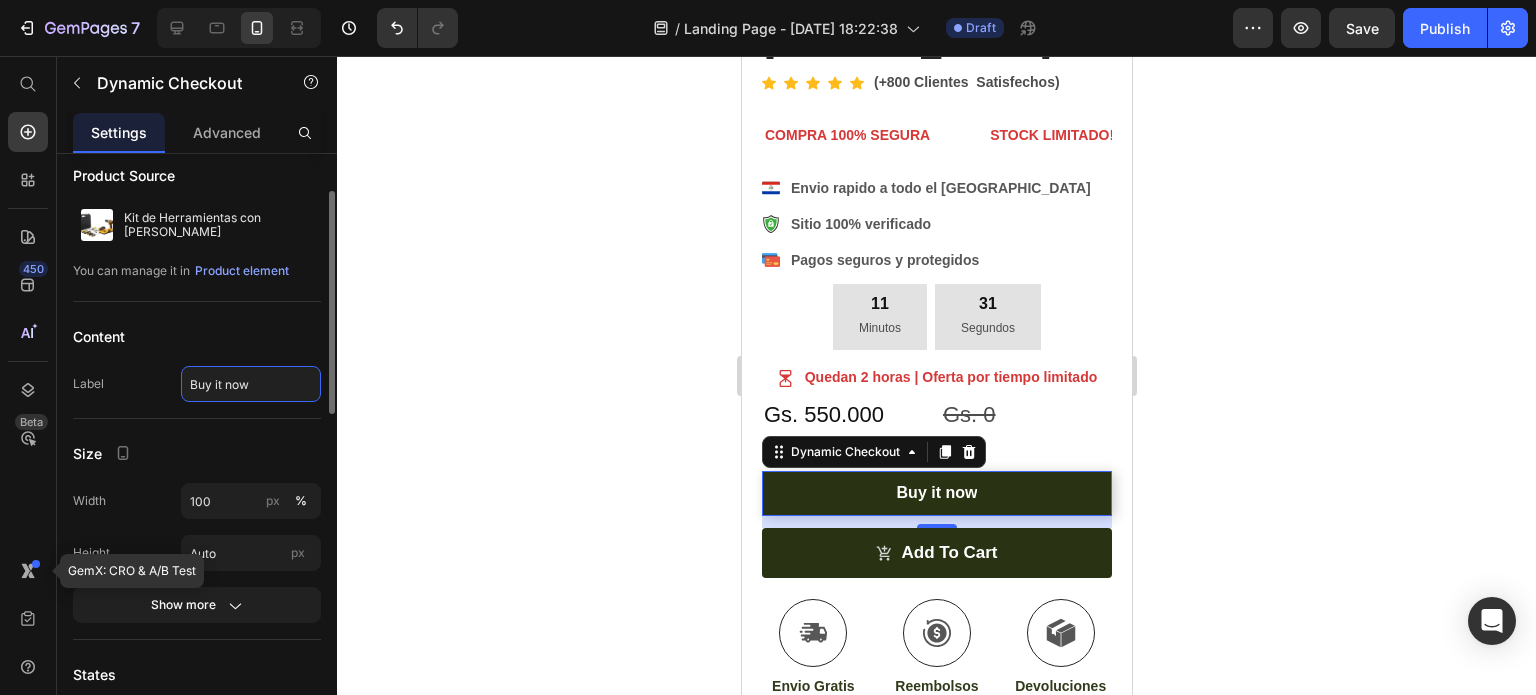 scroll, scrollTop: 0, scrollLeft: 0, axis: both 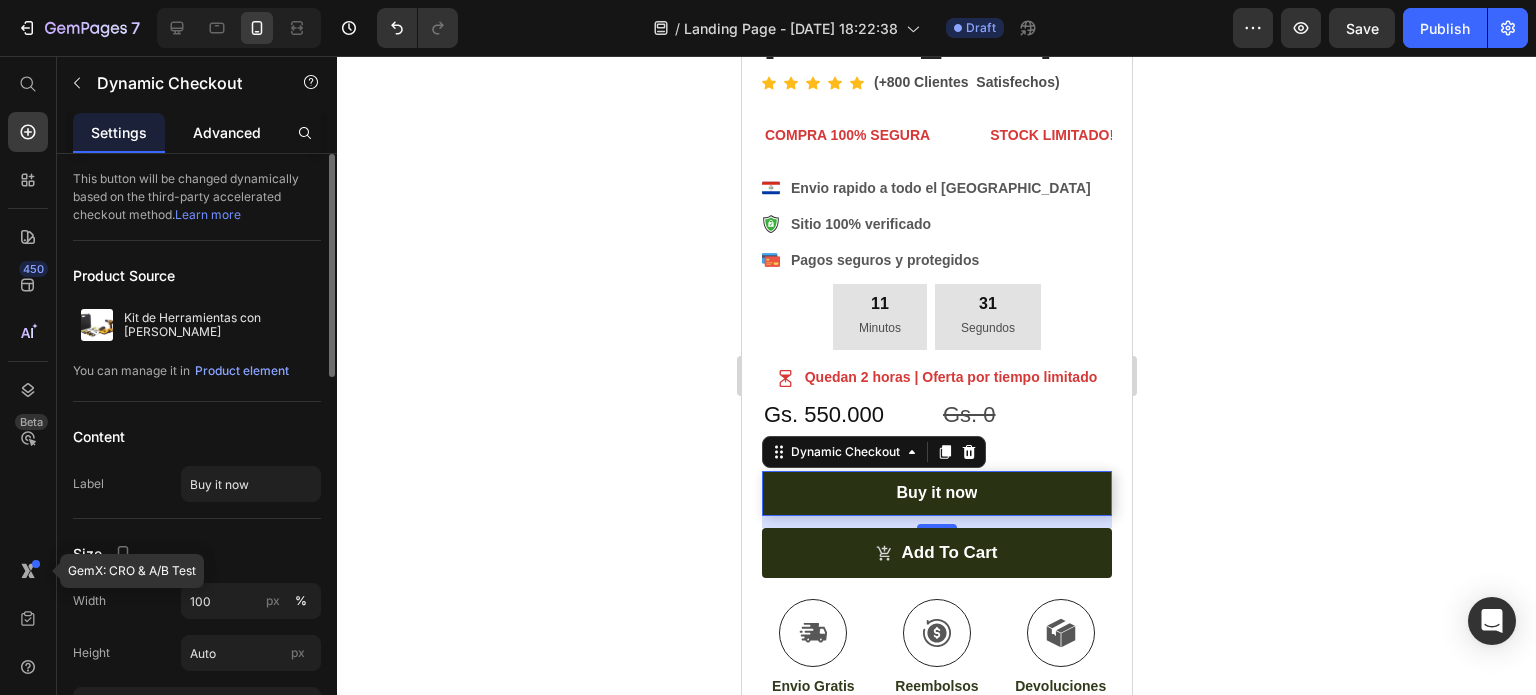 click on "Advanced" at bounding box center (227, 132) 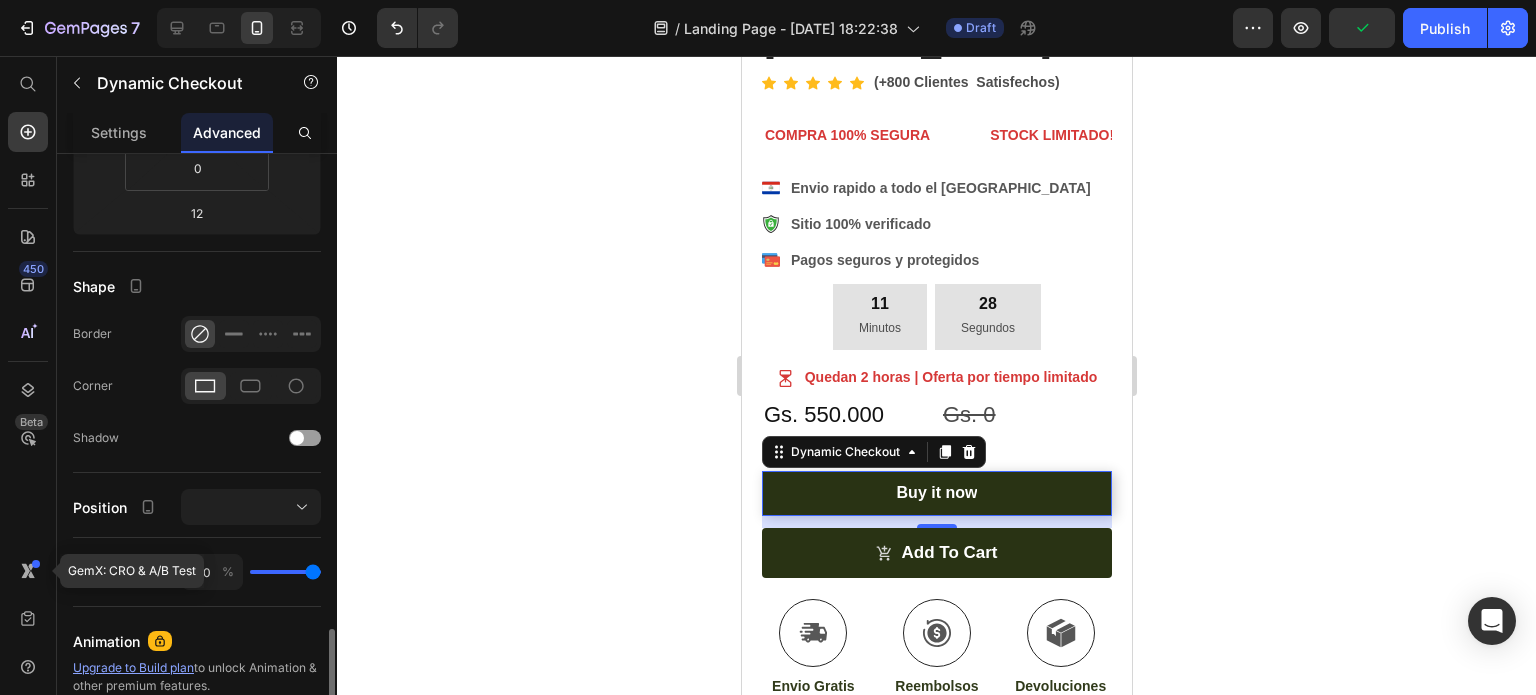 scroll, scrollTop: 600, scrollLeft: 0, axis: vertical 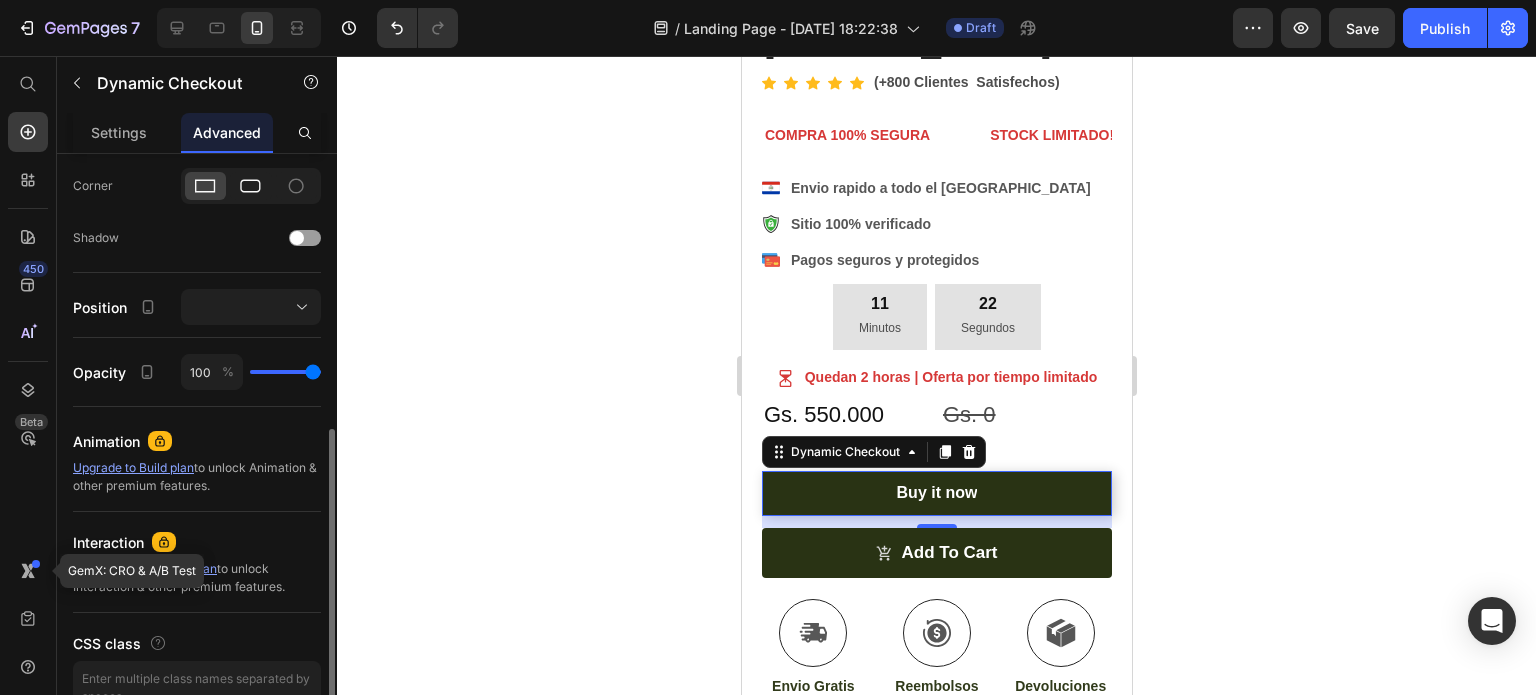 click 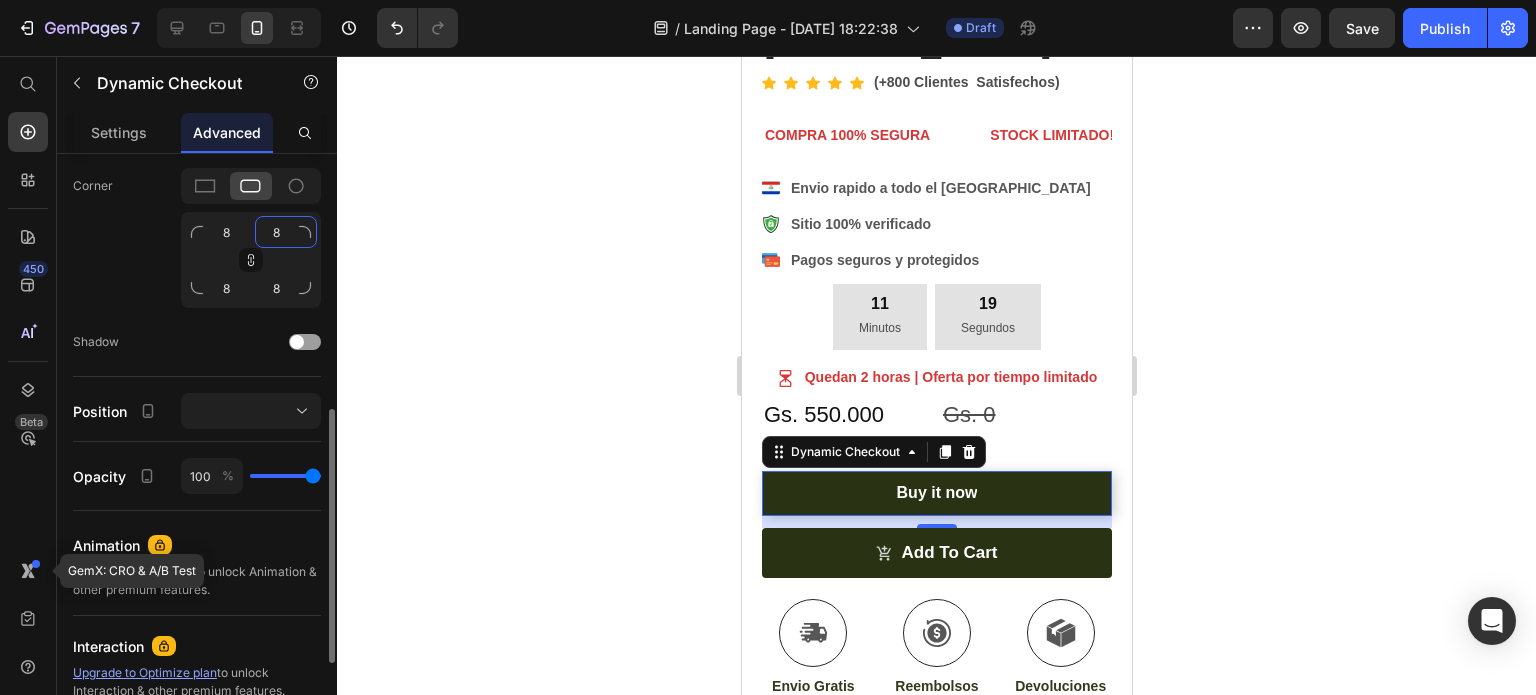 click on "8" 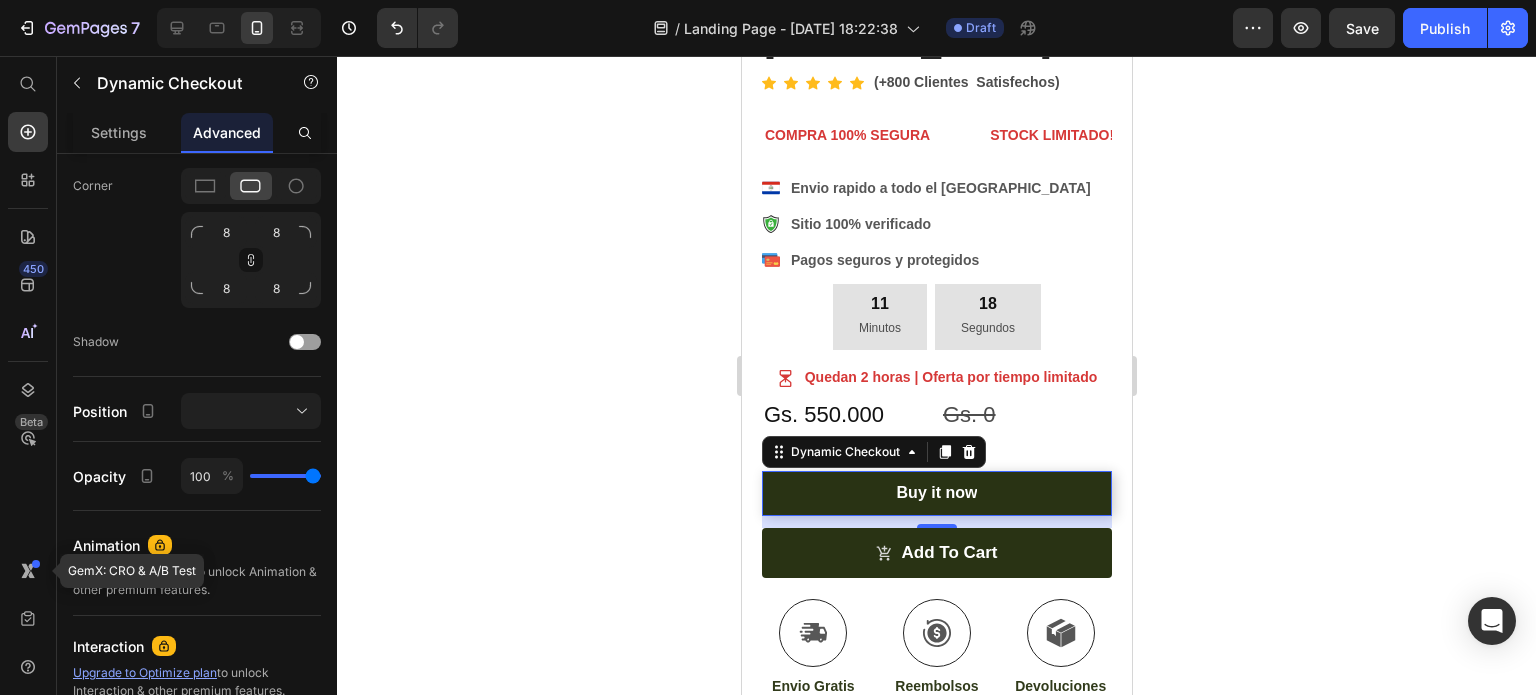 click 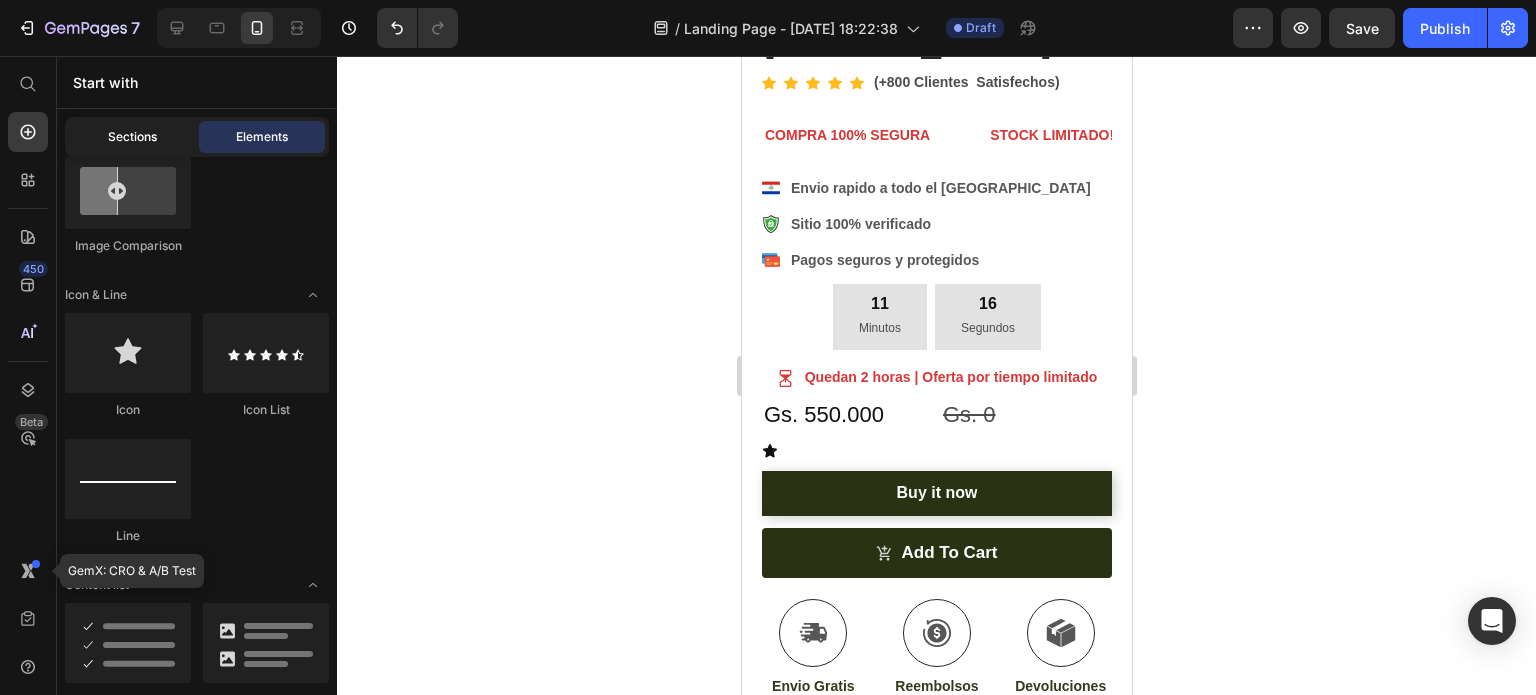click on "Sections" at bounding box center [132, 137] 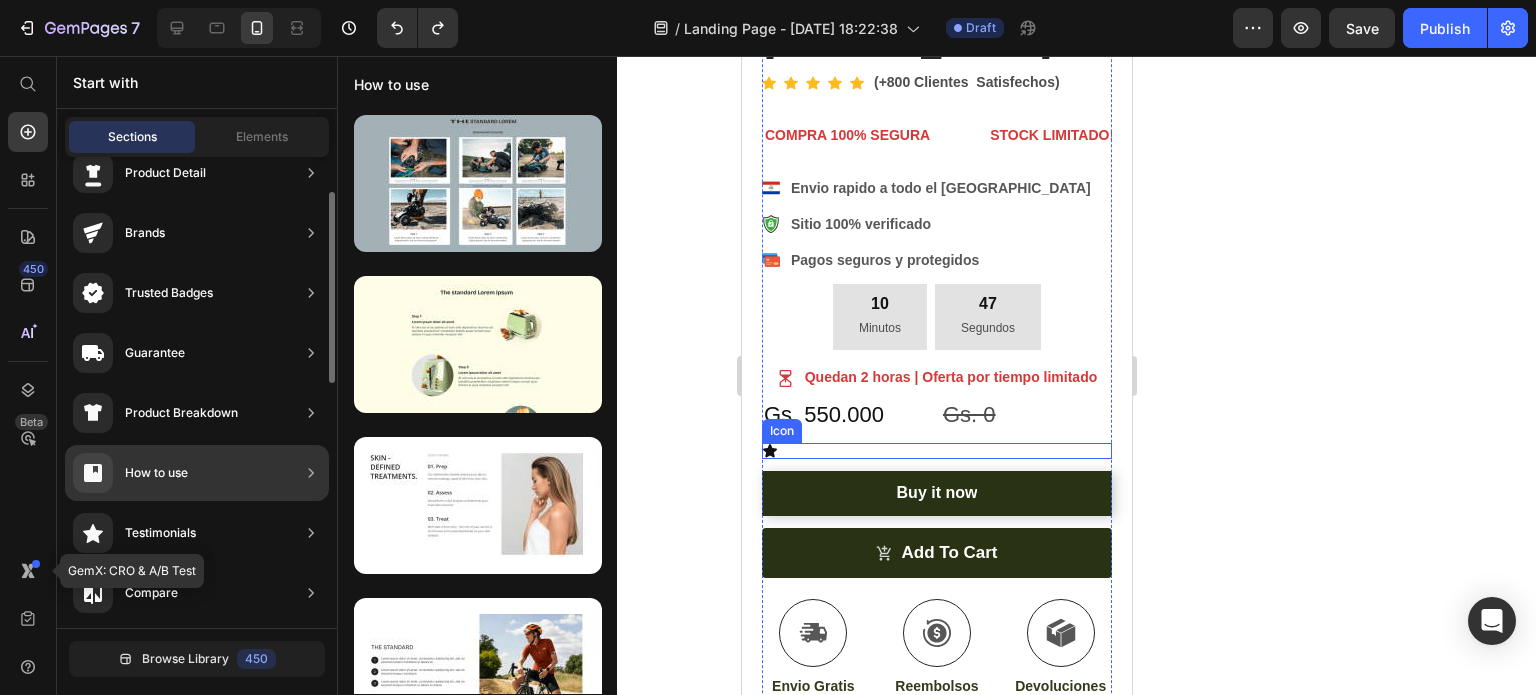scroll, scrollTop: 0, scrollLeft: 0, axis: both 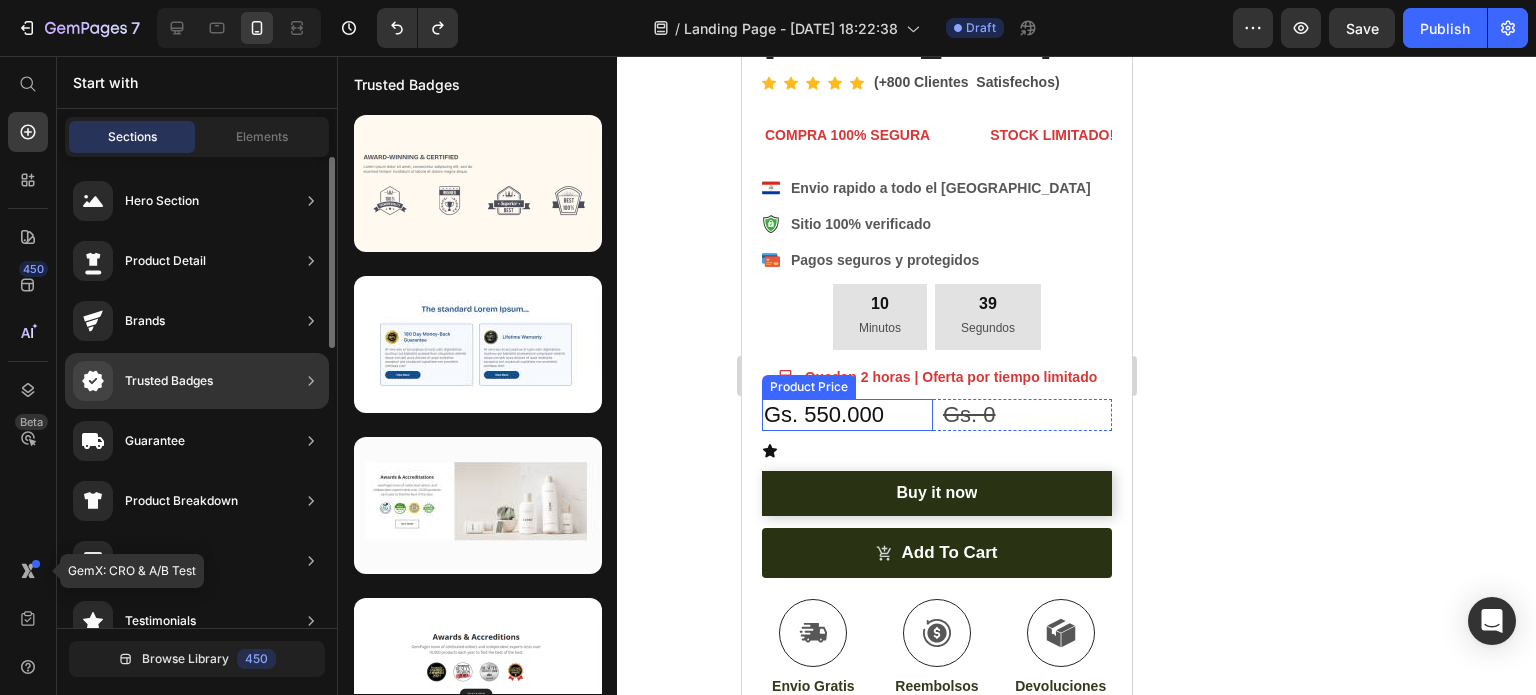click on "Trusted Badges" at bounding box center [143, 381] 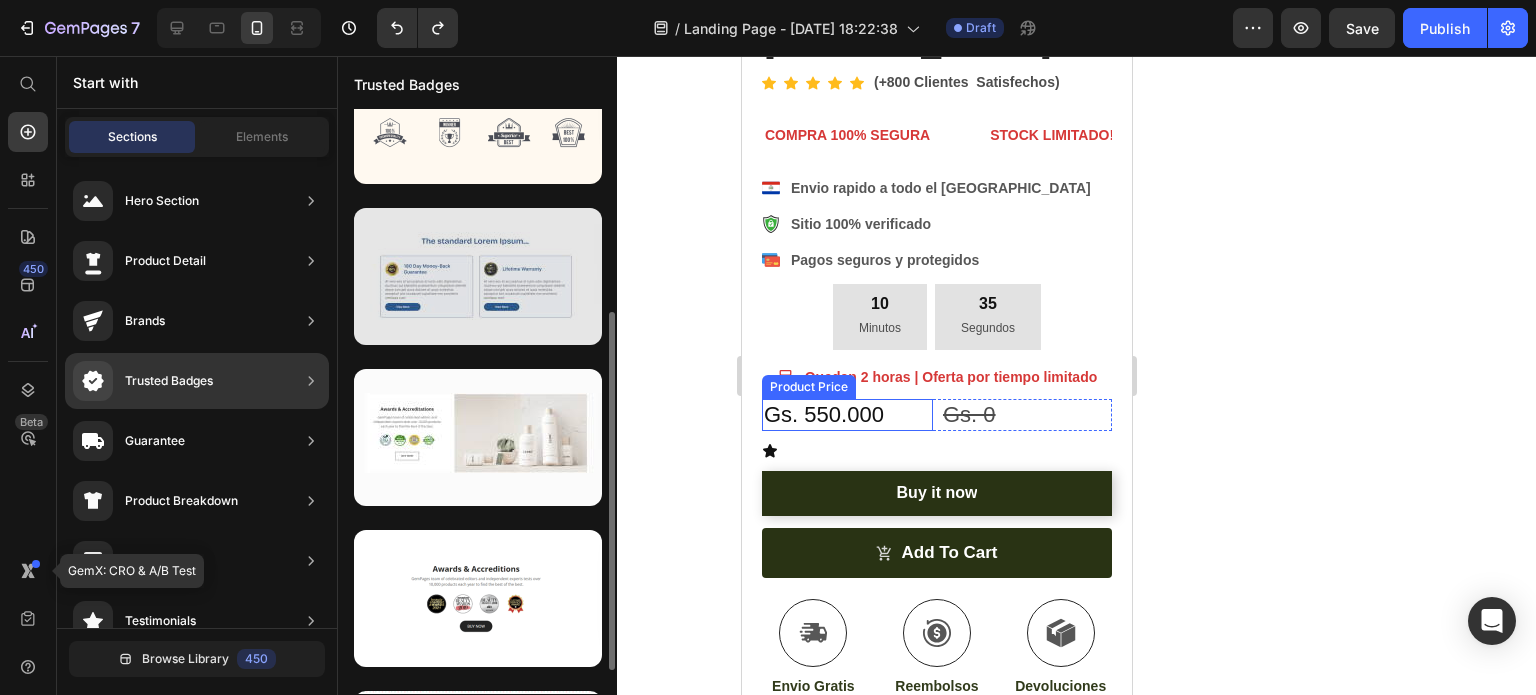 scroll, scrollTop: 0, scrollLeft: 0, axis: both 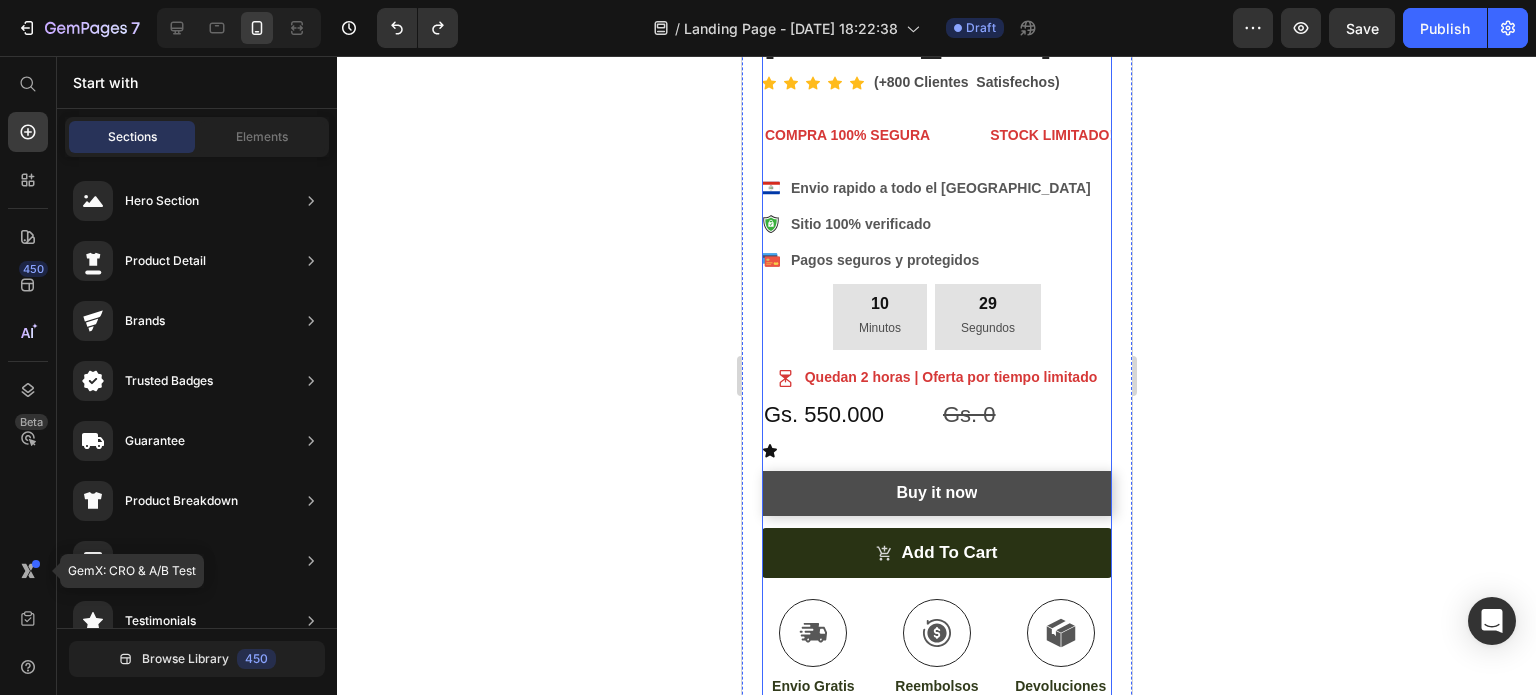 click on "Buy it now" at bounding box center (936, 493) 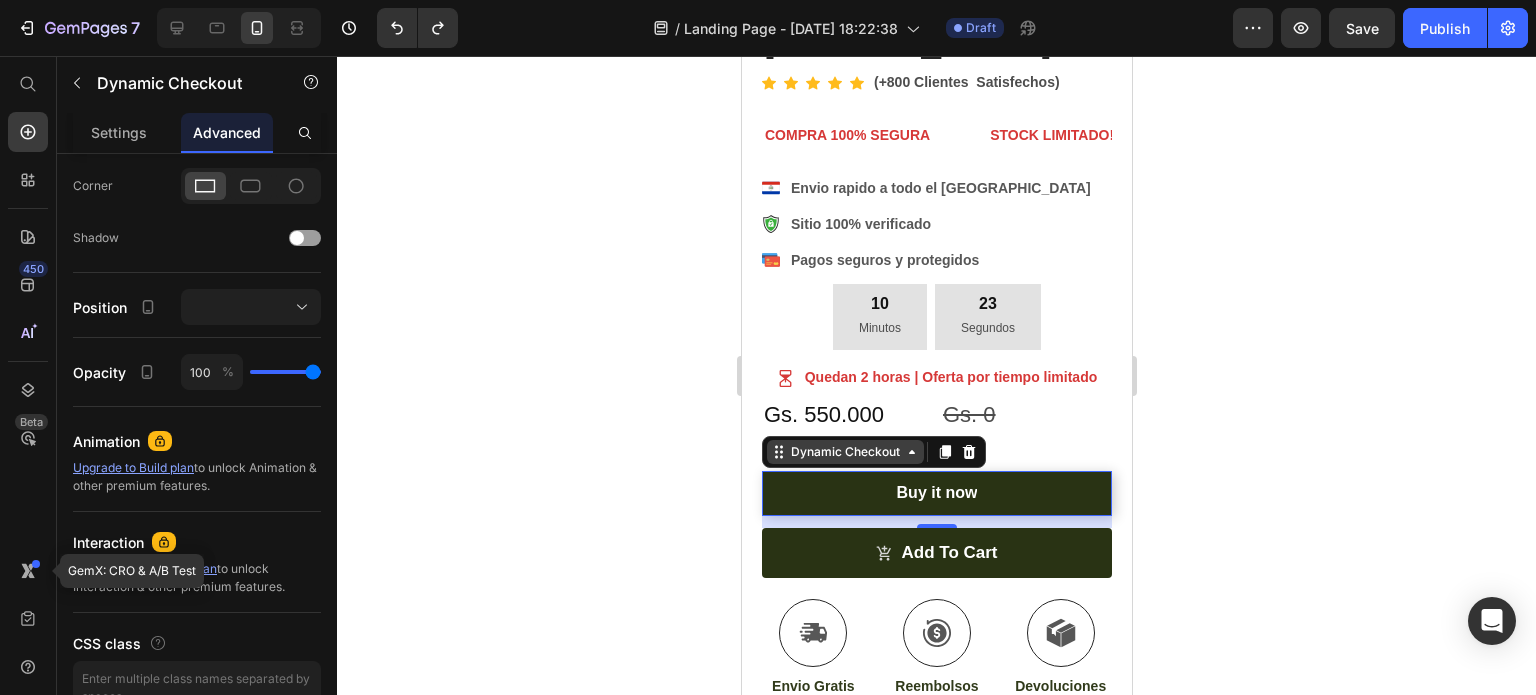 click 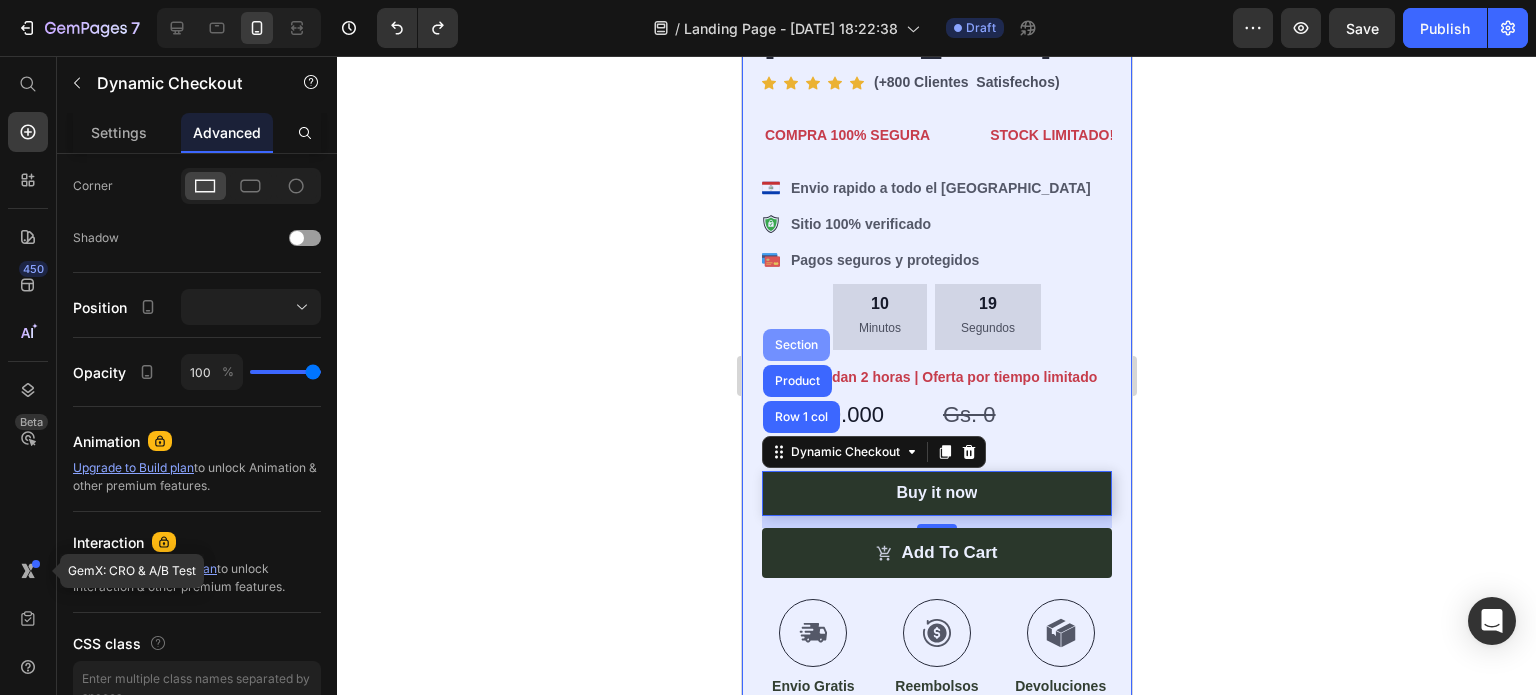 click on "Section" at bounding box center [795, 345] 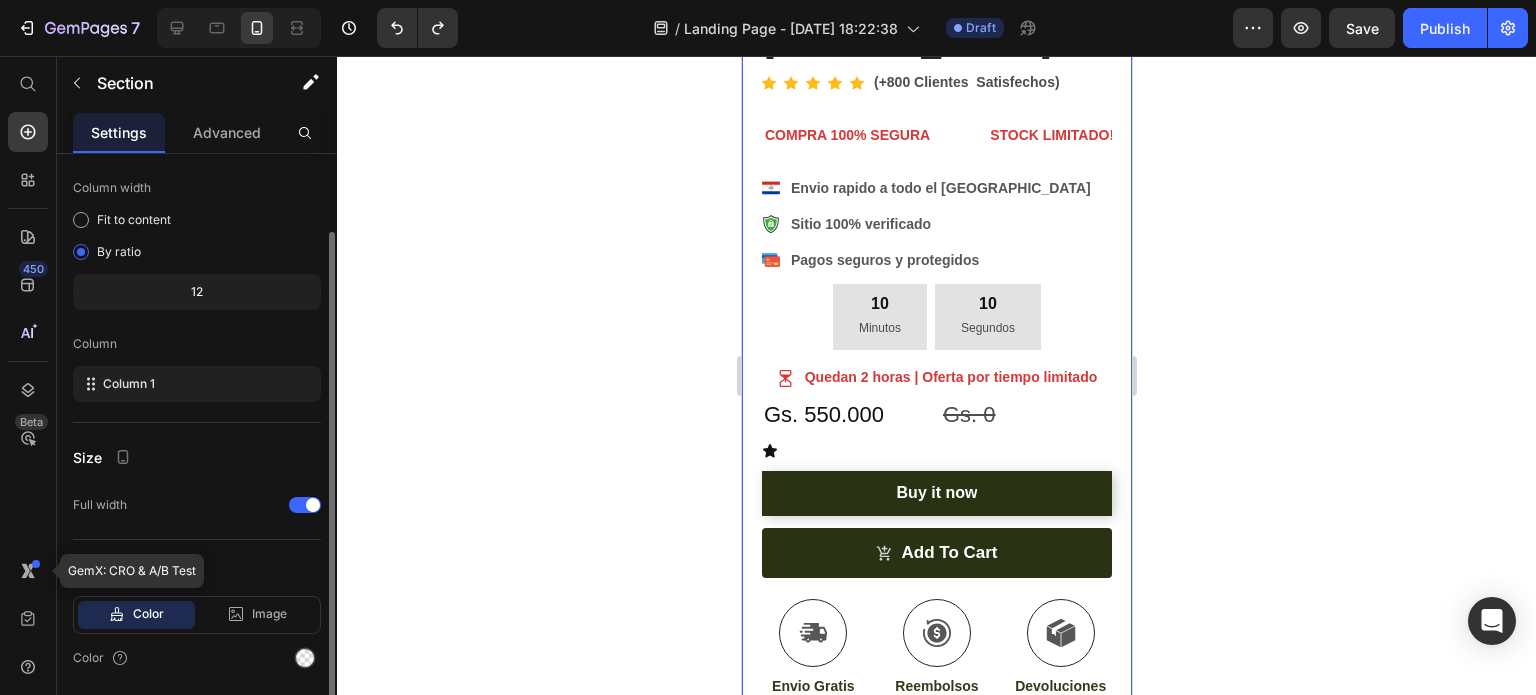 scroll, scrollTop: 164, scrollLeft: 0, axis: vertical 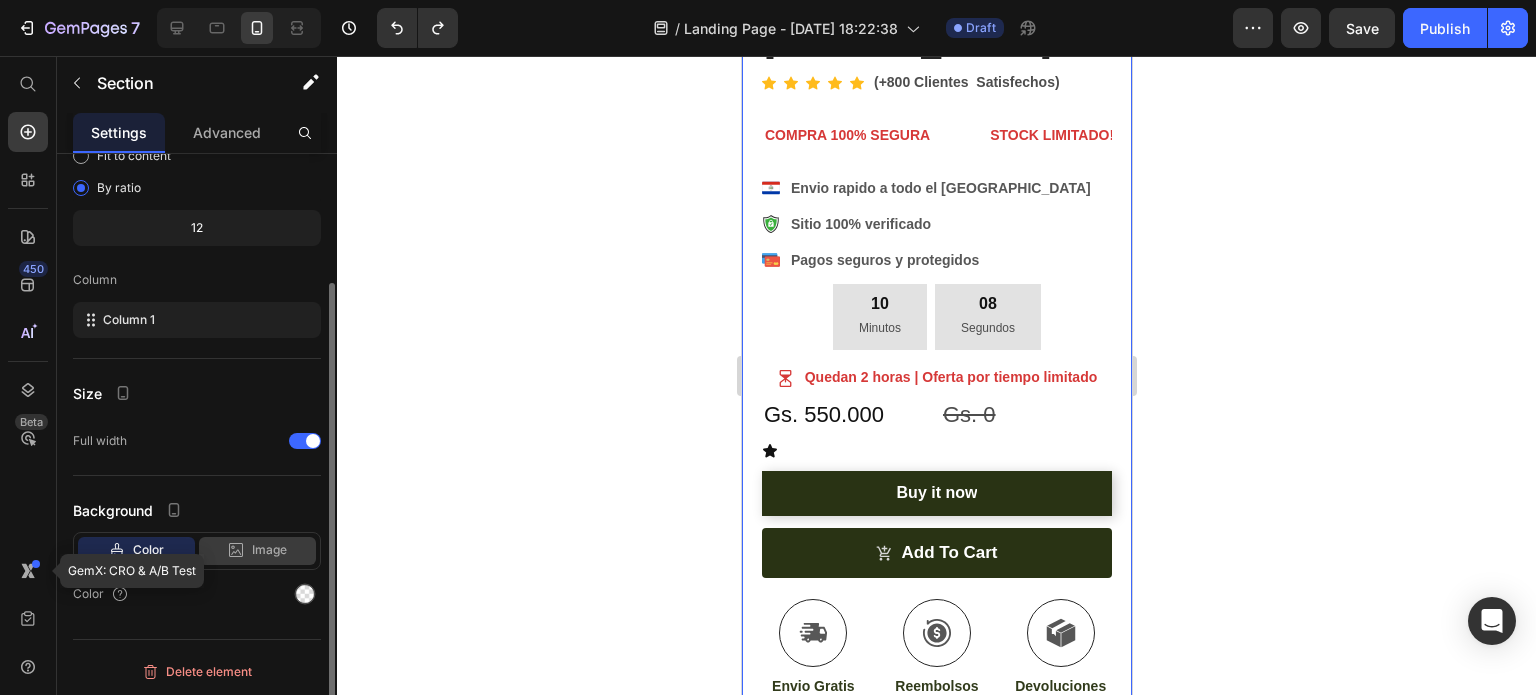 click 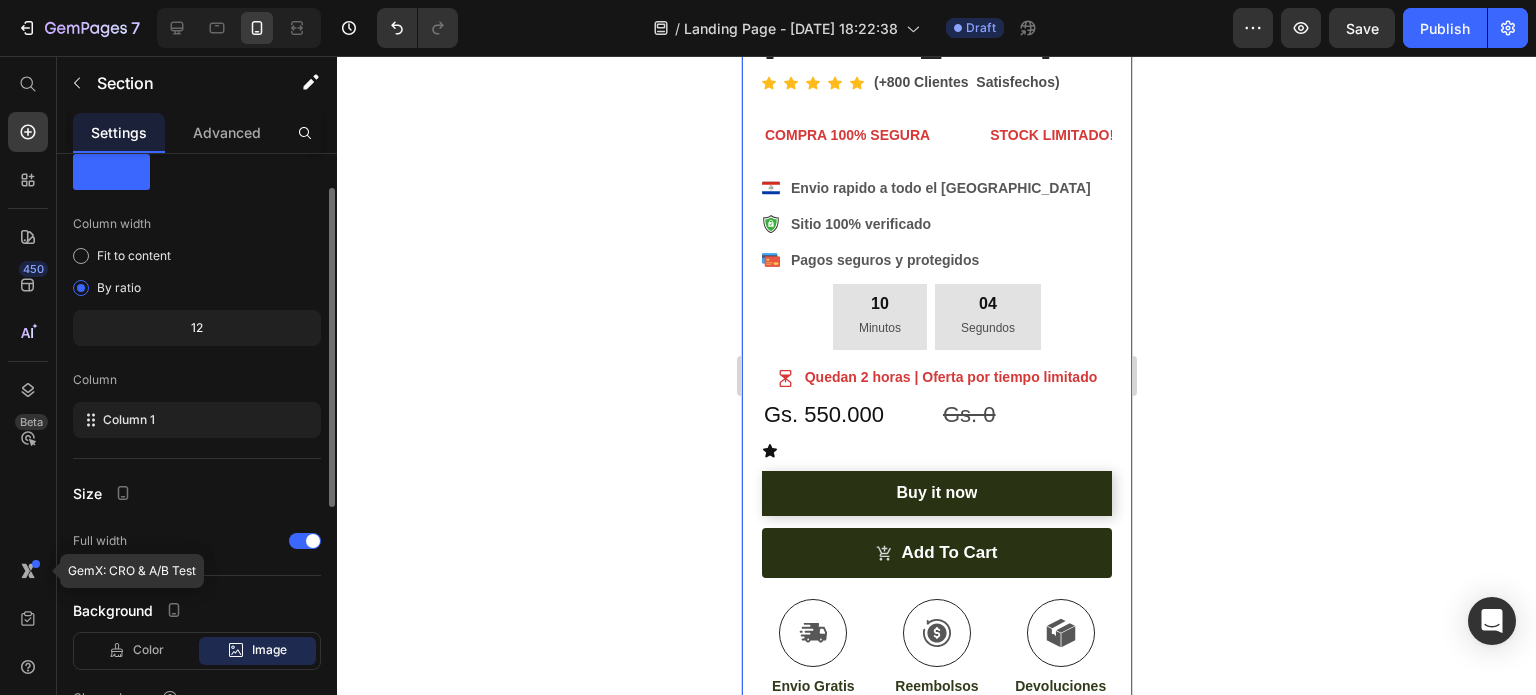 scroll, scrollTop: 0, scrollLeft: 0, axis: both 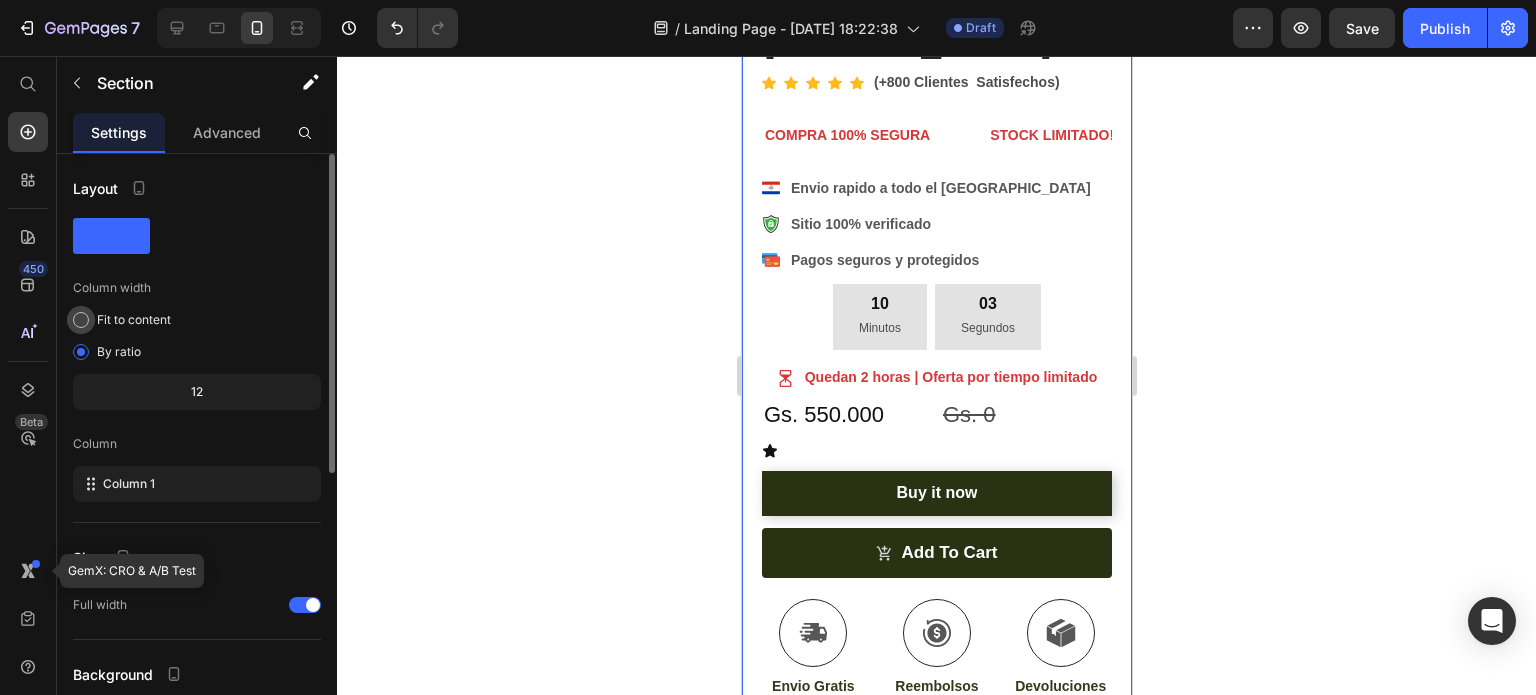 click on "Fit to content" at bounding box center [134, 320] 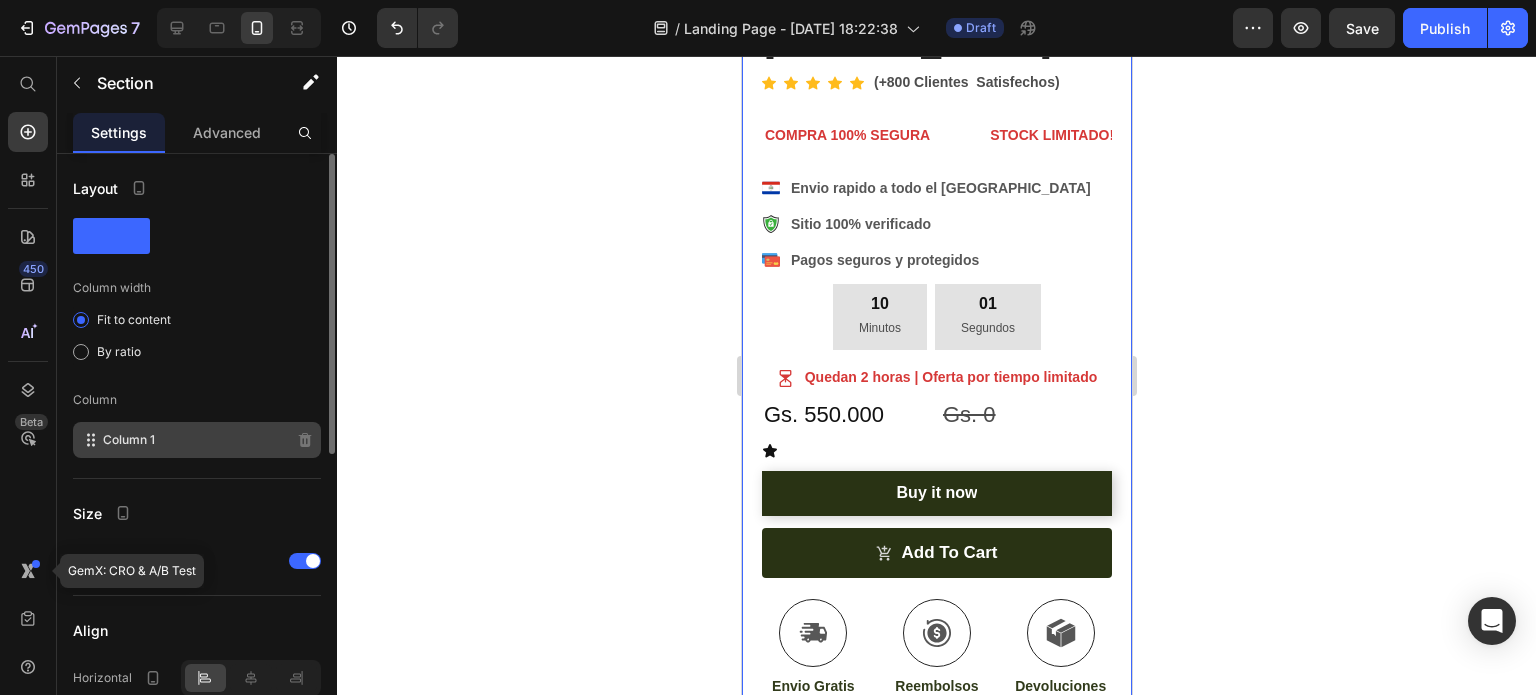 click on "Column 1" at bounding box center [129, 440] 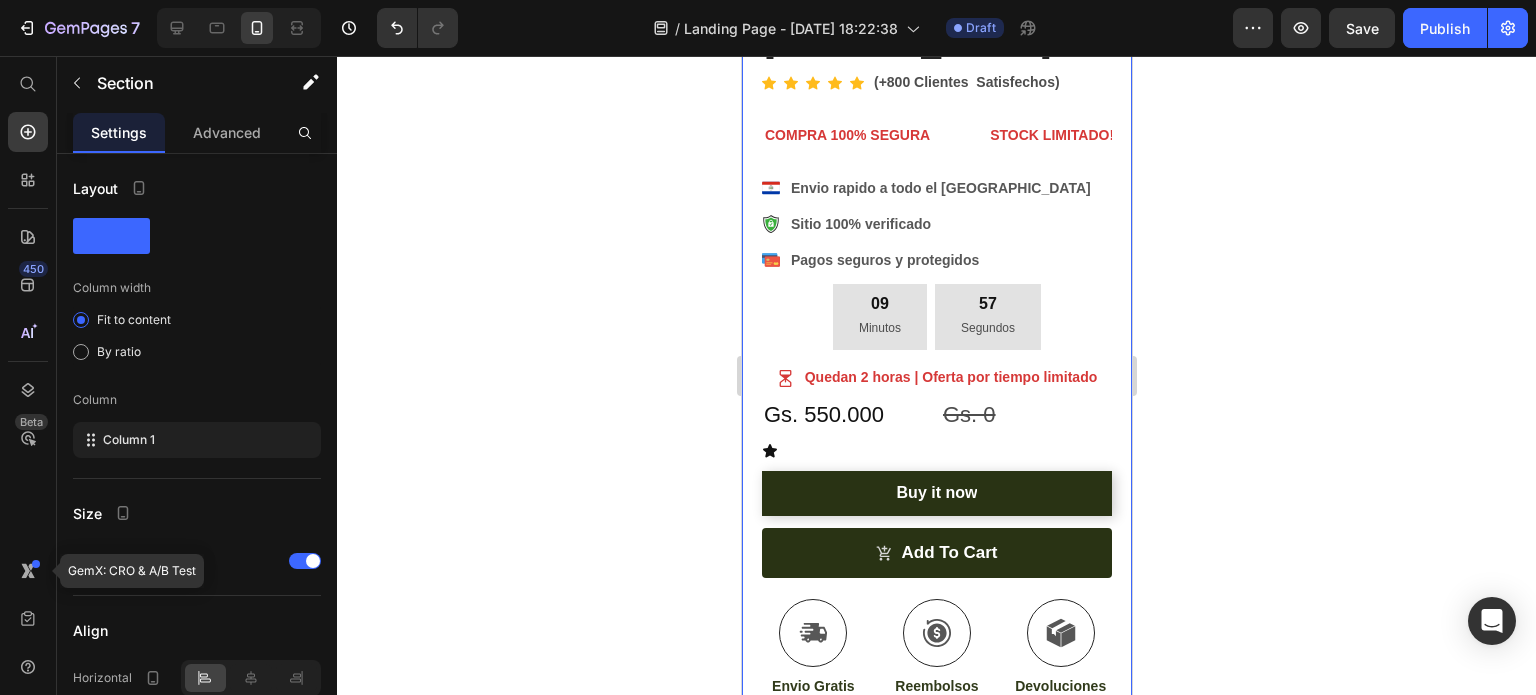 drag, startPoint x: 112, startPoint y: 435, endPoint x: 593, endPoint y: 200, distance: 535.3373 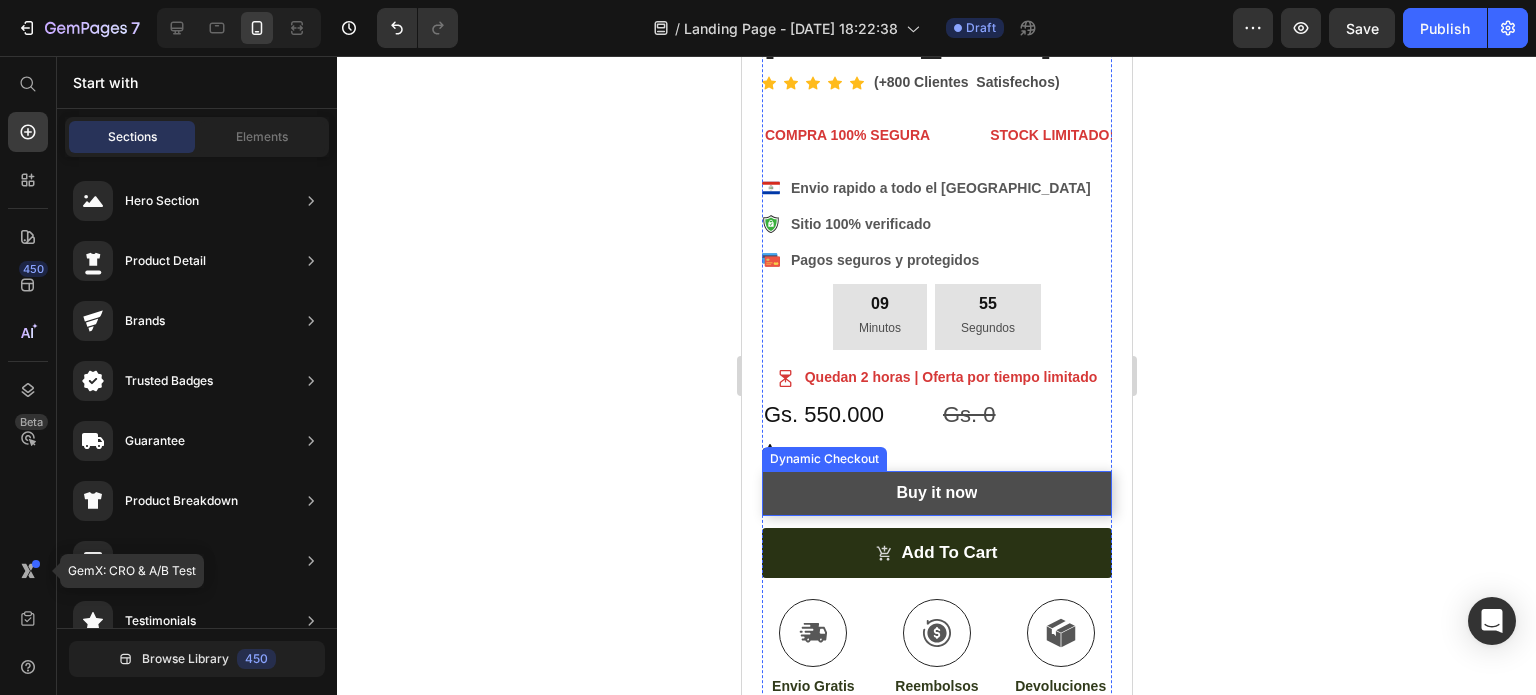click on "Buy it now" at bounding box center (936, 493) 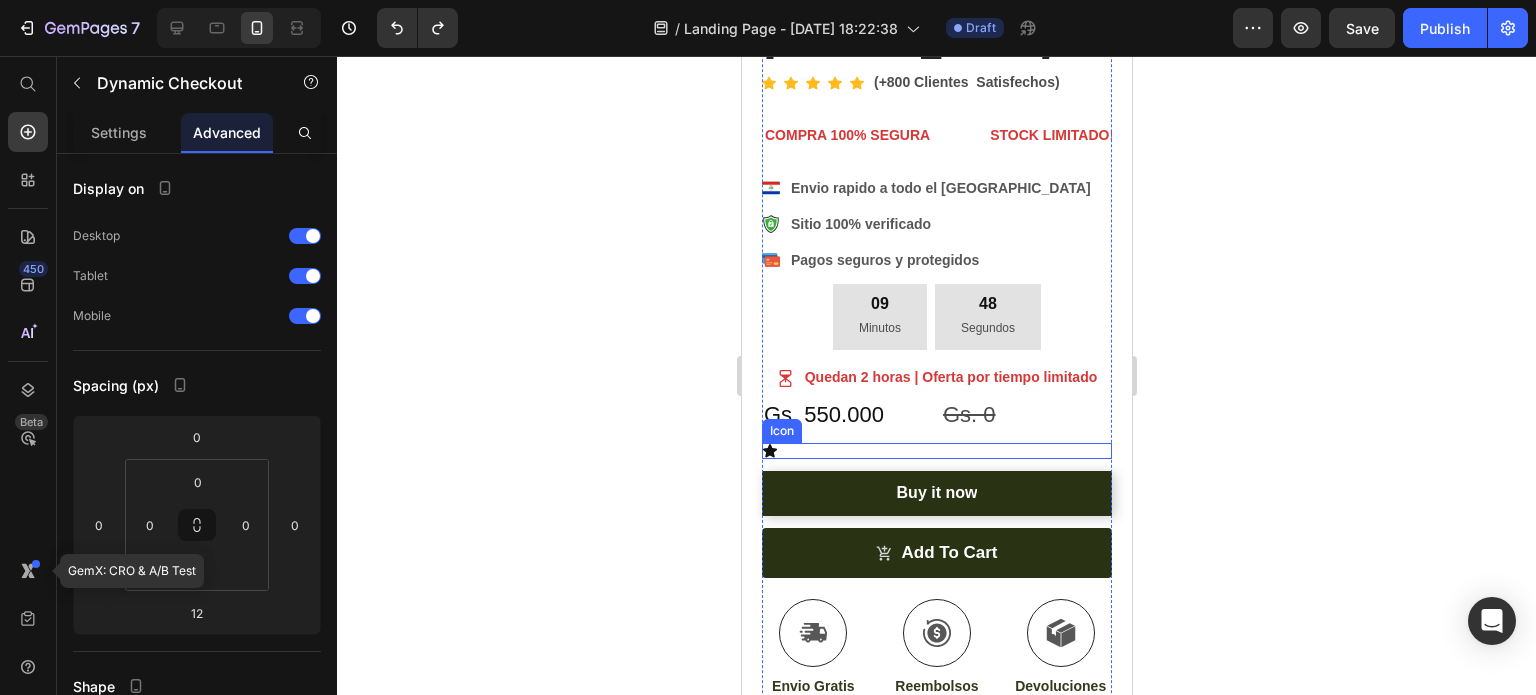 click 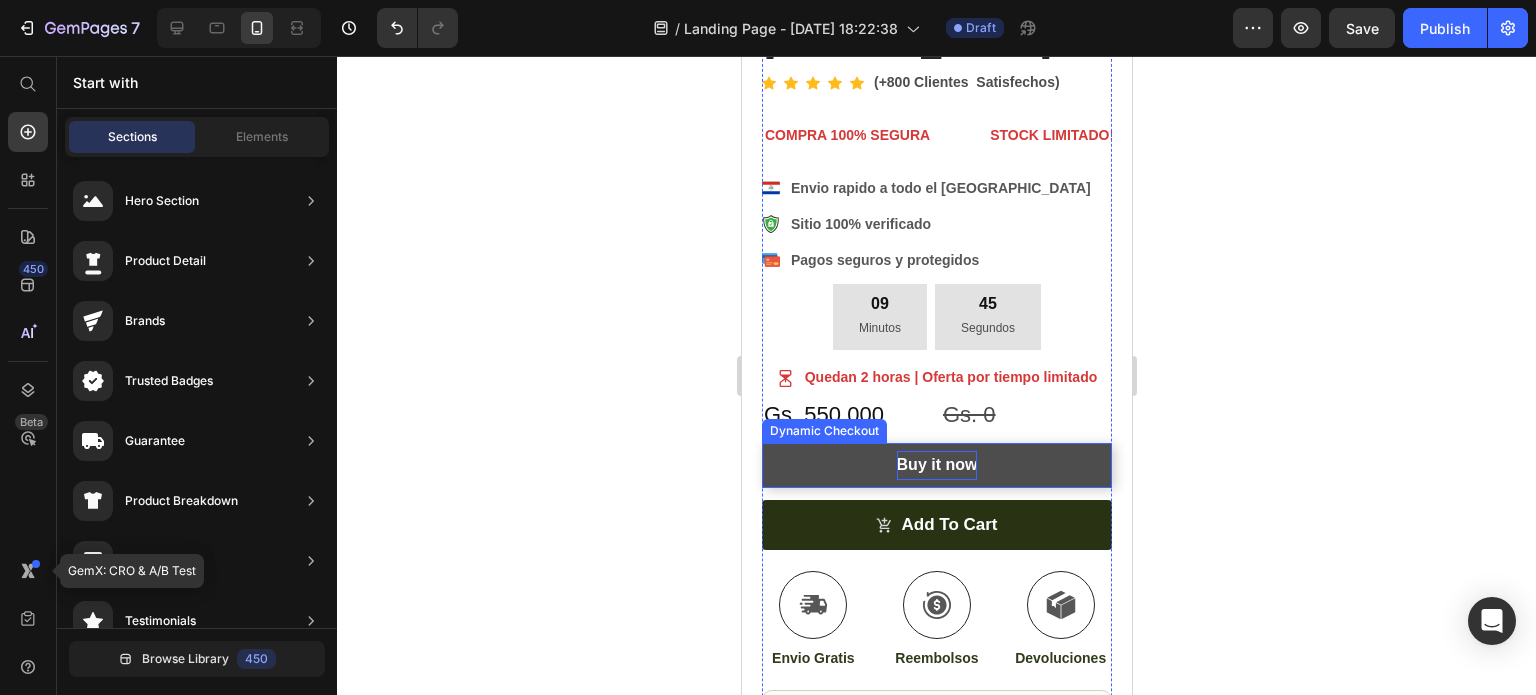 click on "Buy it now" at bounding box center [936, 465] 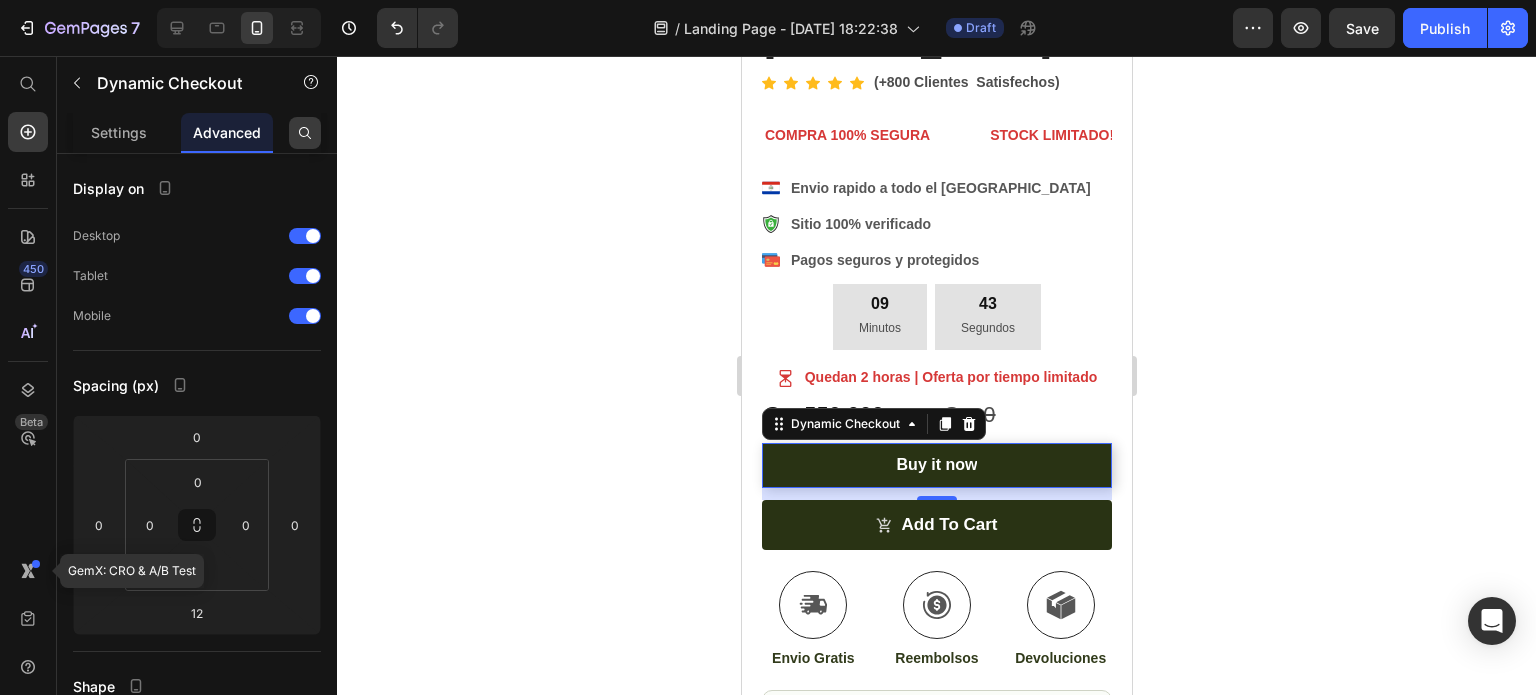 click 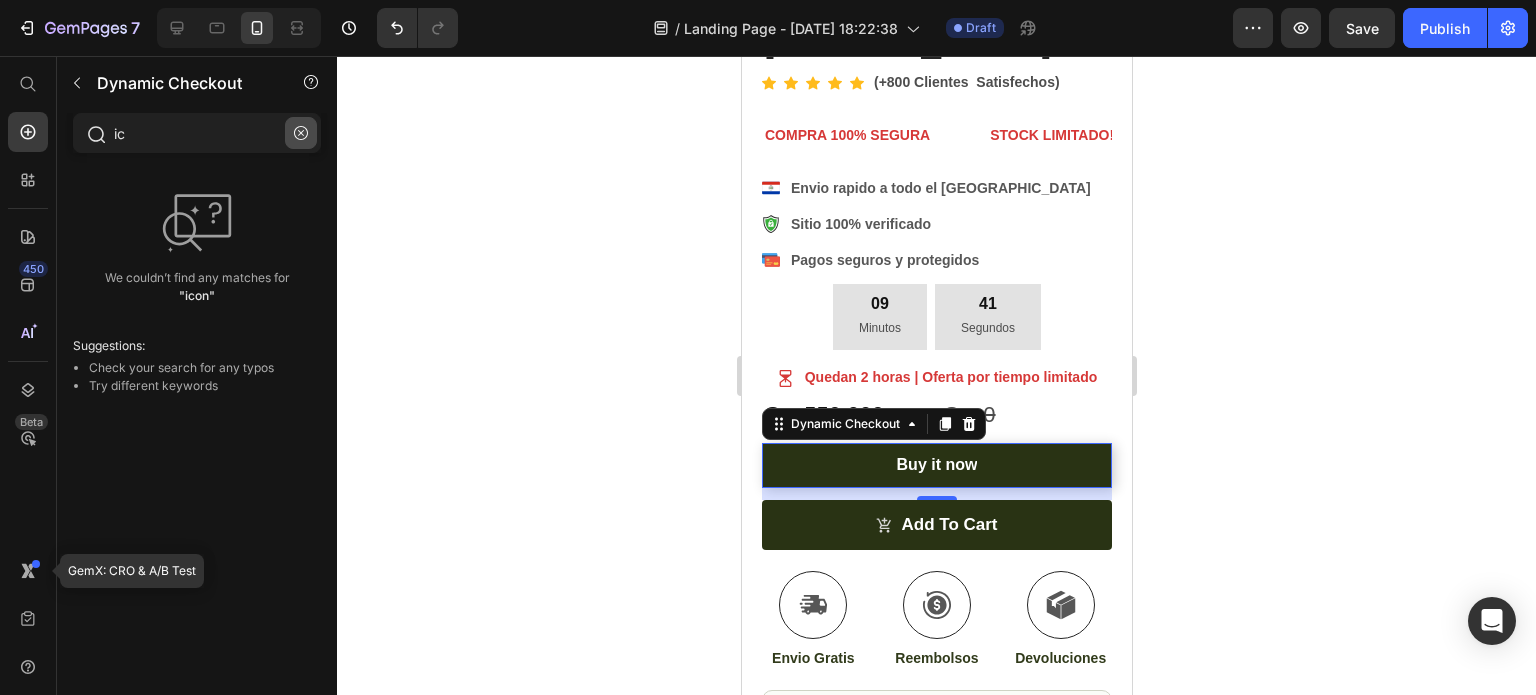 type on "i" 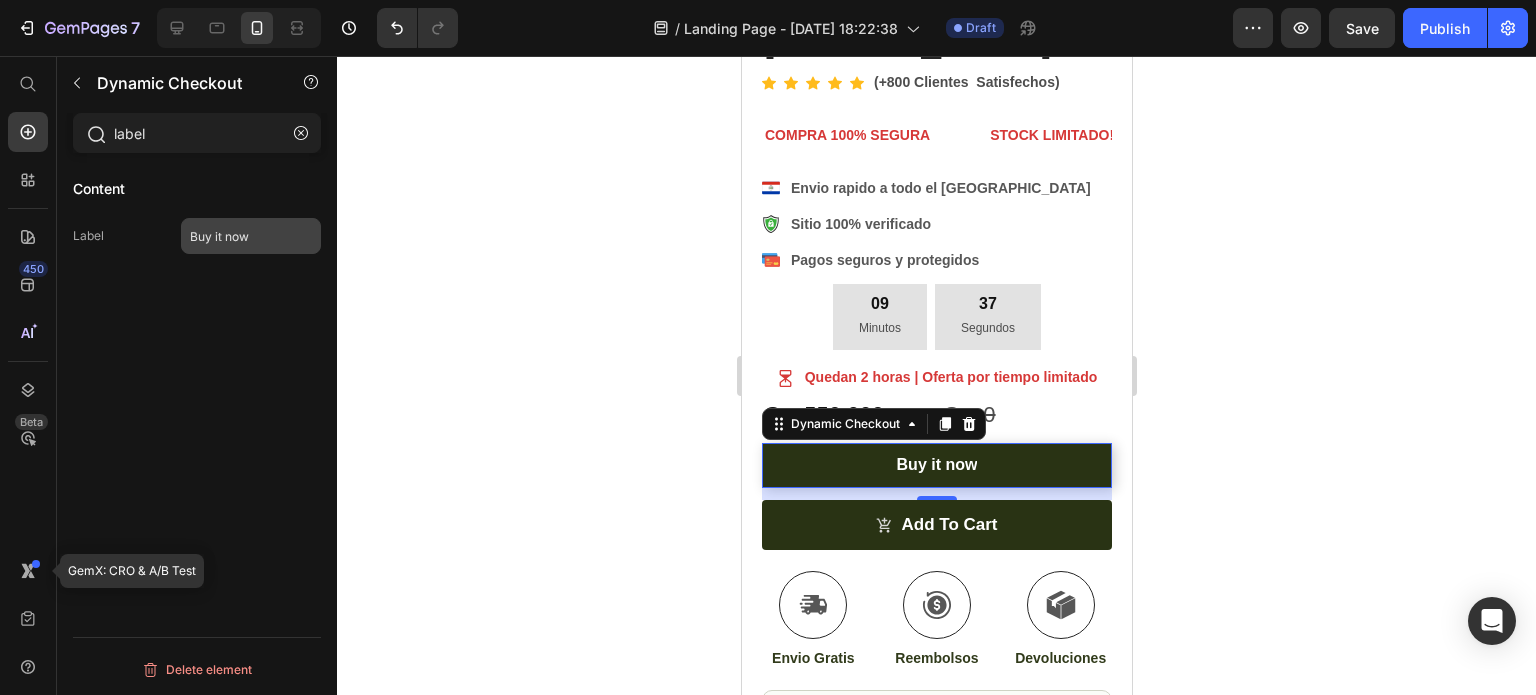 type on "label" 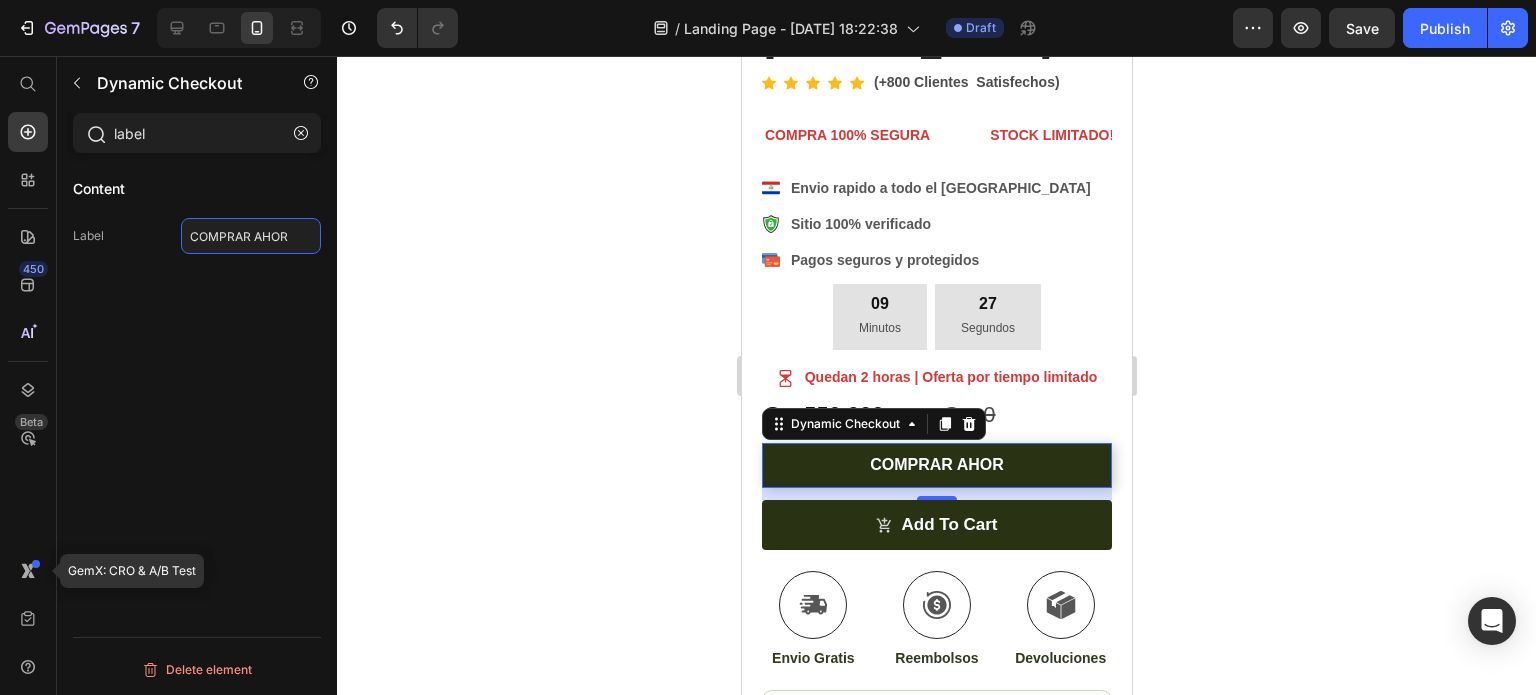 type on "COMPRAR AHORA" 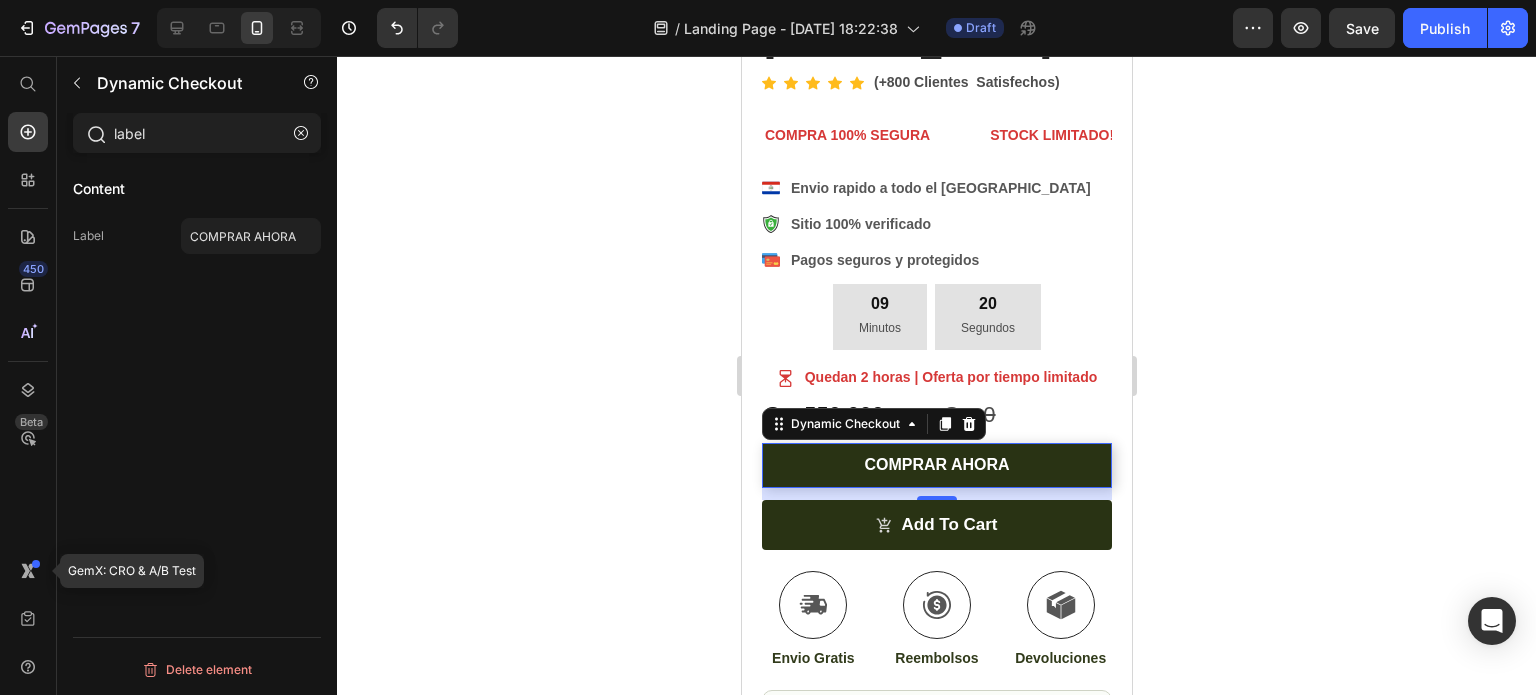 click 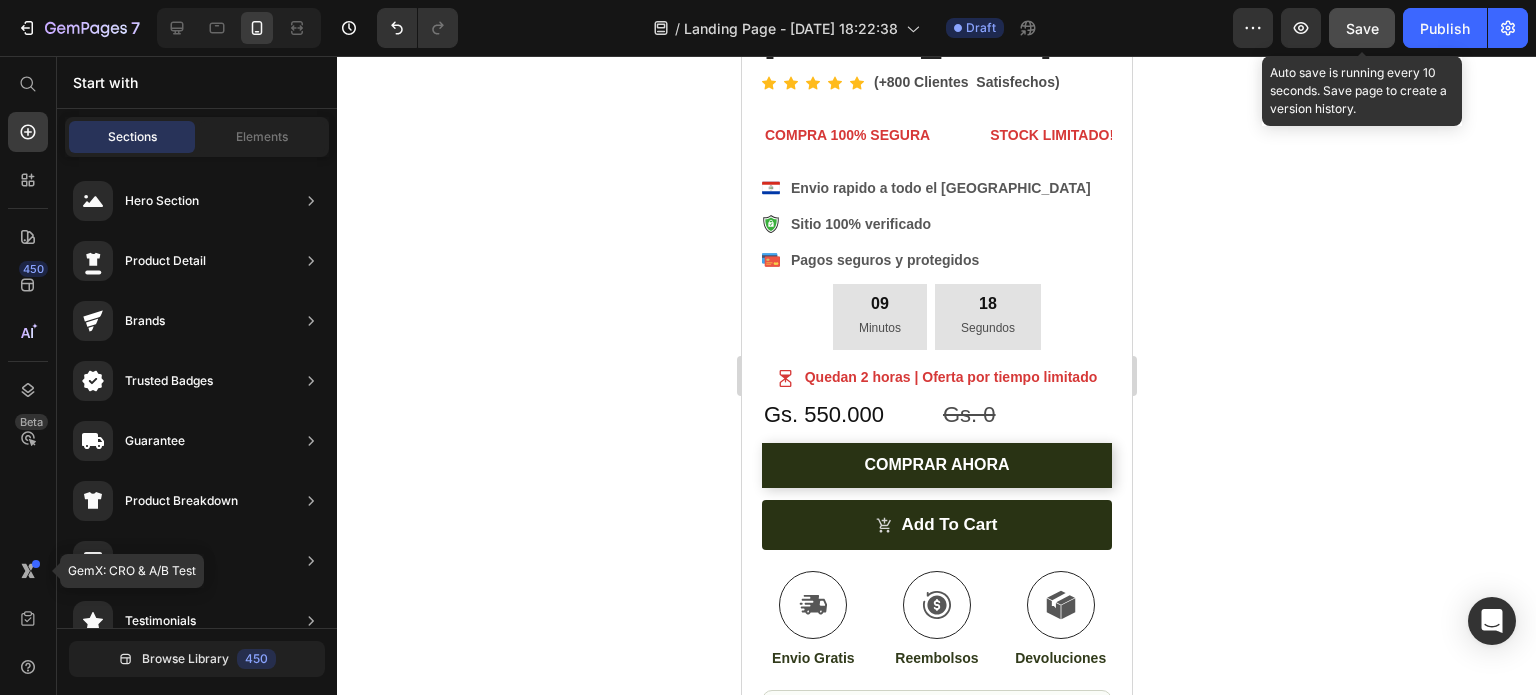click on "Save" 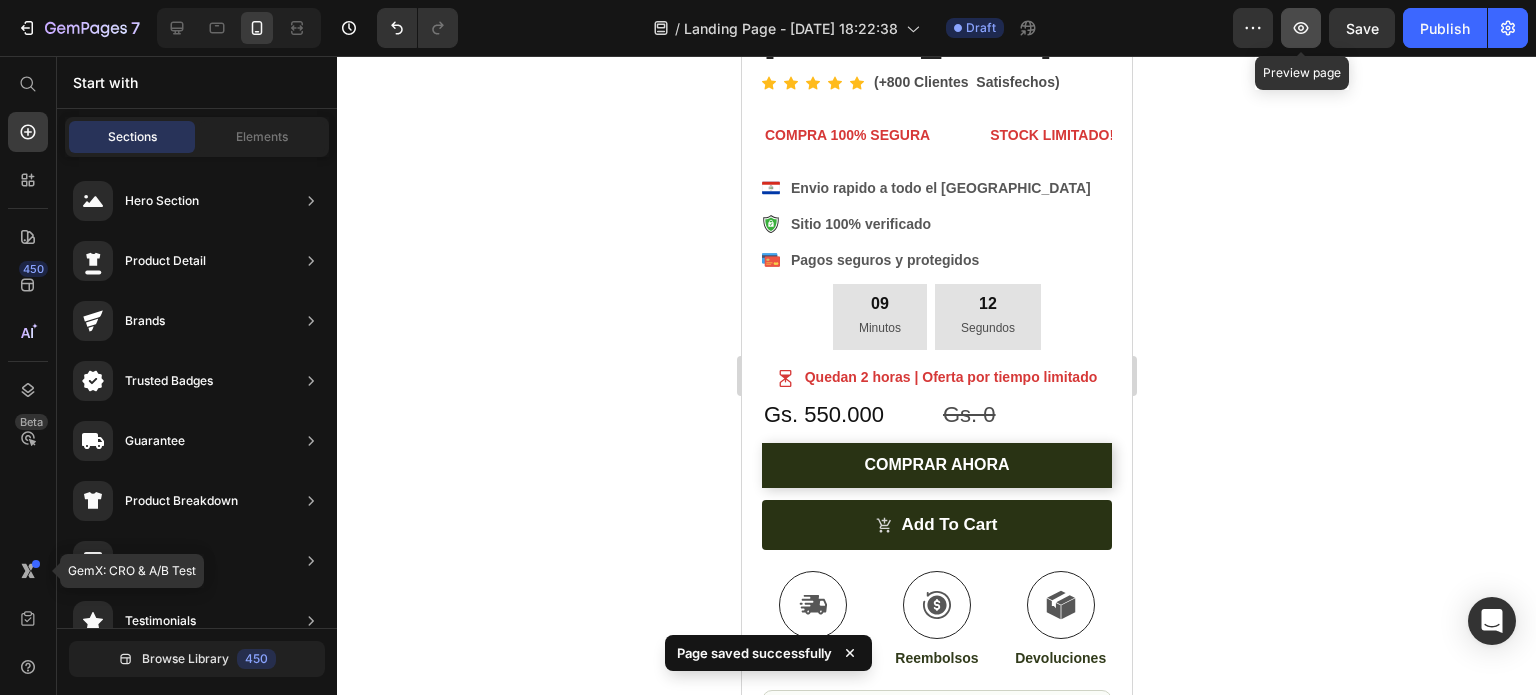 click 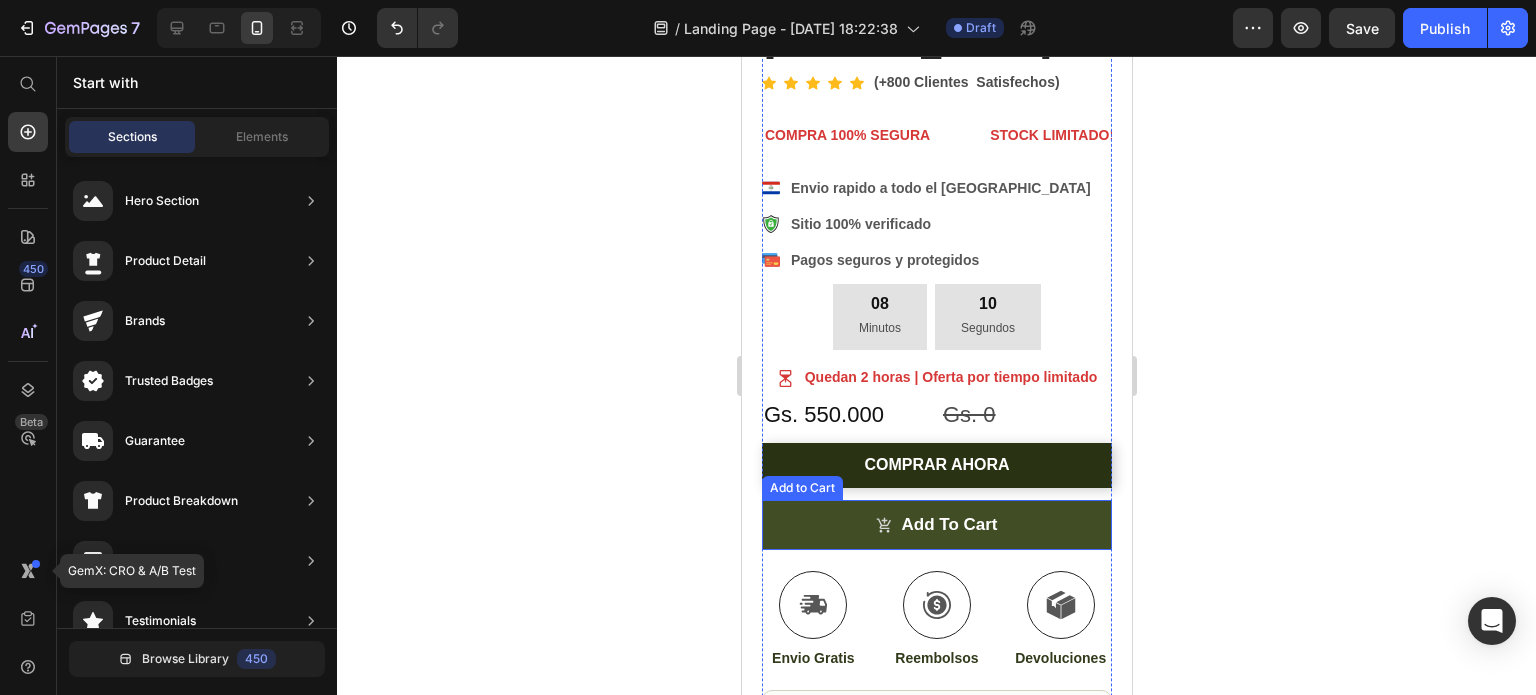 click on "add to cart" at bounding box center [936, 525] 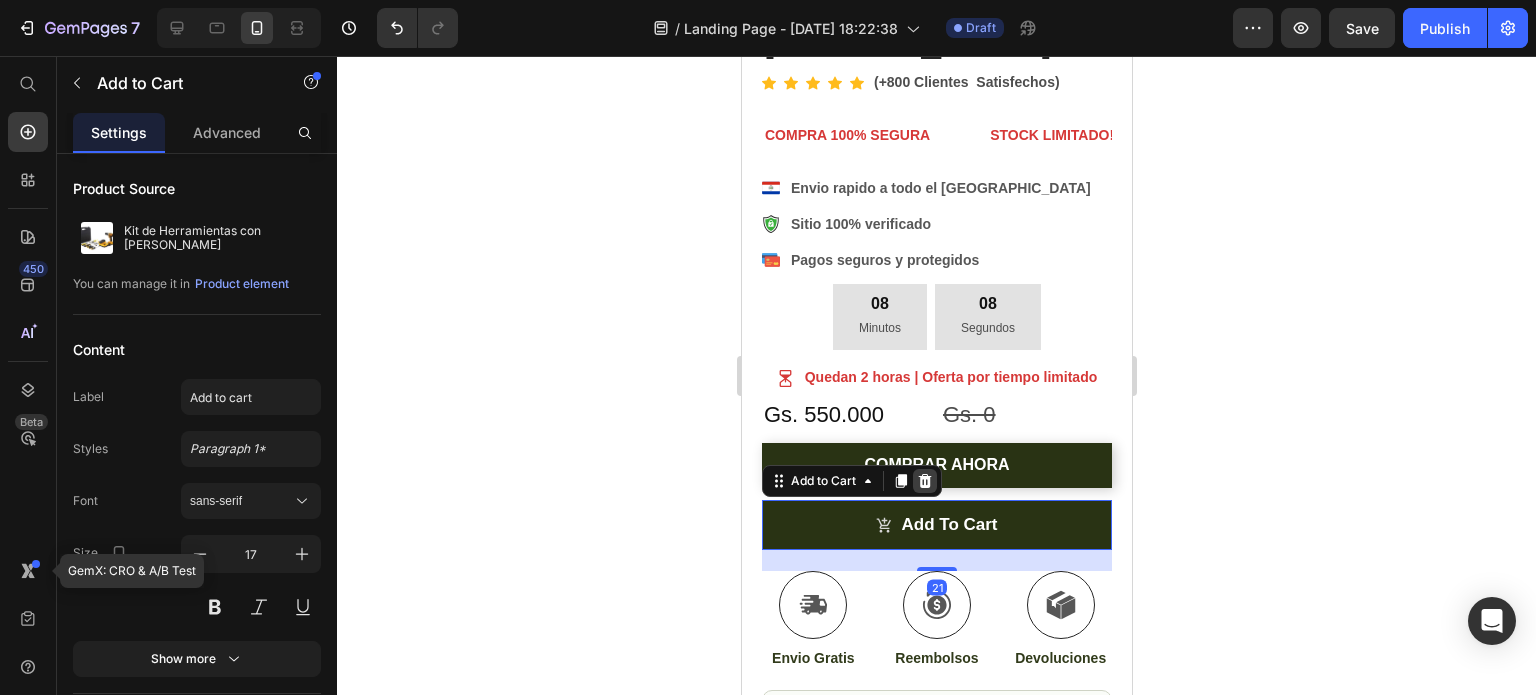 click 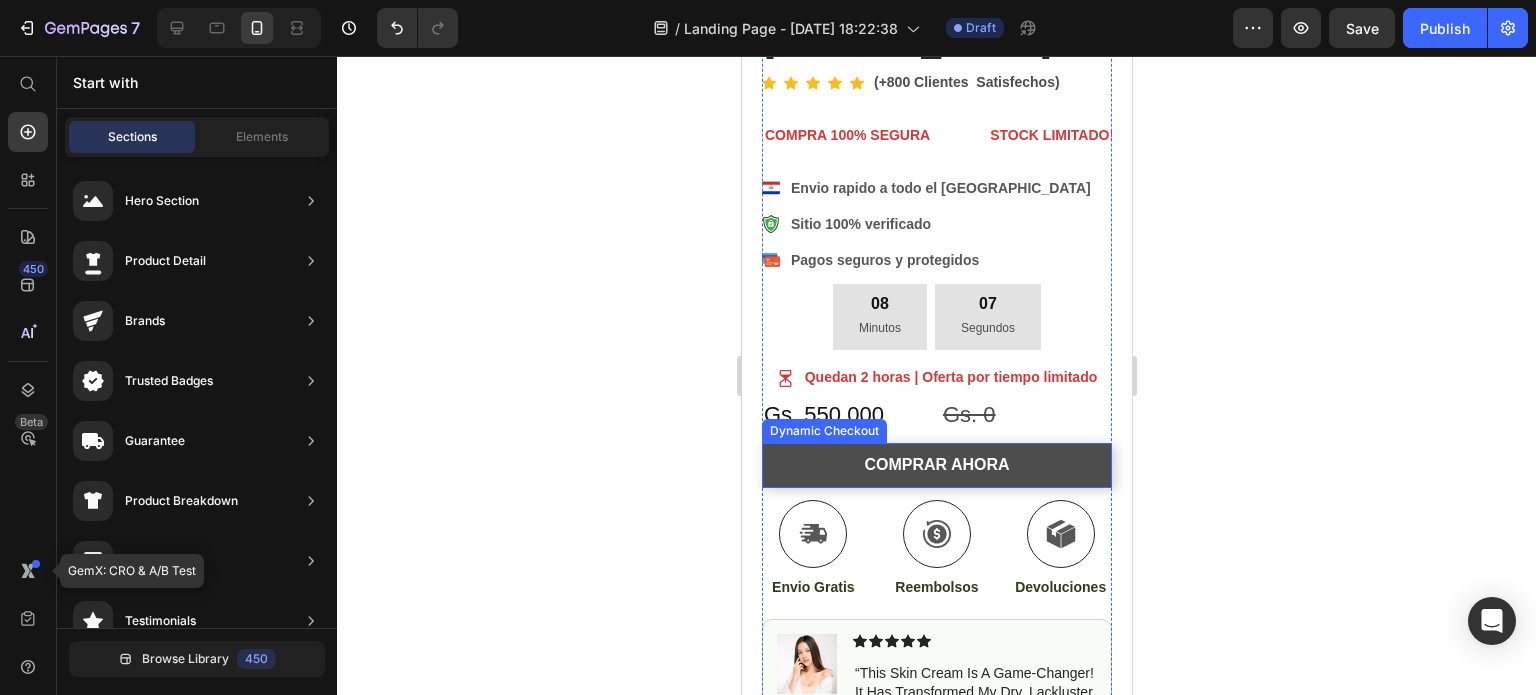 click on "COMPRAR AHORA" at bounding box center [936, 465] 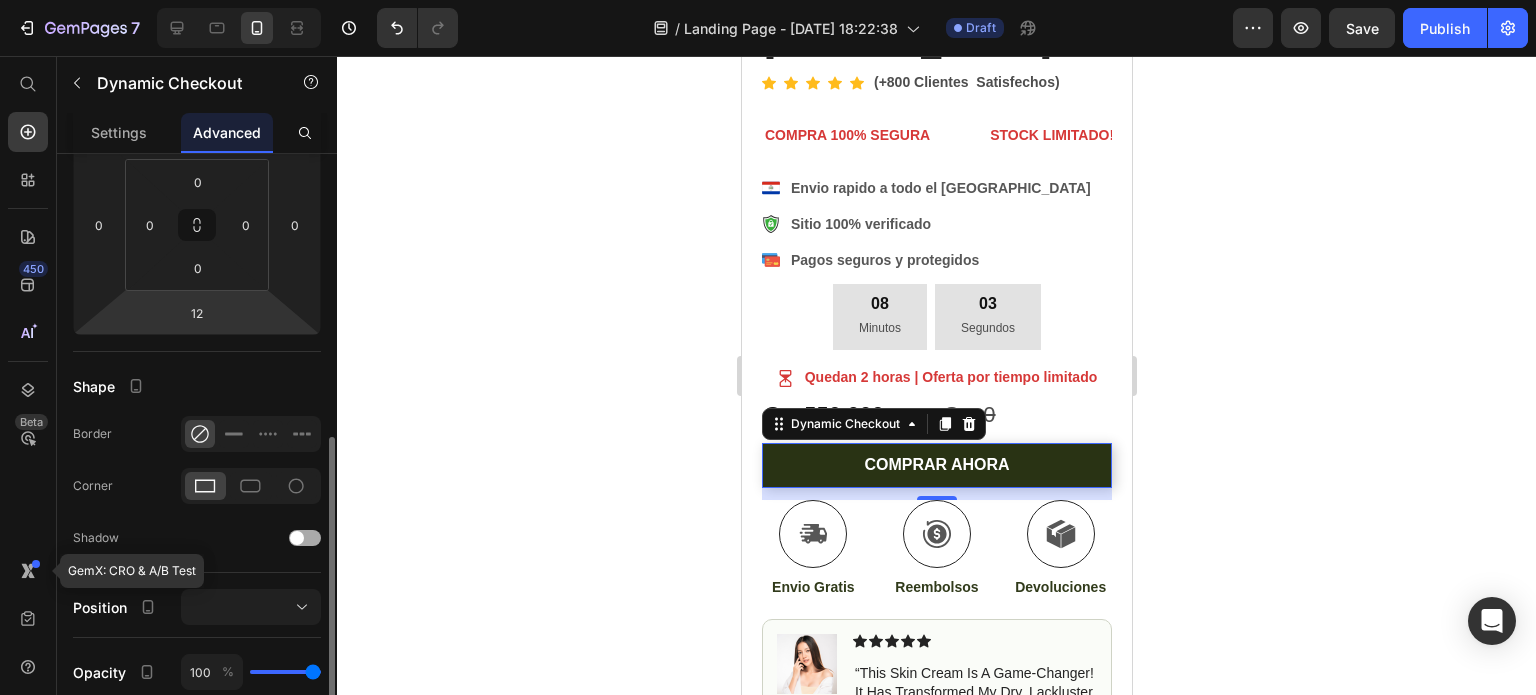 scroll, scrollTop: 400, scrollLeft: 0, axis: vertical 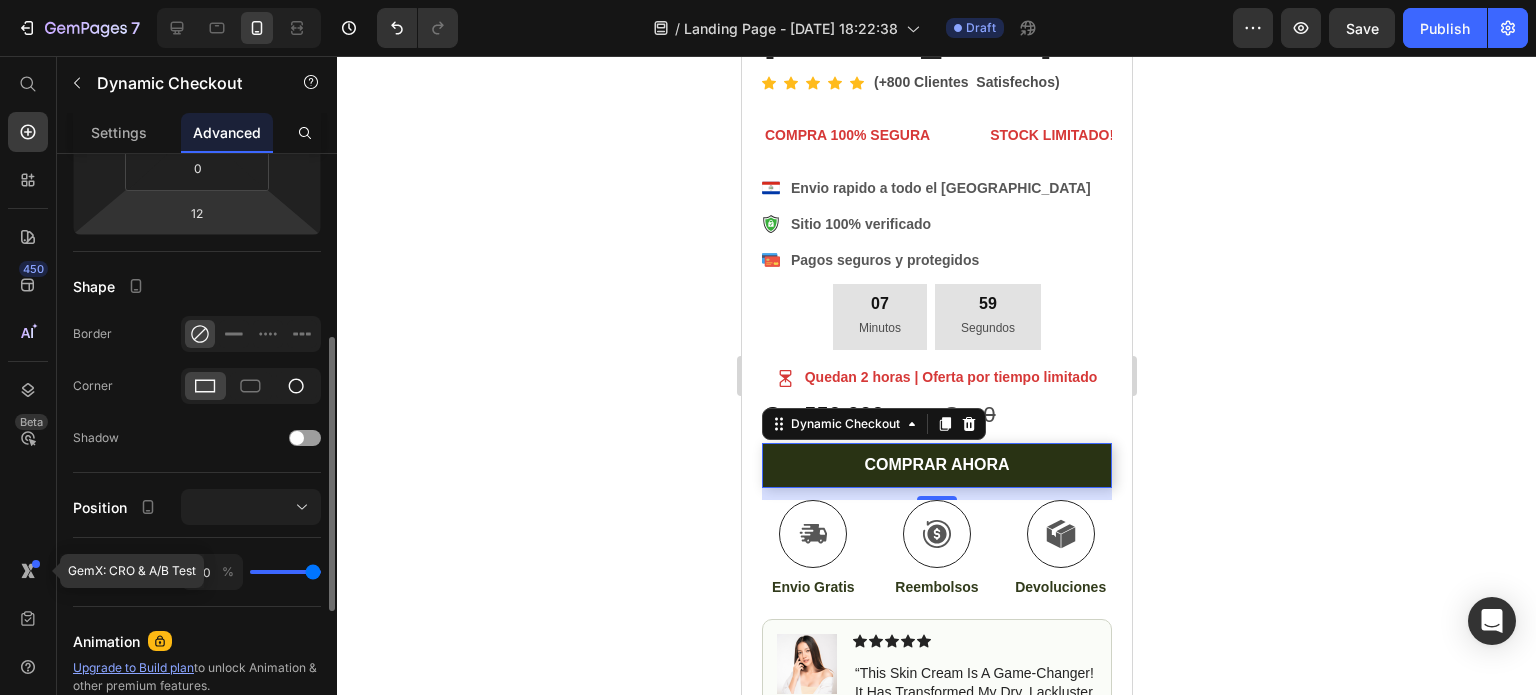 click 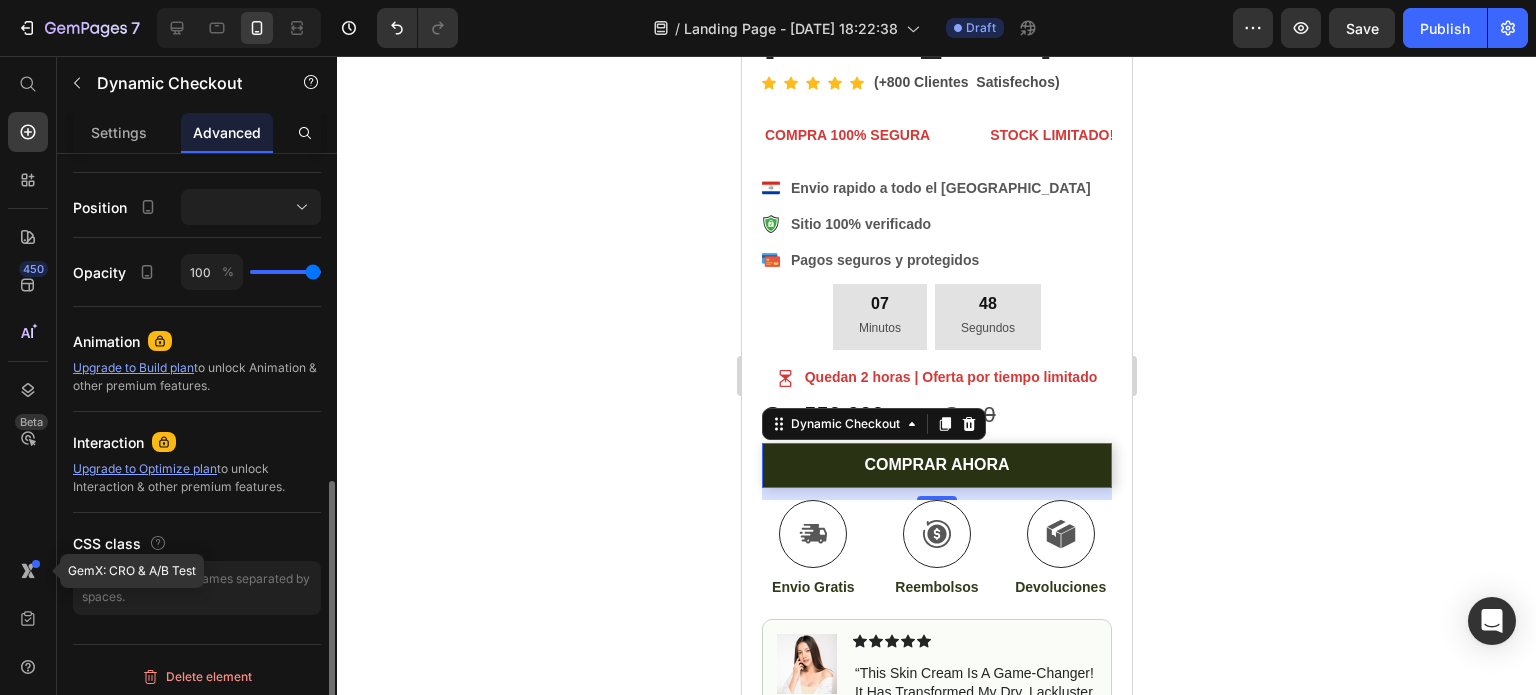 scroll, scrollTop: 704, scrollLeft: 0, axis: vertical 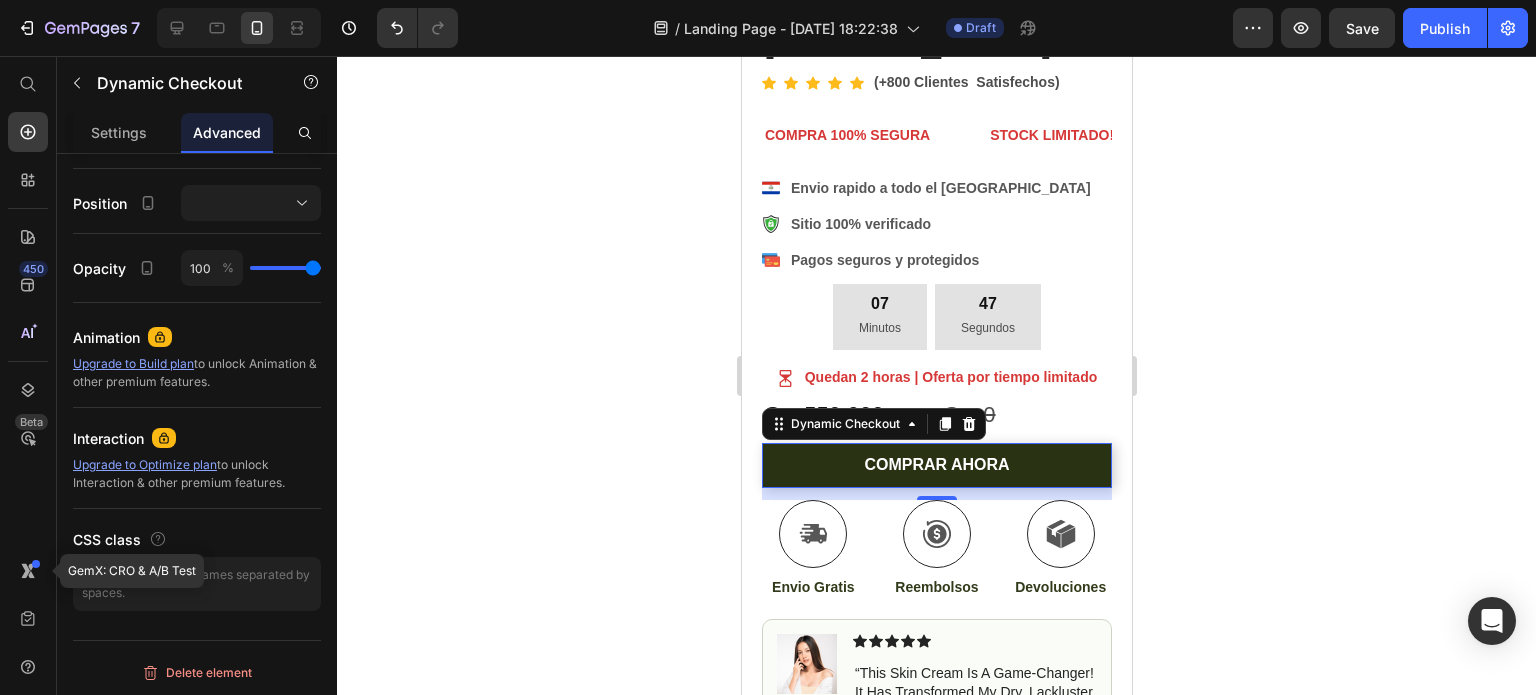 click 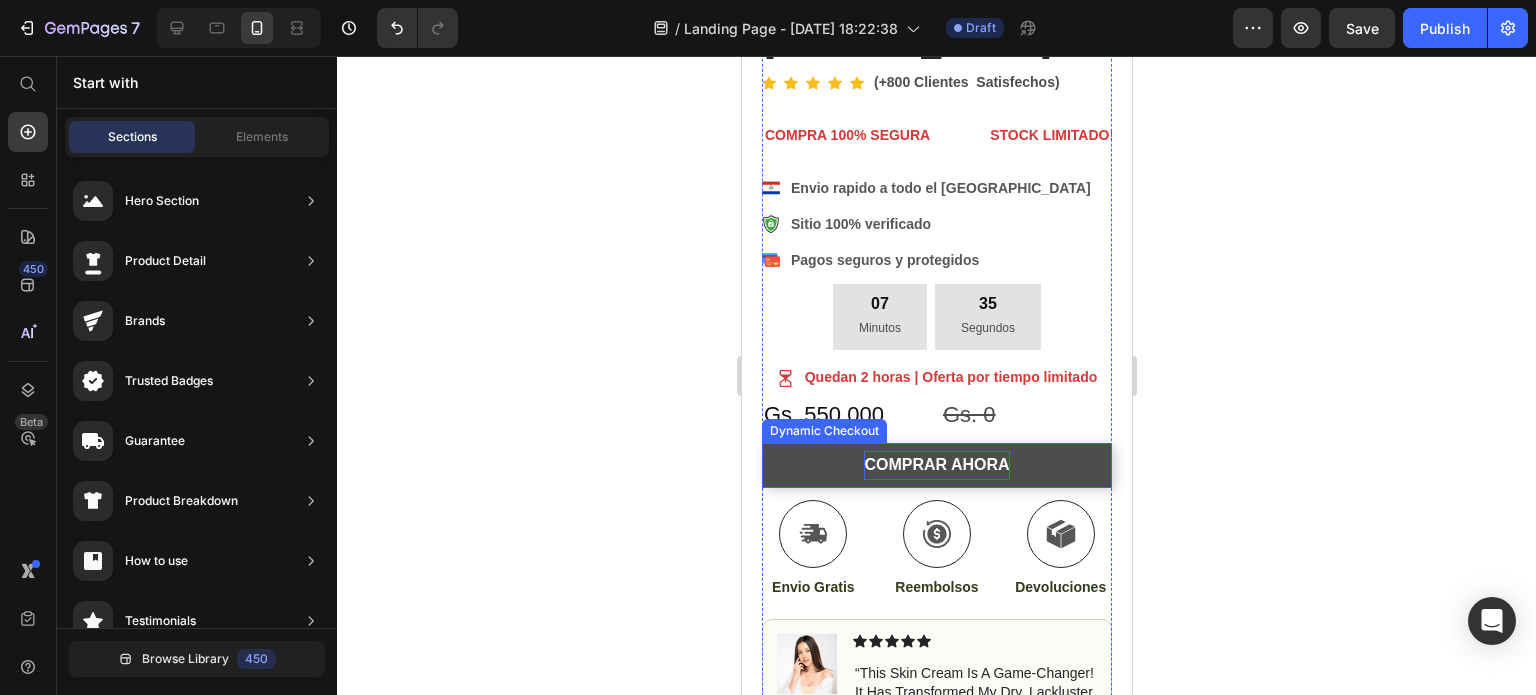 click on "COMPRAR AHORA" at bounding box center (935, 465) 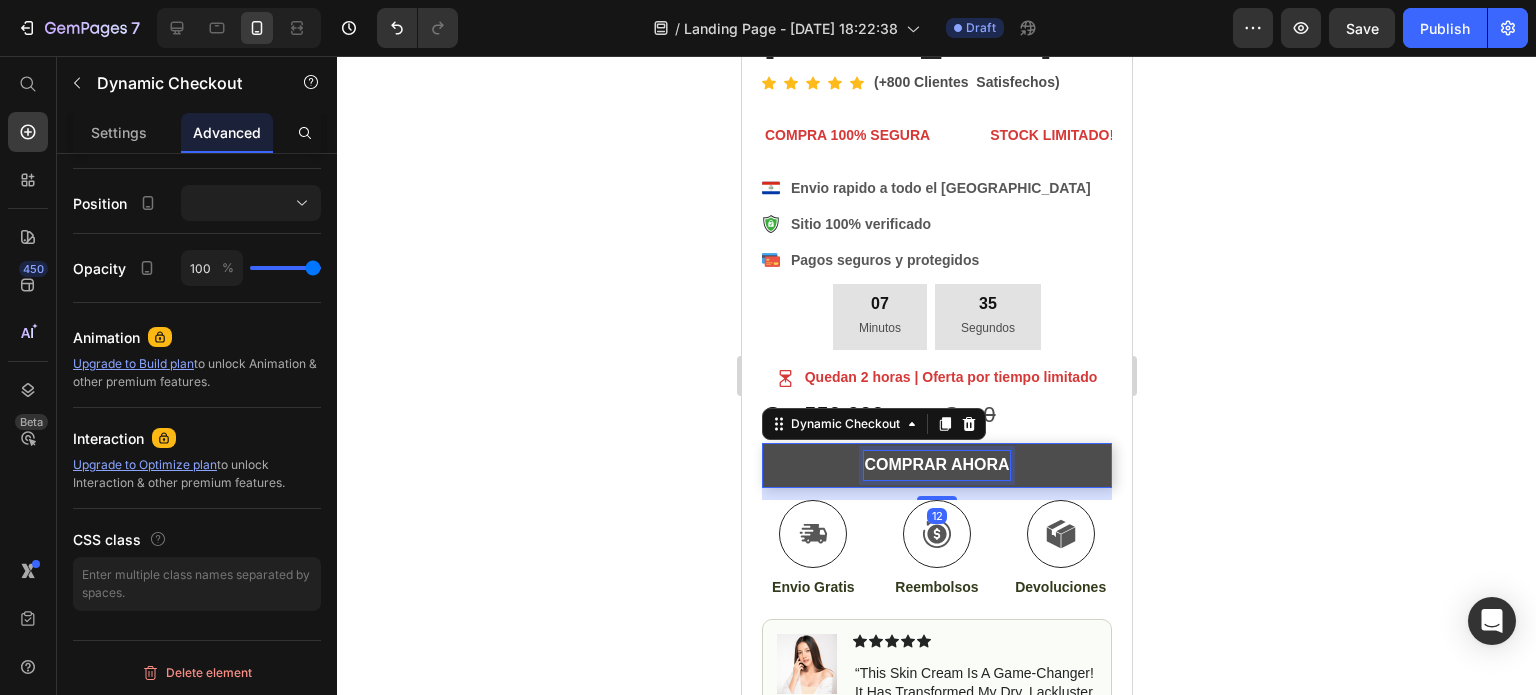 click on "COMPRAR AHORA" at bounding box center (935, 465) 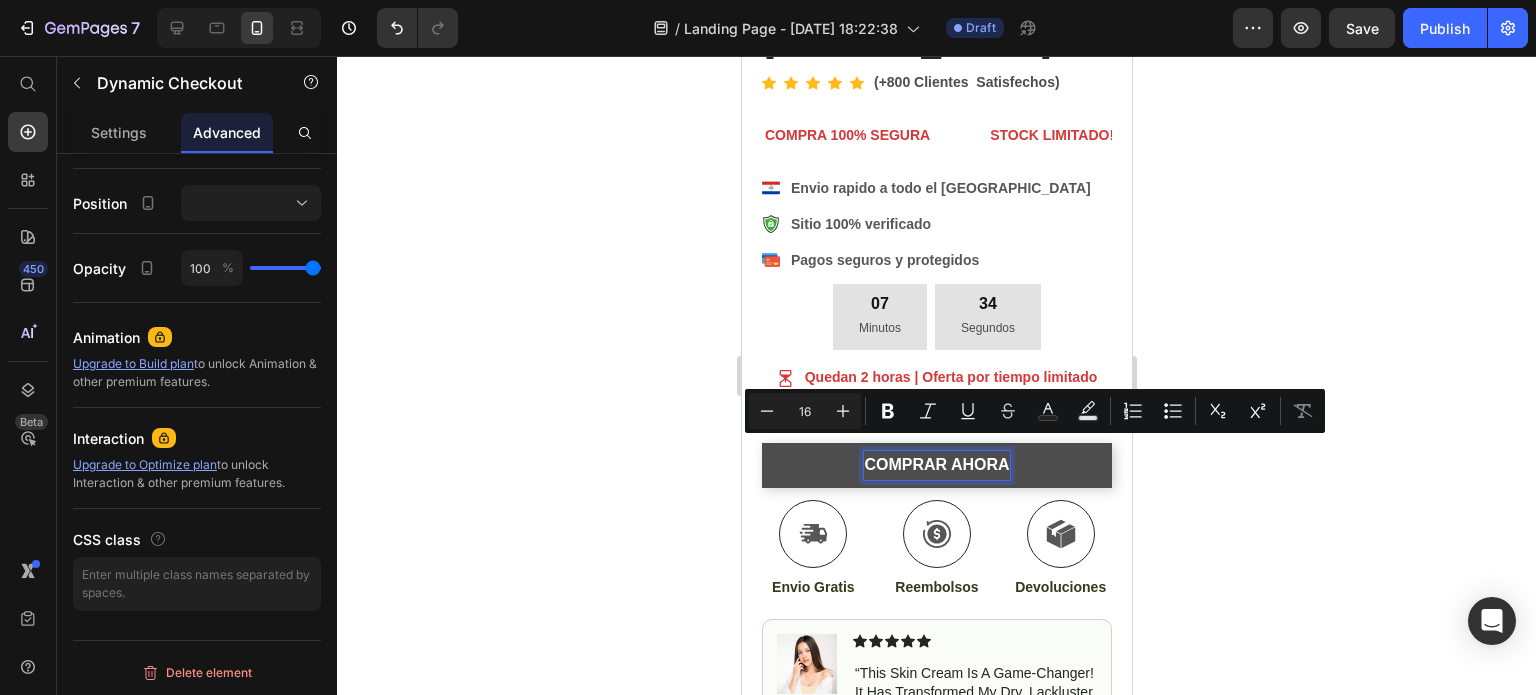 click on "COMPRAR AHORA" at bounding box center (935, 465) 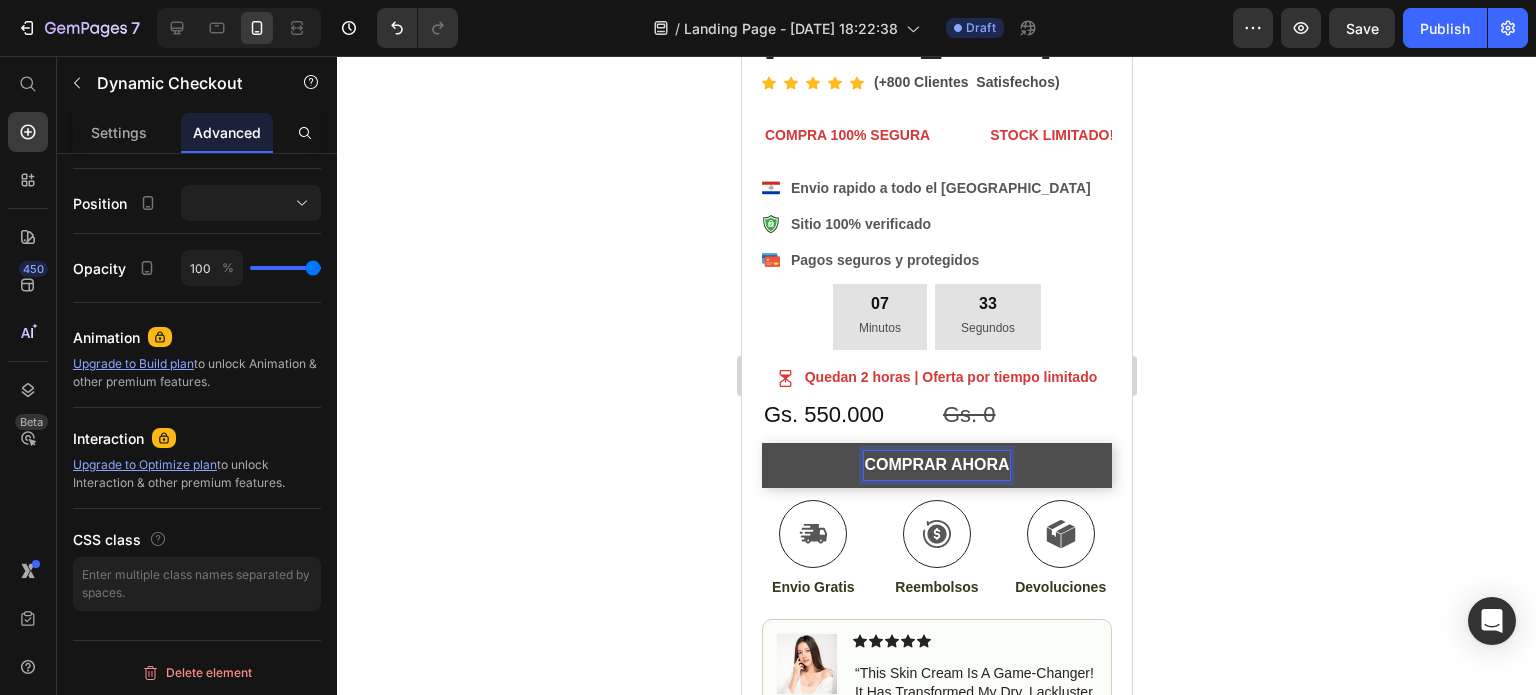 click on "COMPRAR AHORA" at bounding box center [935, 465] 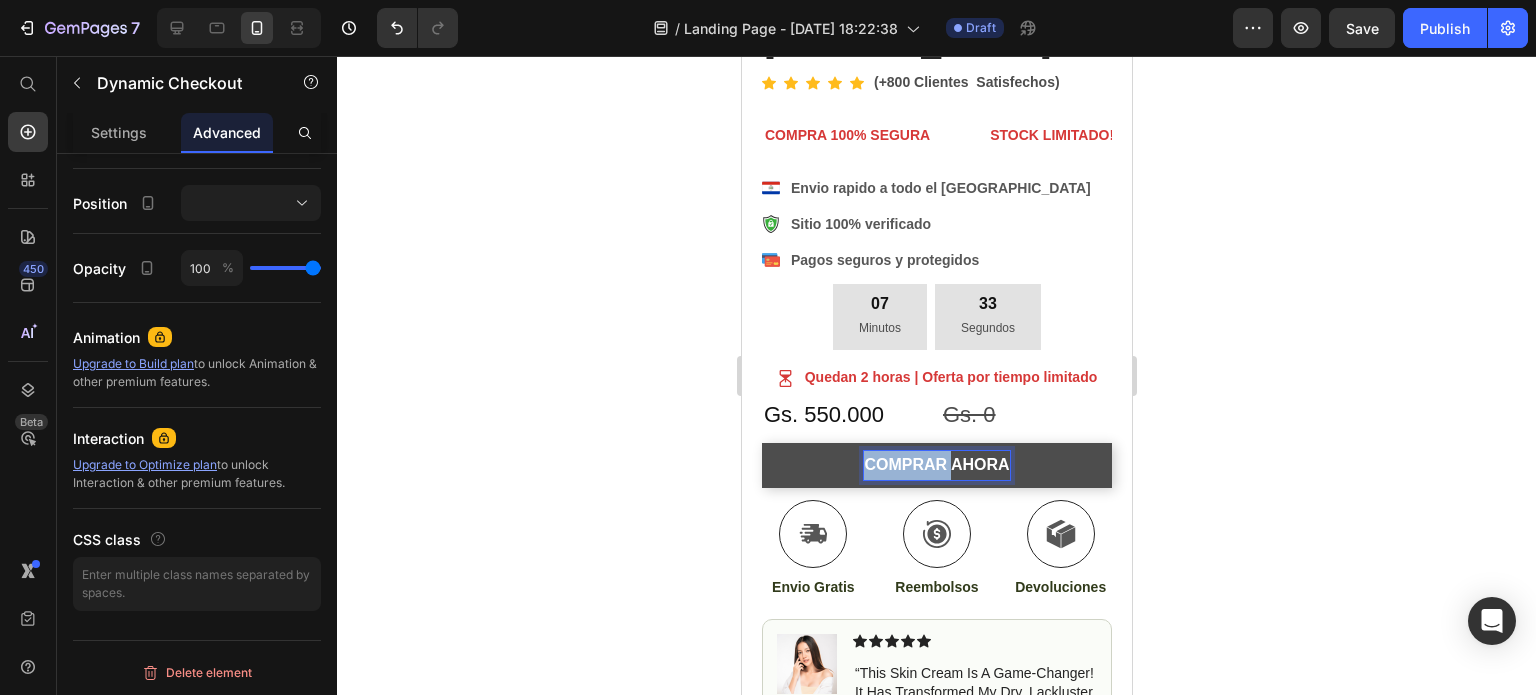 click on "COMPRAR AHORA" at bounding box center [935, 465] 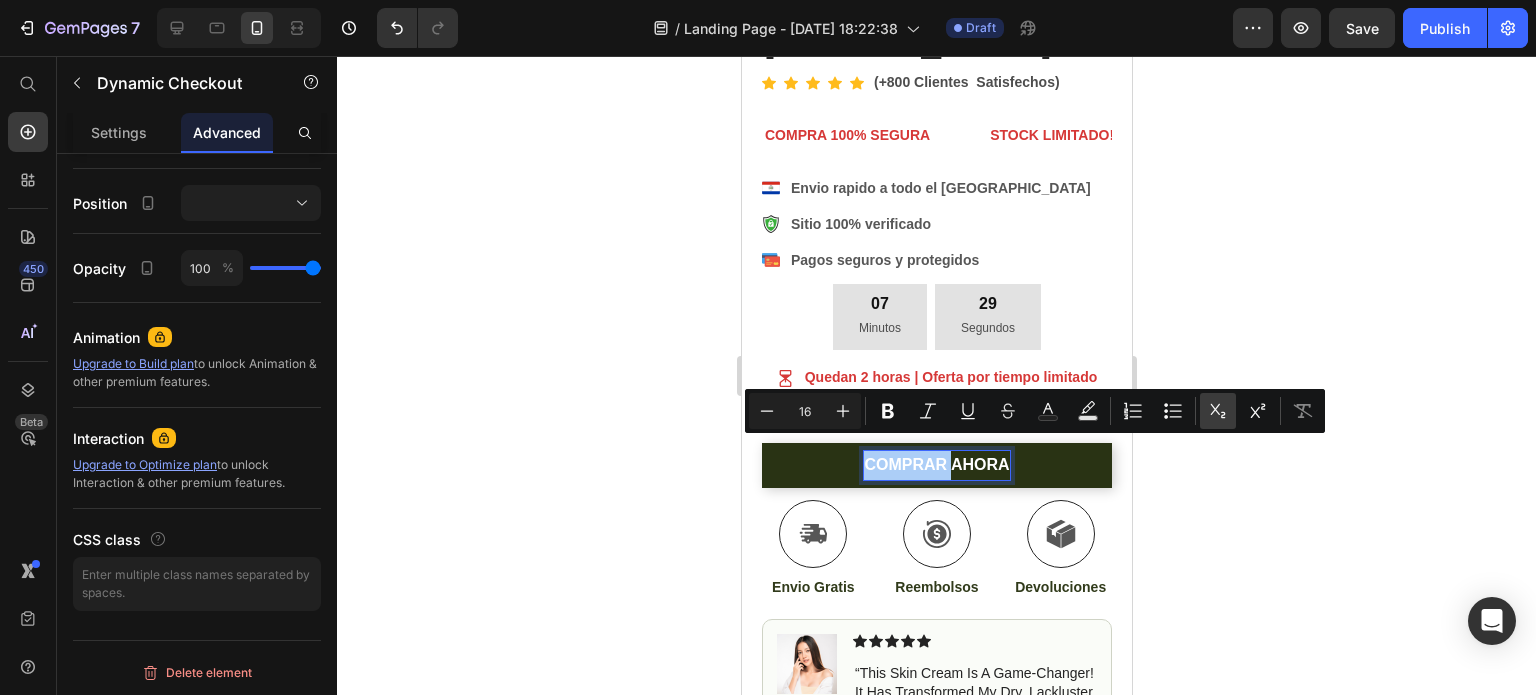 click on "Subscript" at bounding box center [1218, 411] 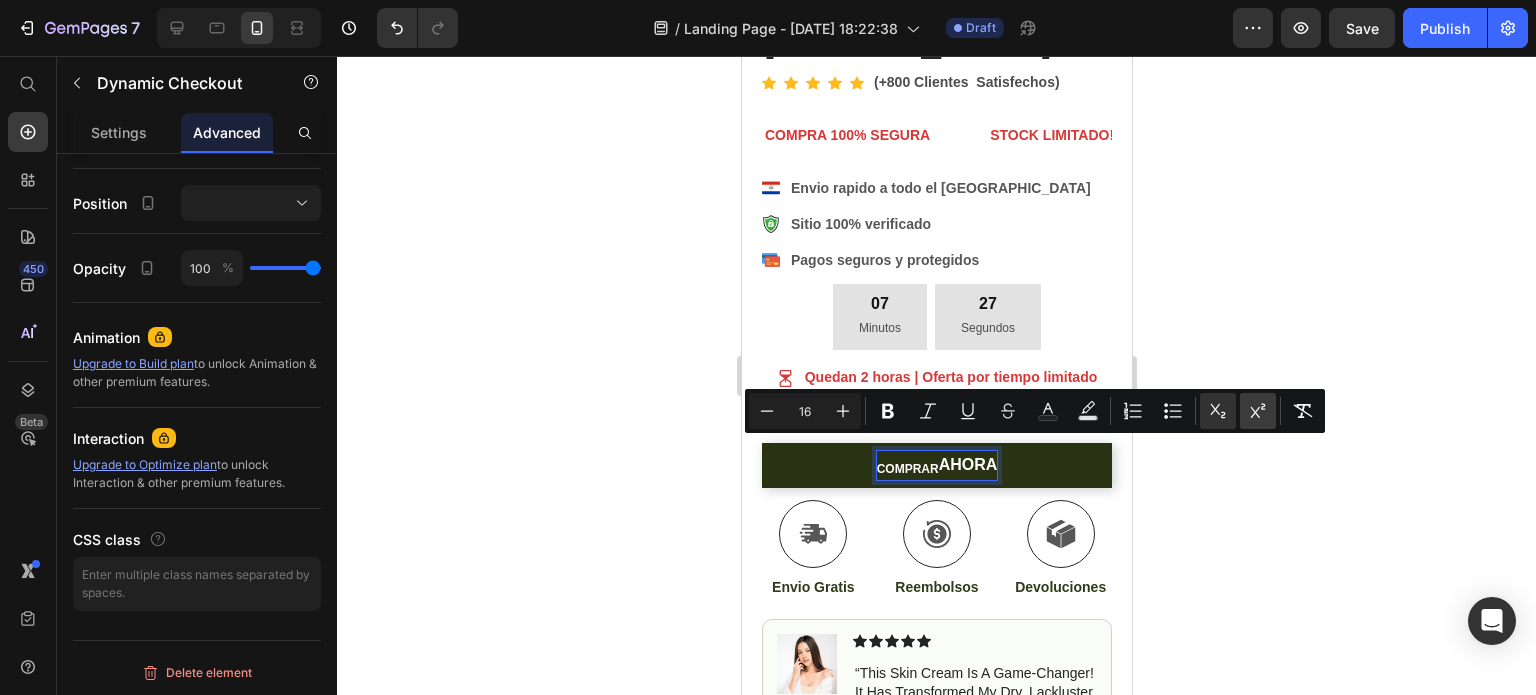 click 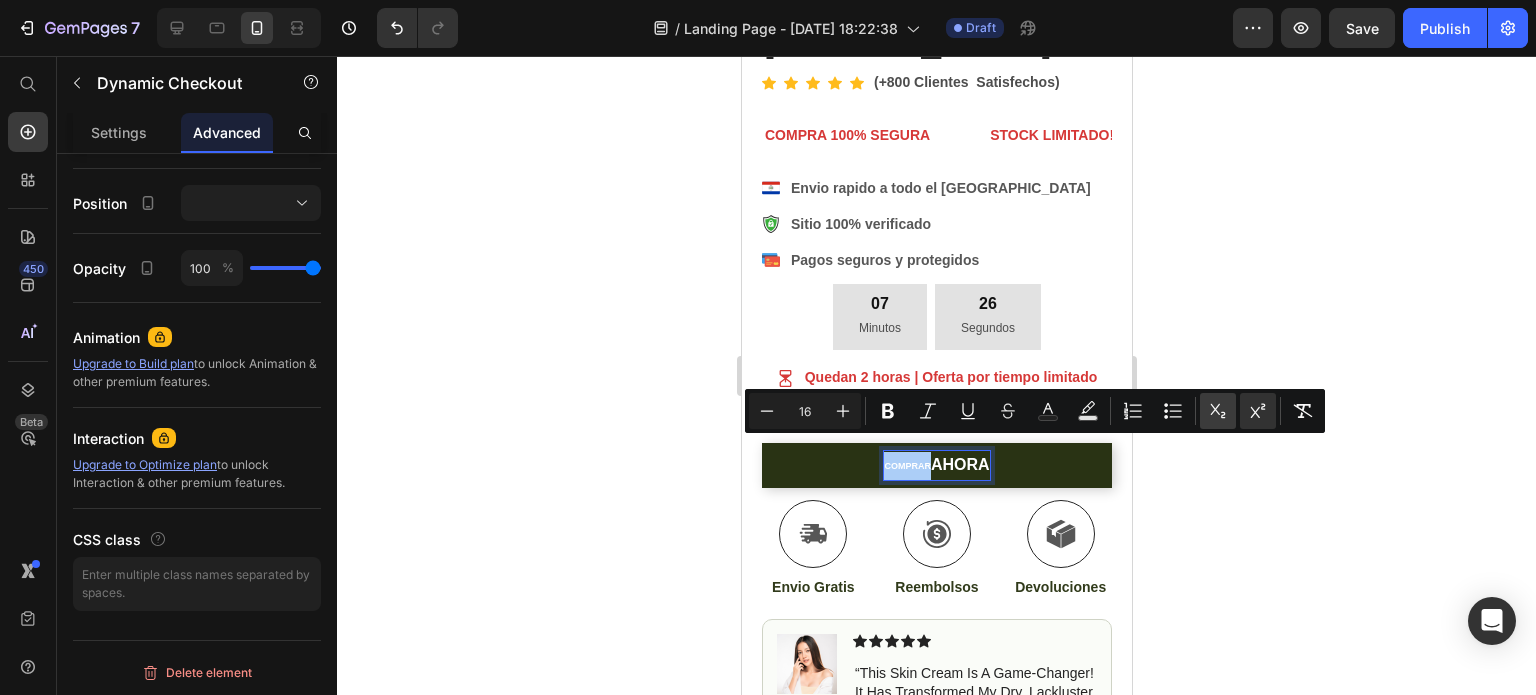 click 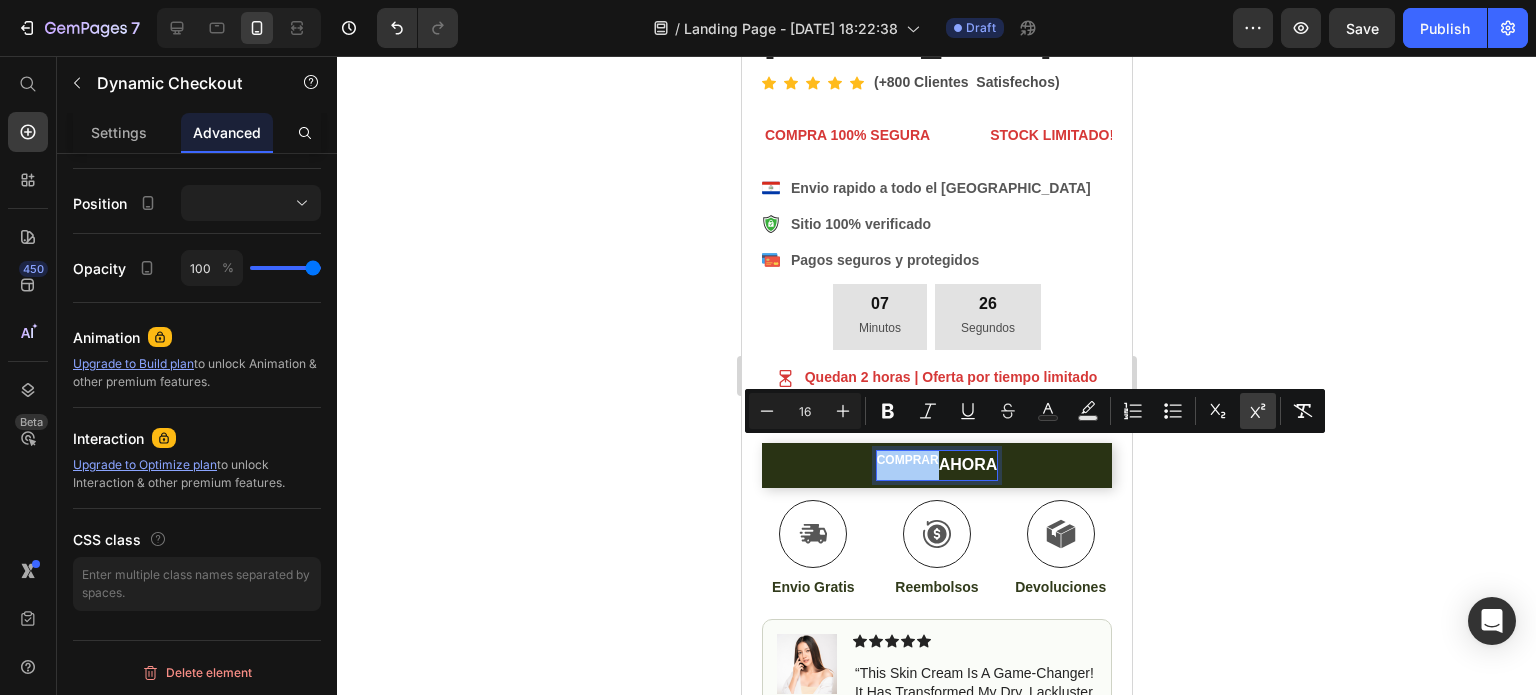click 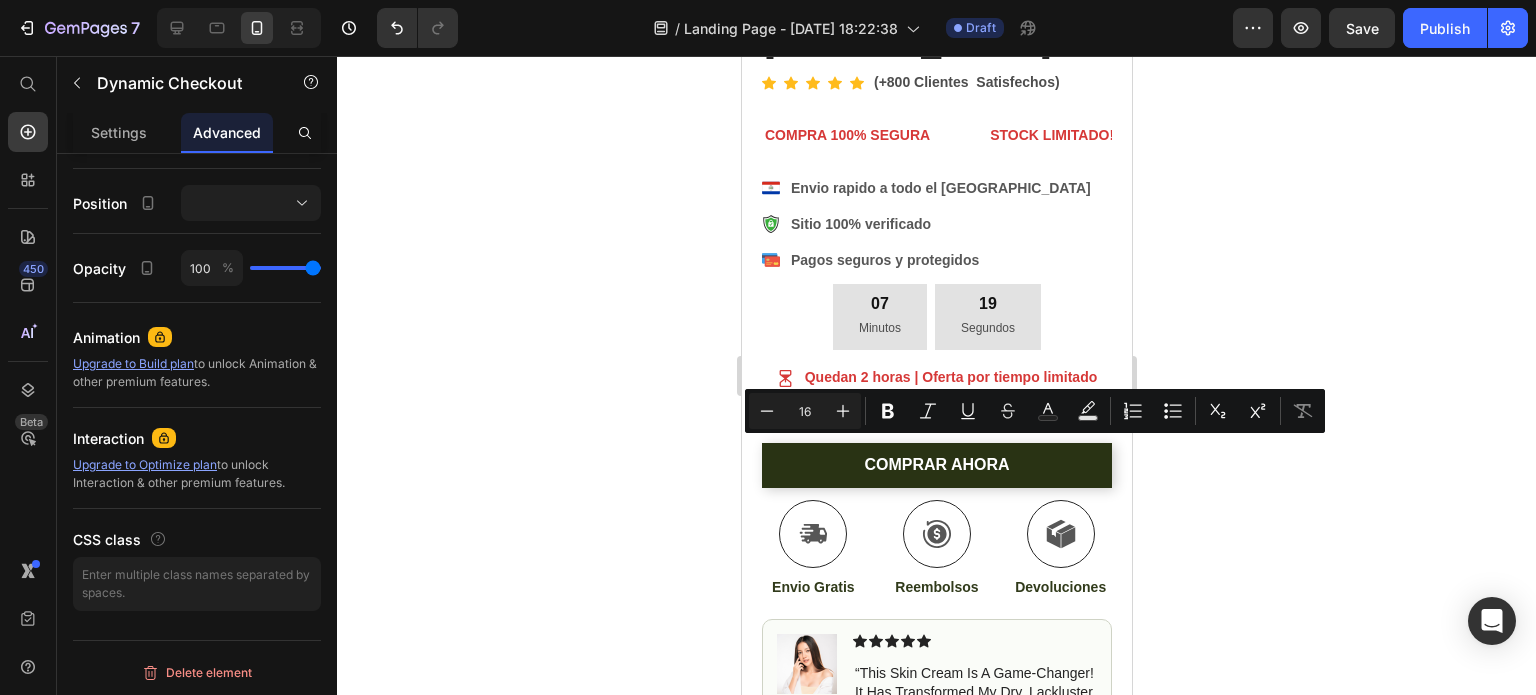 click 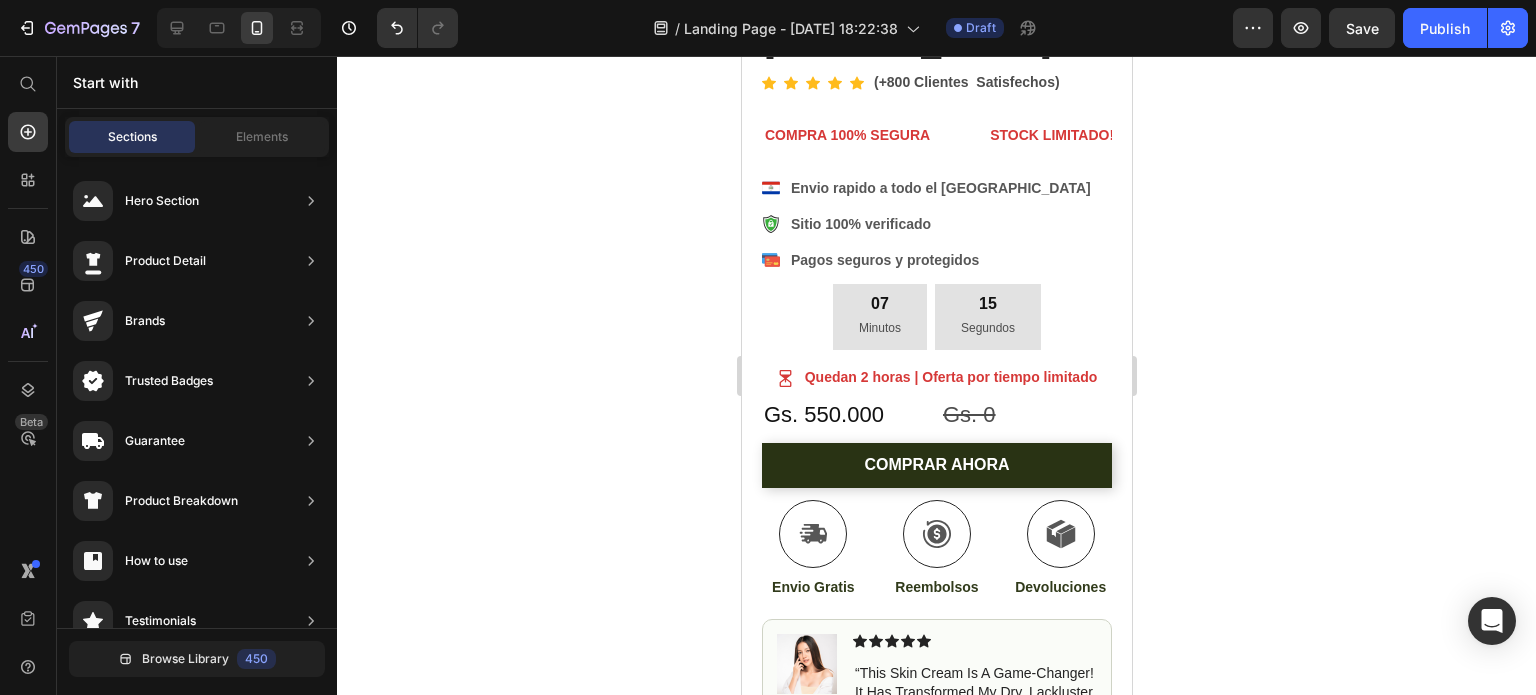 click 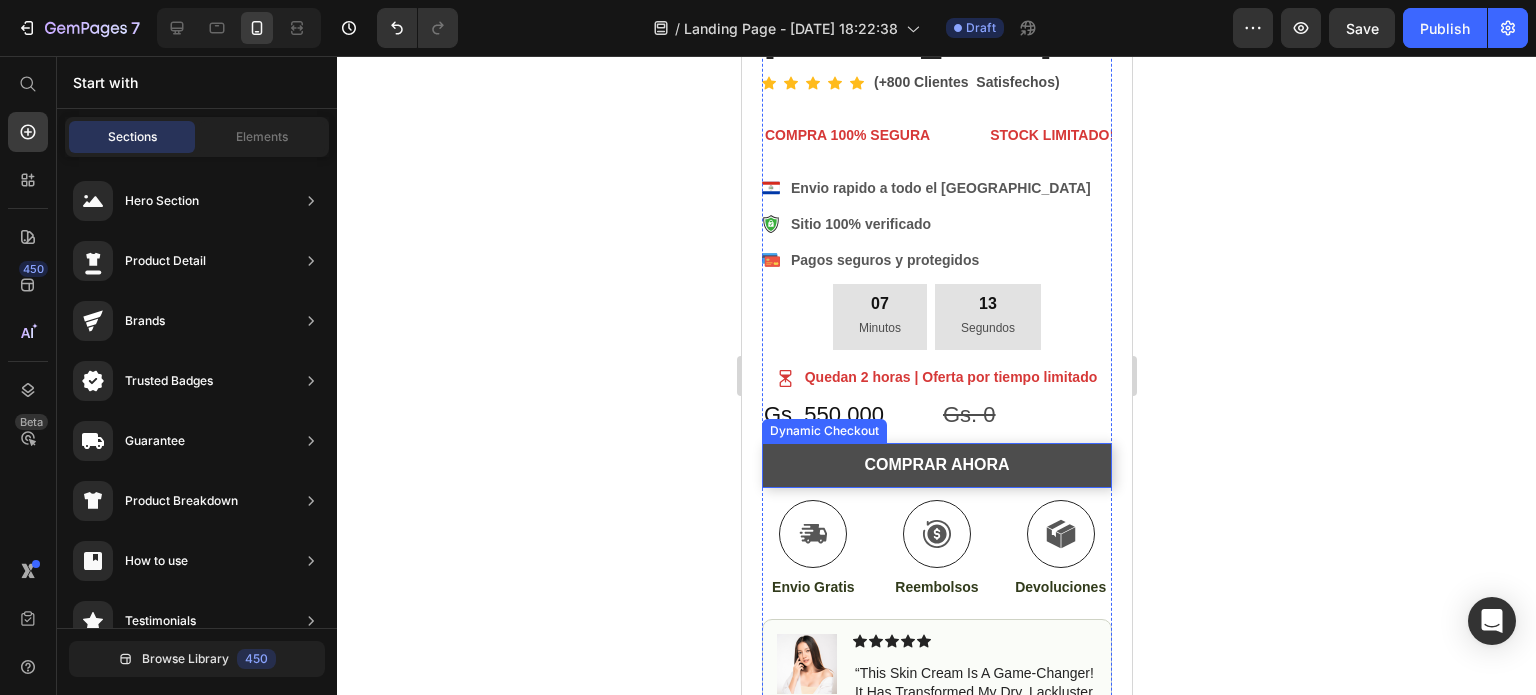 click on "COMPRAR AHORA" at bounding box center (936, 465) 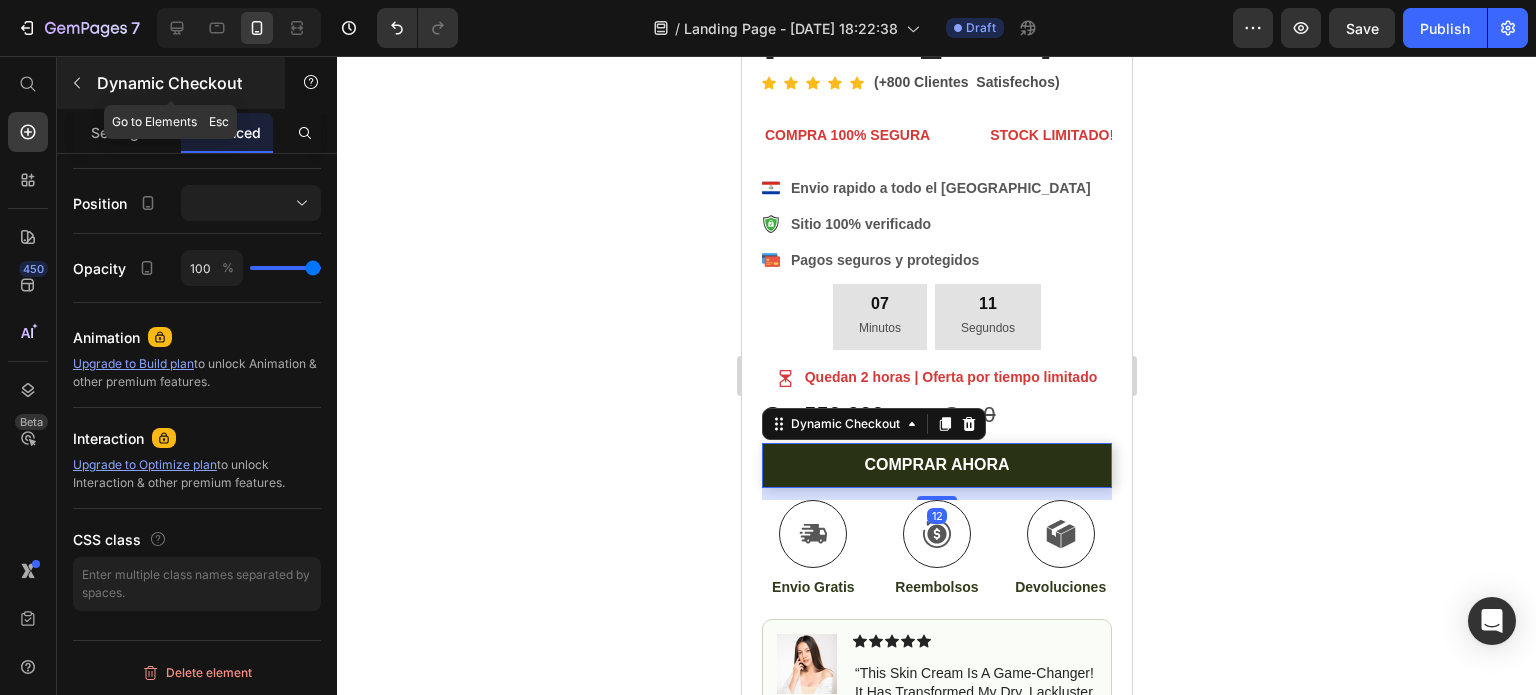 click at bounding box center (77, 83) 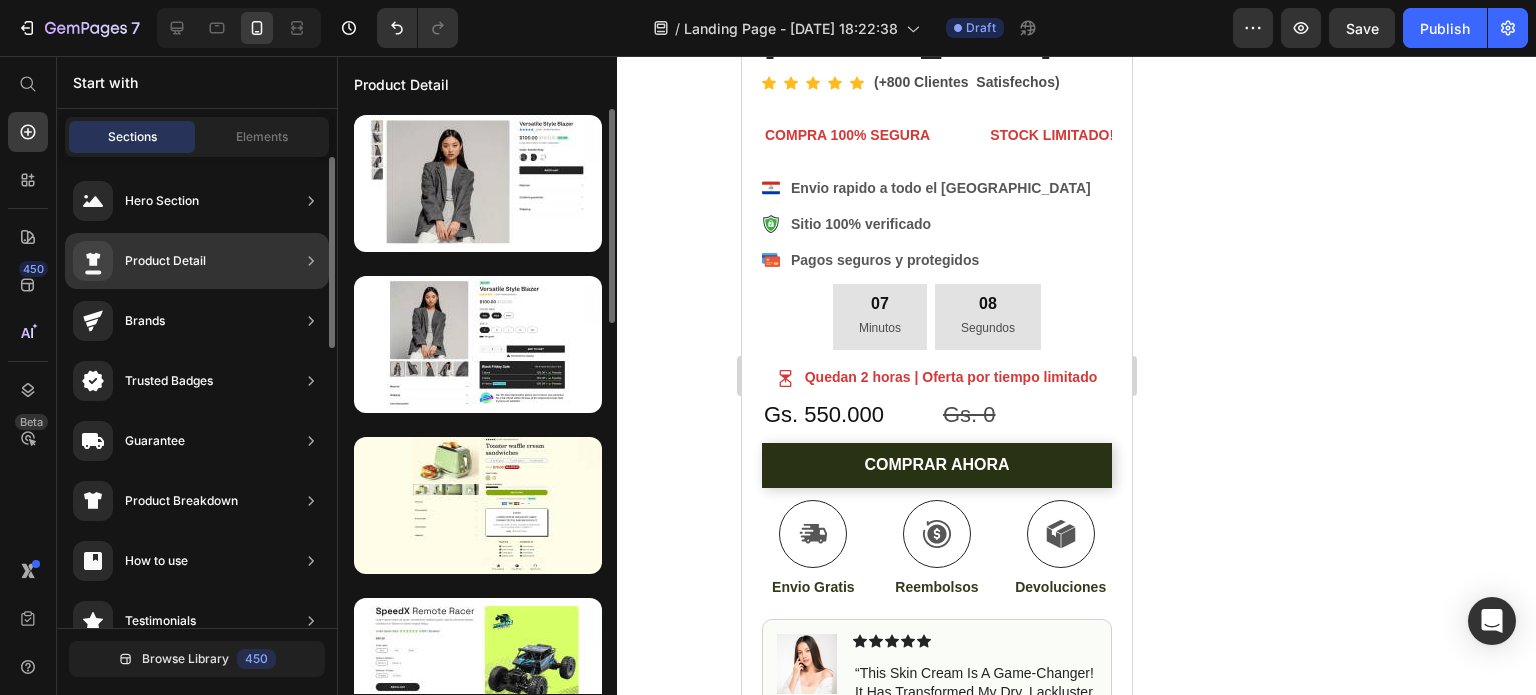 click on "Product Detail" 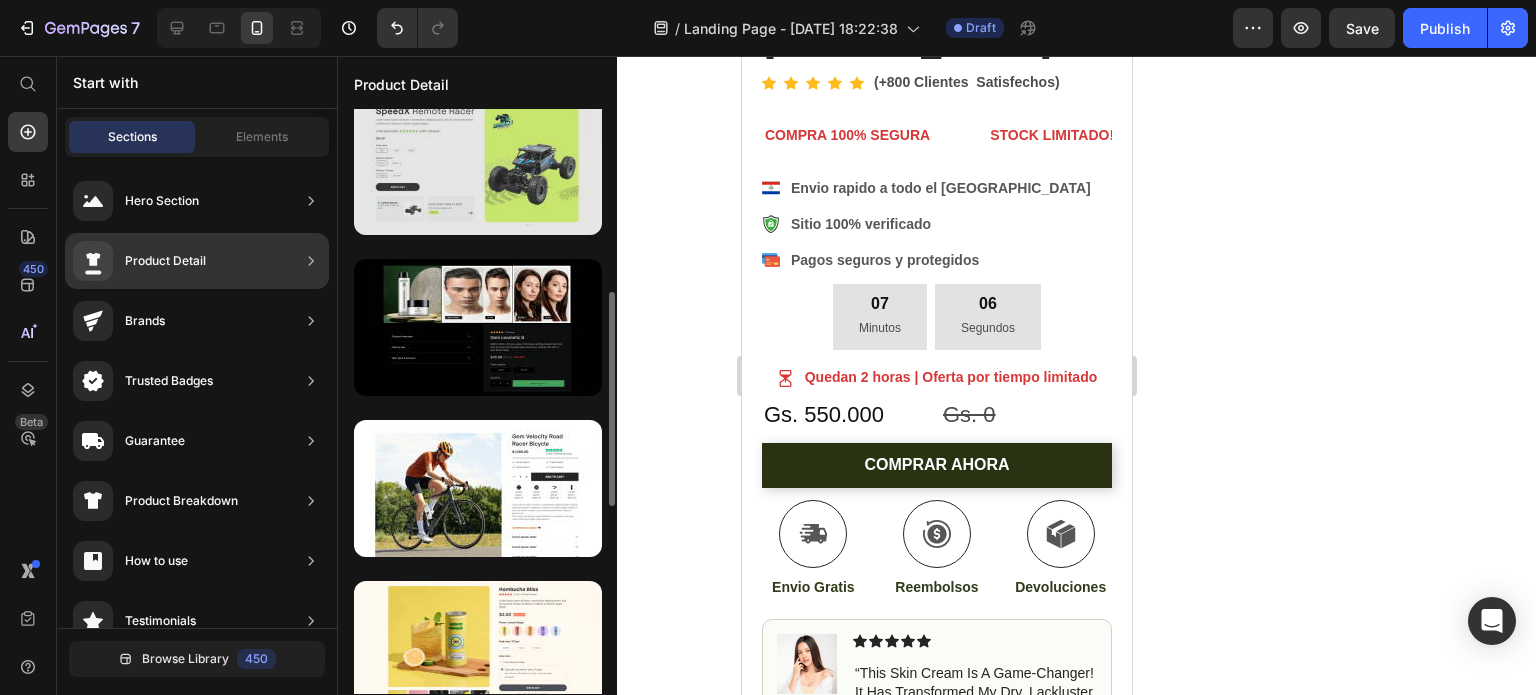 scroll, scrollTop: 400, scrollLeft: 0, axis: vertical 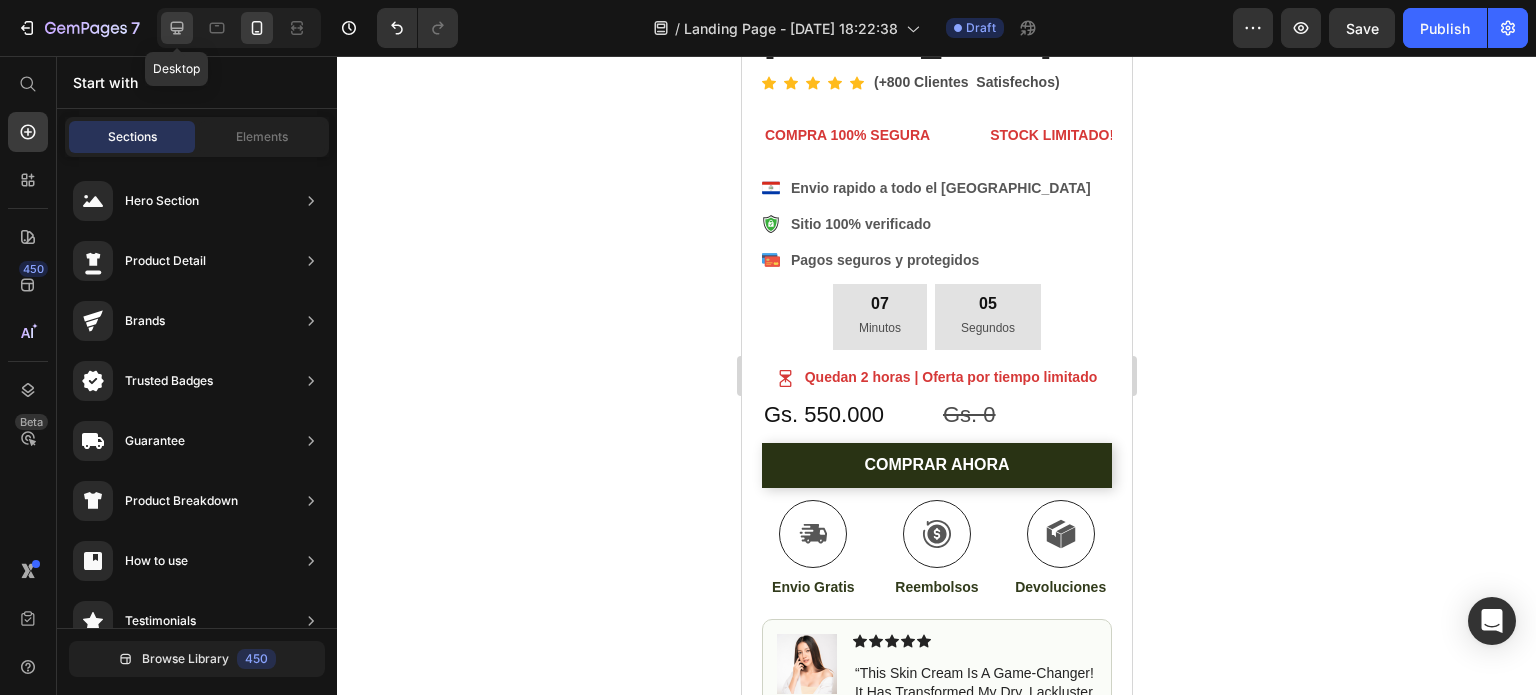 click 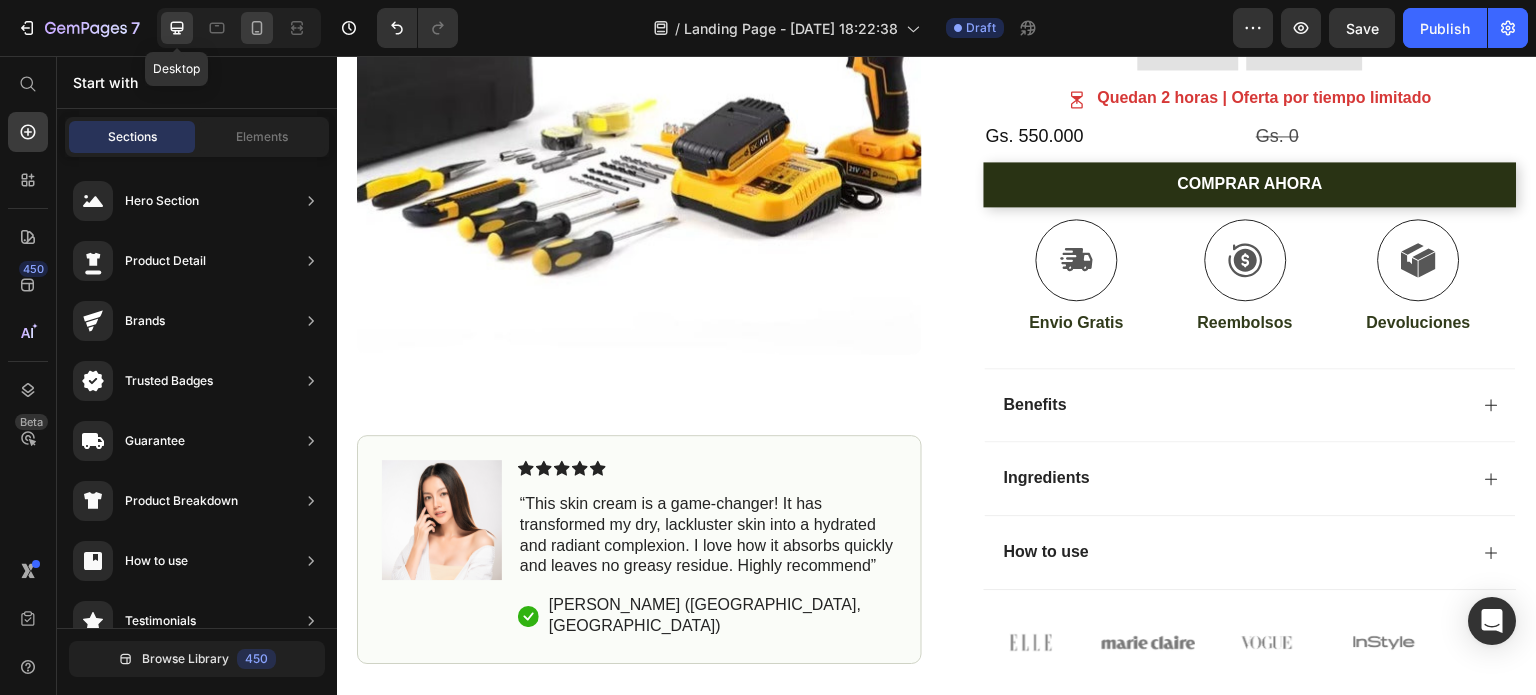 scroll, scrollTop: 627, scrollLeft: 0, axis: vertical 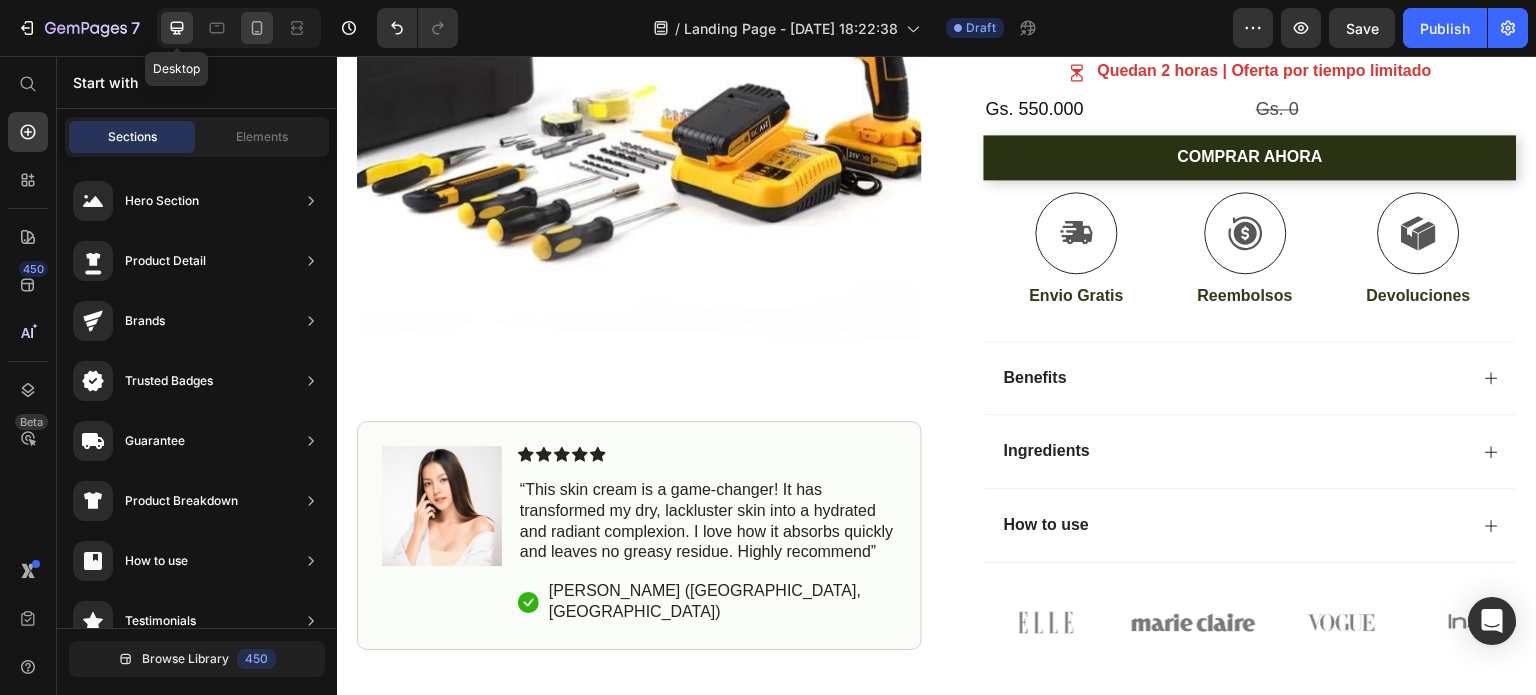 click 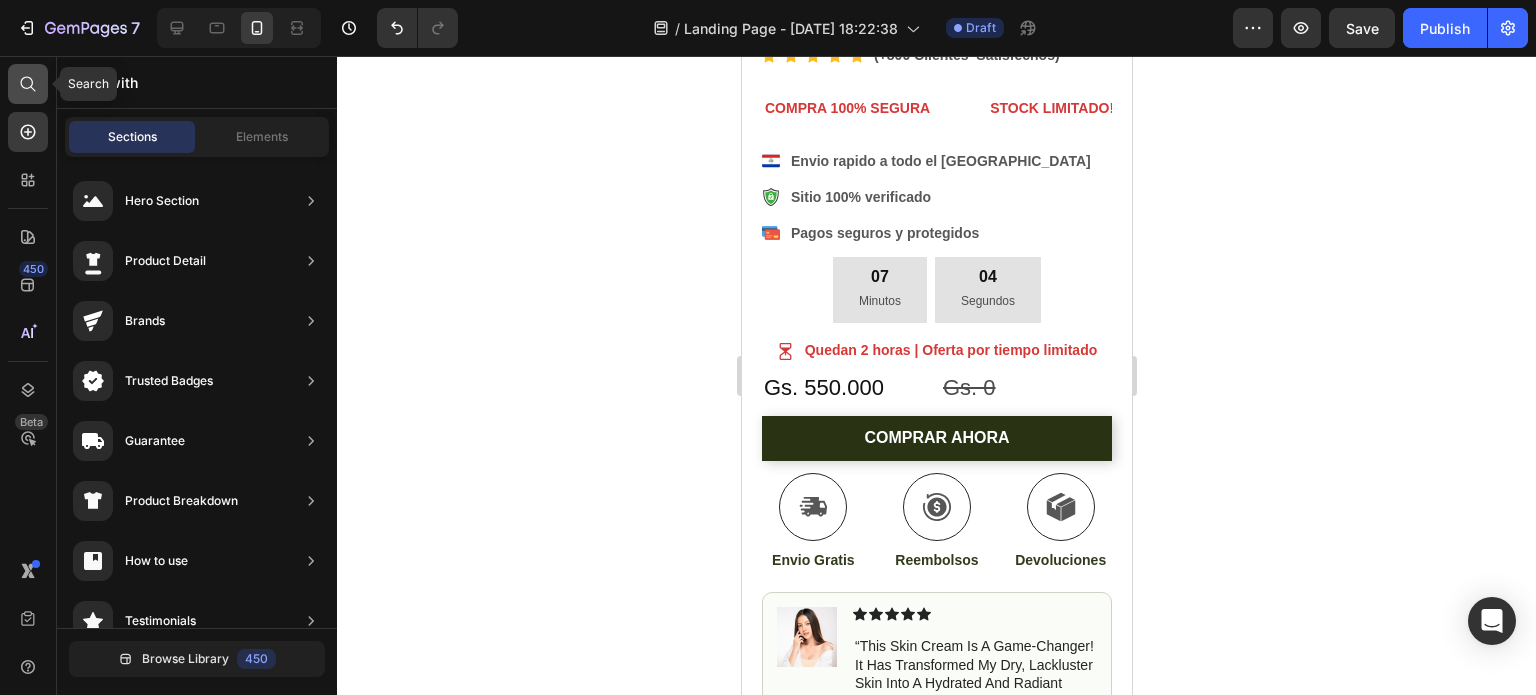 click 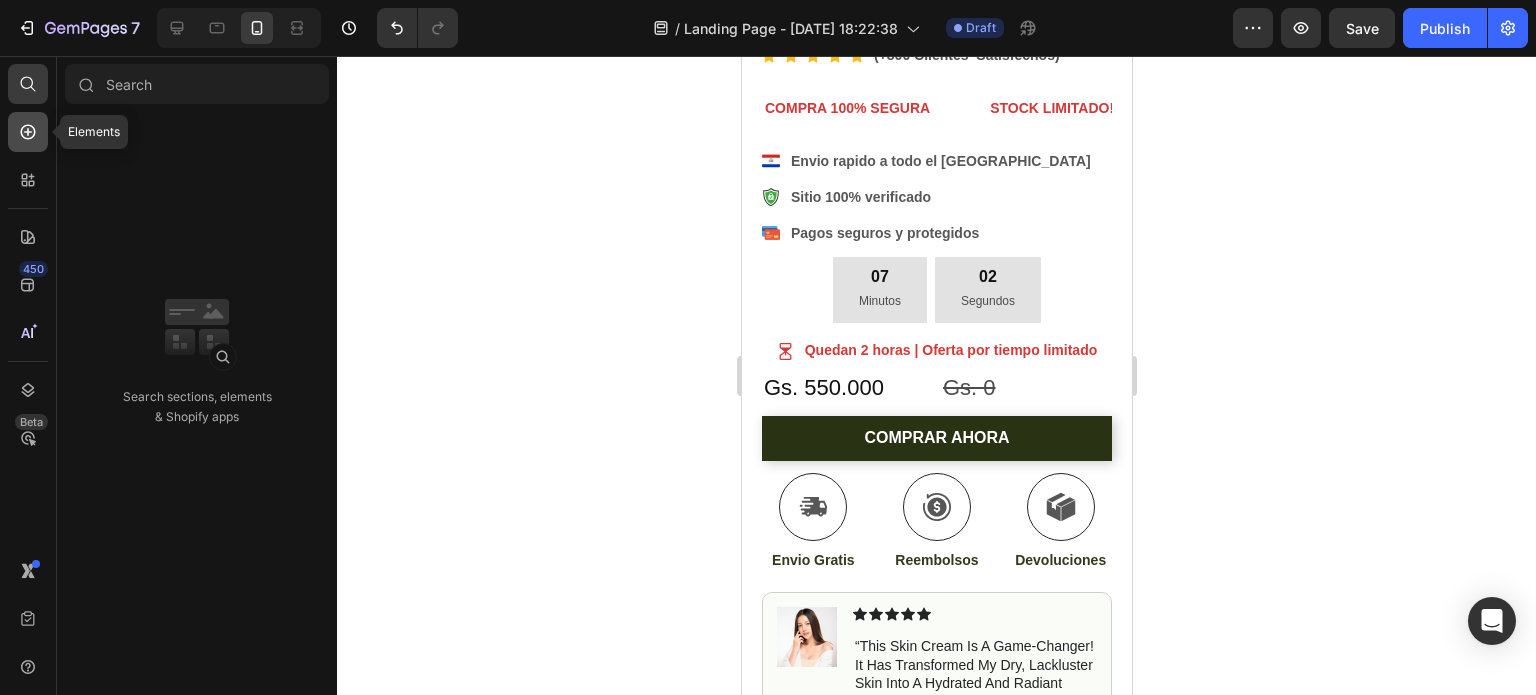 click 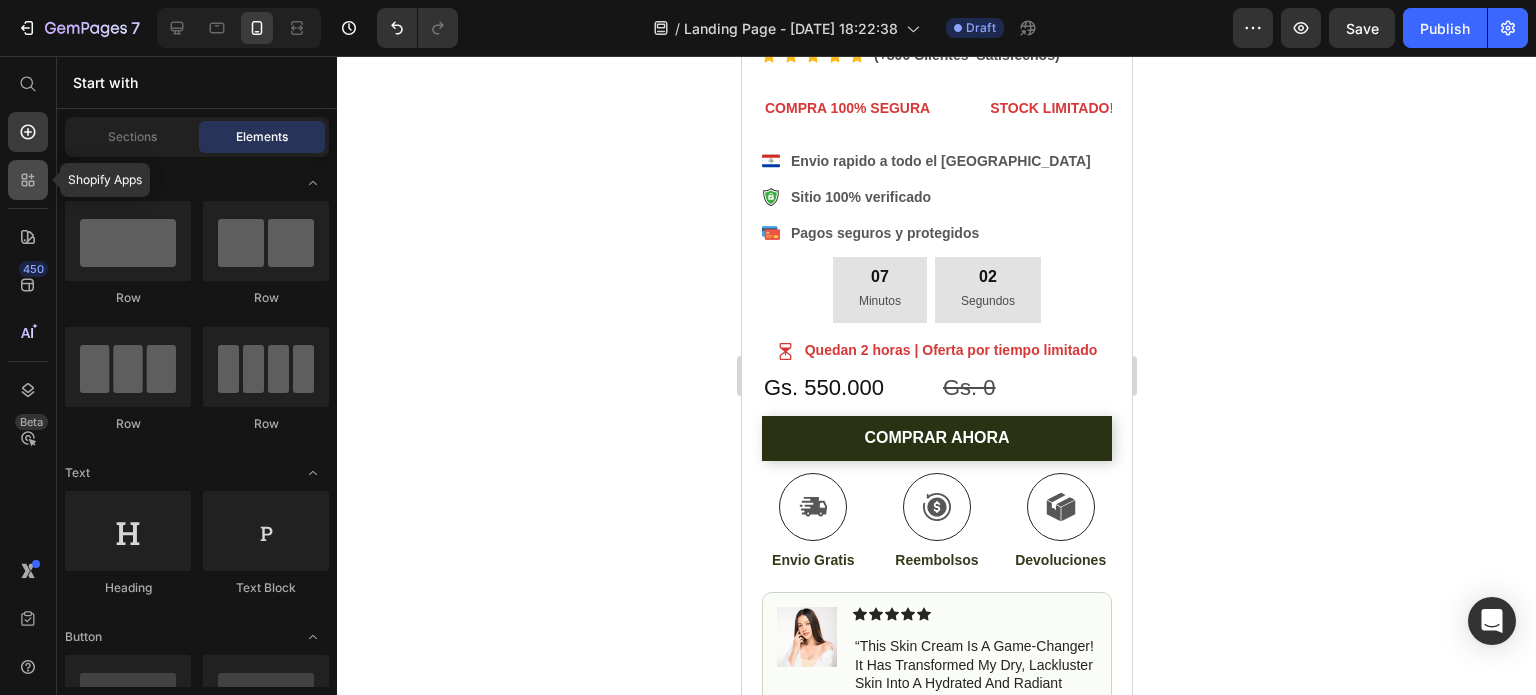 click 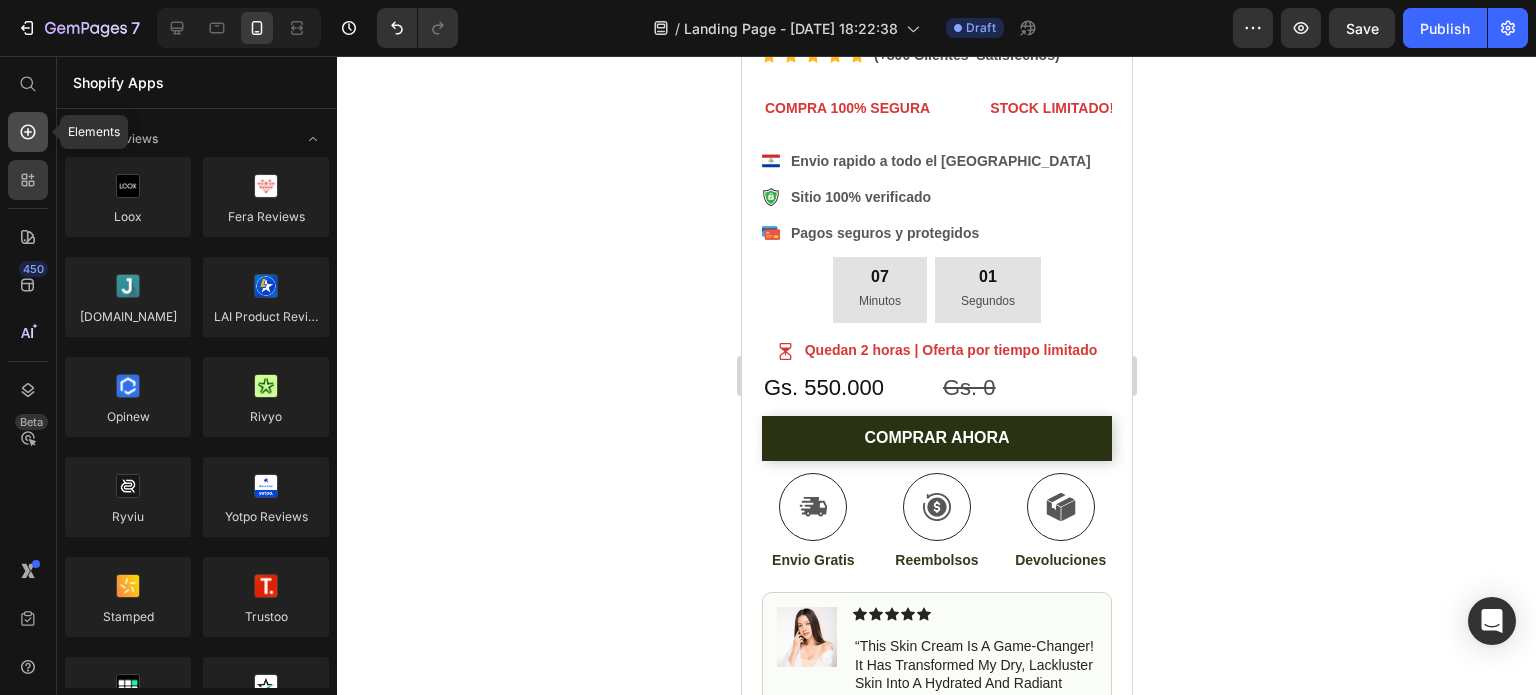 click 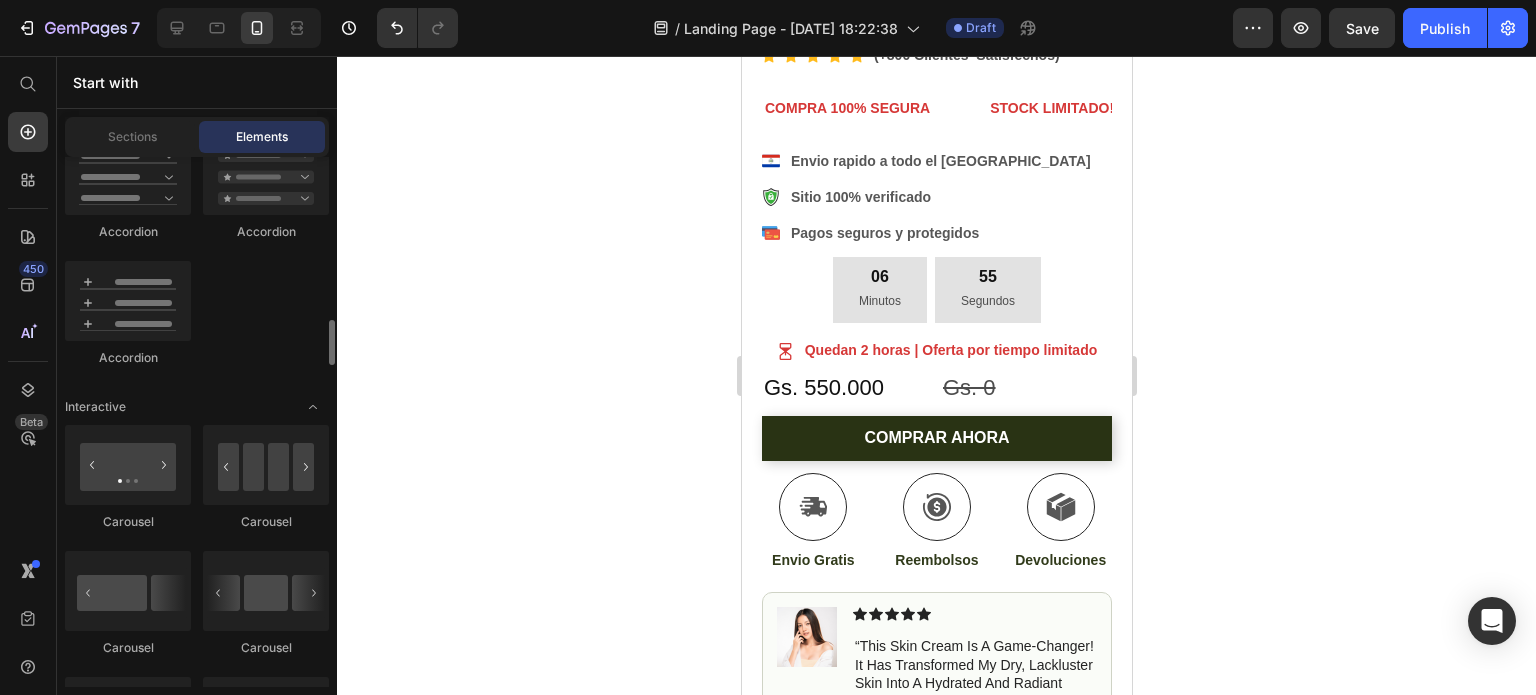 scroll, scrollTop: 2200, scrollLeft: 0, axis: vertical 